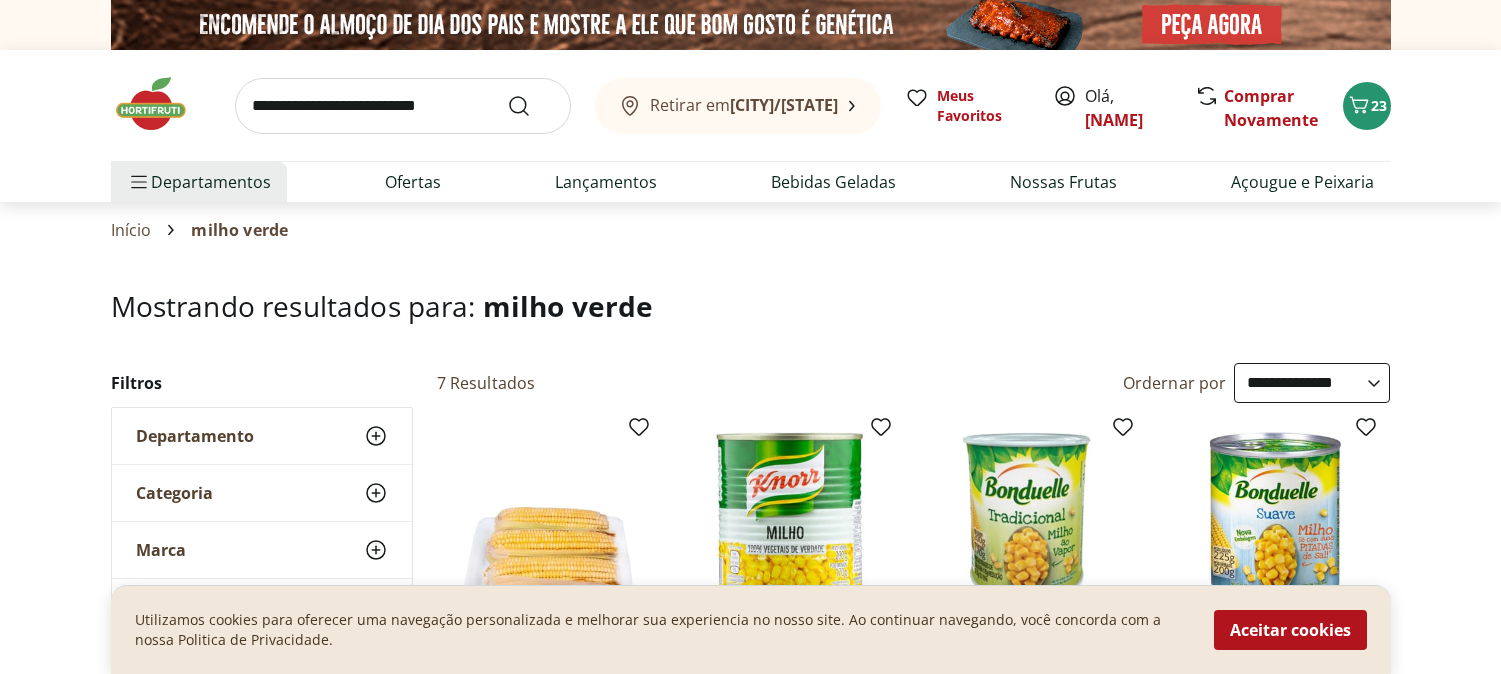 select on "**********" 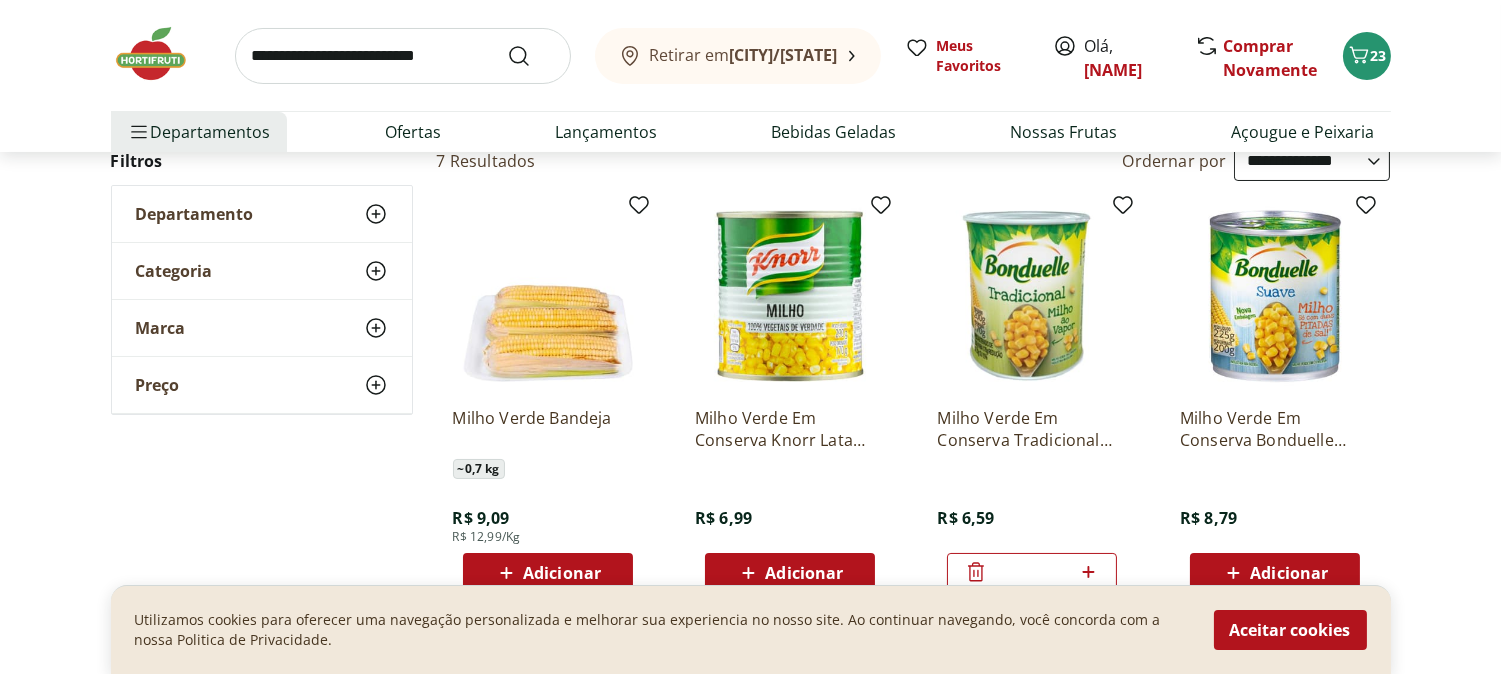 scroll, scrollTop: 0, scrollLeft: 0, axis: both 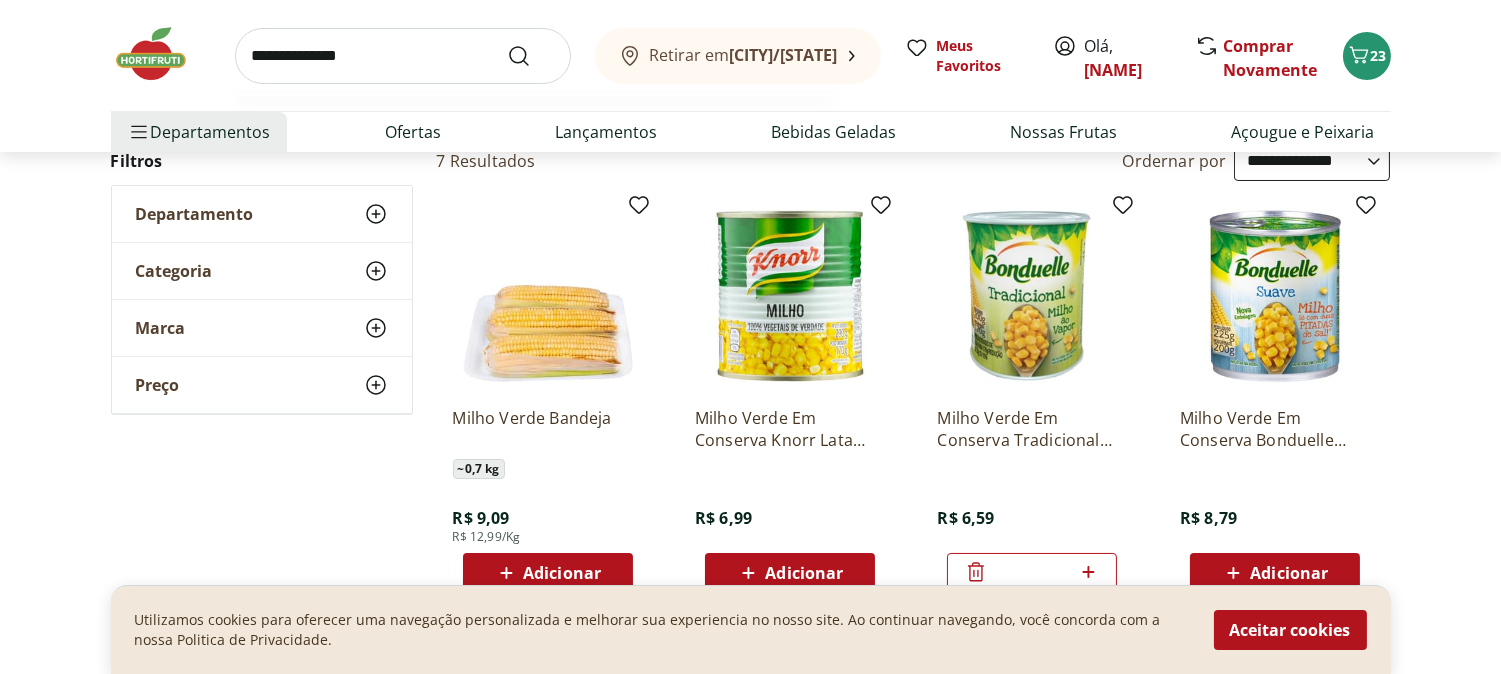 type on "**********" 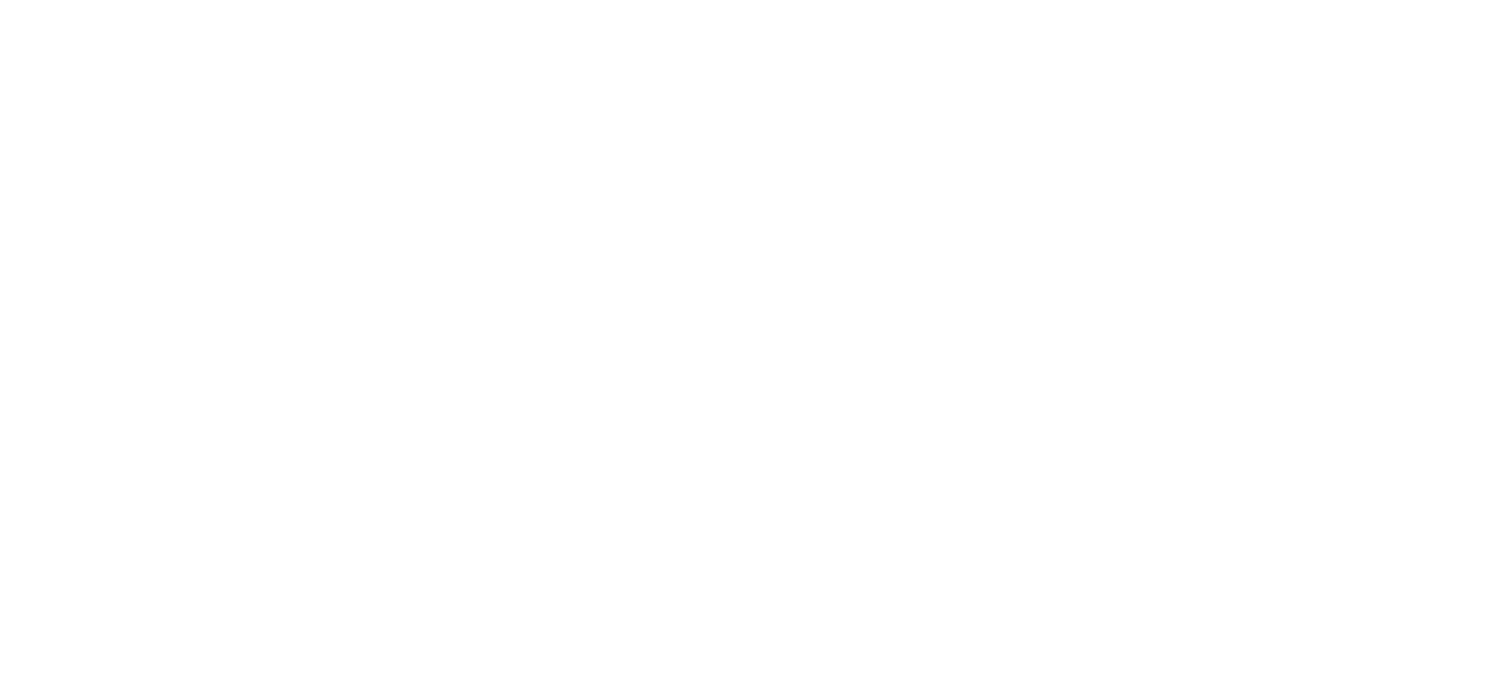 scroll, scrollTop: 0, scrollLeft: 0, axis: both 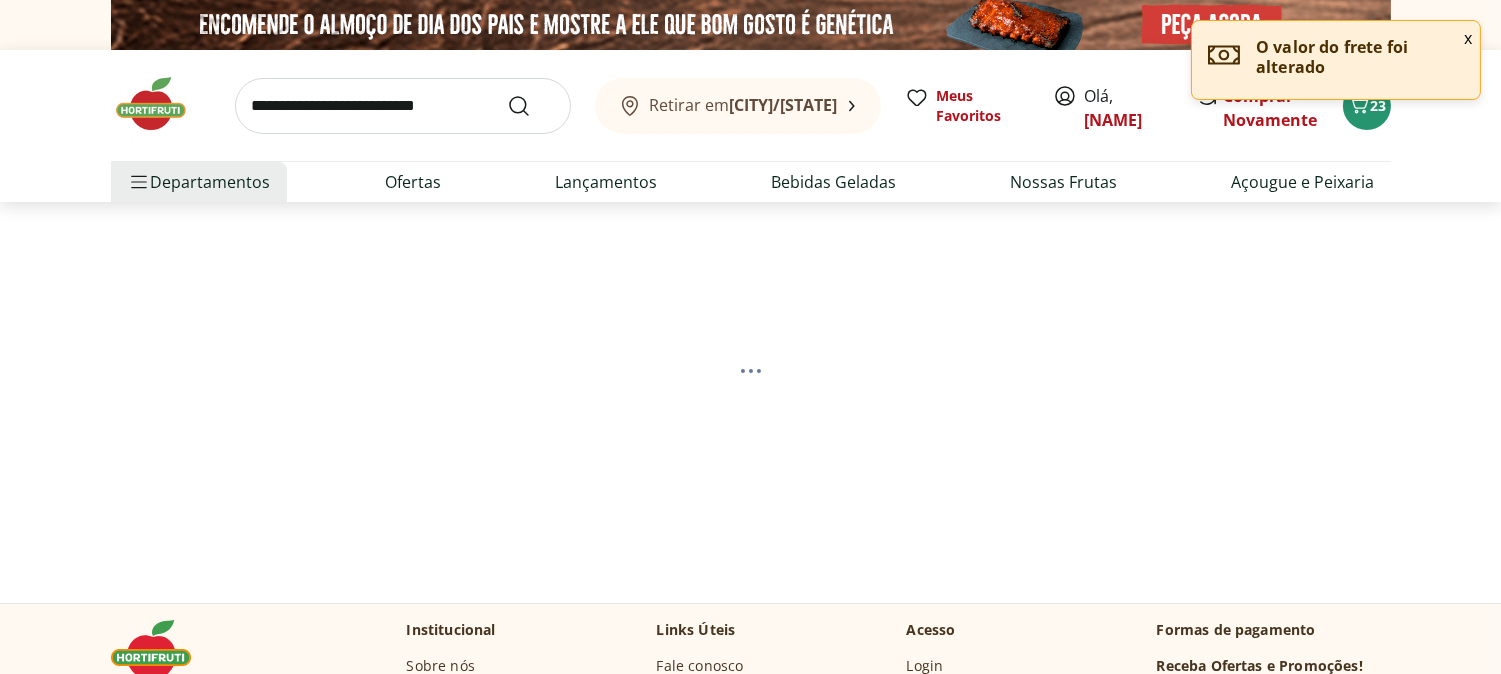 select on "**********" 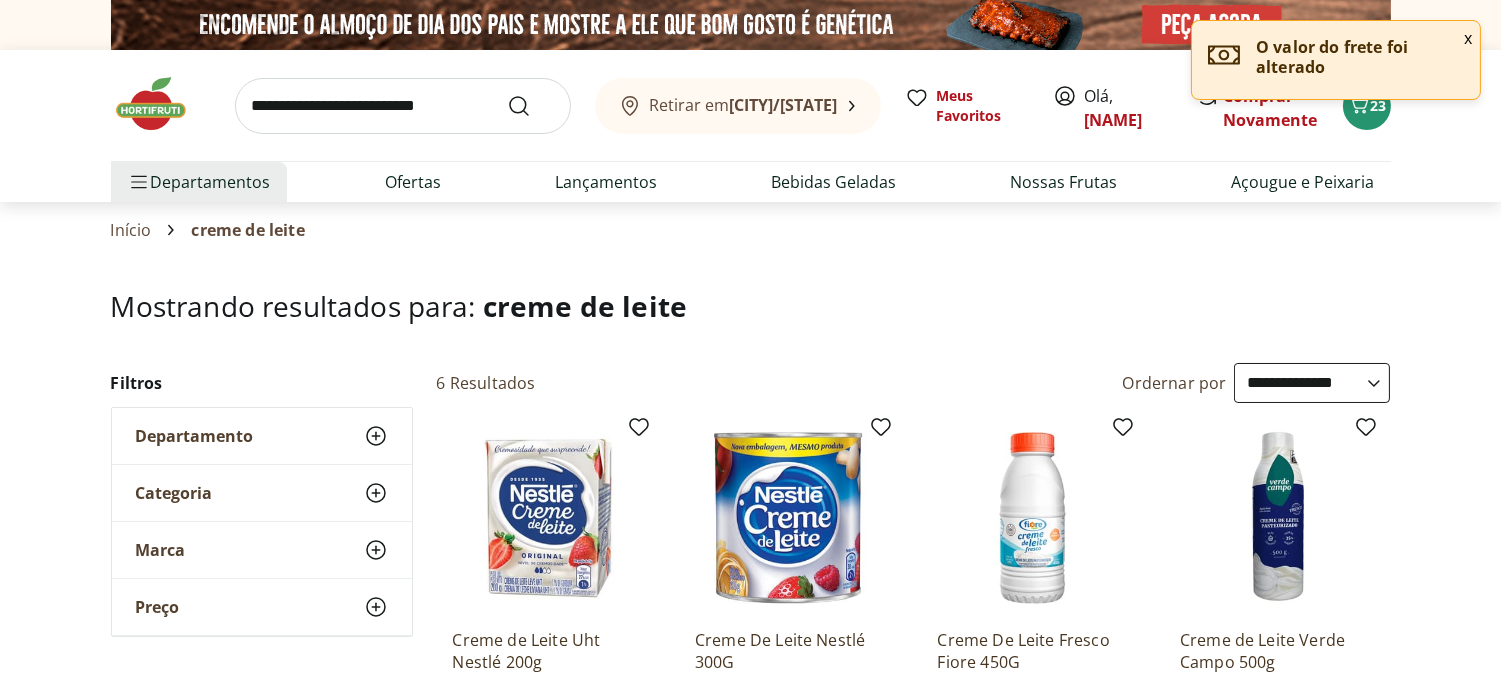 scroll, scrollTop: 333, scrollLeft: 0, axis: vertical 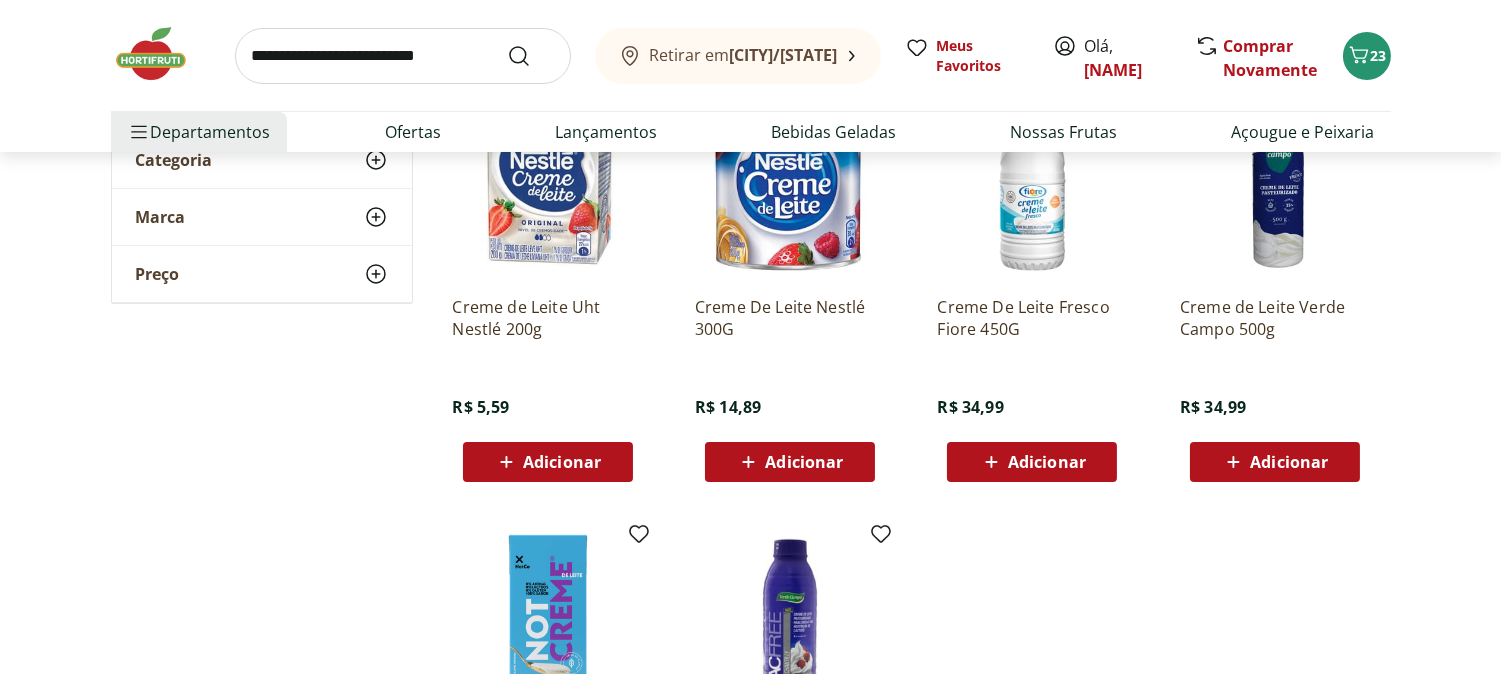 click on "Adicionar" at bounding box center (562, 462) 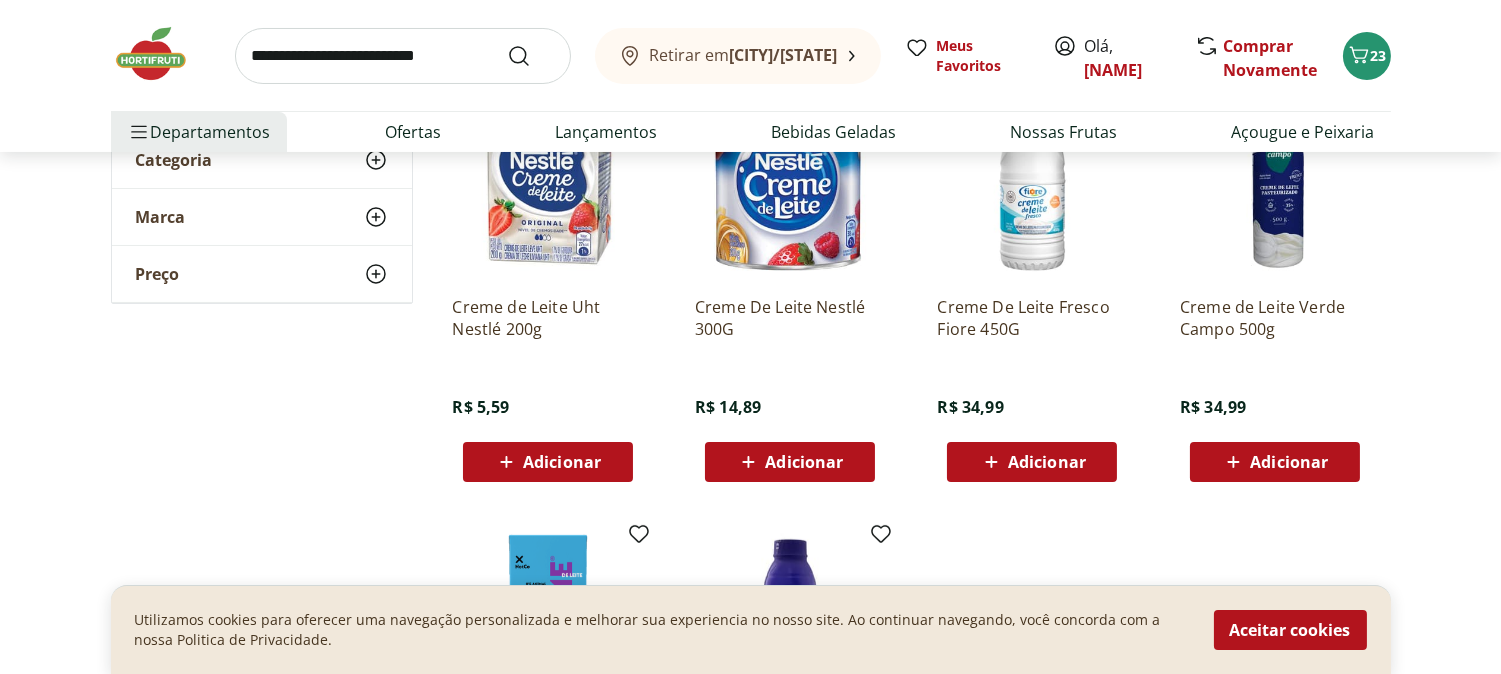 scroll, scrollTop: 0, scrollLeft: 0, axis: both 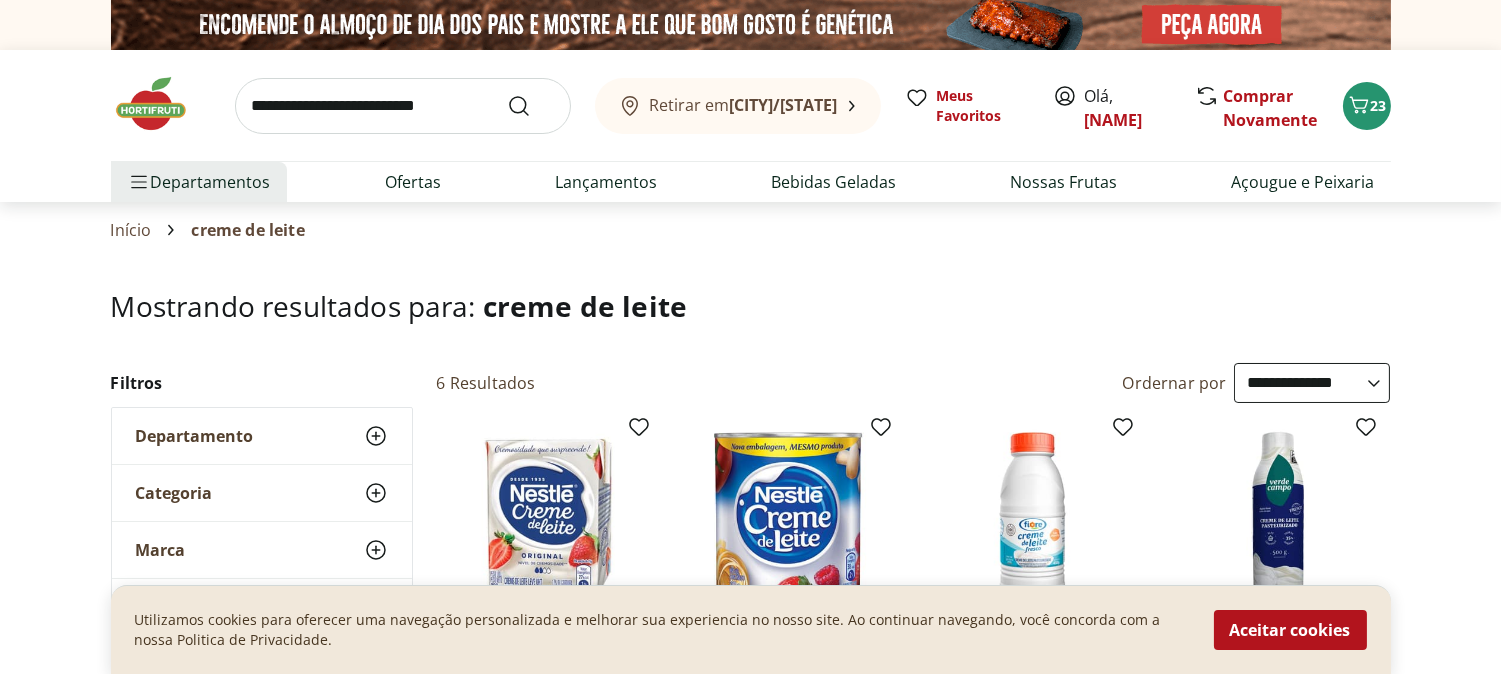 click at bounding box center [403, 106] 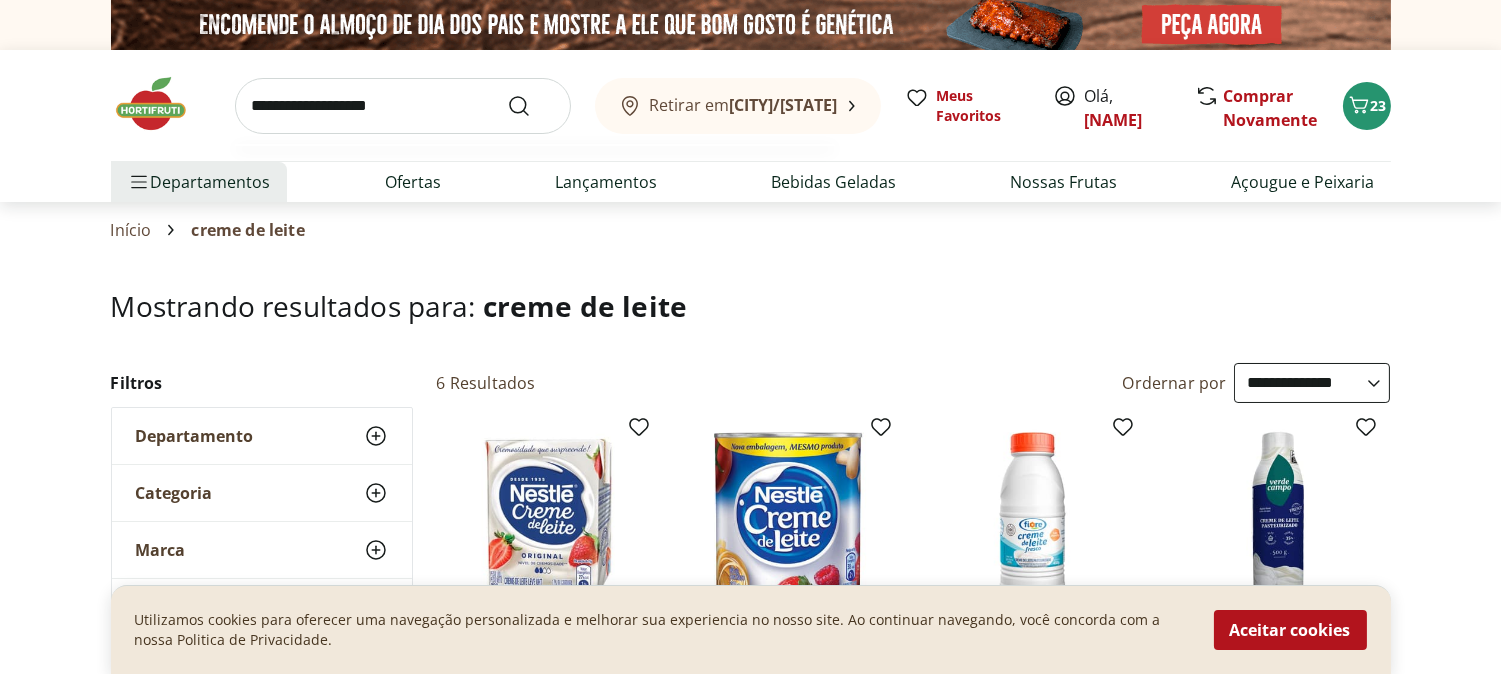 type on "**********" 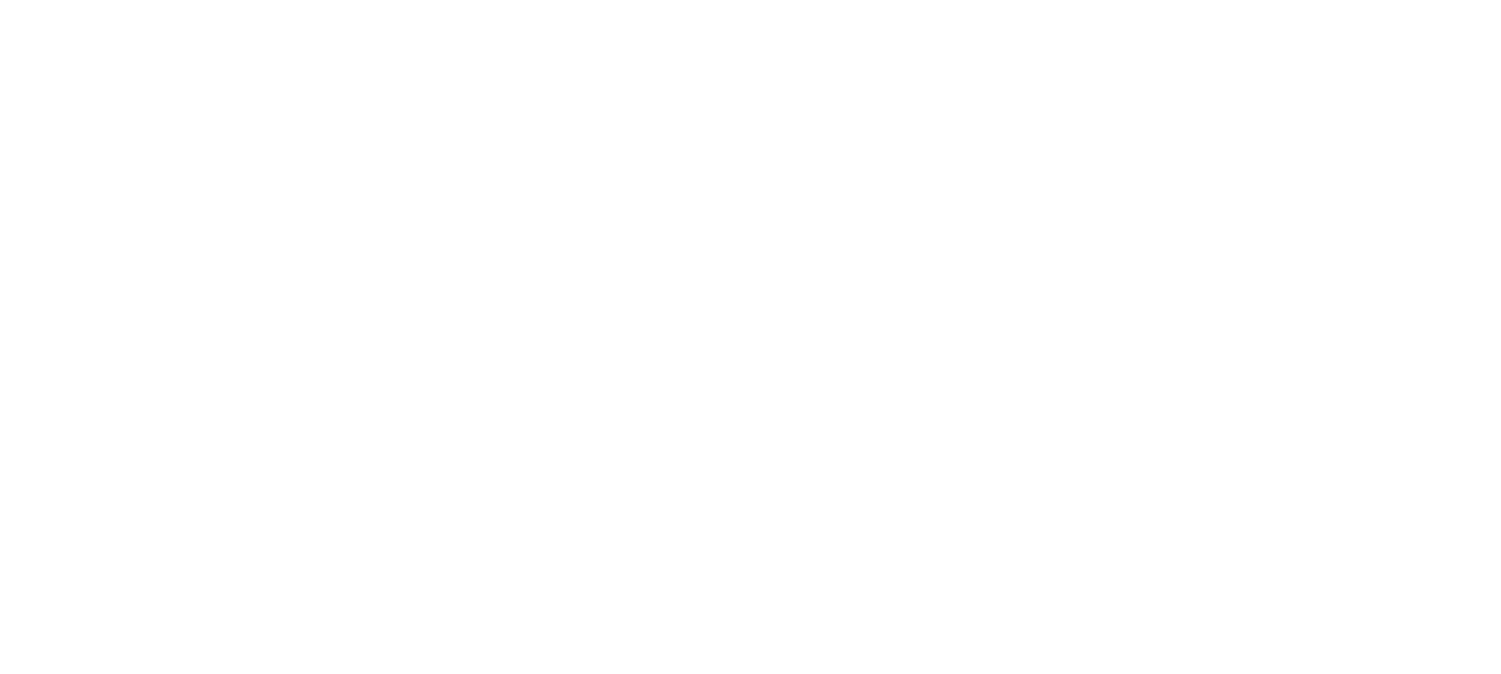 select on "**********" 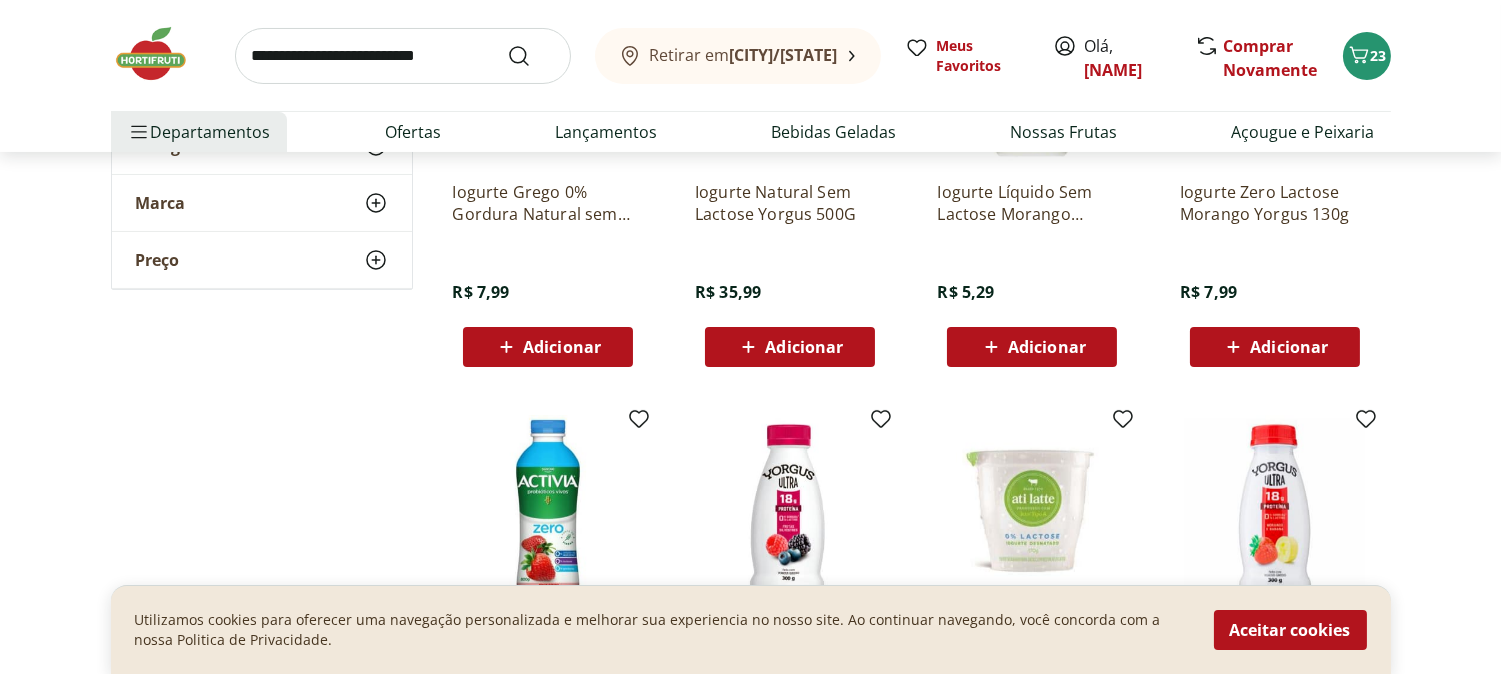 scroll, scrollTop: 0, scrollLeft: 0, axis: both 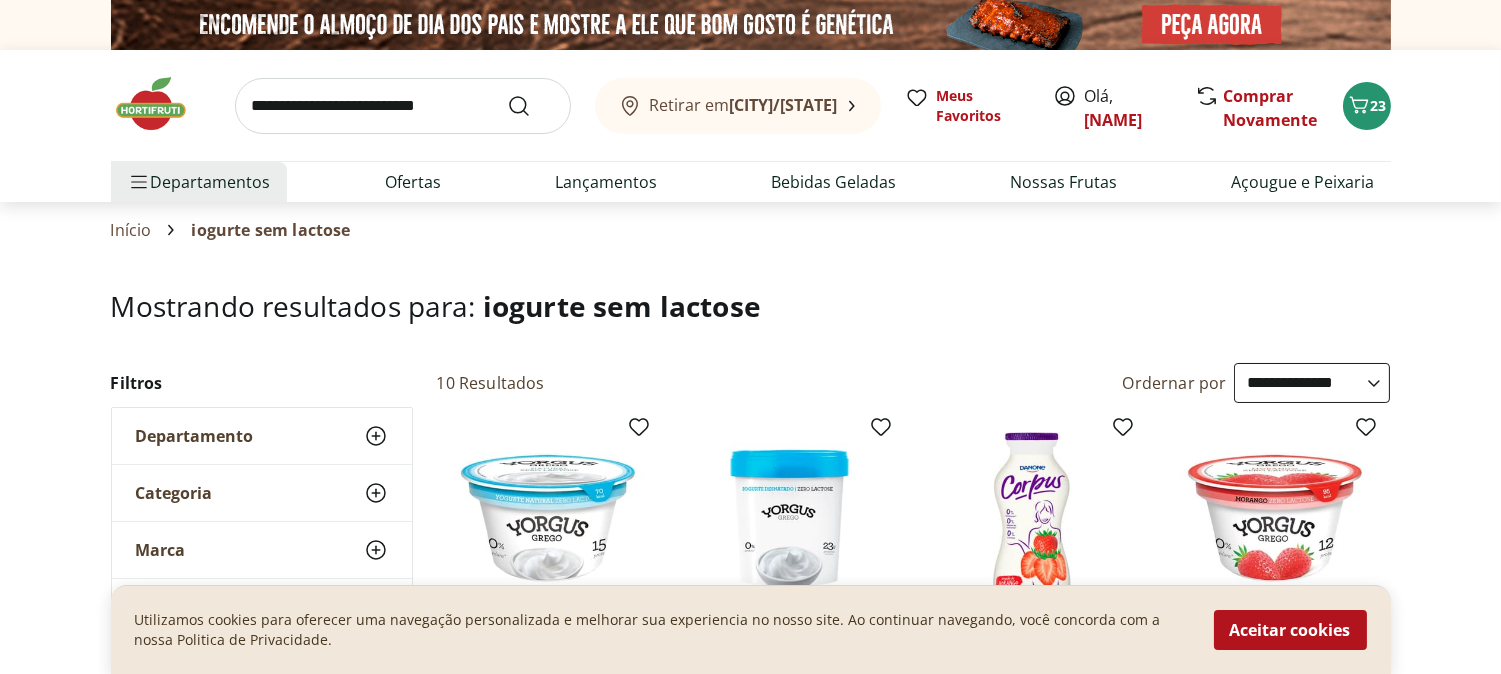 click at bounding box center (403, 106) 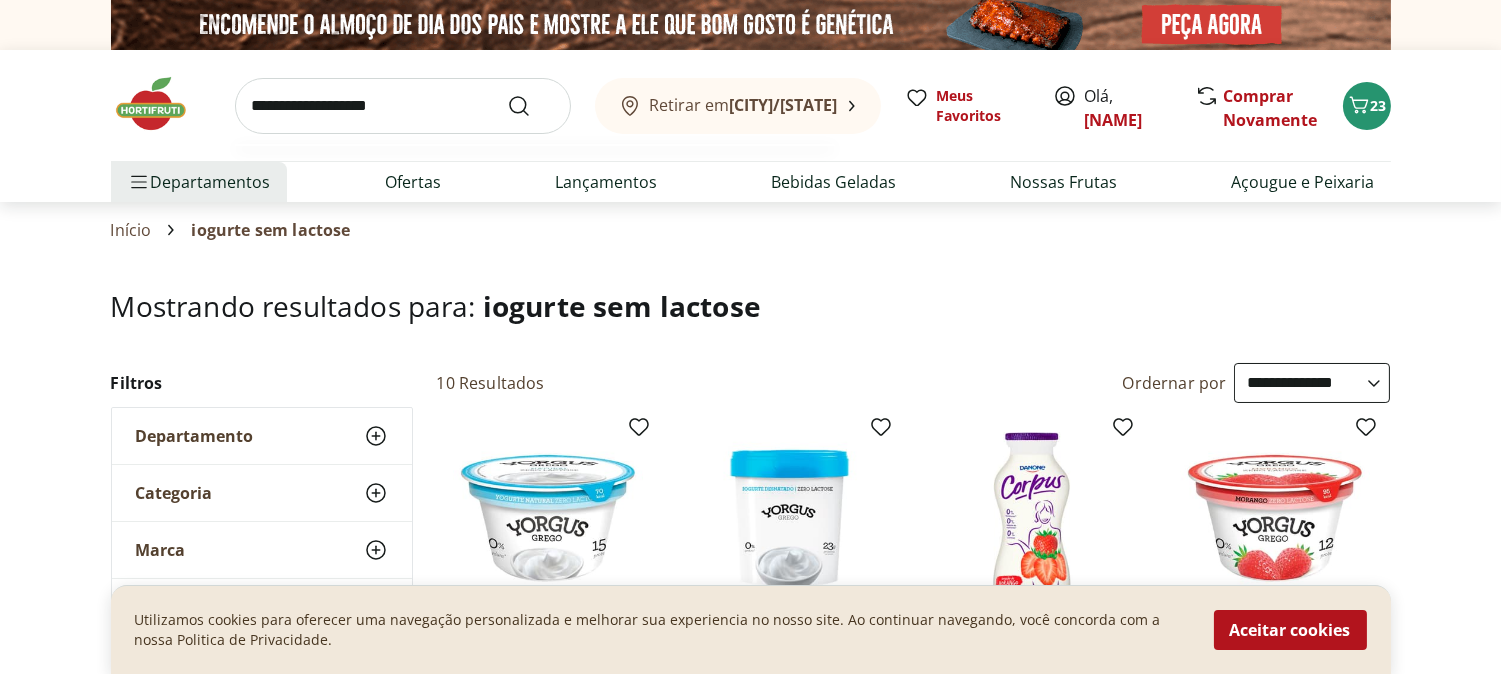 type on "**********" 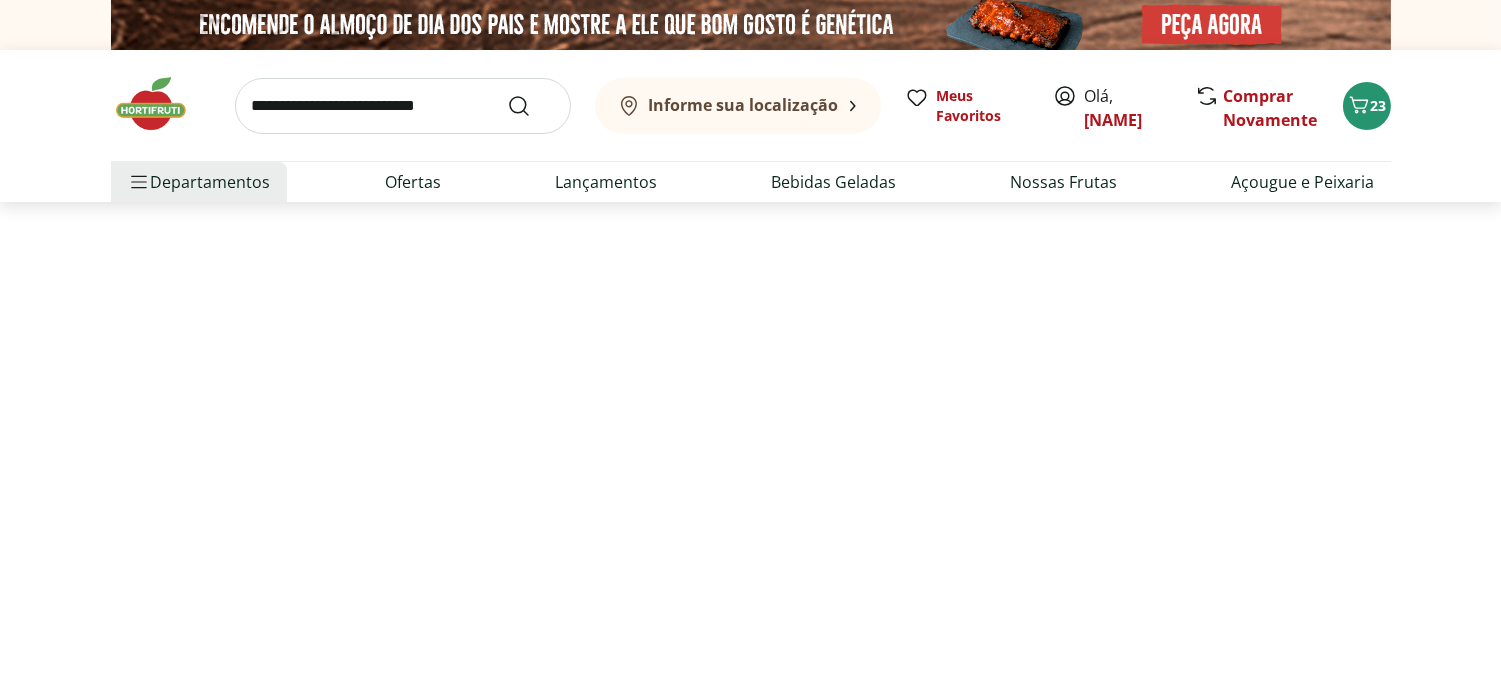 select on "**********" 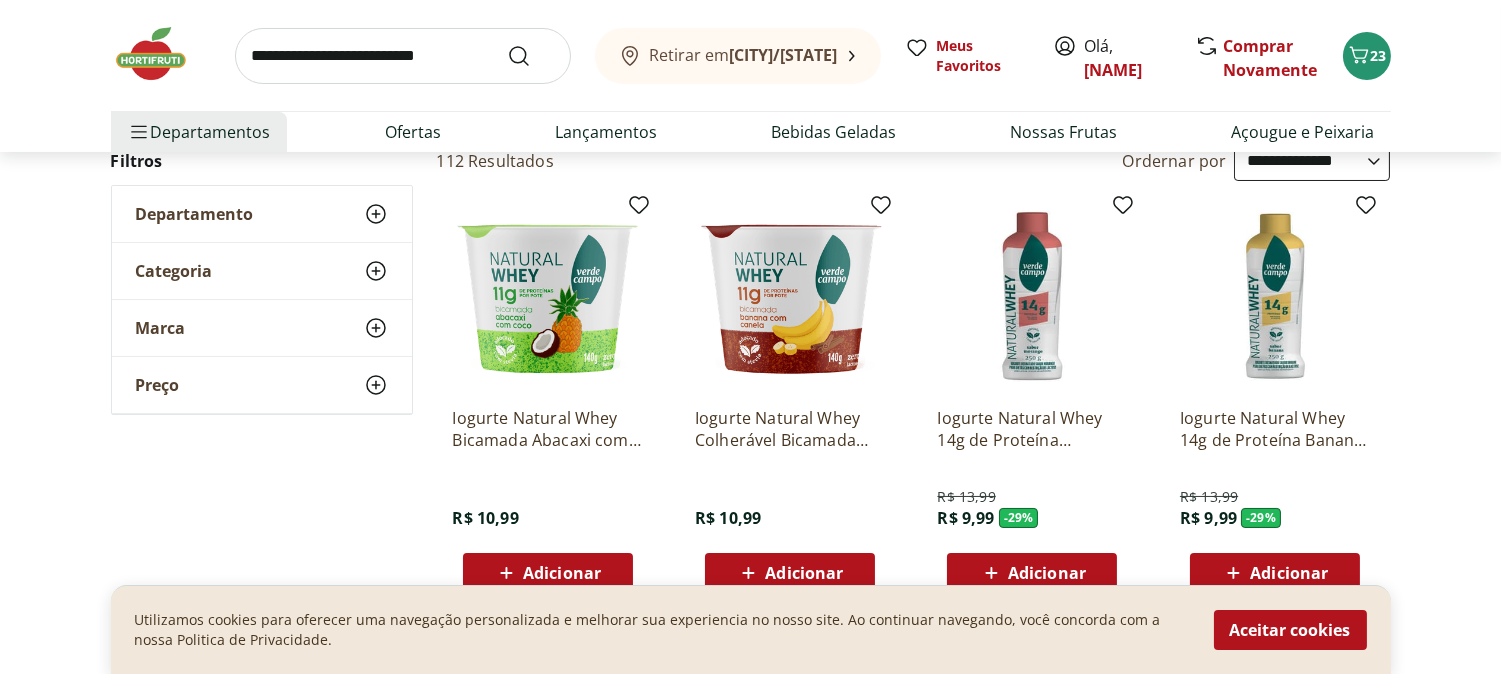 scroll, scrollTop: 333, scrollLeft: 0, axis: vertical 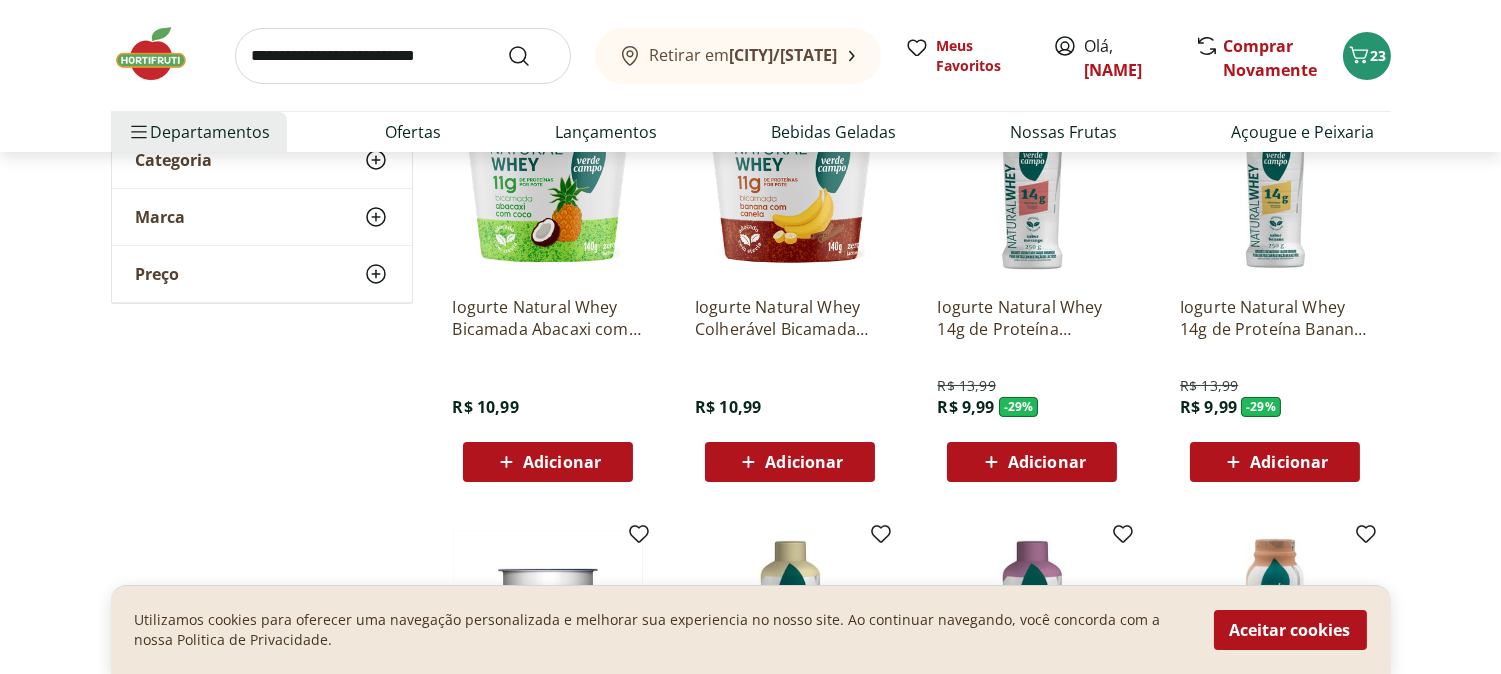 click on "Adicionar" at bounding box center [1047, 462] 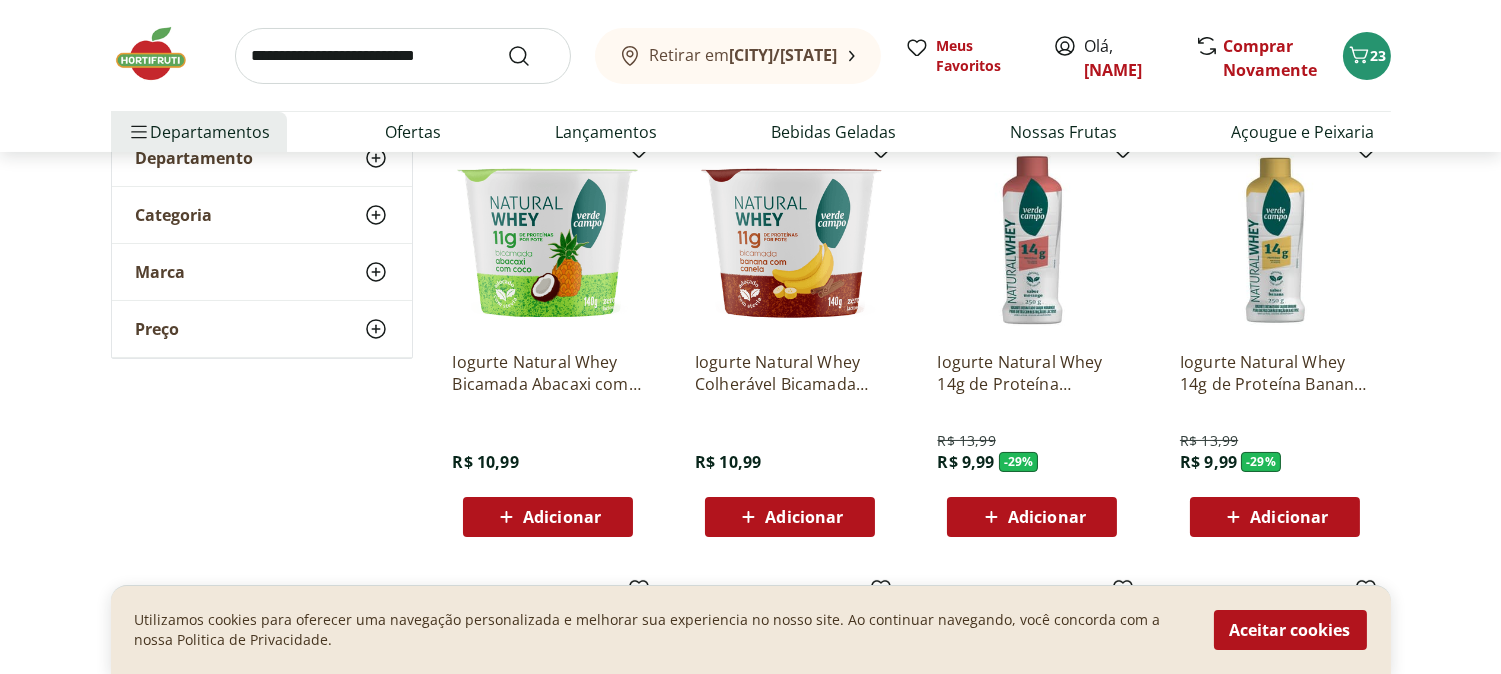 scroll, scrollTop: 666, scrollLeft: 0, axis: vertical 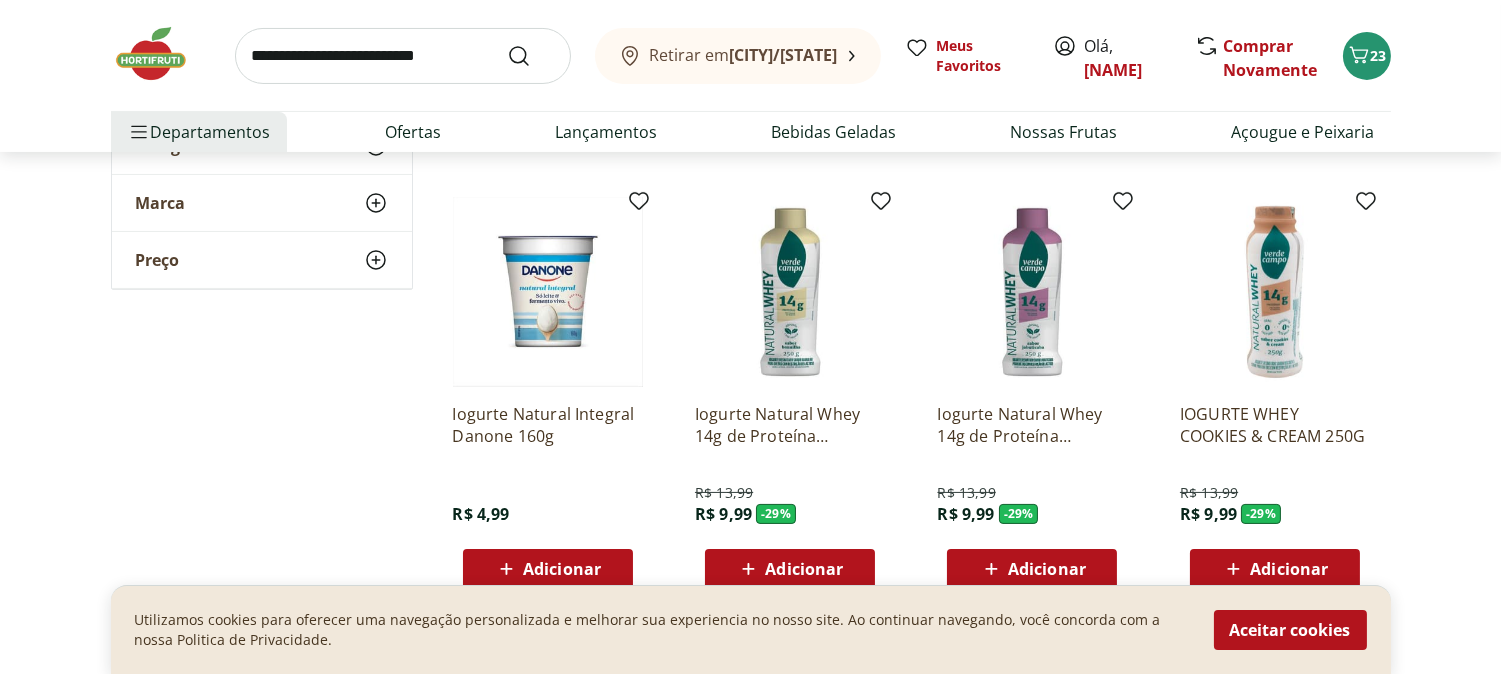 click at bounding box center [790, 292] 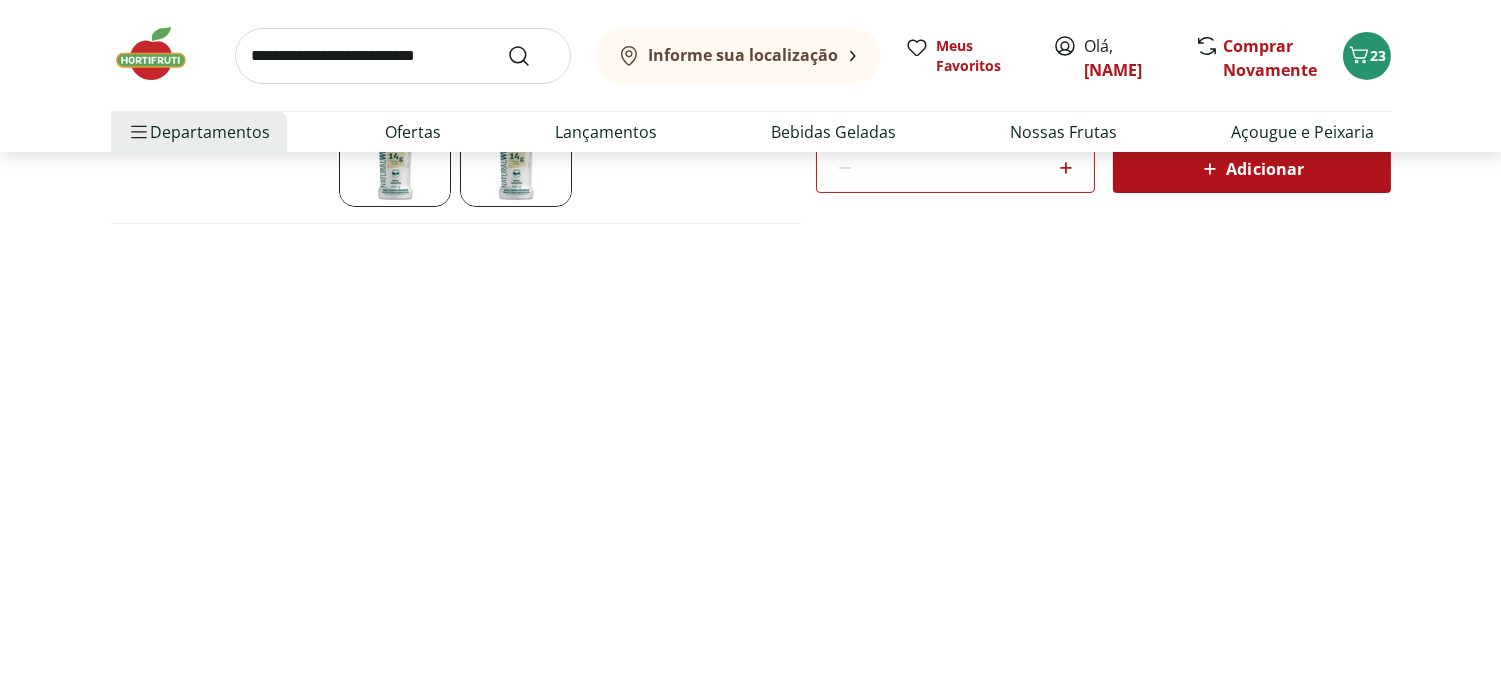 scroll, scrollTop: 0, scrollLeft: 0, axis: both 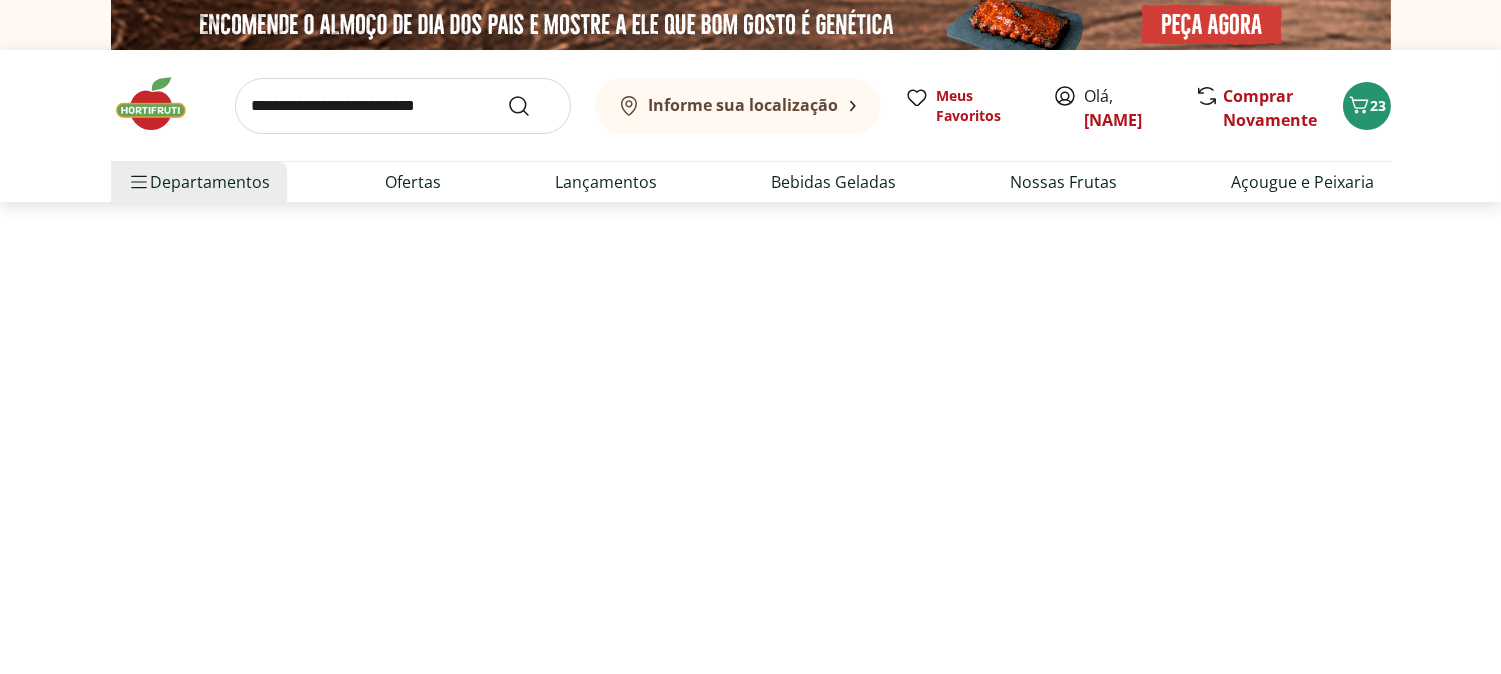 select on "**********" 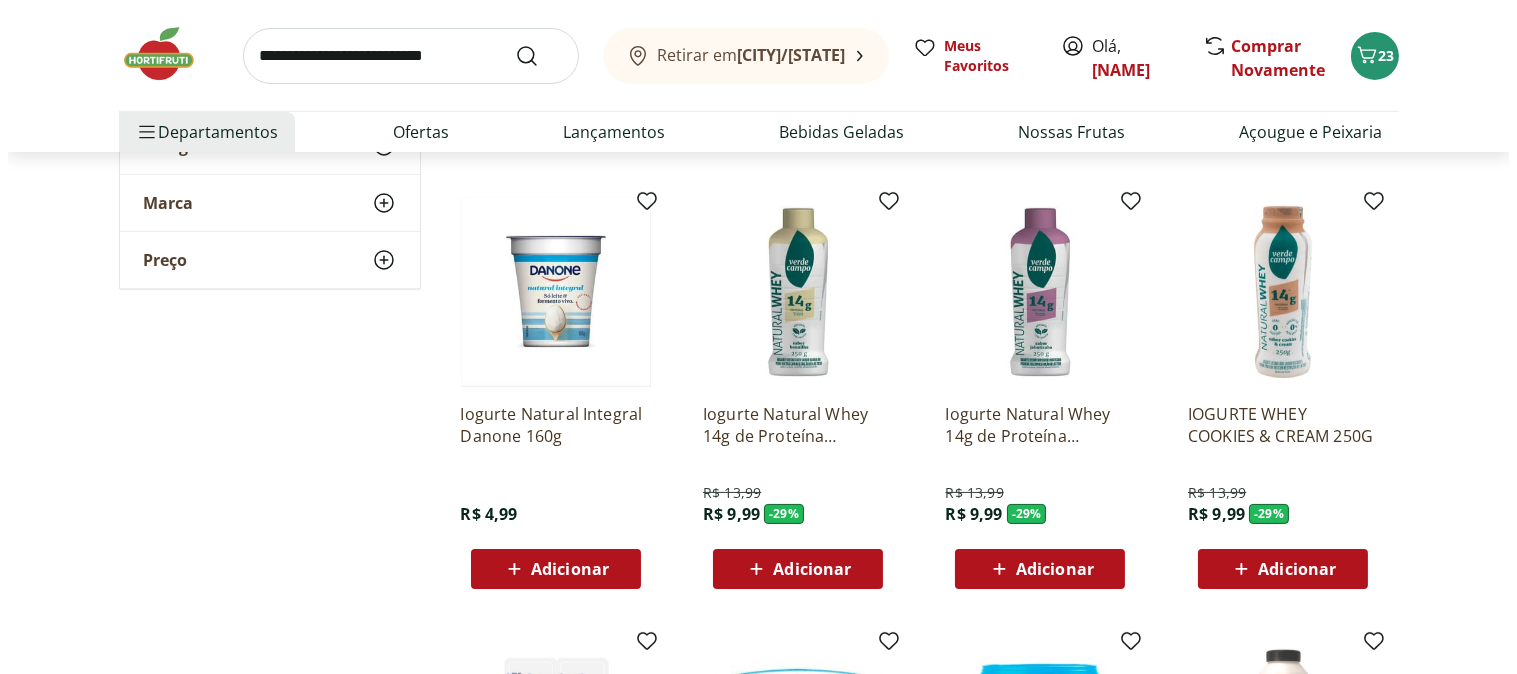 scroll, scrollTop: 0, scrollLeft: 0, axis: both 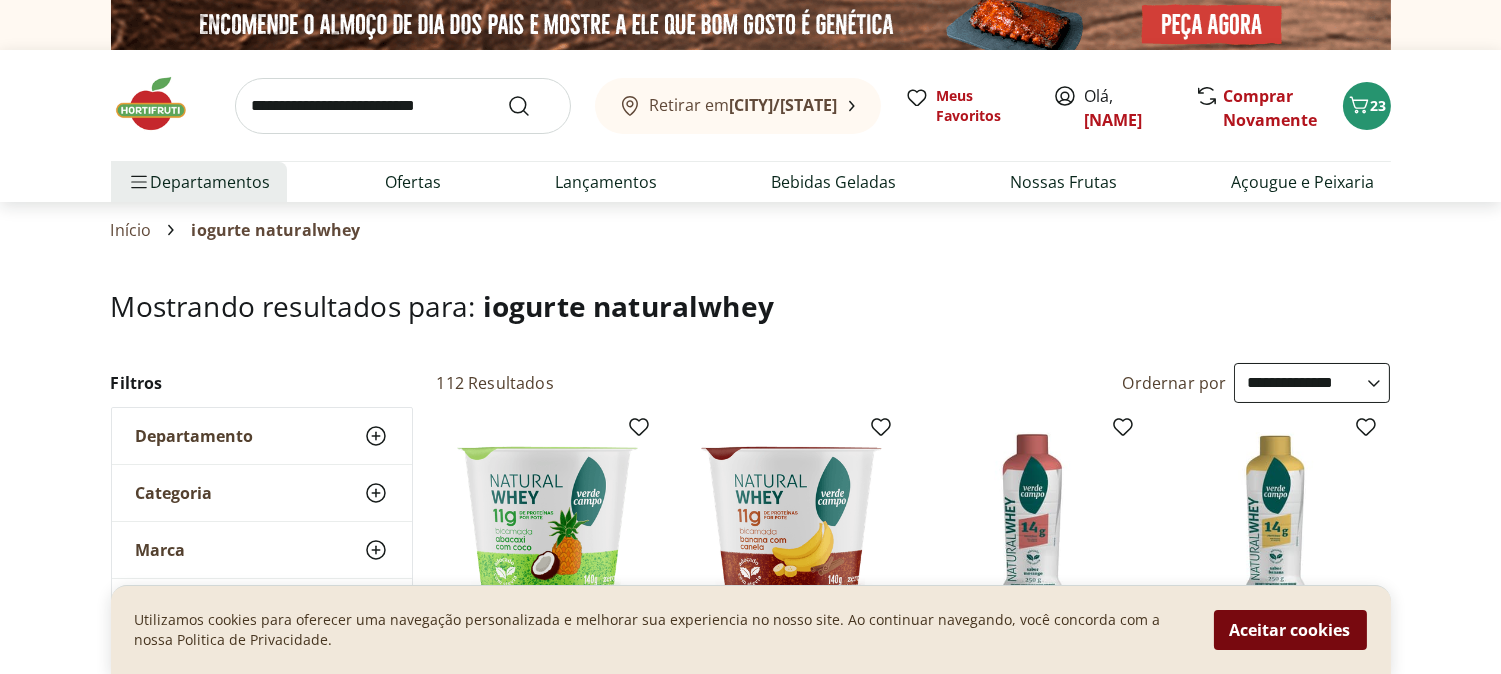 click on "Aceitar cookies" at bounding box center (1290, 630) 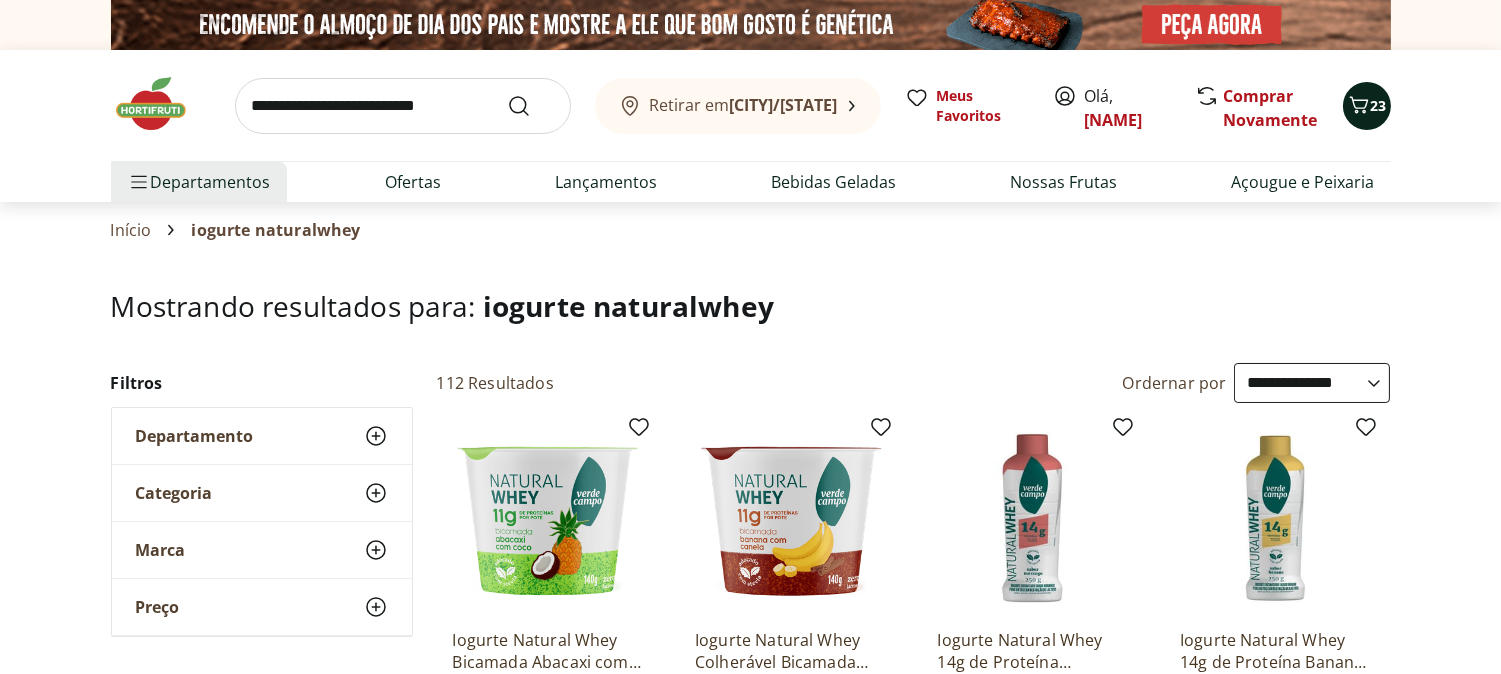 click on "23" at bounding box center [1379, 105] 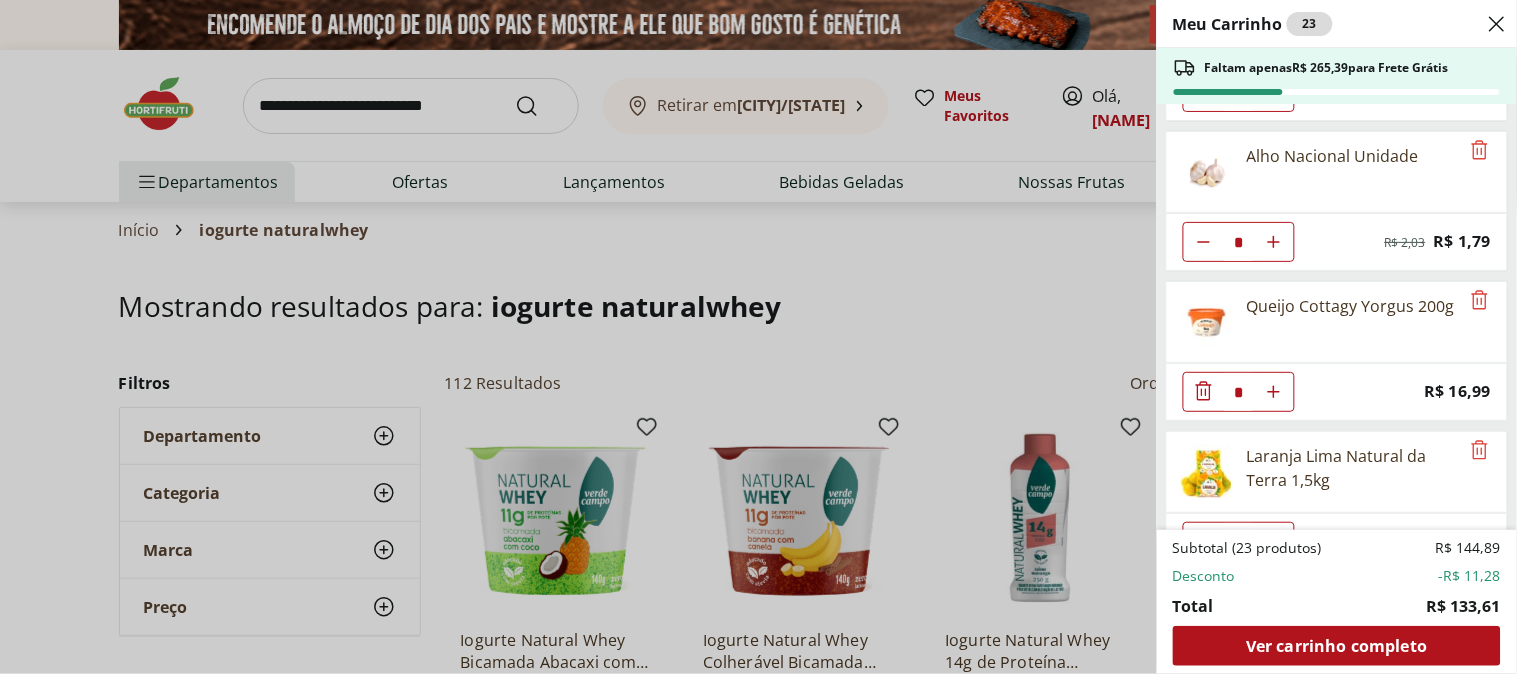 scroll, scrollTop: 333, scrollLeft: 0, axis: vertical 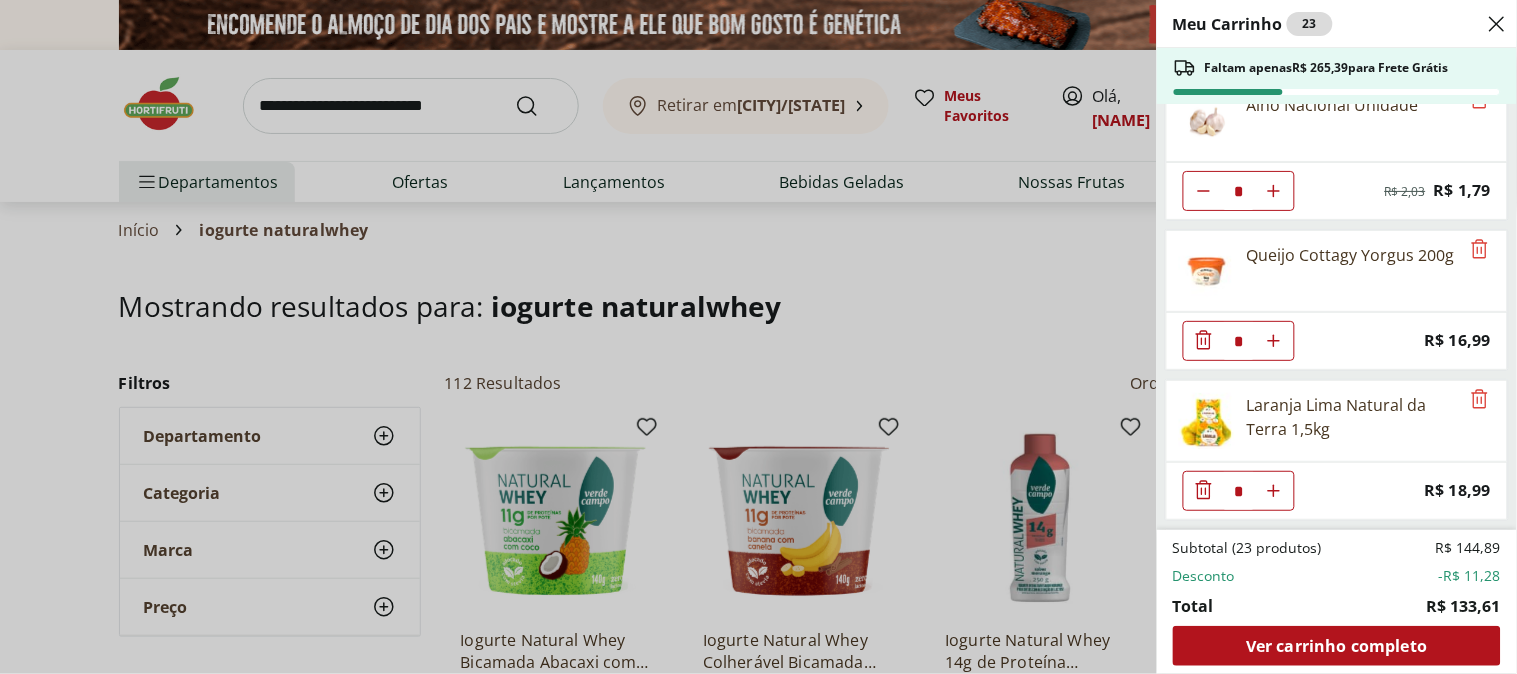click 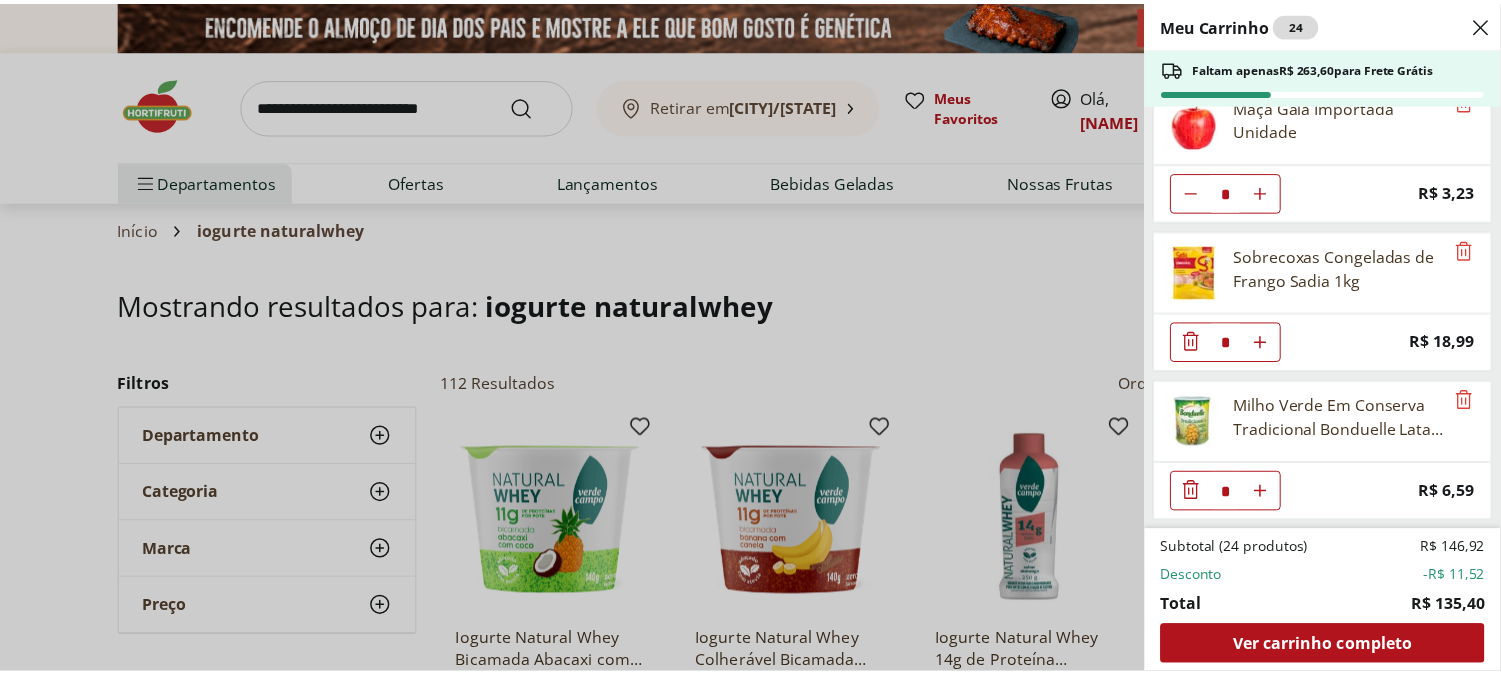 scroll, scrollTop: 1388, scrollLeft: 0, axis: vertical 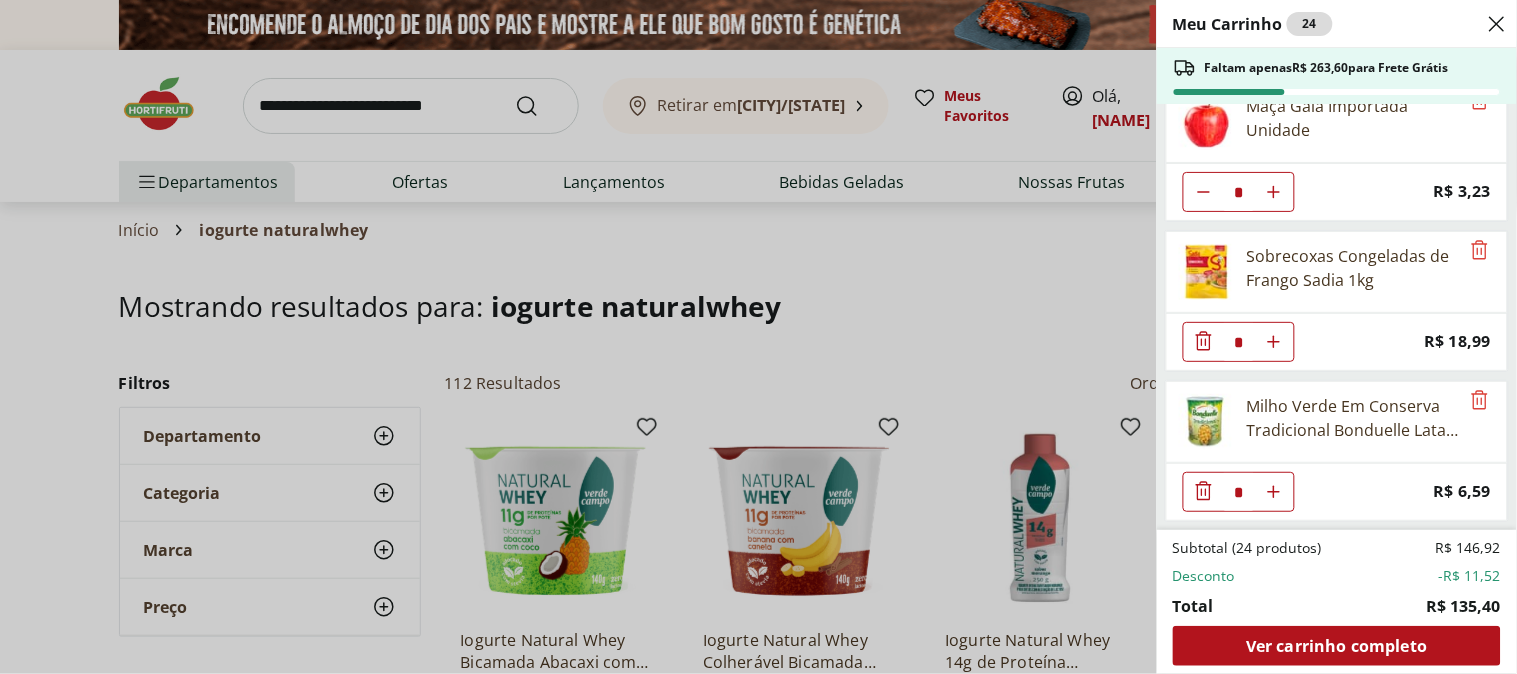 click on "Meu Carrinho 24 Faltam apenas  R$ 263,60  para Frete Grátis Sobrecoxa de Frango Congelada Korin 600g * Original price: R$ 19,99 Price: R$ 15,99 Alface Crespa Unidade * Original price: R$ 3,69 Price: R$ 1,99 Alho Nacional Unidade * Original price: R$ 2,03 Price: R$ 1,79 Queijo Cottagy Yorgus 200g * Price: R$ 16,99 Laranja Lima Natural da Terra 1,5kg * Price: R$ 18,99 Mexerica Rio Unidade * Price: R$ 1,92 Coco Seco com Pele Unidade * Price: R$ 18,25 Tomate Italiano * Price: R$ 1,15 Cheiro Verde Unidade * Price: R$ 1,99 Maçã Gala Importada Unidade * Price: R$ 3,23 Sobrecoxas Congeladas de Frango Sadia 1kg * Price: R$ 18,99 Milho Verde Em Conserva Tradicional Bonduelle Lata 170G * Price: R$ 6,59 Subtotal (24 produtos) R$ 146,92 Desconto -R$ 11,52 Total R$ 135,40 Ver carrinho completo" at bounding box center [758, 337] 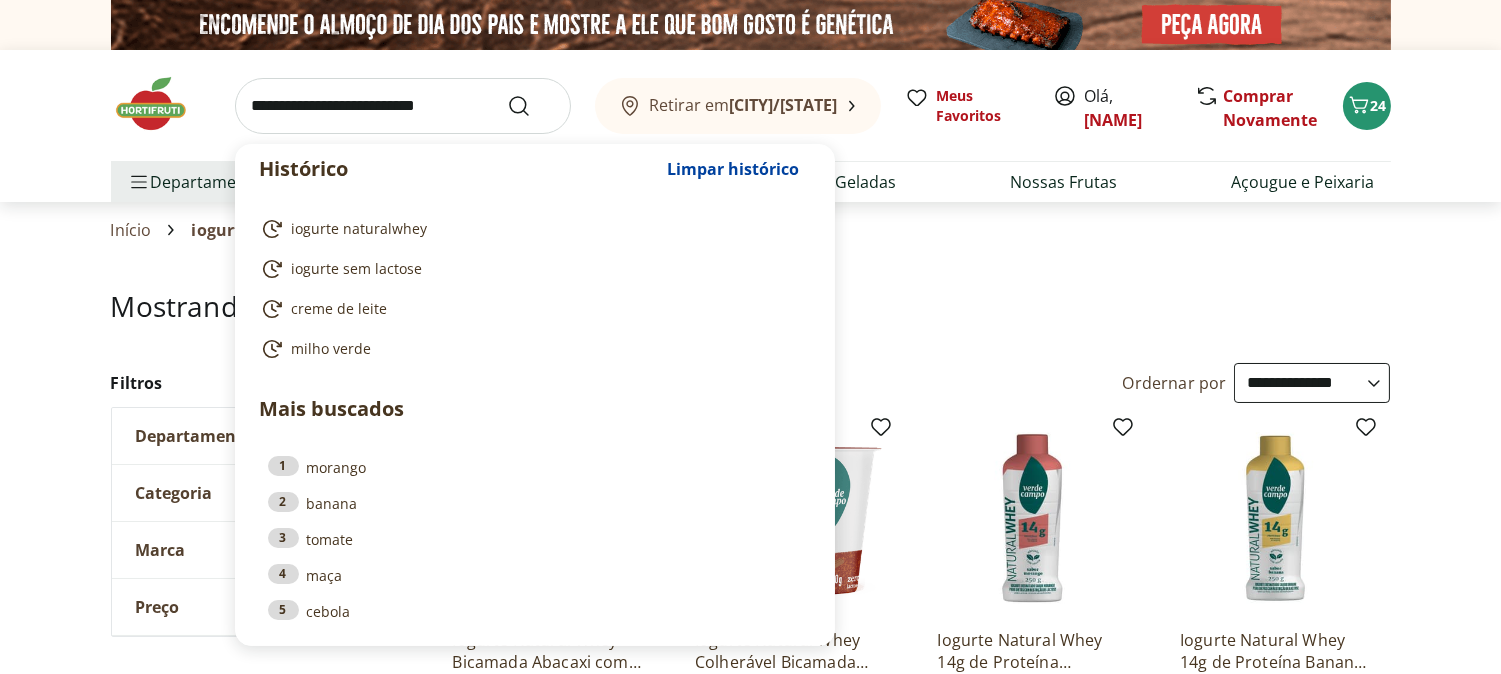 click at bounding box center (403, 106) 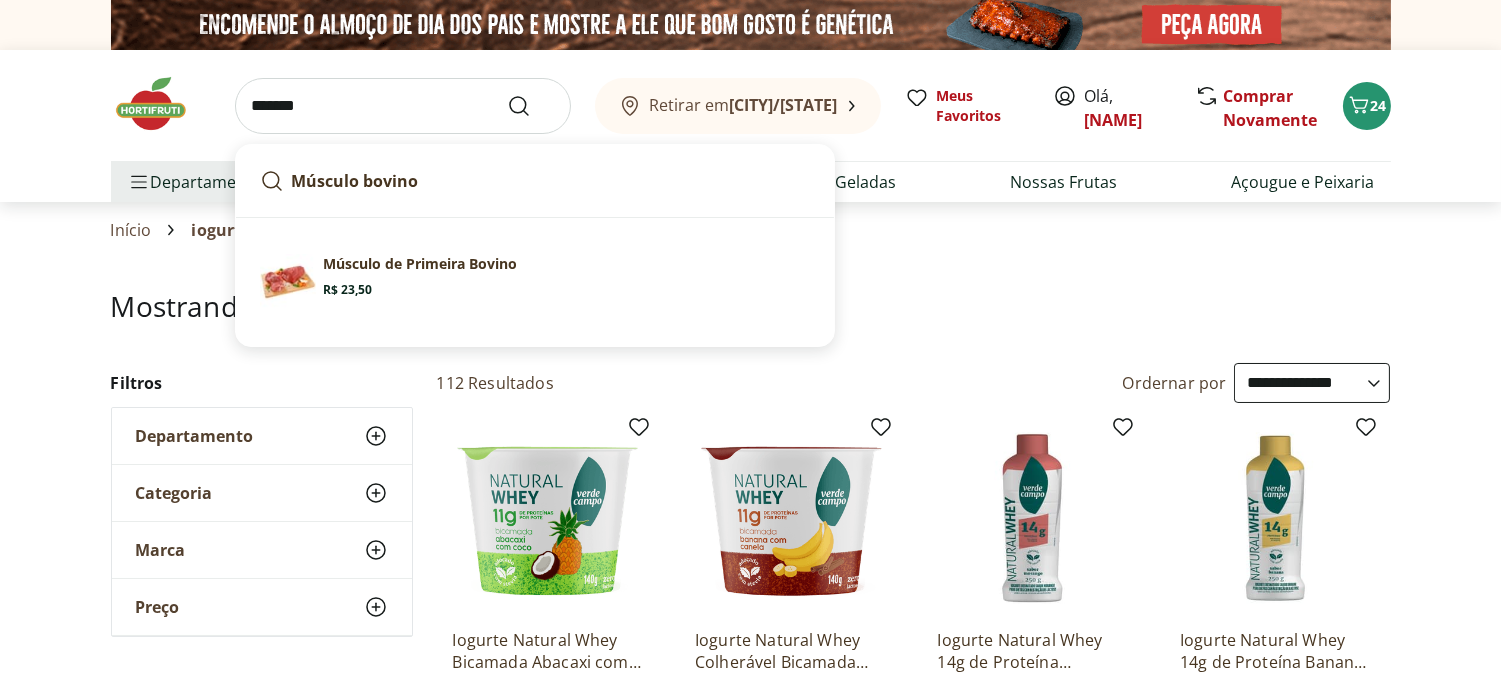 type on "*******" 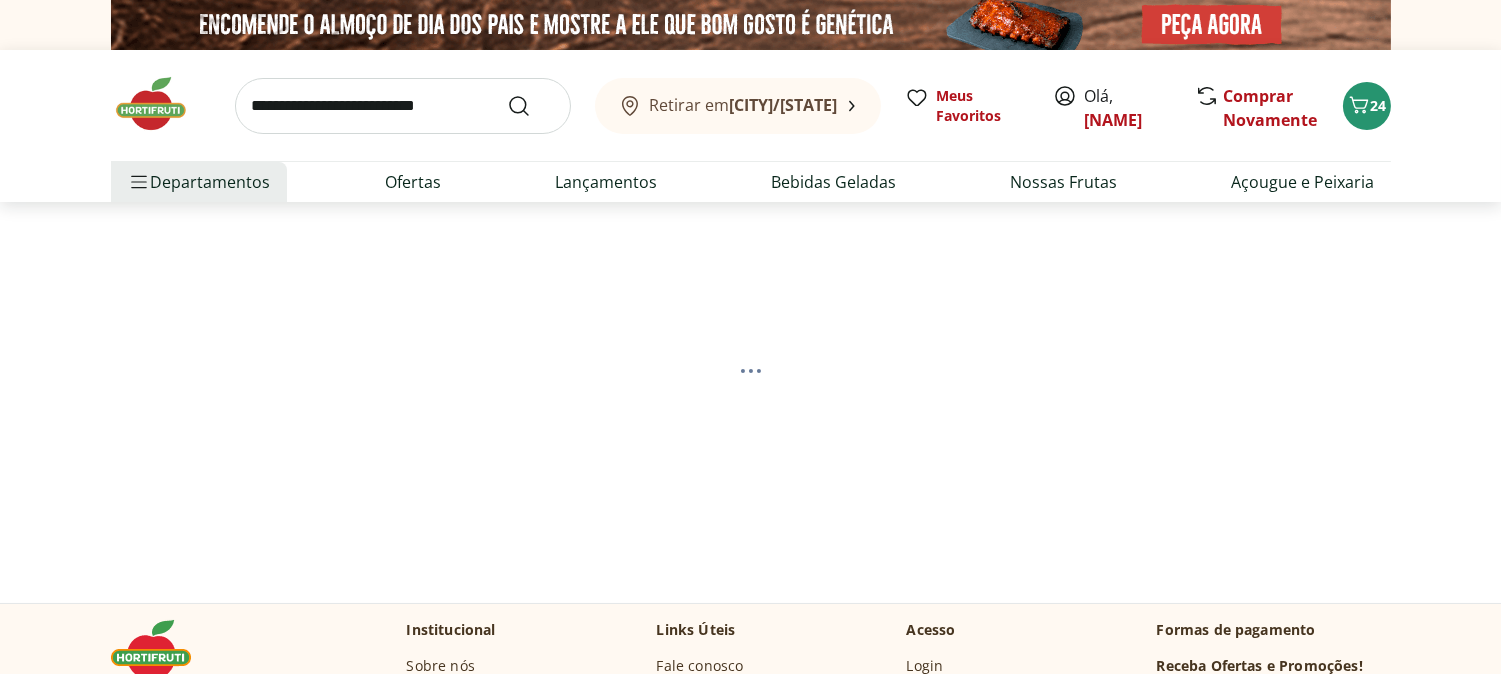 select on "**********" 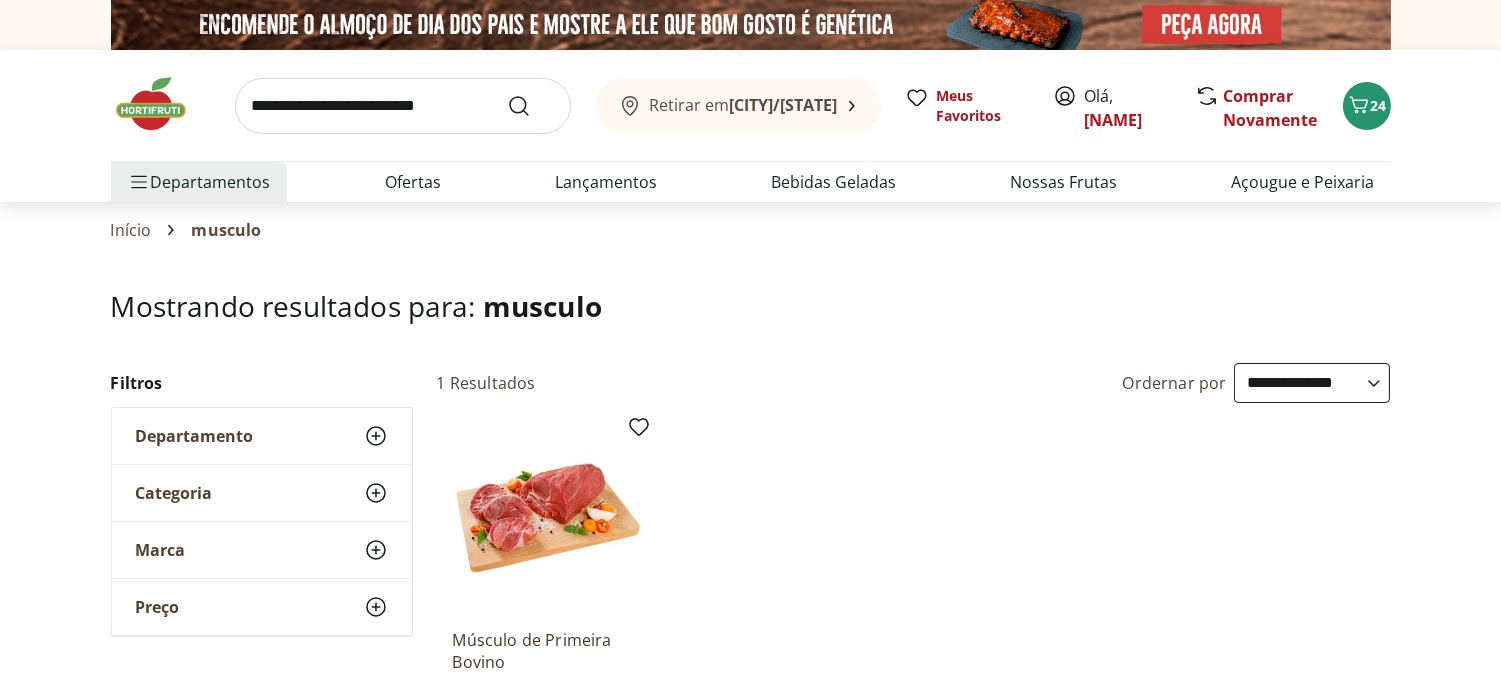 scroll, scrollTop: 222, scrollLeft: 0, axis: vertical 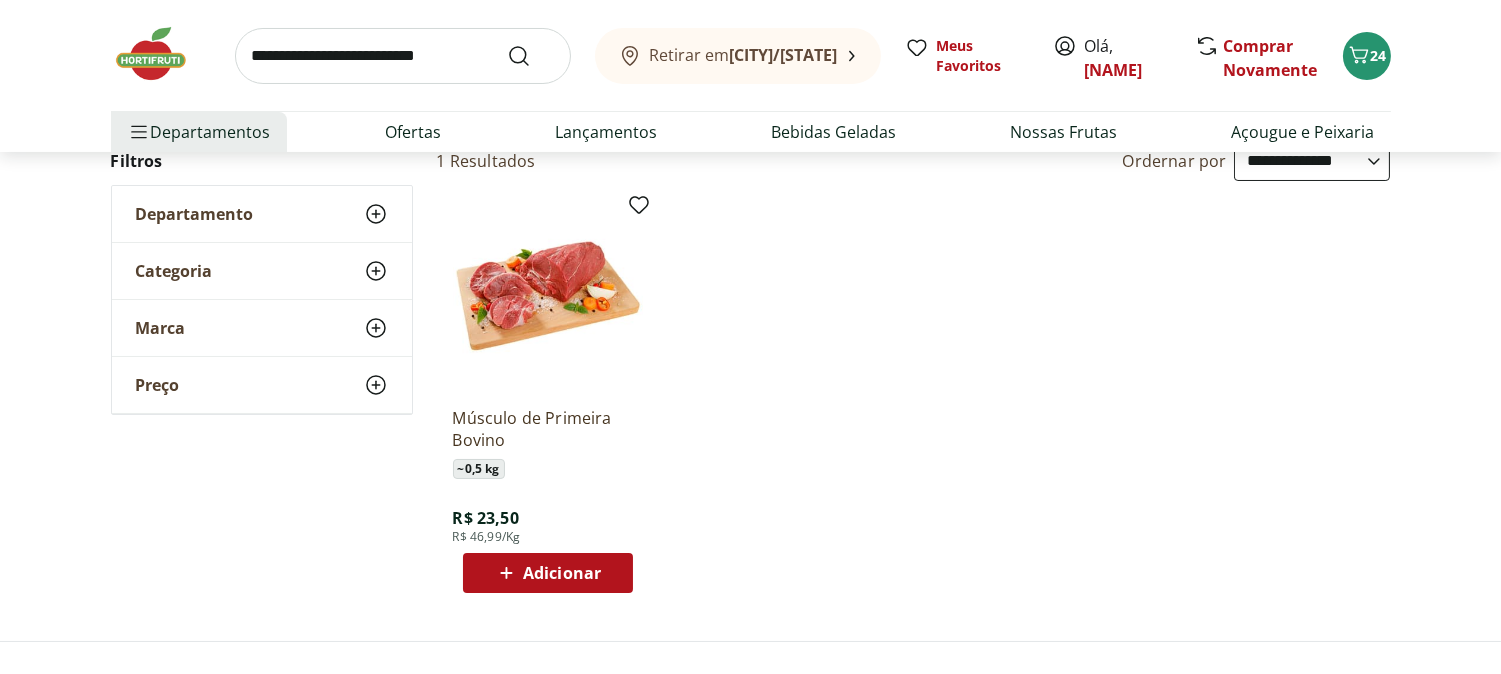 click on "Adicionar" at bounding box center [562, 573] 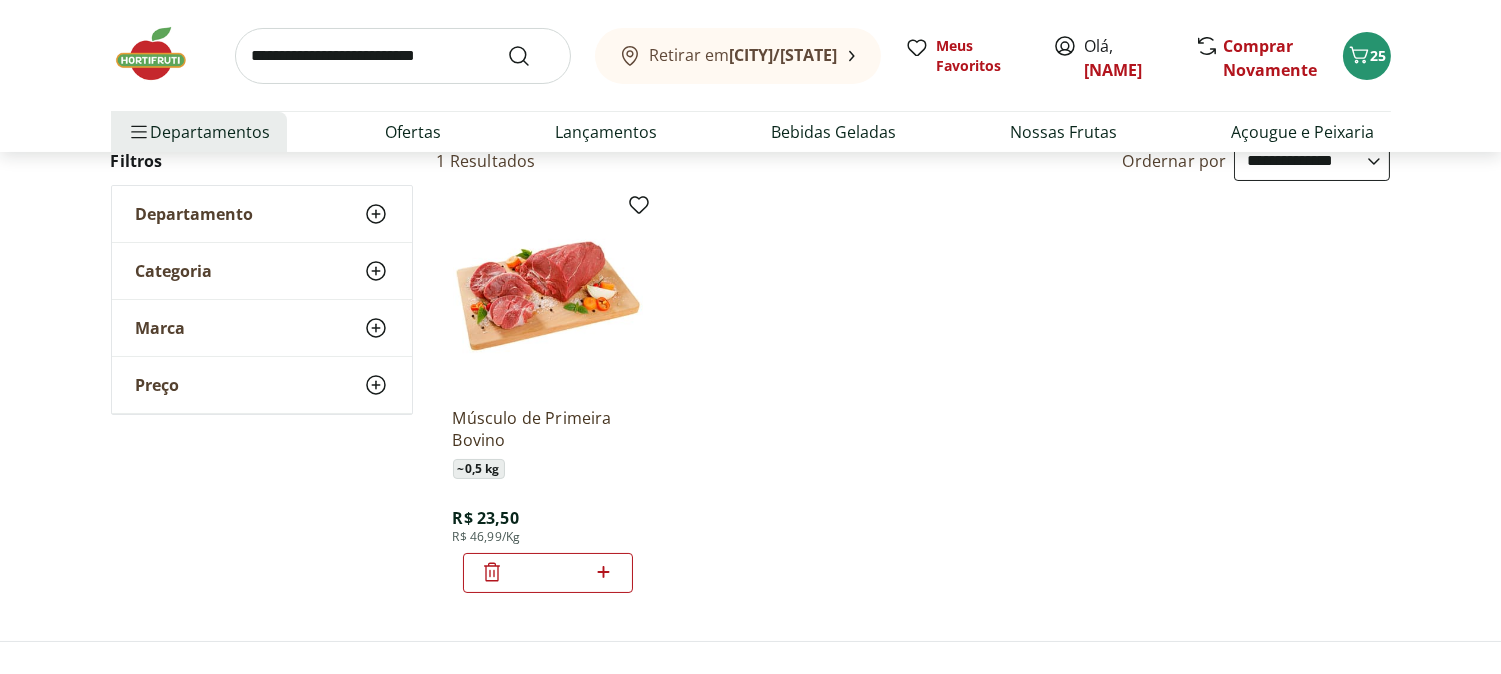 click at bounding box center (403, 56) 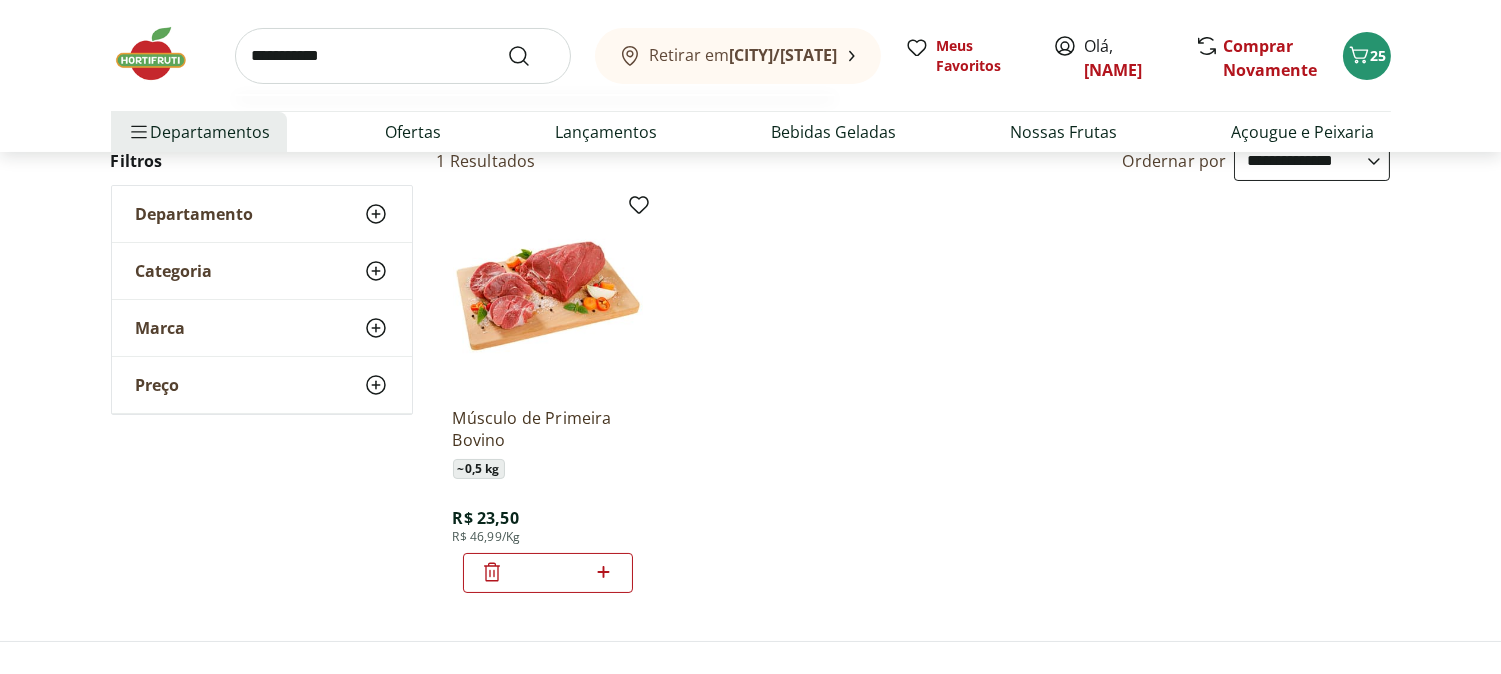 type on "**********" 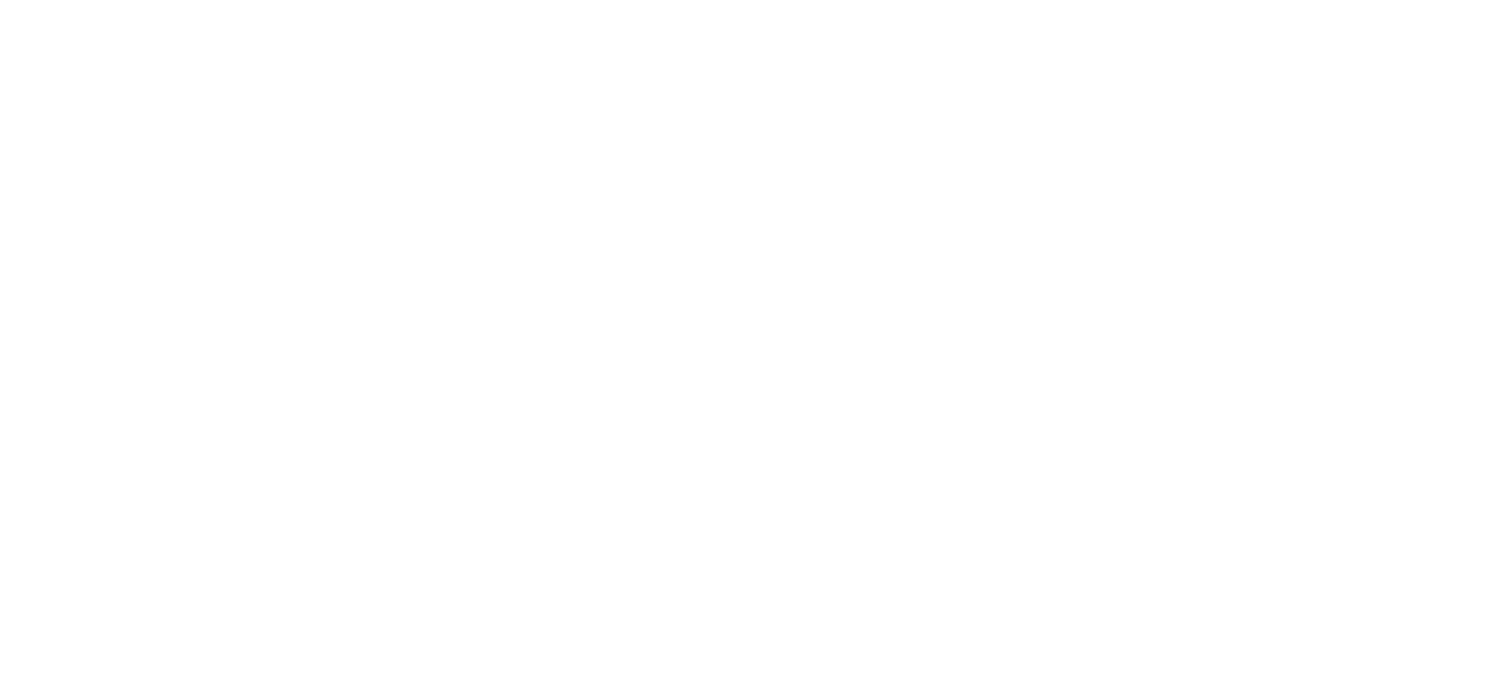 scroll, scrollTop: 0, scrollLeft: 0, axis: both 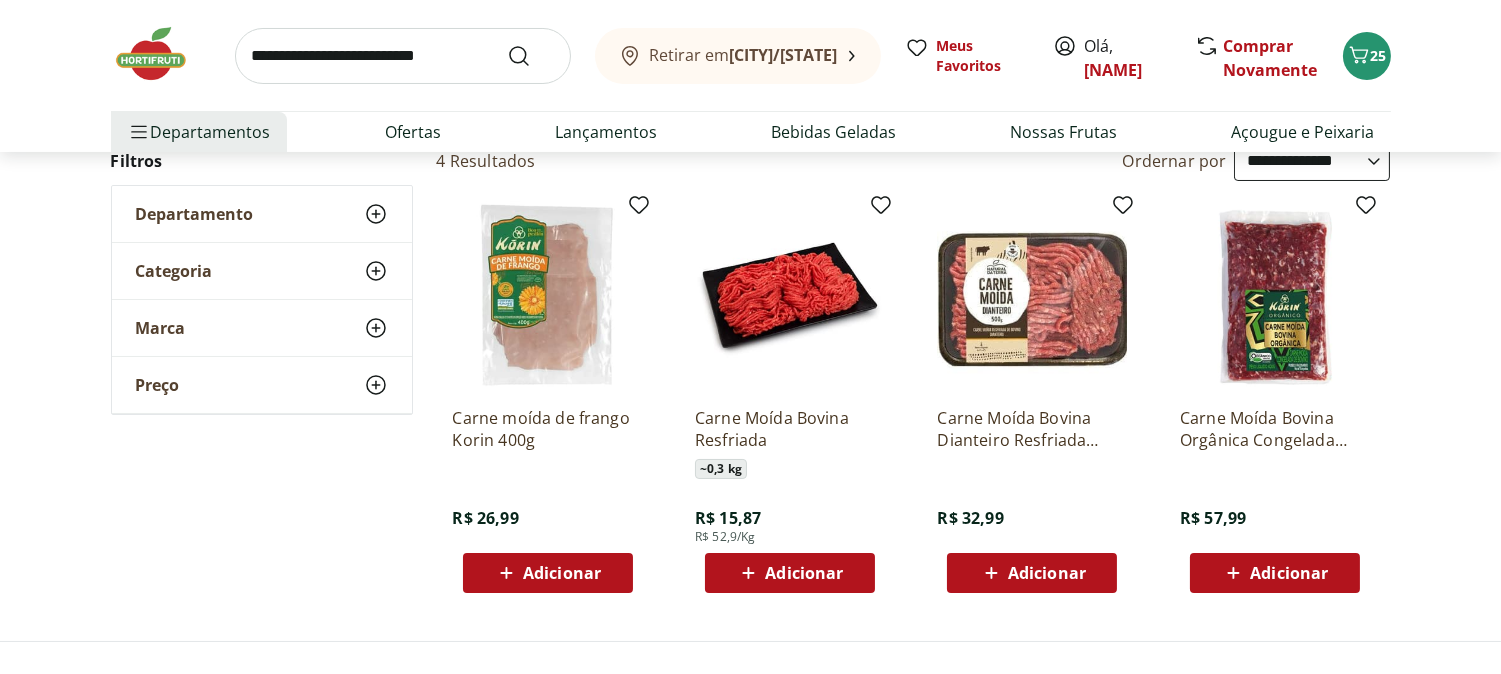 click on "Carne Moída Bovina Orgânica Congelada Korin 400g" at bounding box center (1275, 429) 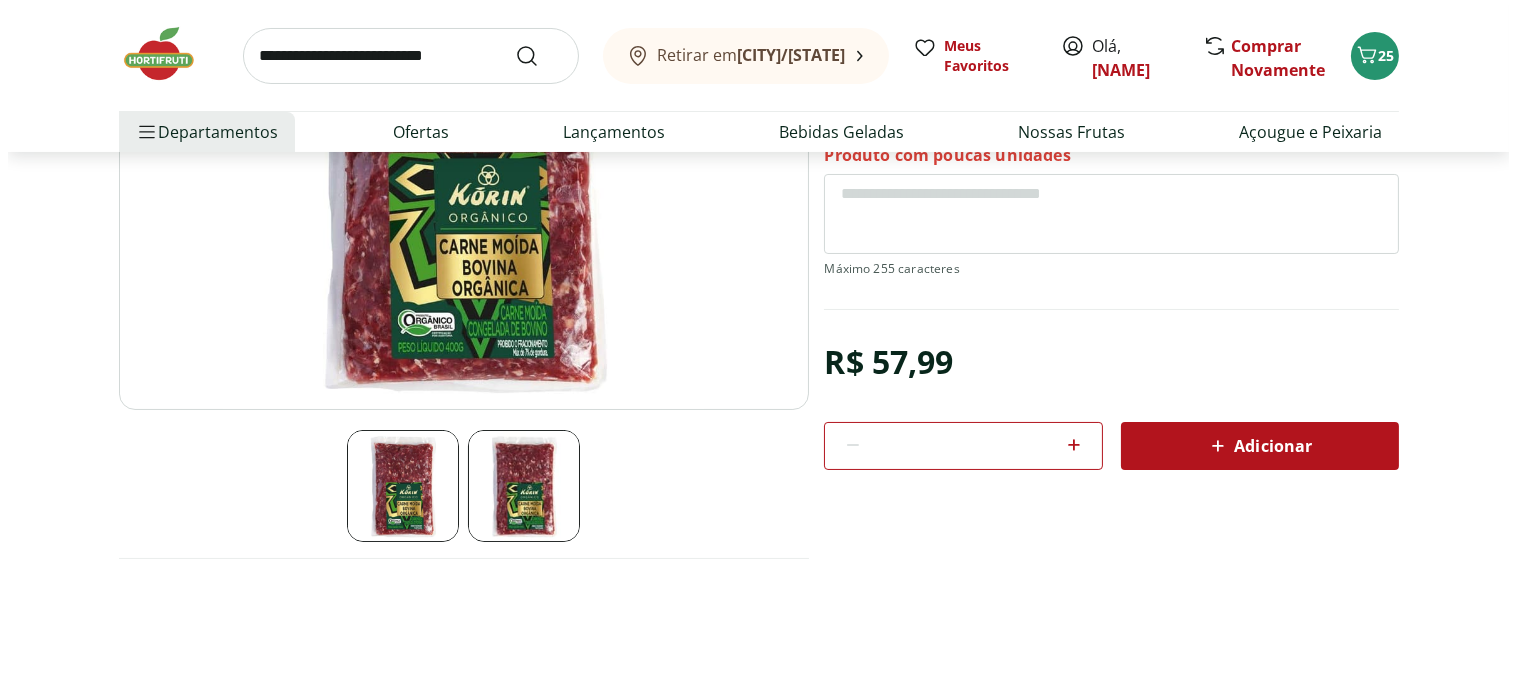 scroll, scrollTop: 333, scrollLeft: 0, axis: vertical 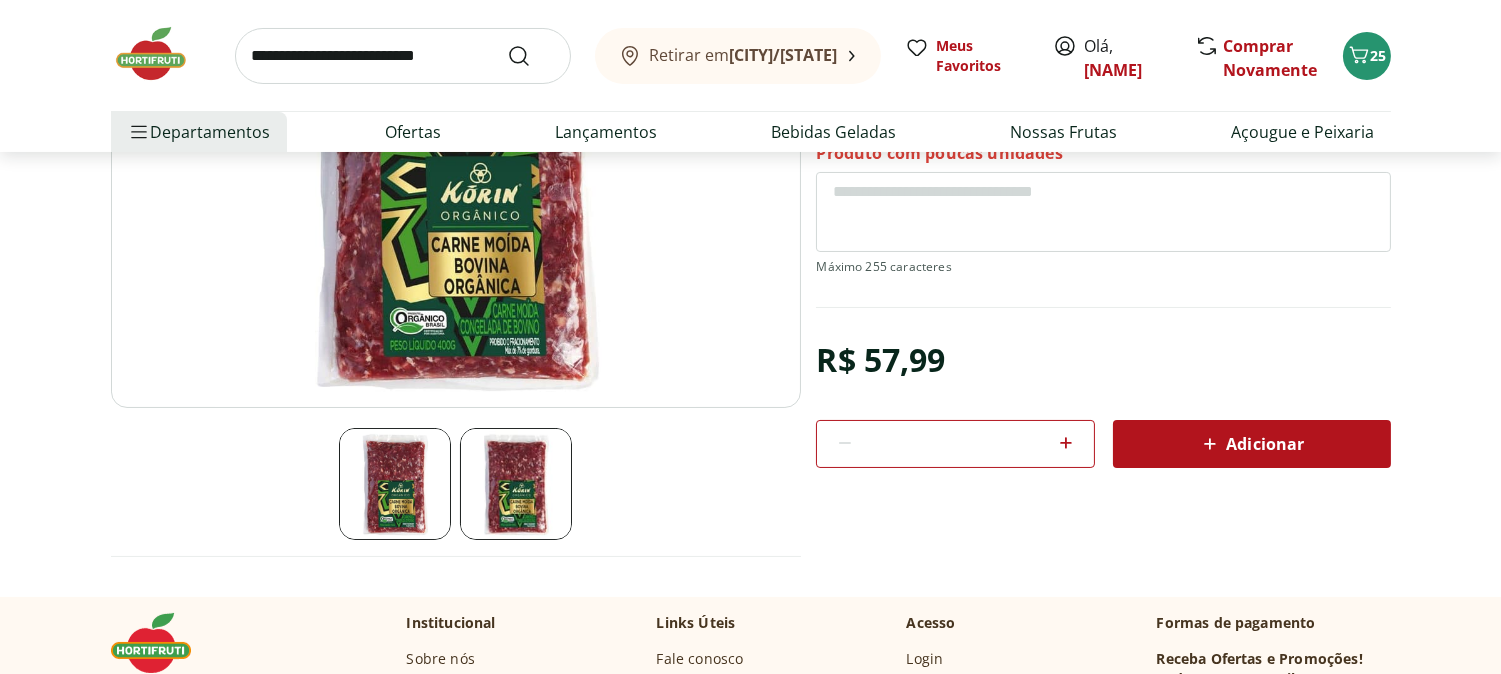 click on "Adicionar" at bounding box center (1251, 444) 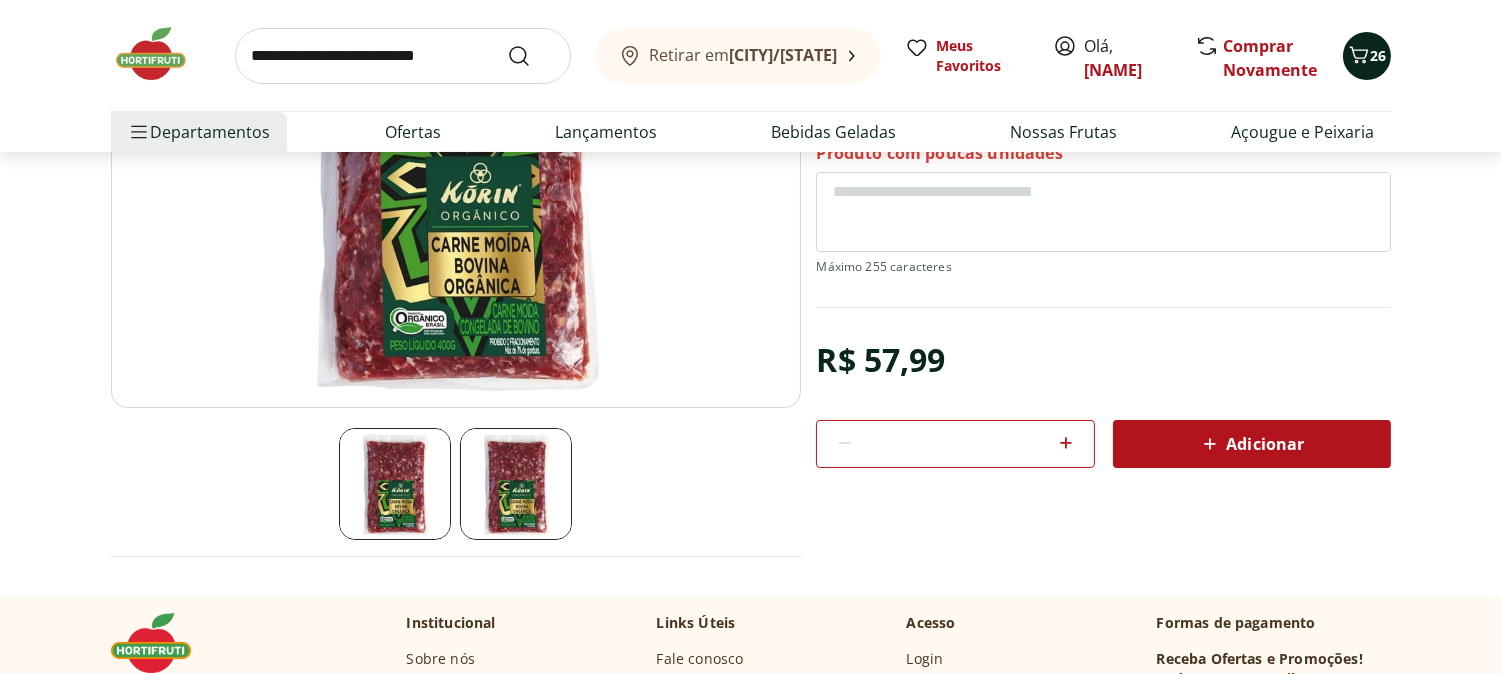click on "26" at bounding box center (1367, 56) 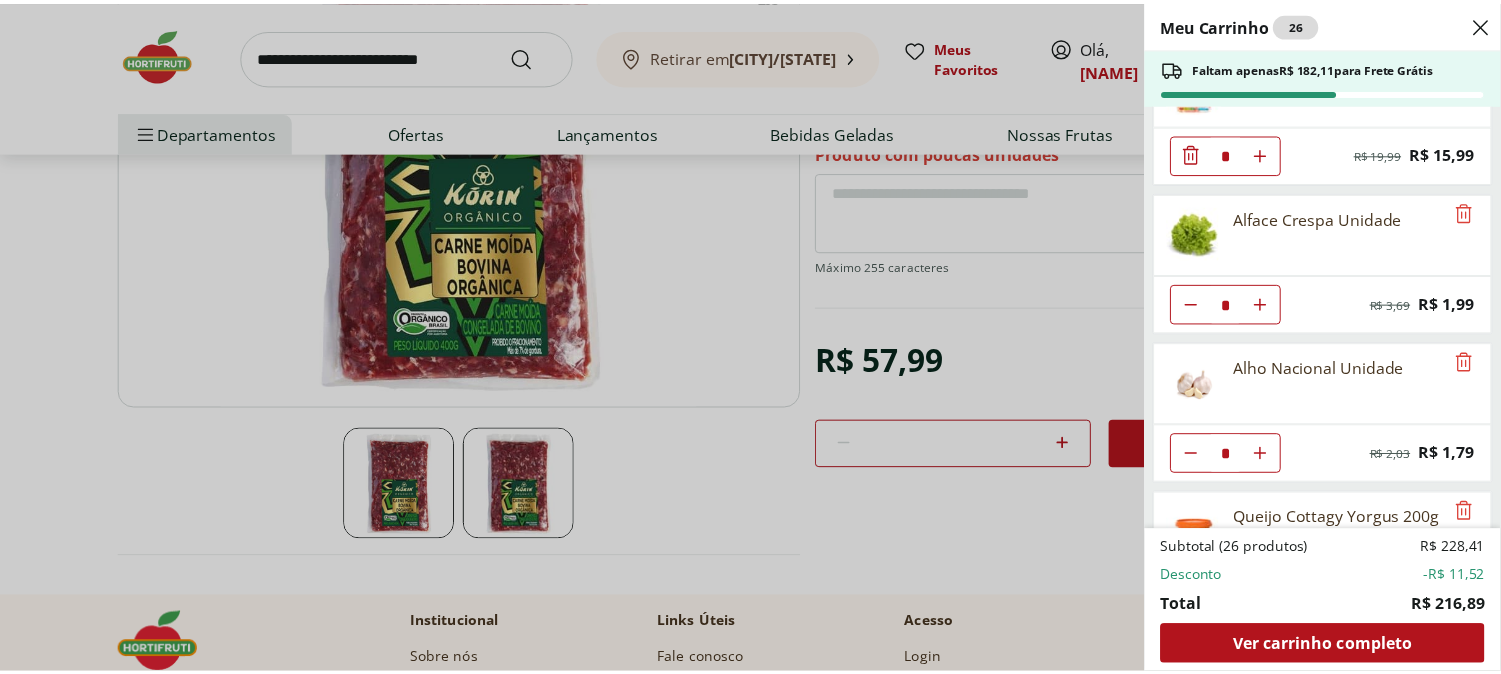 scroll, scrollTop: 0, scrollLeft: 0, axis: both 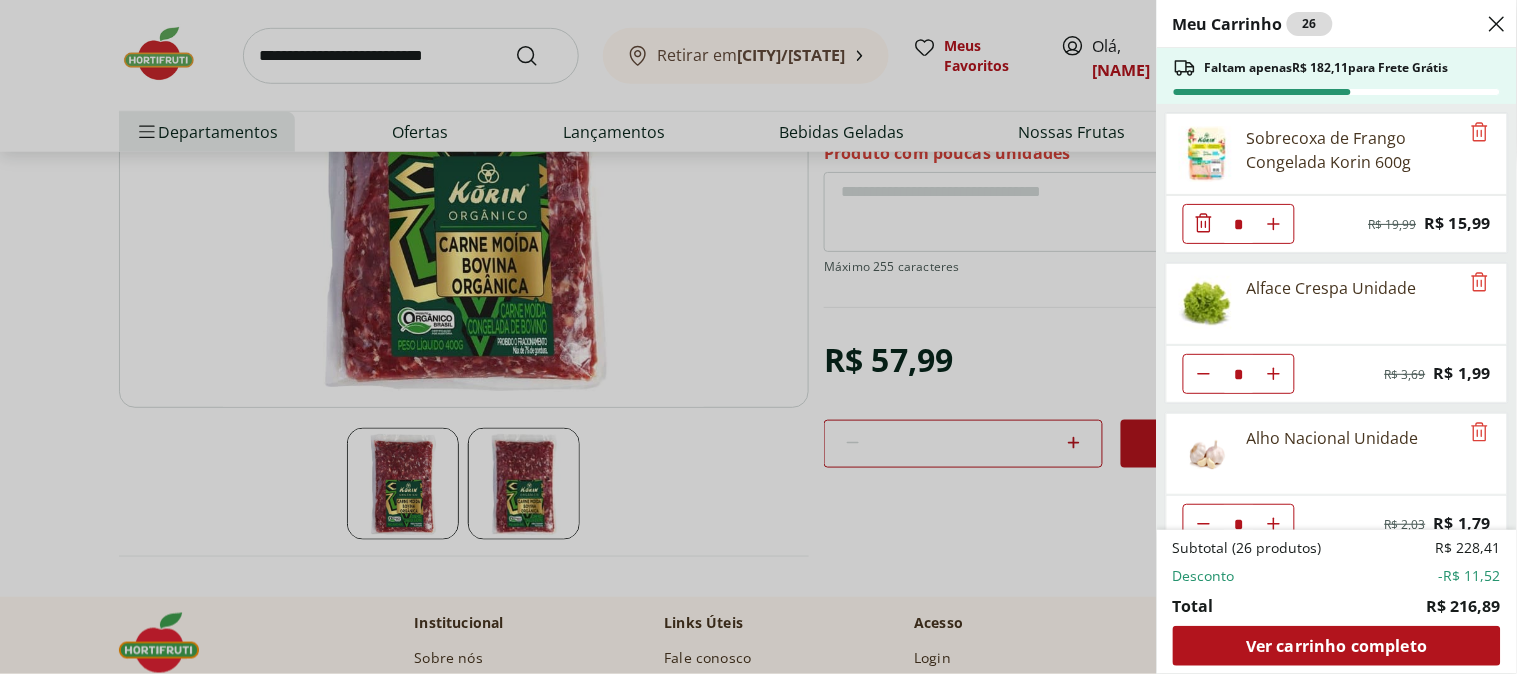 click on "Meu Carrinho 26 Faltam apenas  R$ 182,11  para Frete Grátis Sobrecoxa de Frango Congelada Korin 600g * Original price: R$ 19,99 Price: R$ 15,99 Alface Crespa Unidade * Original price: R$ 3,69 Price: R$ 1,99 Alho Nacional Unidade * Original price: R$ 2,03 Price: R$ 1,79 Queijo Cottagy Yorgus 200g * Price: R$ 16,99 Laranja Lima Natural da Terra 1,5kg * Price: R$ 18,99 Mexerica Rio Unidade * Price: R$ 1,92 Coco Seco com Pele Unidade * Price: R$ 18,25 Tomate Italiano * Price: R$ 1,15 Cheiro Verde Unidade * Price: R$ 1,99 Maçã Gala Importada Unidade * Price: R$ 3,23 Sobrecoxas Congeladas de Frango Sadia 1kg * Price: R$ 18,99 Milho Verde Em Conserva Tradicional Bonduelle Lata 170G * Price: R$ 6,59 Músculo de Primeira Bovino * Price: R$ 23,50 Carne Moída Bovina Orgânica Congelada Korin 400g * Price: R$ 57,99 Subtotal (26 produtos) R$ 228,41 Desconto -R$ 11,52 Total R$ 216,89 Ver carrinho completo" at bounding box center (758, 337) 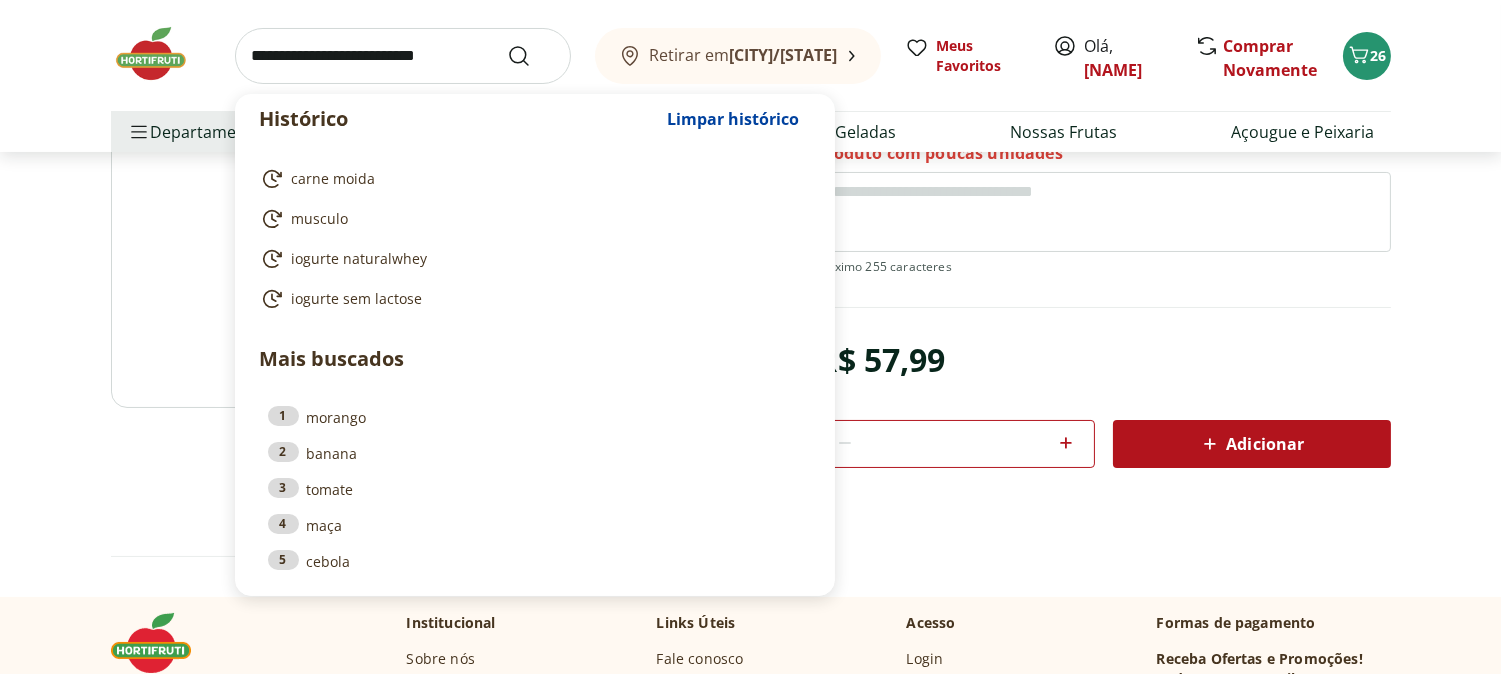 click at bounding box center [403, 56] 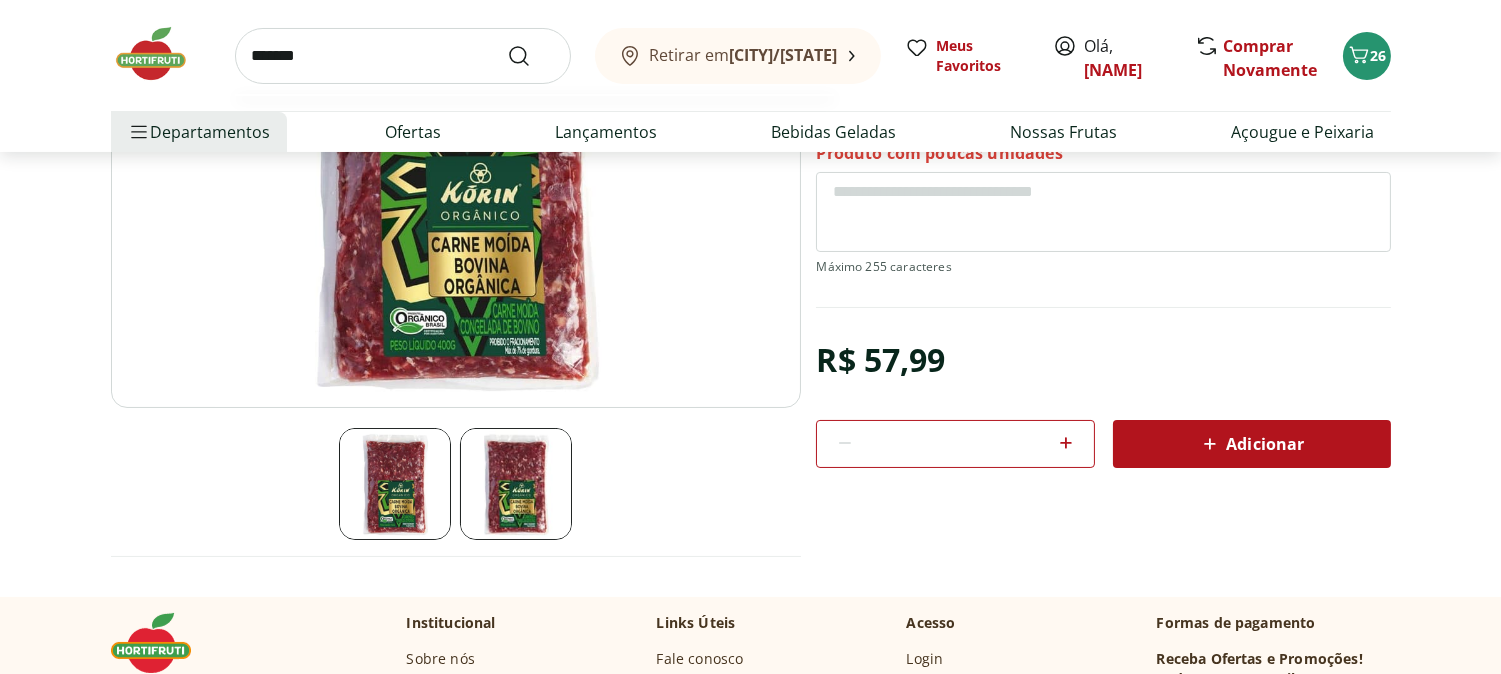 type on "*******" 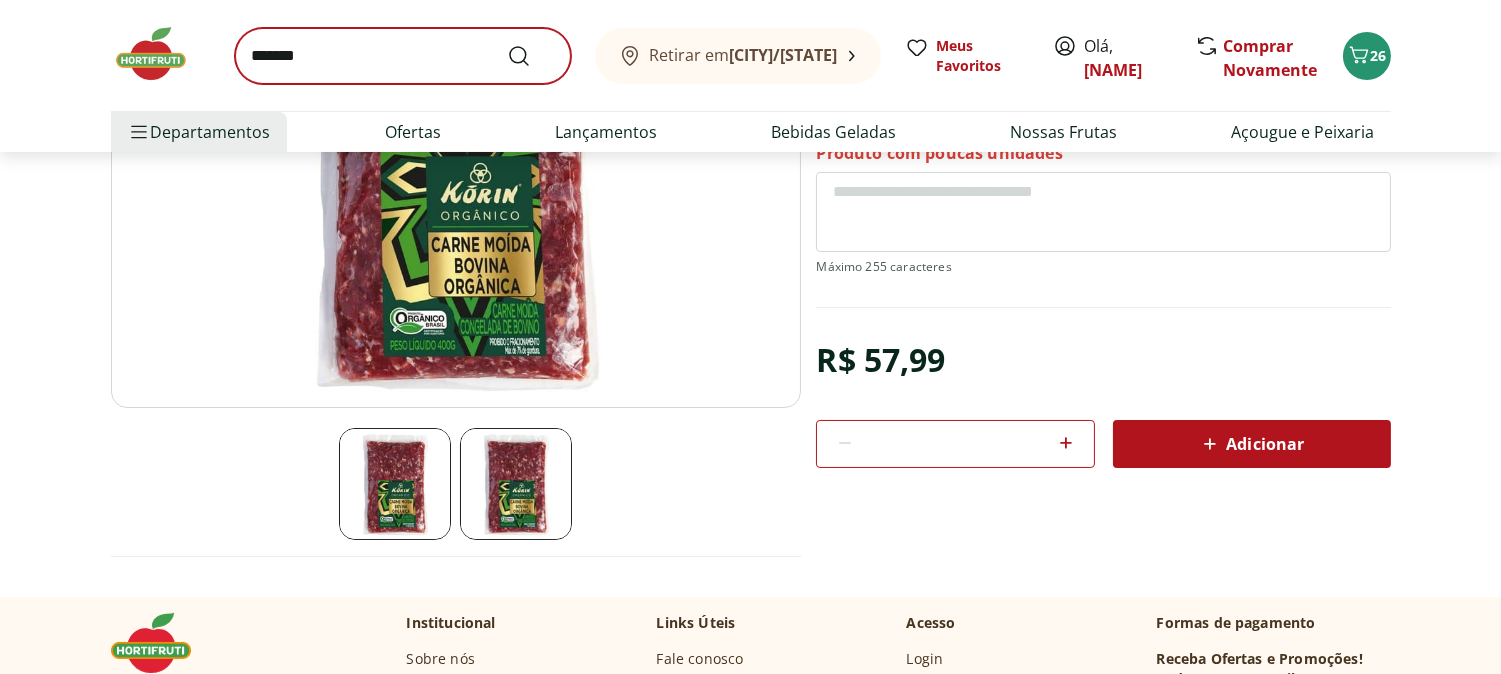 scroll, scrollTop: 0, scrollLeft: 0, axis: both 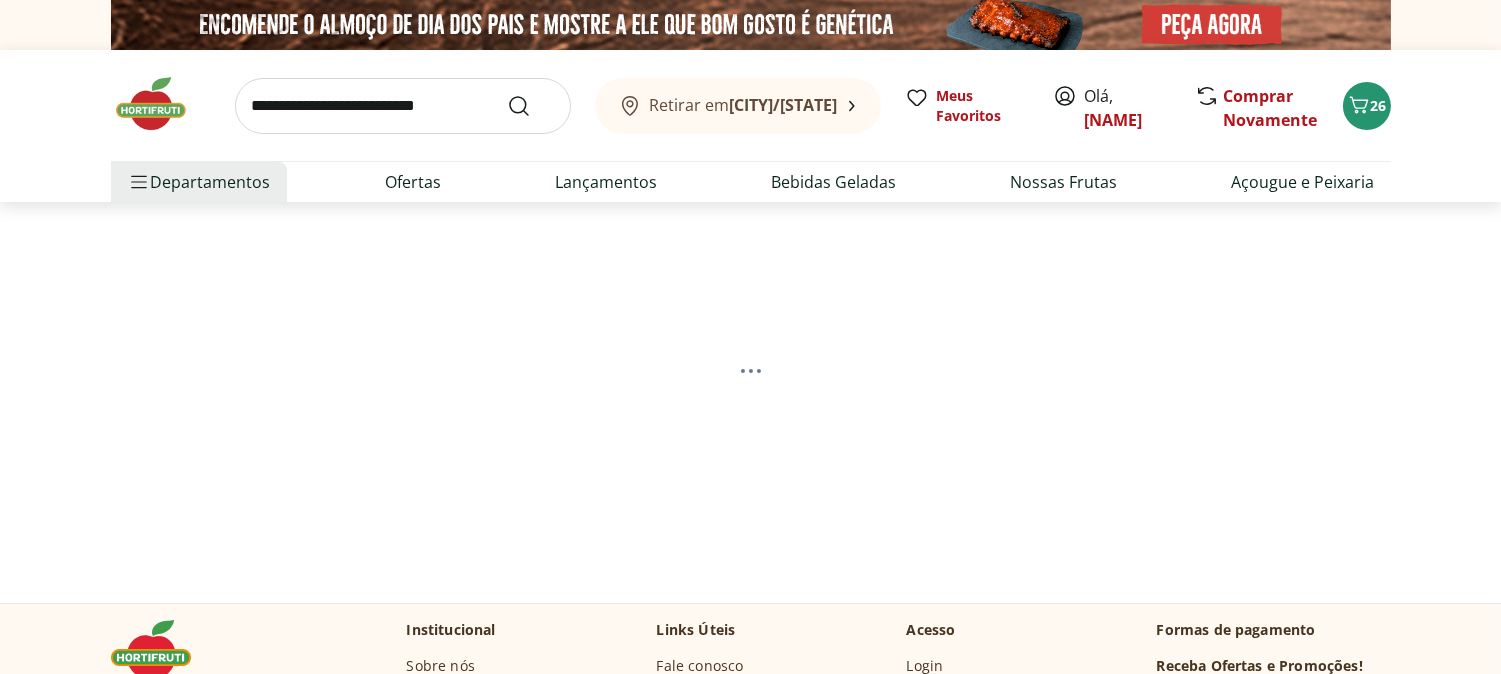 select on "**********" 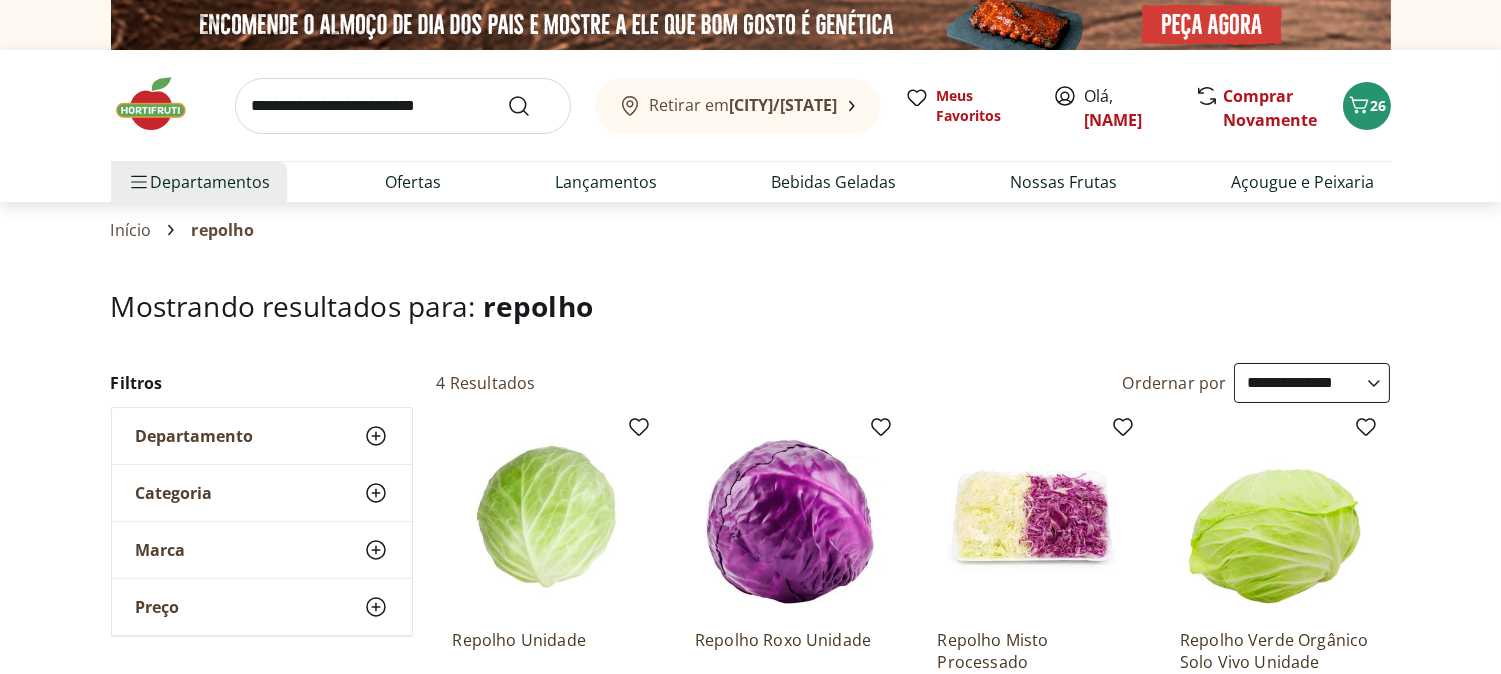 scroll, scrollTop: 222, scrollLeft: 0, axis: vertical 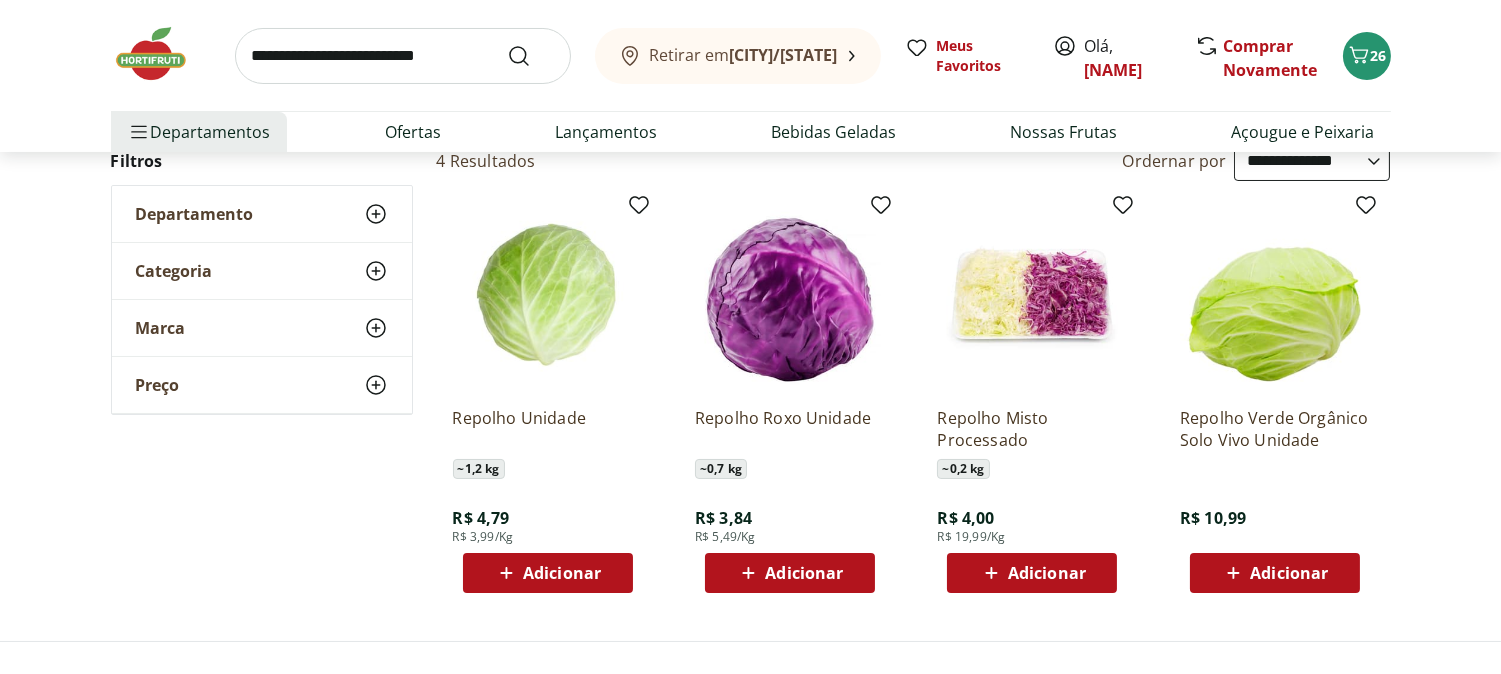 click on "Adicionar" at bounding box center [562, 573] 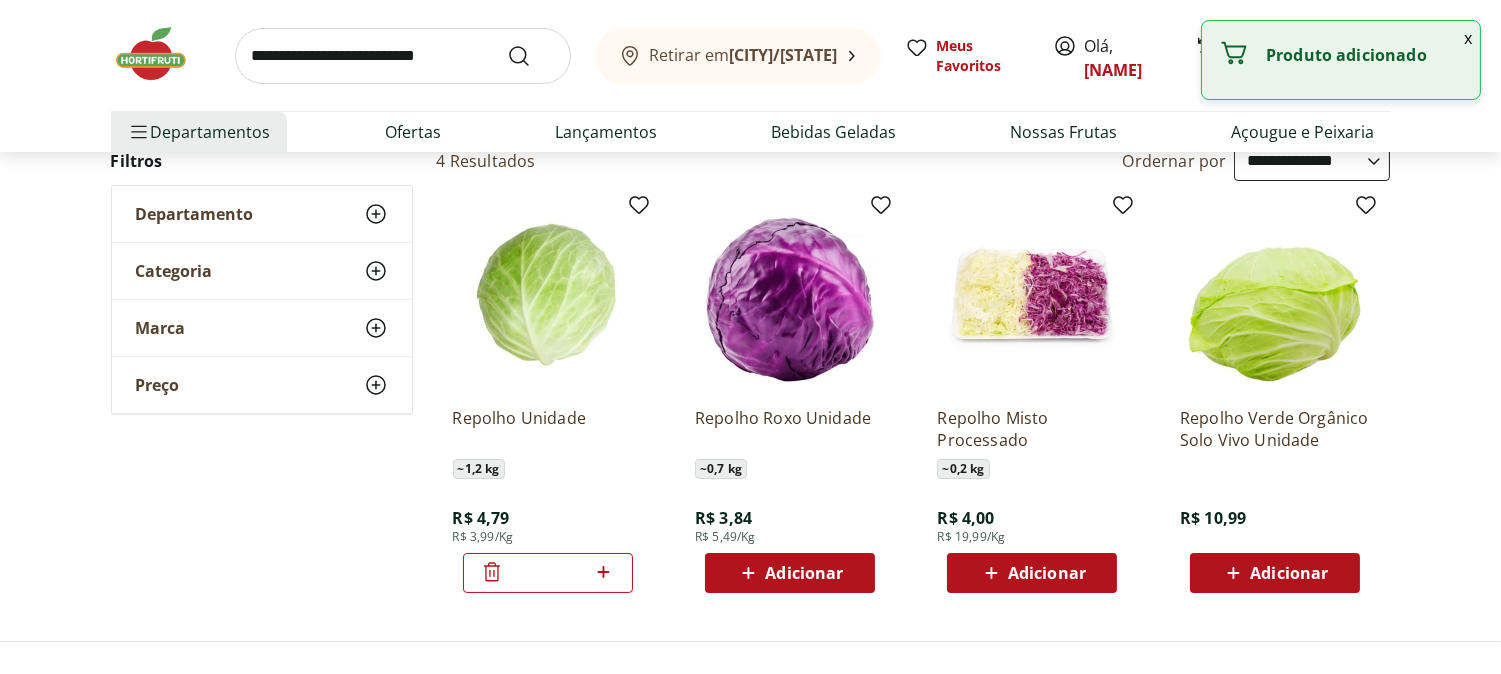 click at bounding box center [403, 56] 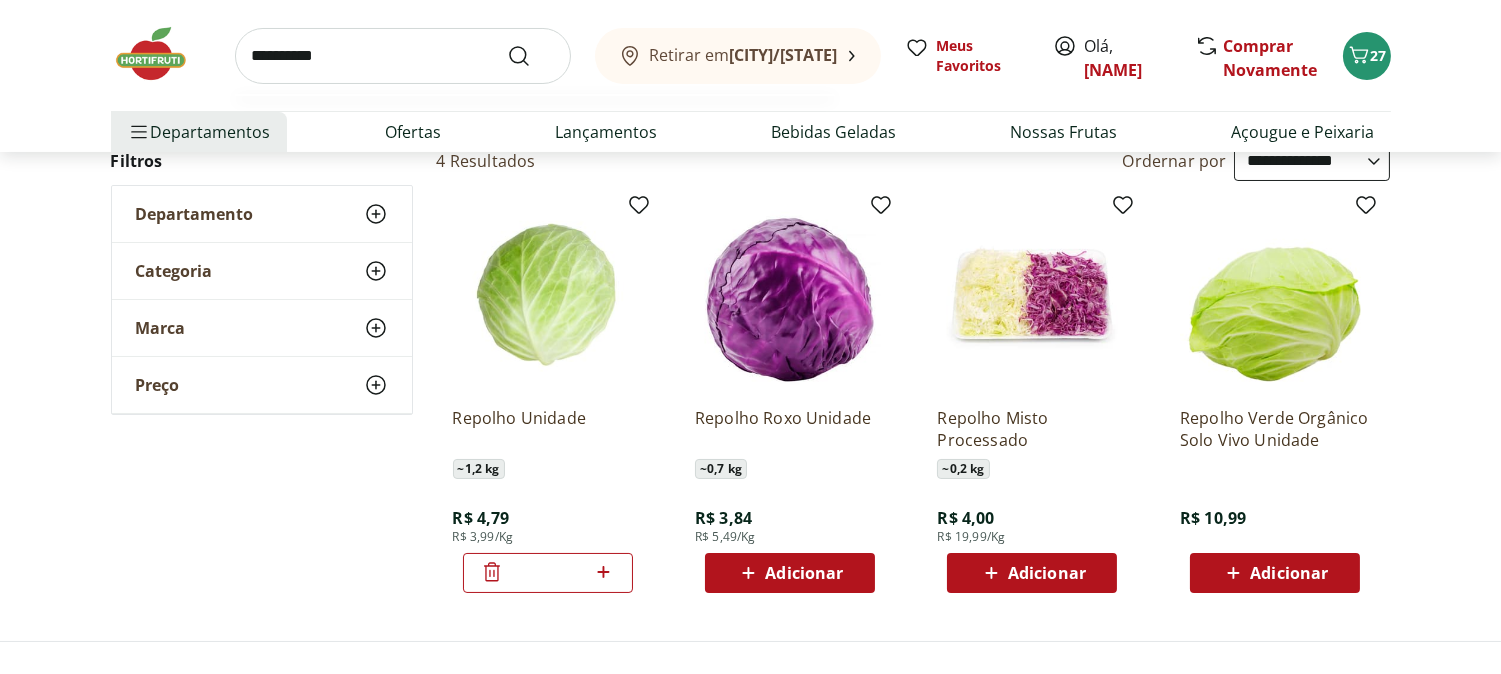 type on "**********" 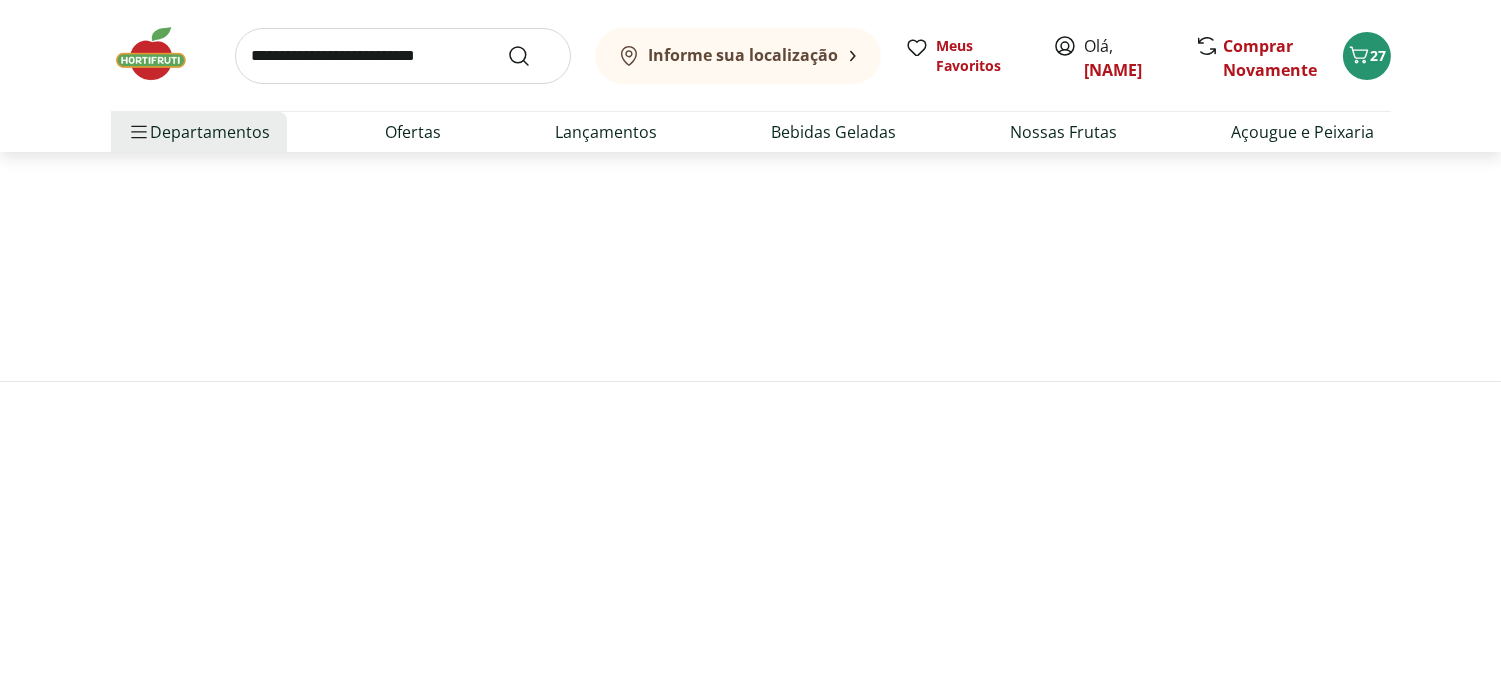 scroll, scrollTop: 0, scrollLeft: 0, axis: both 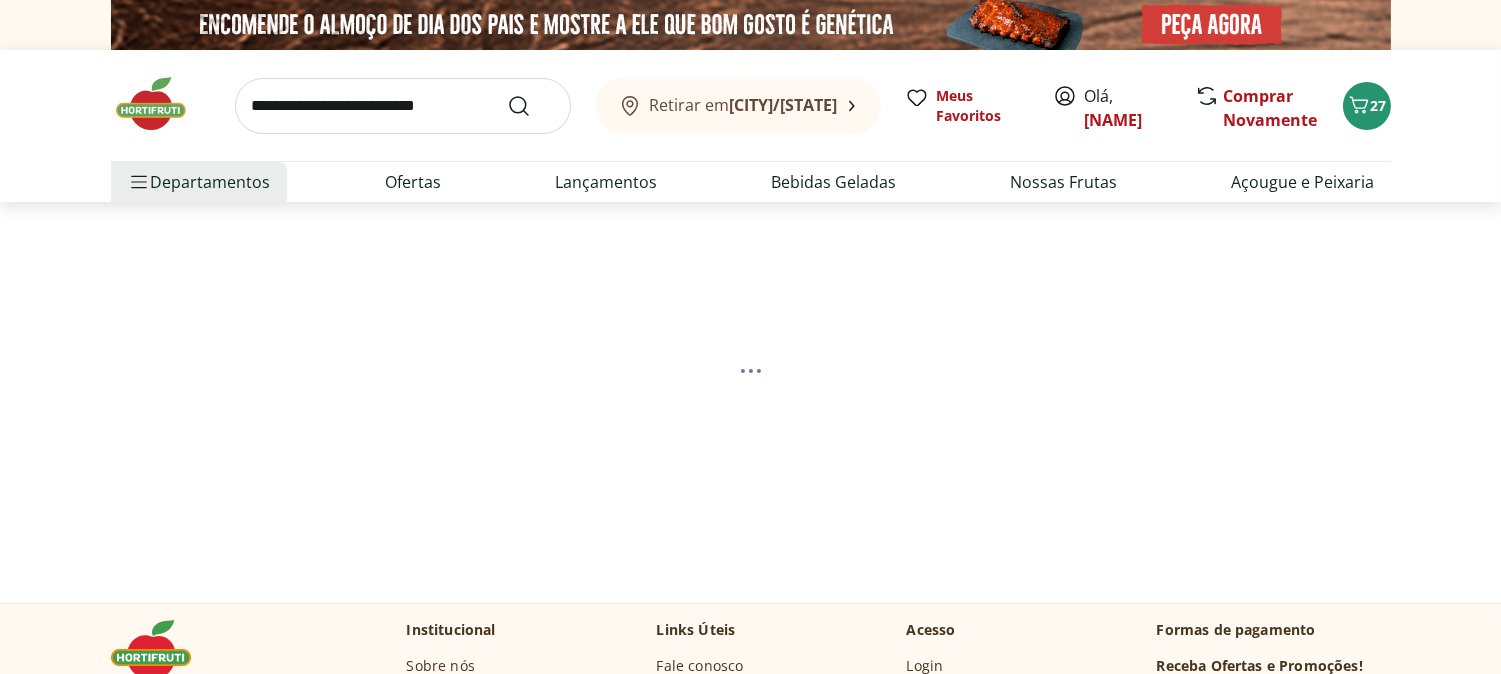select on "**********" 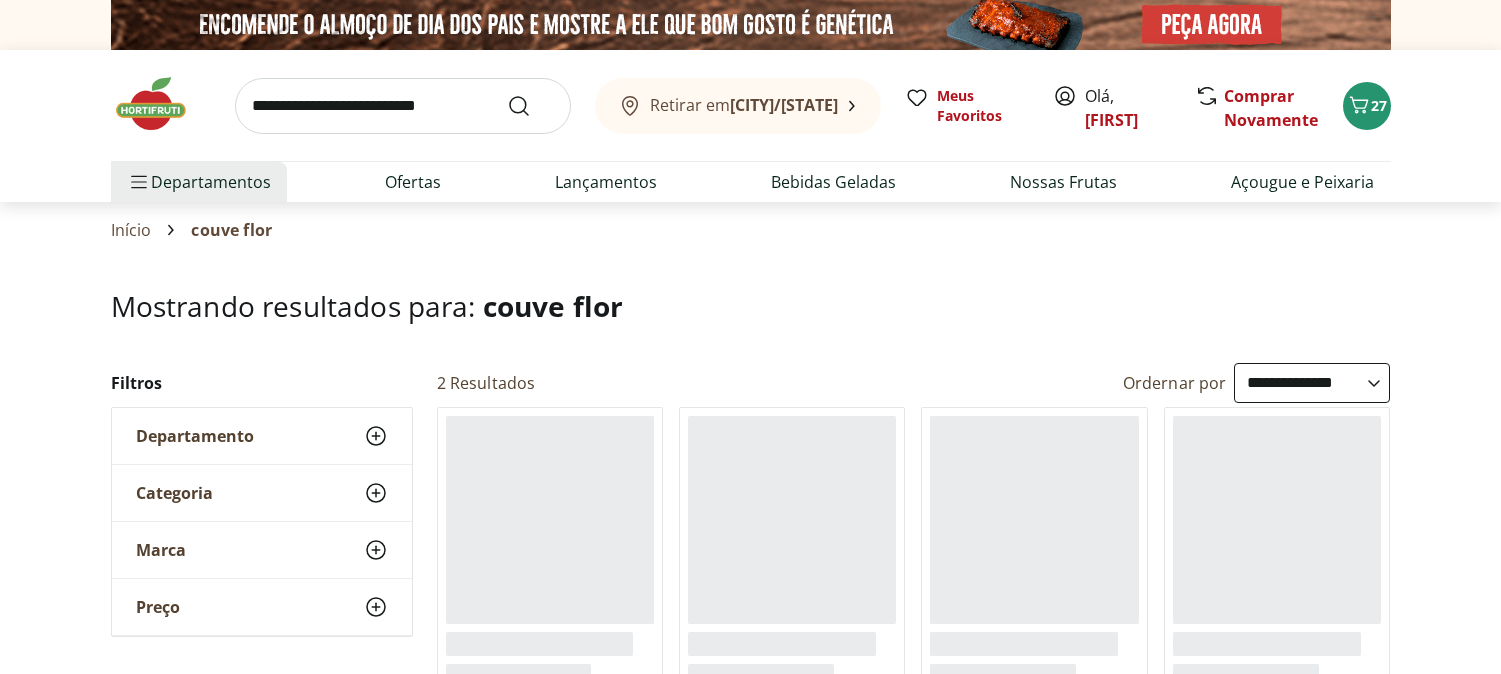 select on "**********" 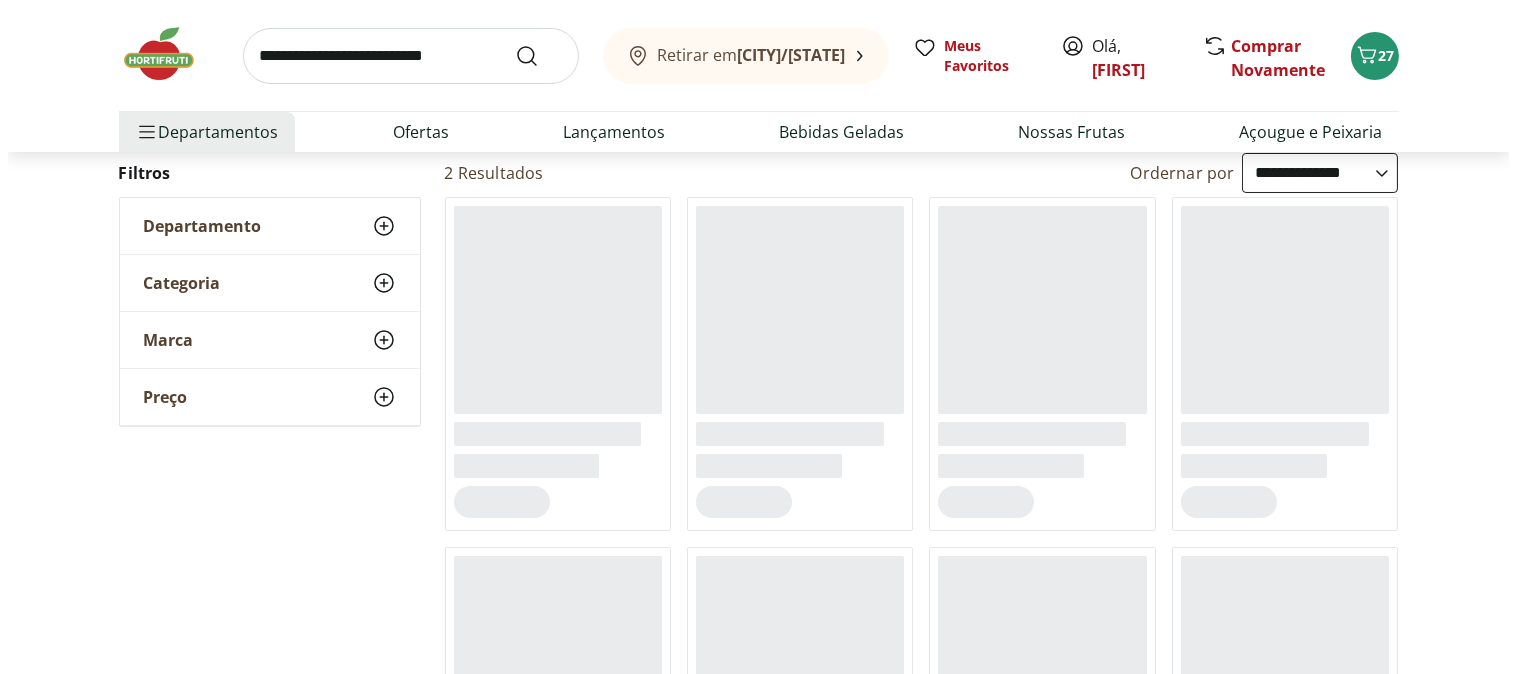 scroll, scrollTop: 0, scrollLeft: 0, axis: both 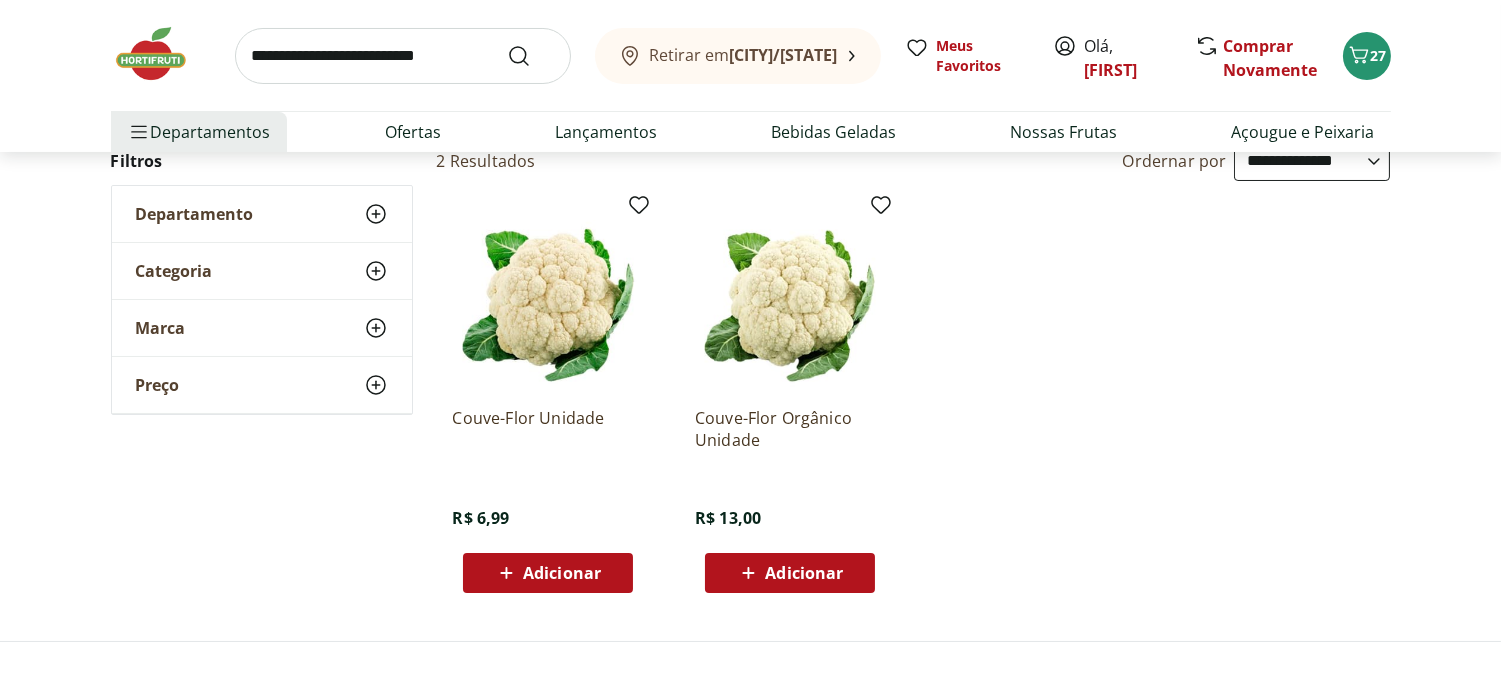 click on "Adicionar" at bounding box center [562, 573] 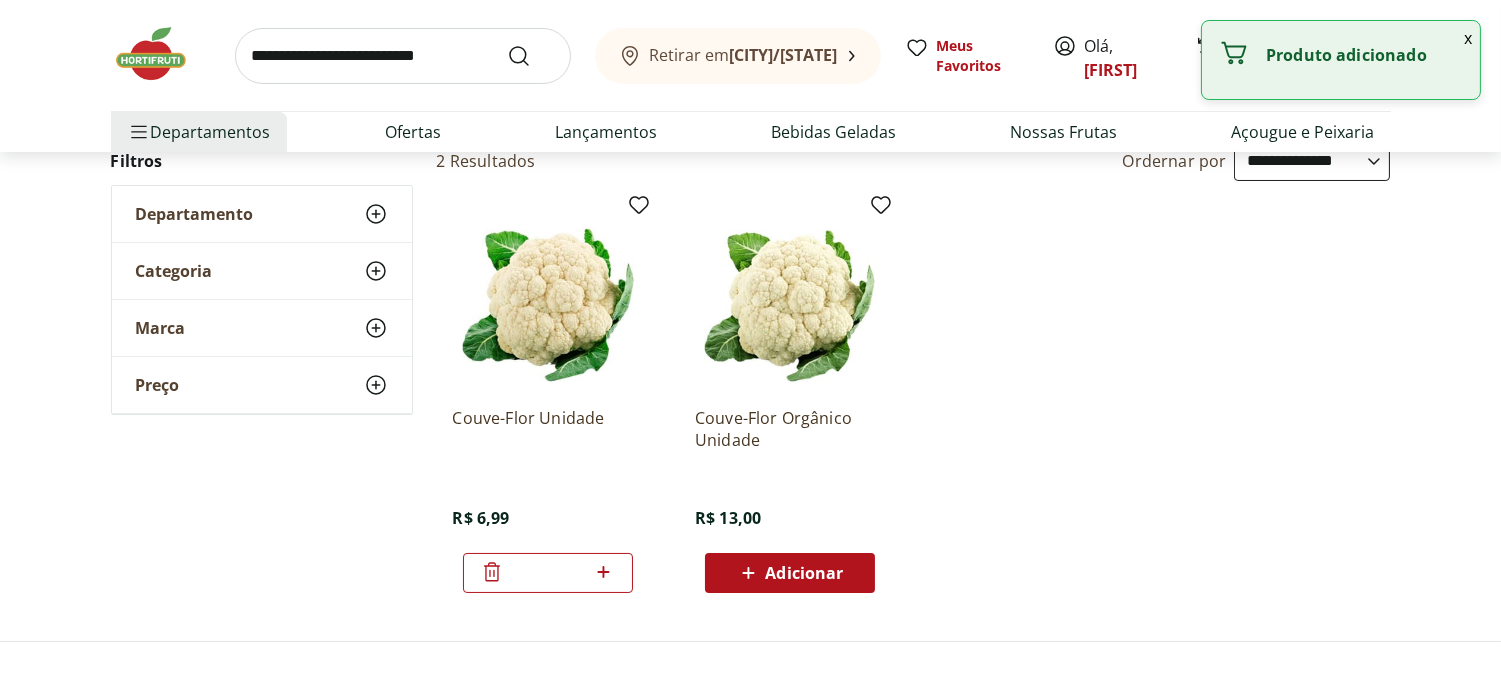 click at bounding box center [403, 56] 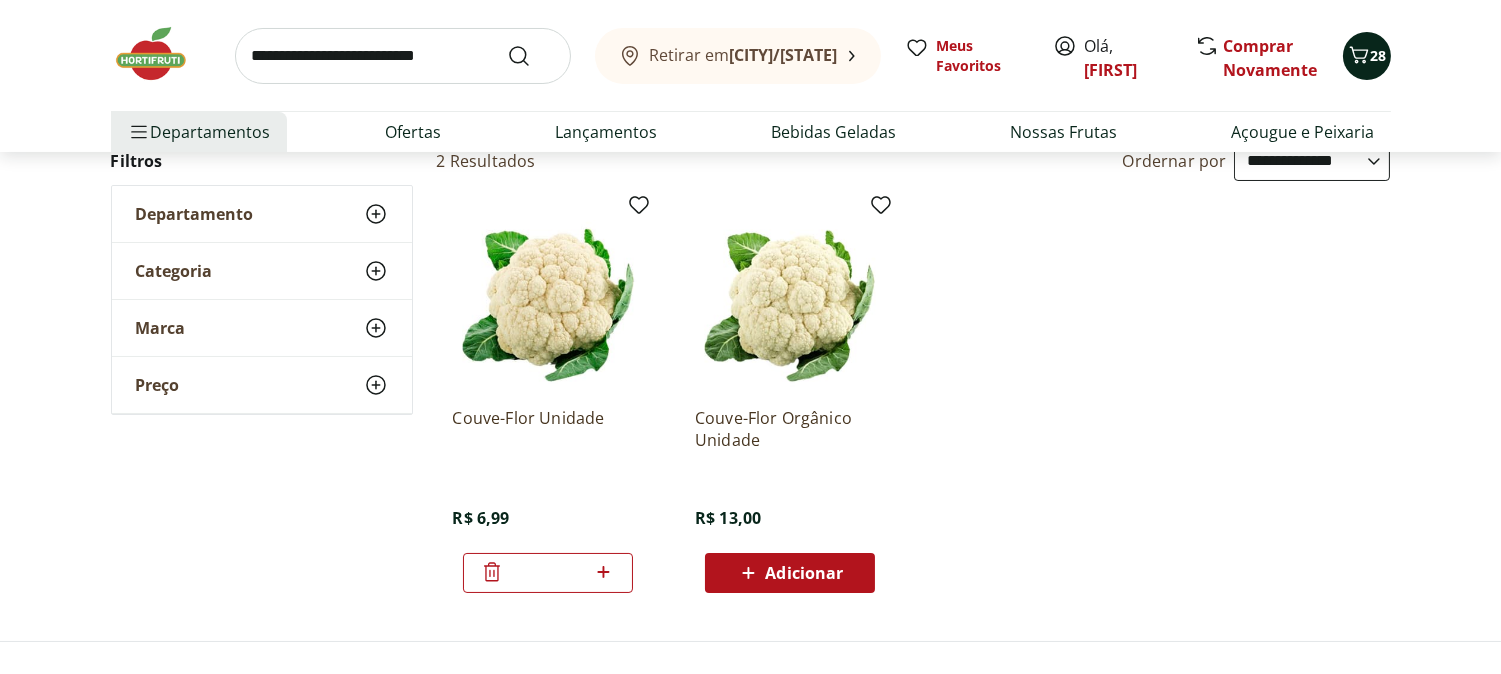 click on "28" at bounding box center (1379, 55) 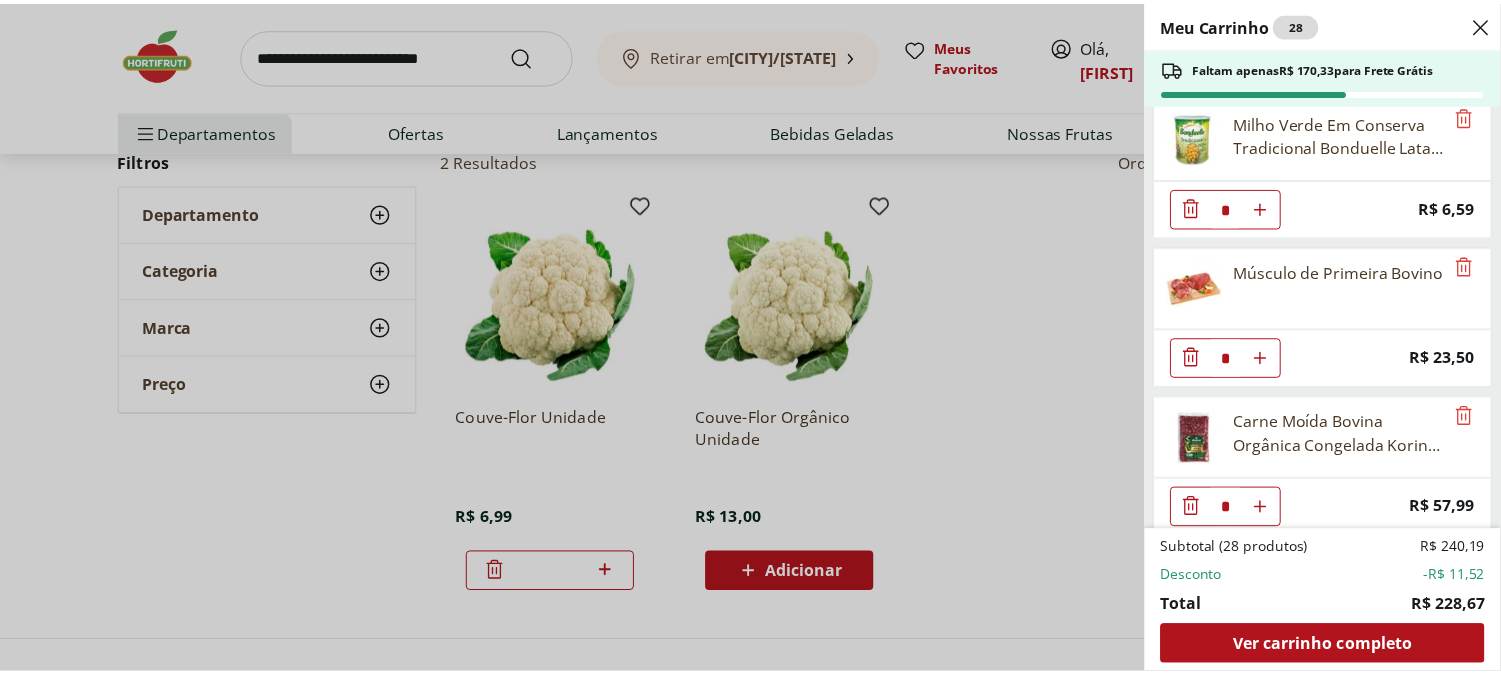 scroll, scrollTop: 1991, scrollLeft: 0, axis: vertical 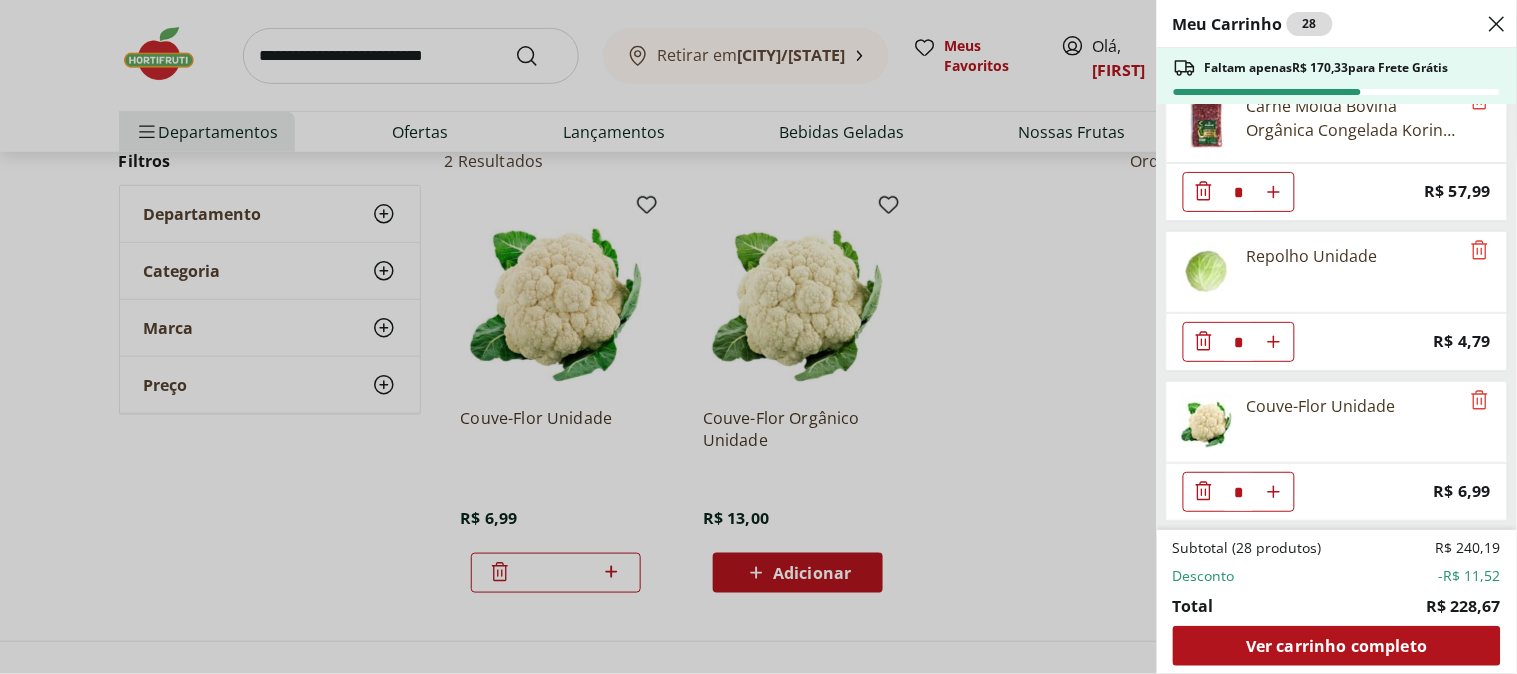 click on "Meu Carrinho 28 Faltam apenas  R$ 170,33  para Frete Grátis Sobrecoxa de Frango Congelada Korin 600g * Original price: R$ 19,99 Price: R$ 15,99 Alface Crespa Unidade * Original price: R$ 3,69 Price: R$ 1,99 Alho Nacional Unidade * Original price: R$ 2,03 Price: R$ 1,79 Queijo Cottagy Yorgus 200g * Price: R$ 16,99 Laranja Lima Natural da Terra 1,5kg * Price: R$ 18,99 Mexerica Rio Unidade * Price: R$ 1,92 Coco Seco com Pele Unidade * Price: R$ 18,25 Tomate Italiano * Price: R$ 1,15 Cheiro Verde Unidade * Price: R$ 1,99 Maçã Gala Importada Unidade * Price: R$ 3,23 Sobrecoxas Congeladas de Frango Sadia 1kg * Price: R$ 18,99 Milho Verde Em Conserva Tradicional Bonduelle Lata 170G * Price: R$ 6,59 Músculo de Primeira Bovino * Price: R$ 23,50 Carne Moída Bovina Orgânica Congelada Korin 400g * Price: R$ 57,99 Repolho Unidade * Price: R$ 4,79 Couve-Flor Unidade * Price: R$ 6,99 Subtotal (28 produtos) R$ 240,19 Desconto -R$ 11,52 Total R$ 228,67 Ver carrinho completo" at bounding box center (758, 337) 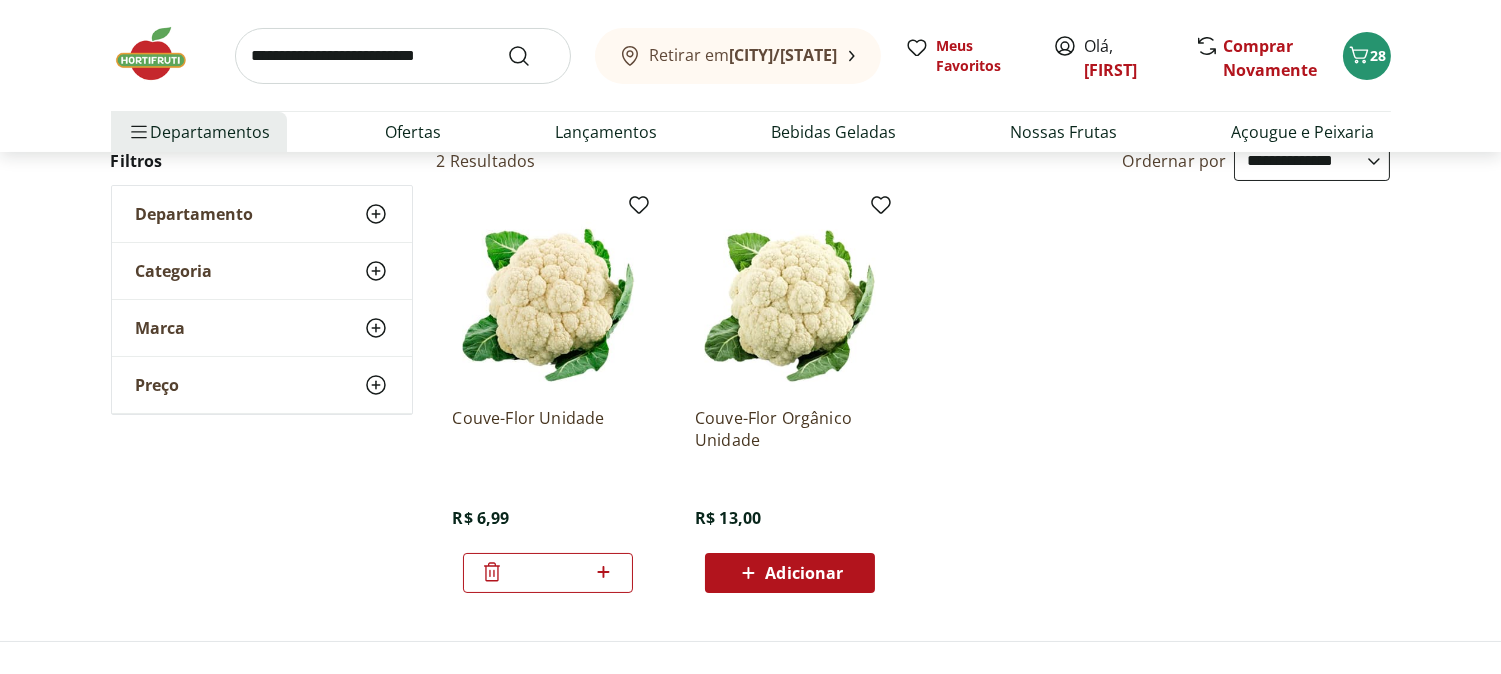 click at bounding box center [403, 56] 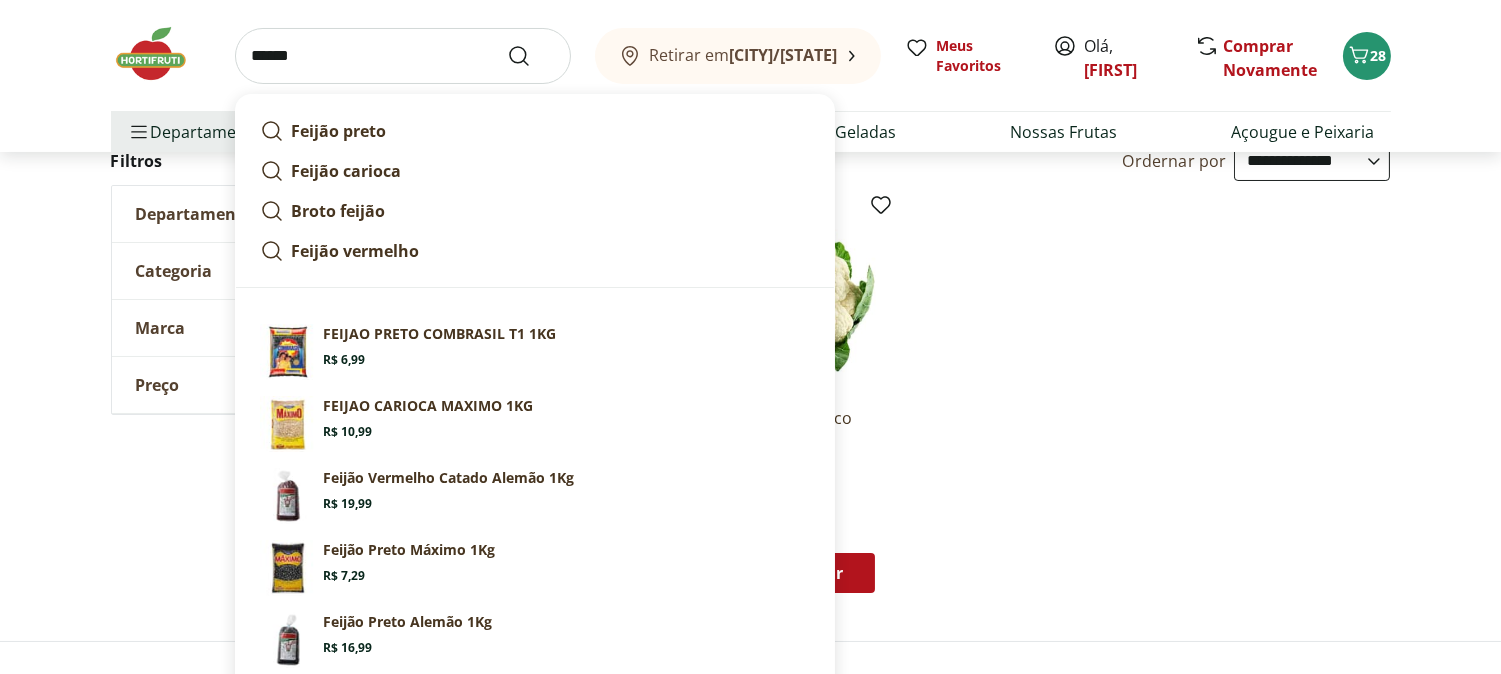type on "******" 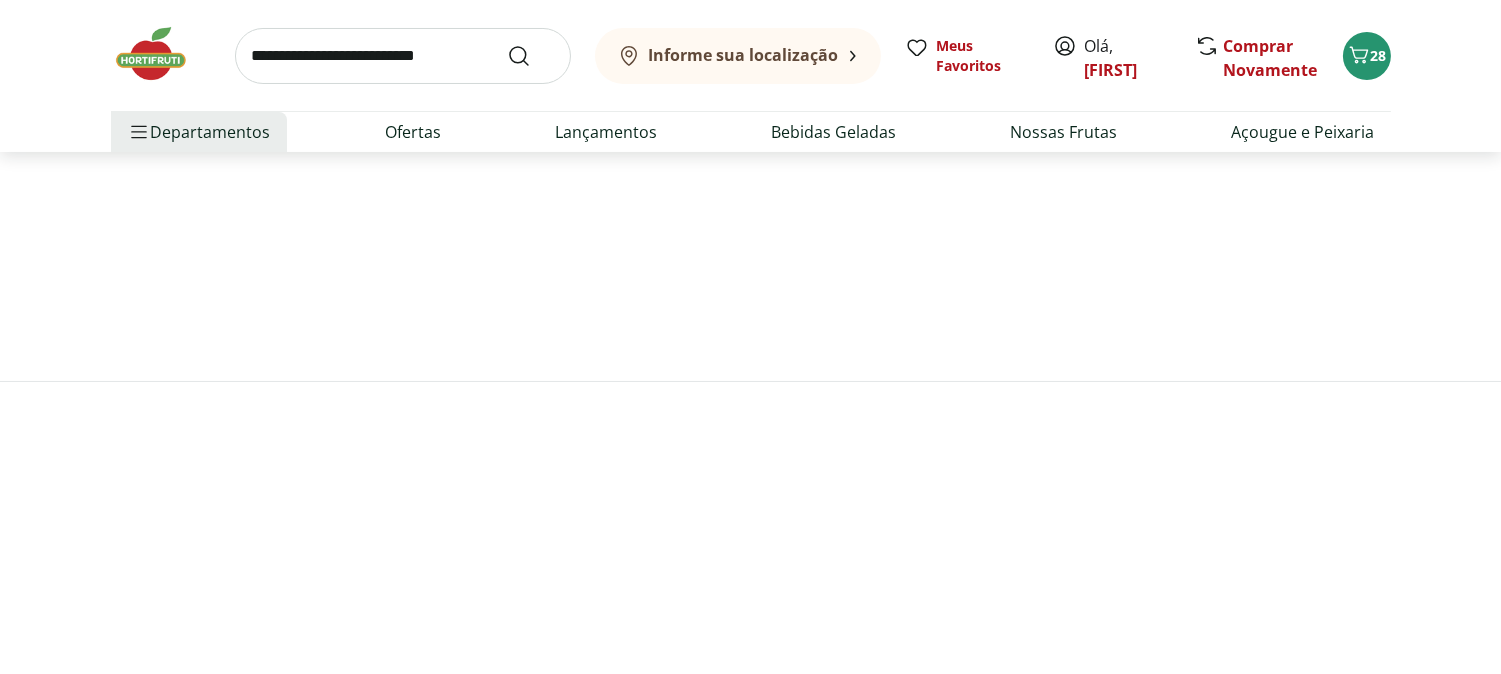 scroll, scrollTop: 0, scrollLeft: 0, axis: both 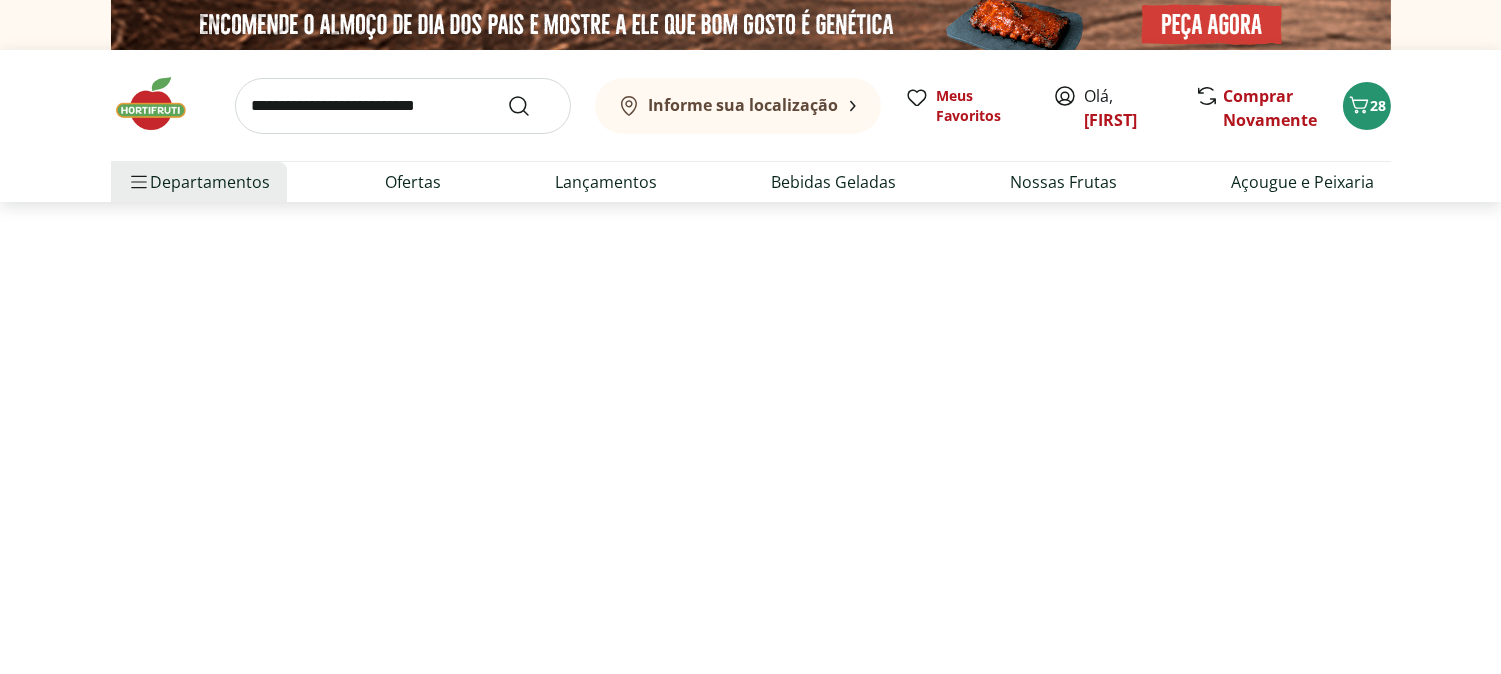 select on "**********" 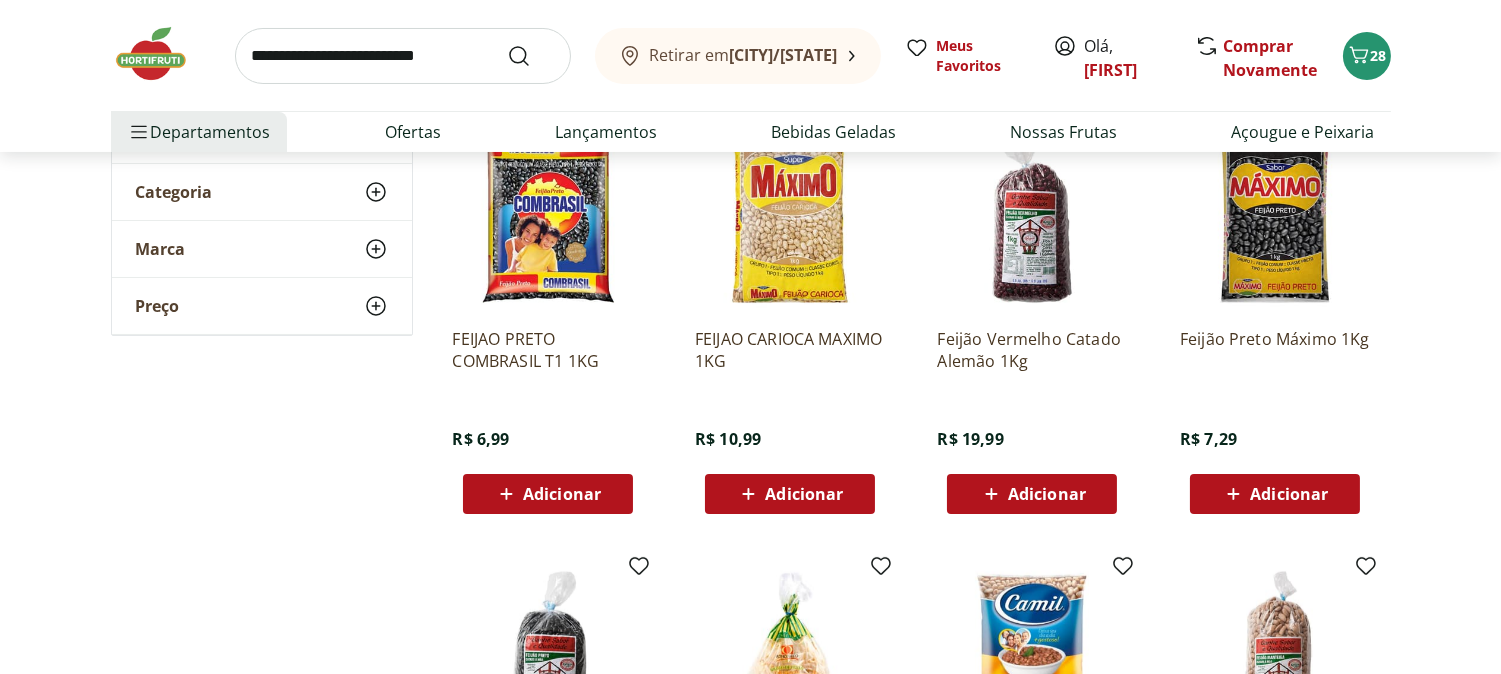 scroll, scrollTop: 333, scrollLeft: 0, axis: vertical 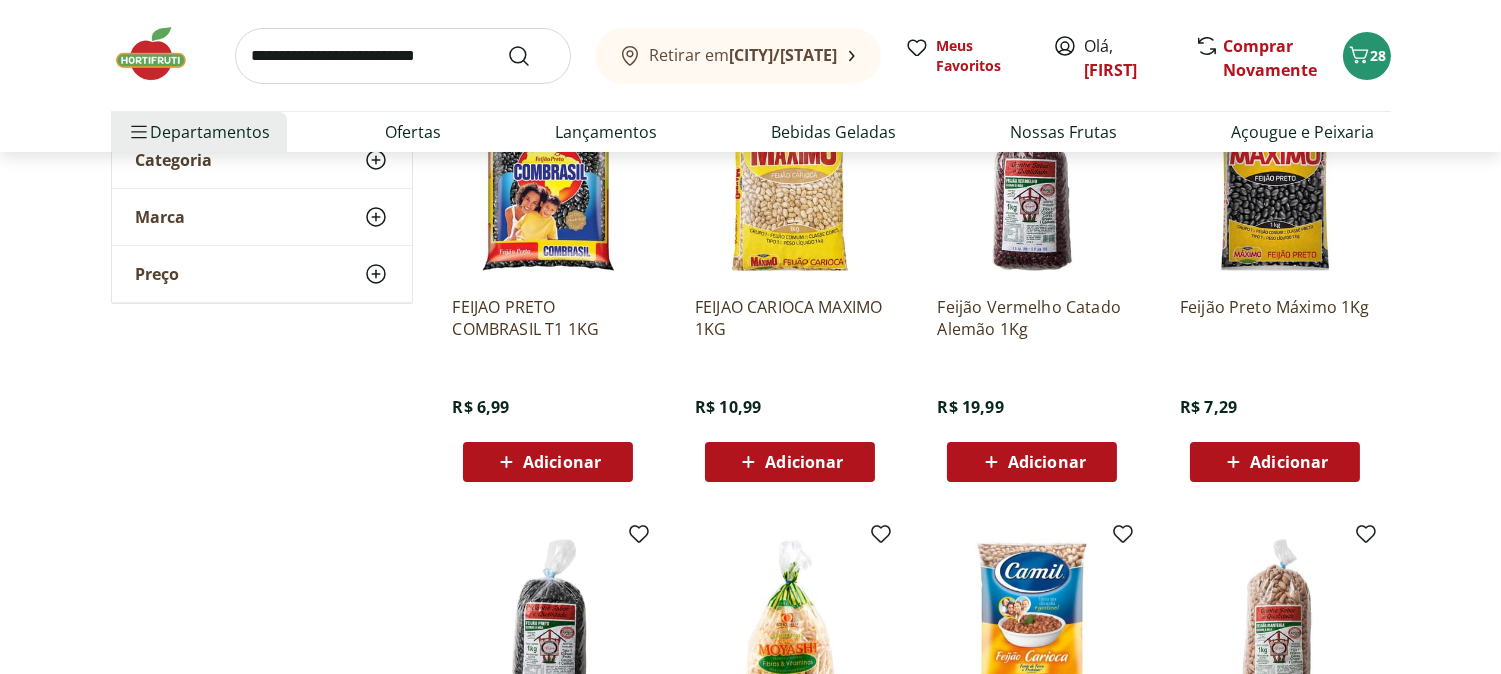 click on "Adicionar" at bounding box center [562, 462] 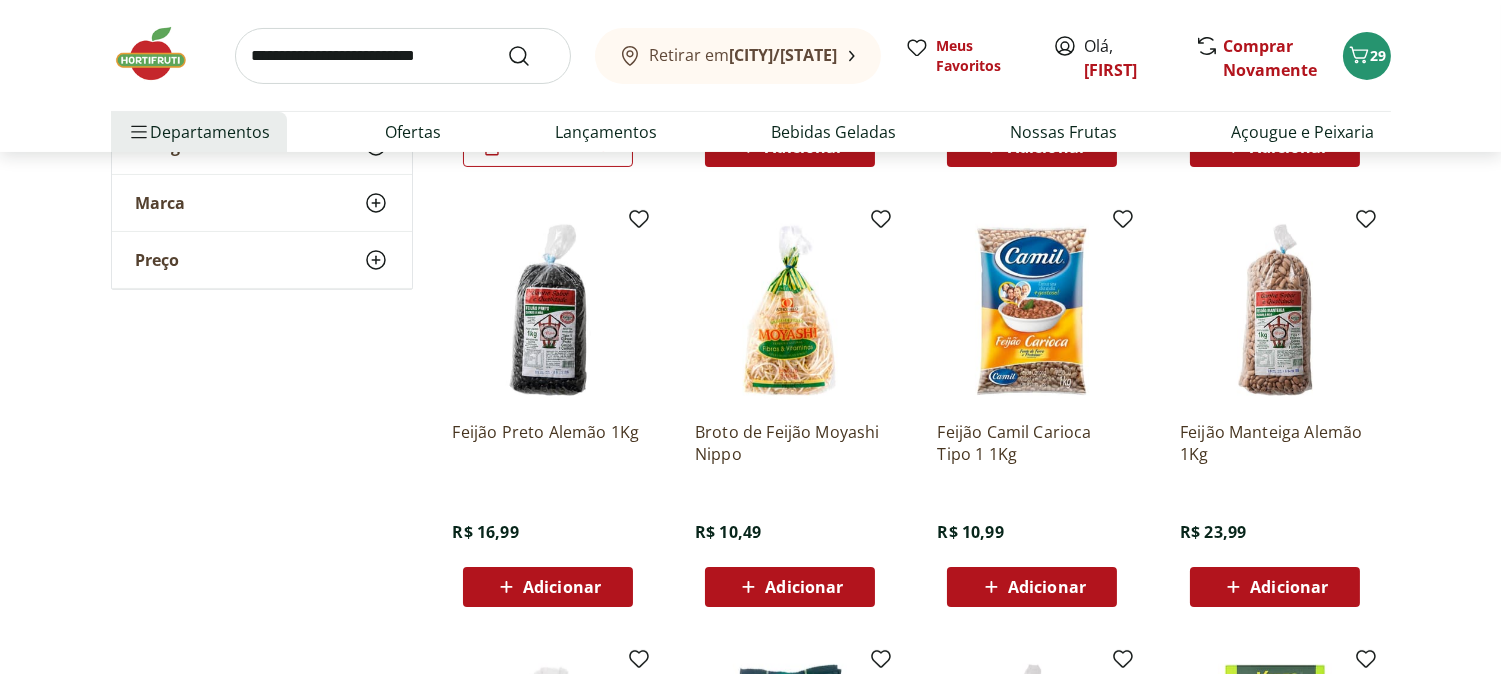 scroll, scrollTop: 0, scrollLeft: 0, axis: both 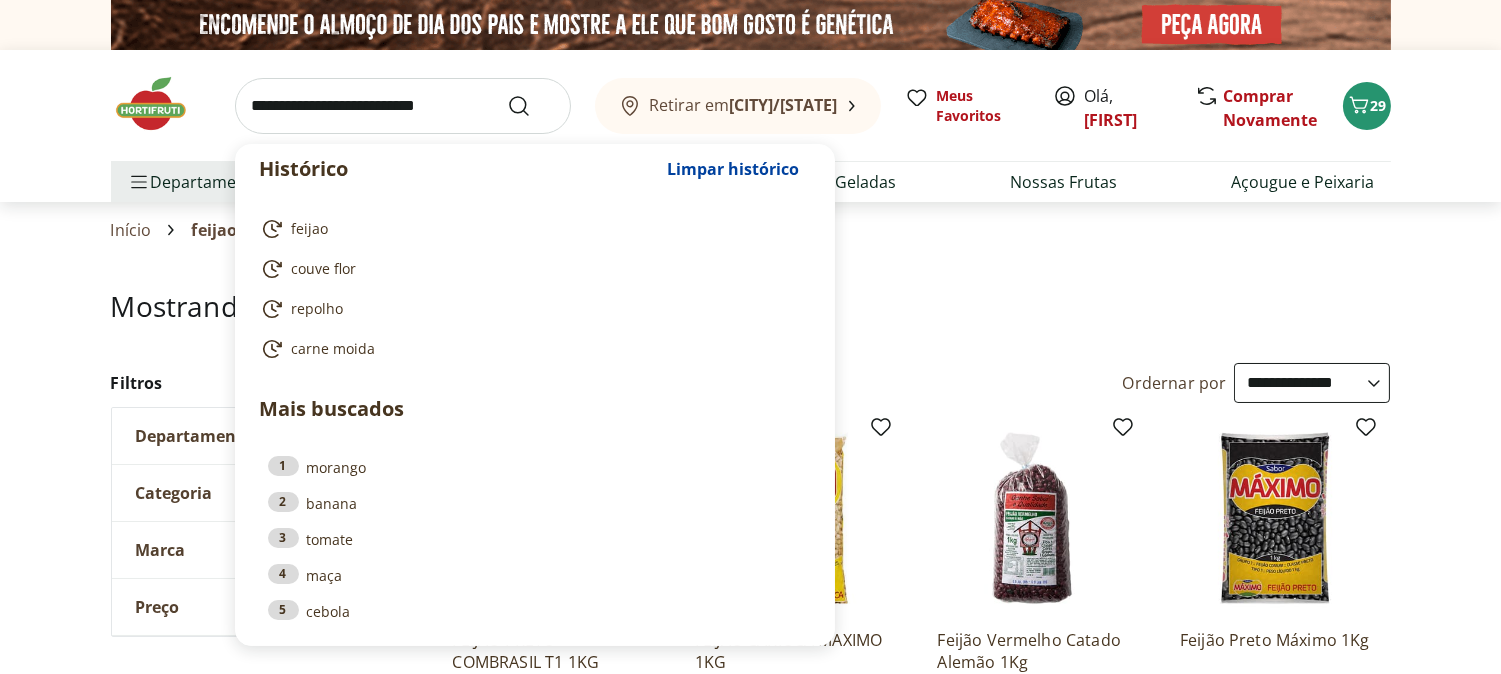 click at bounding box center (403, 106) 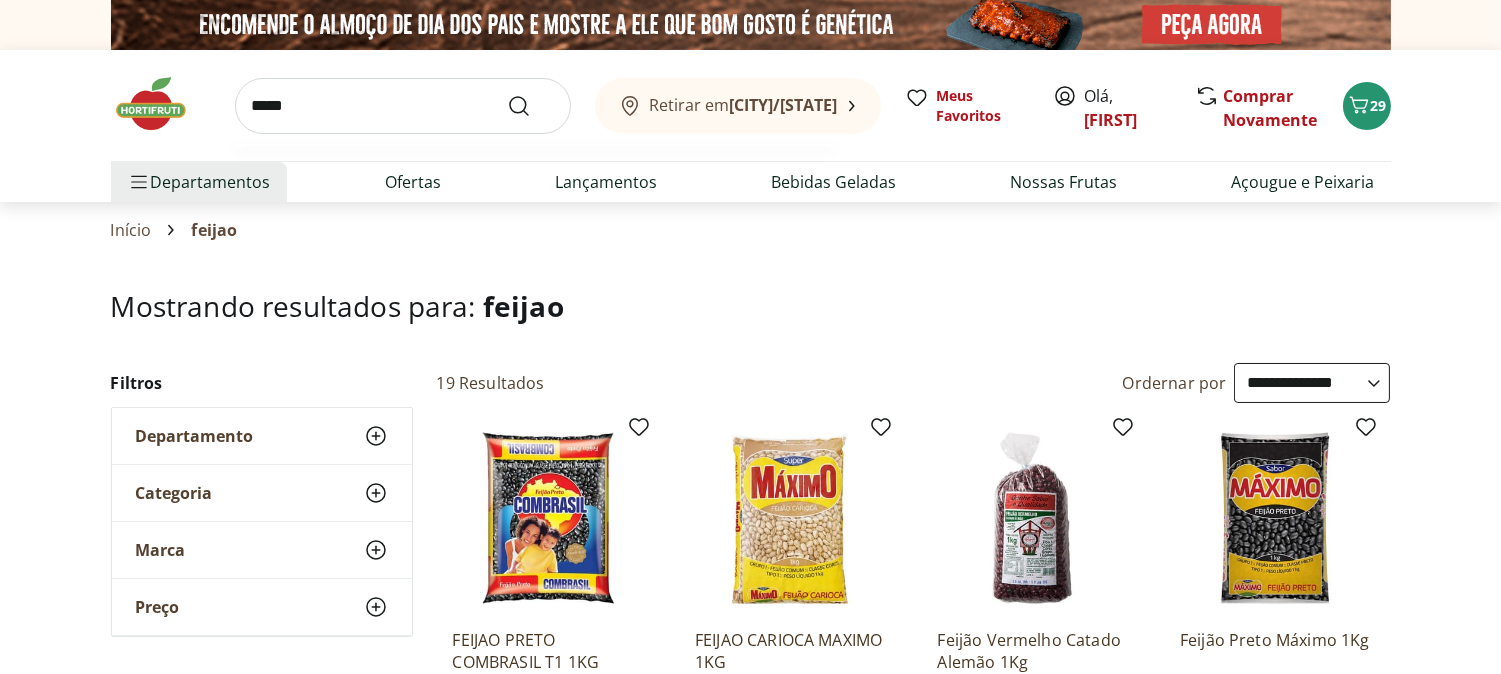 type on "*****" 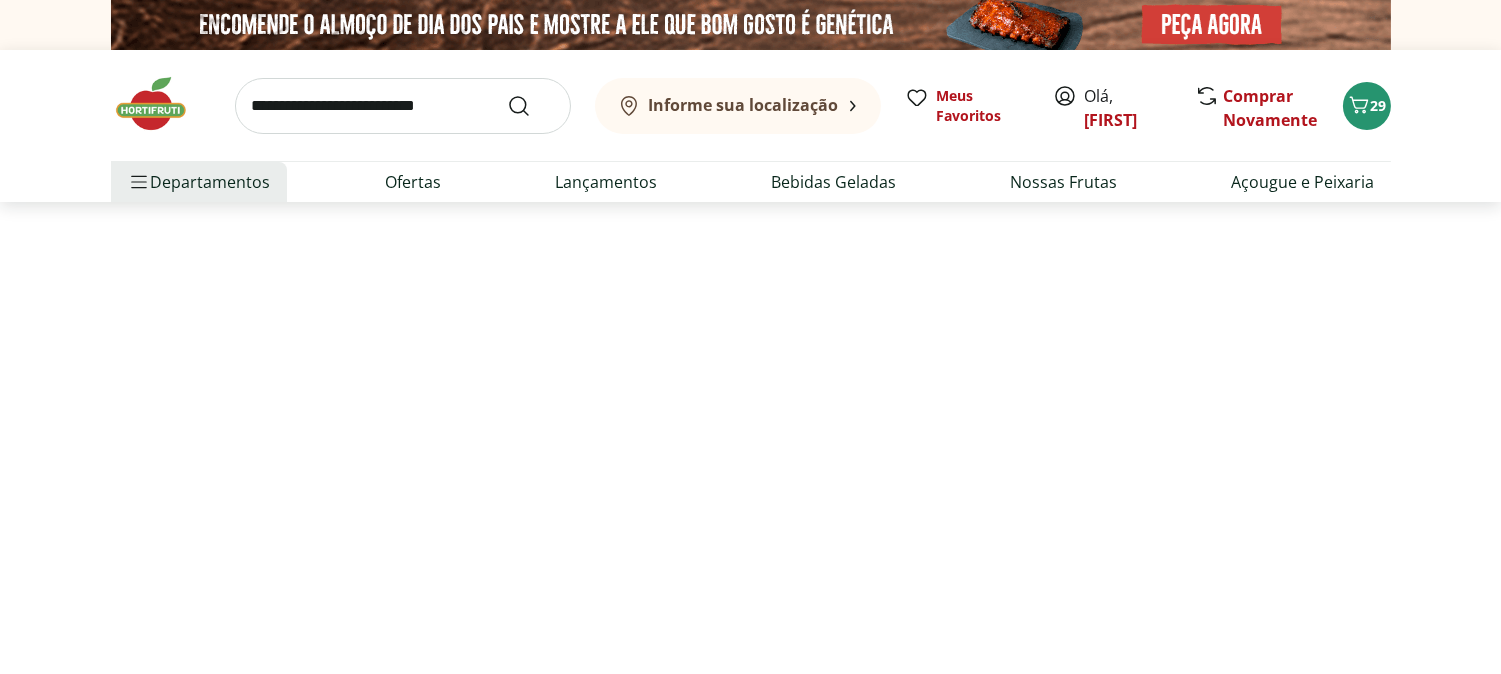 select on "**********" 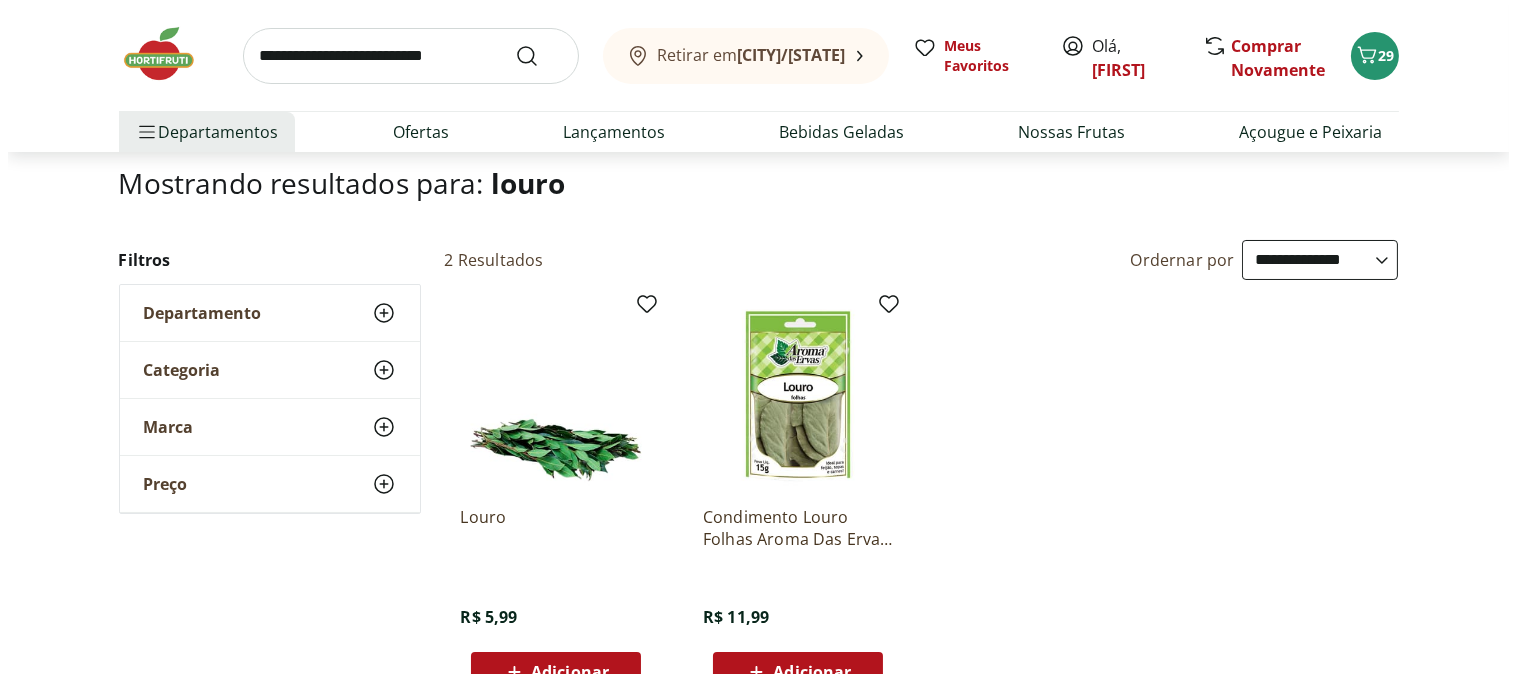 scroll, scrollTop: 222, scrollLeft: 0, axis: vertical 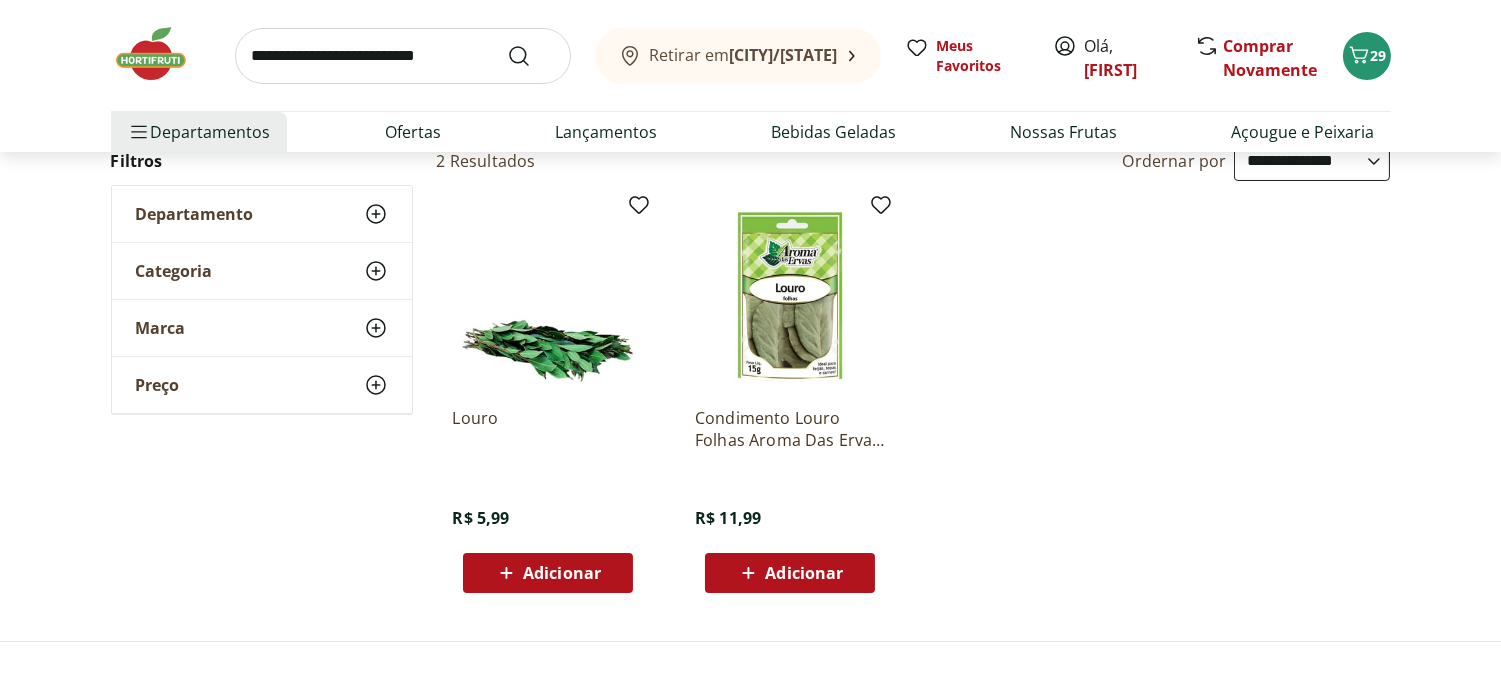click on "Adicionar" at bounding box center [548, 573] 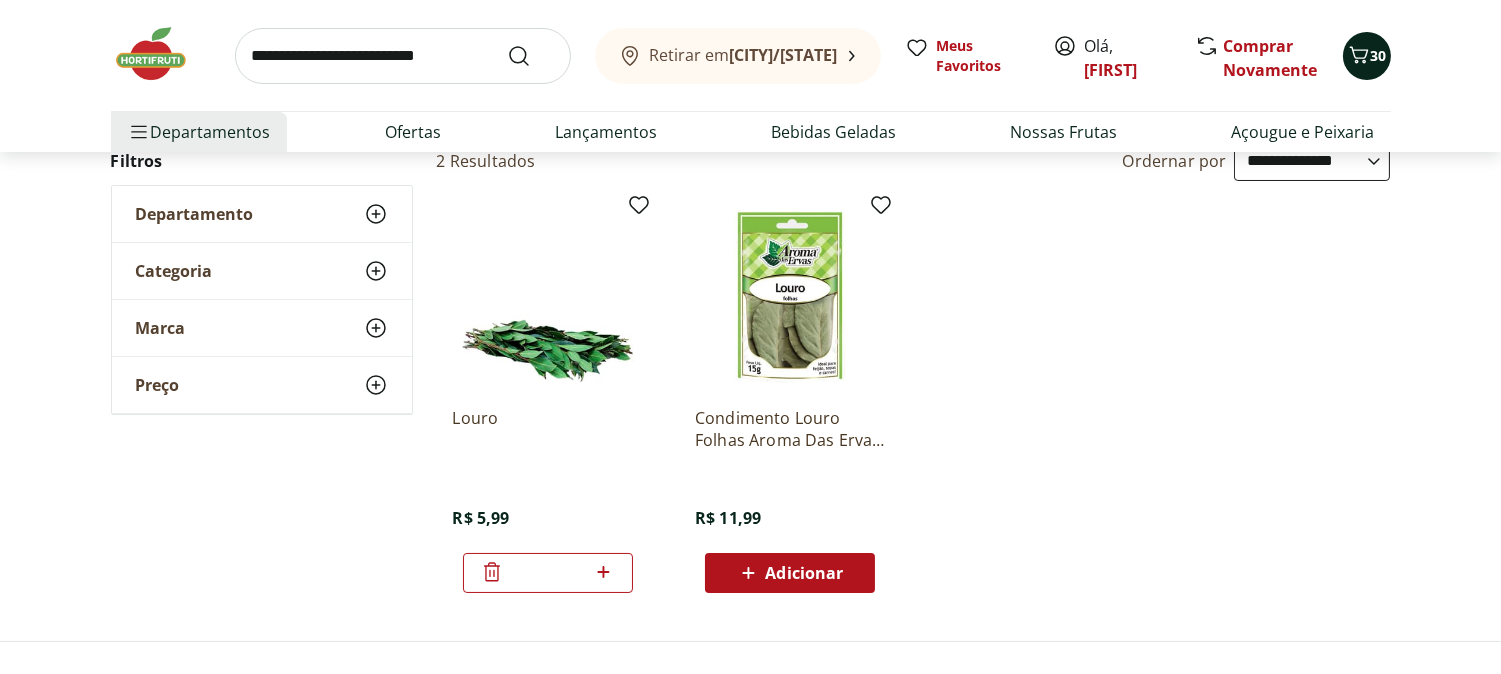 click on "30" at bounding box center (1379, 55) 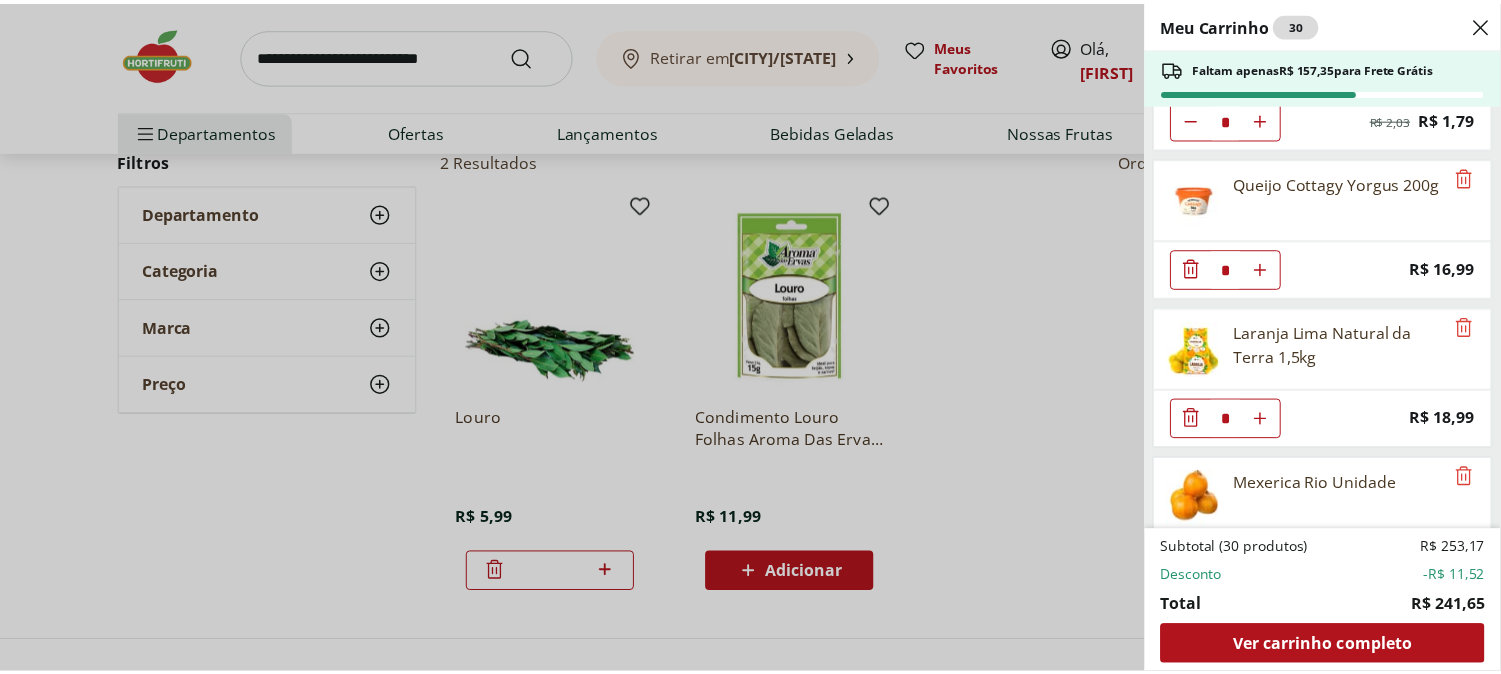 scroll, scrollTop: 444, scrollLeft: 0, axis: vertical 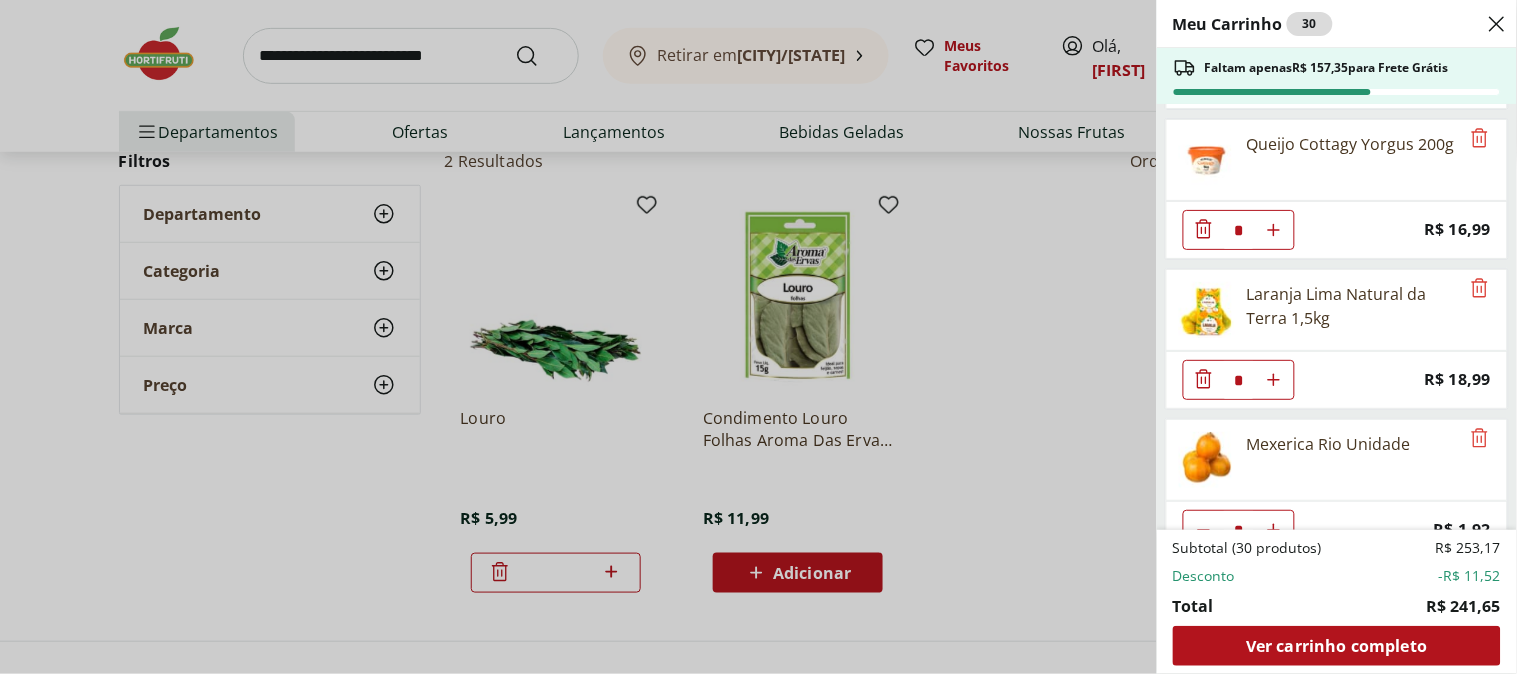 click on "Meu Carrinho 30 Faltam apenas  R$ 157,35  para Frete Grátis Sobrecoxa de Frango Congelada Korin 600g * Original price: R$ 19,99 Price: R$ 15,99 Alface Crespa Unidade * Original price: R$ 3,69 Price: R$ 1,99 Alho Nacional Unidade * Original price: R$ 2,03 Price: R$ 1,79 Queijo Cottagy Yorgus 200g * Price: R$ 16,99 Laranja Lima Natural da Terra 1,5kg * Price: R$ 18,99 Mexerica Rio Unidade * Price: R$ 1,92 Coco Seco com Pele Unidade * Price: R$ 18,25 Tomate Italiano * Price: R$ 1,15 Cheiro Verde Unidade * Price: R$ 1,99 Maçã Gala Importada Unidade * Price: R$ 3,23 Sobrecoxas Congeladas de Frango Sadia 1kg * Price: R$ 18,99 Milho Verde Em Conserva Tradicional Bonduelle Lata 170G * Price: R$ 6,59 Músculo de Primeira Bovino * Price: R$ 23,50 Carne Moída Bovina Orgânica Congelada Korin 400g * Price: R$ 57,99 Repolho Unidade * Price: R$ 4,79 Couve-Flor Unidade * Price: R$ 6,99 FEIJAO PRETO COMBRASIL T1 1KG * Price: R$ 6,99 Louro * Price: R$ 5,99 Subtotal (30 produtos) R$ 253,17 Desconto" at bounding box center [758, 337] 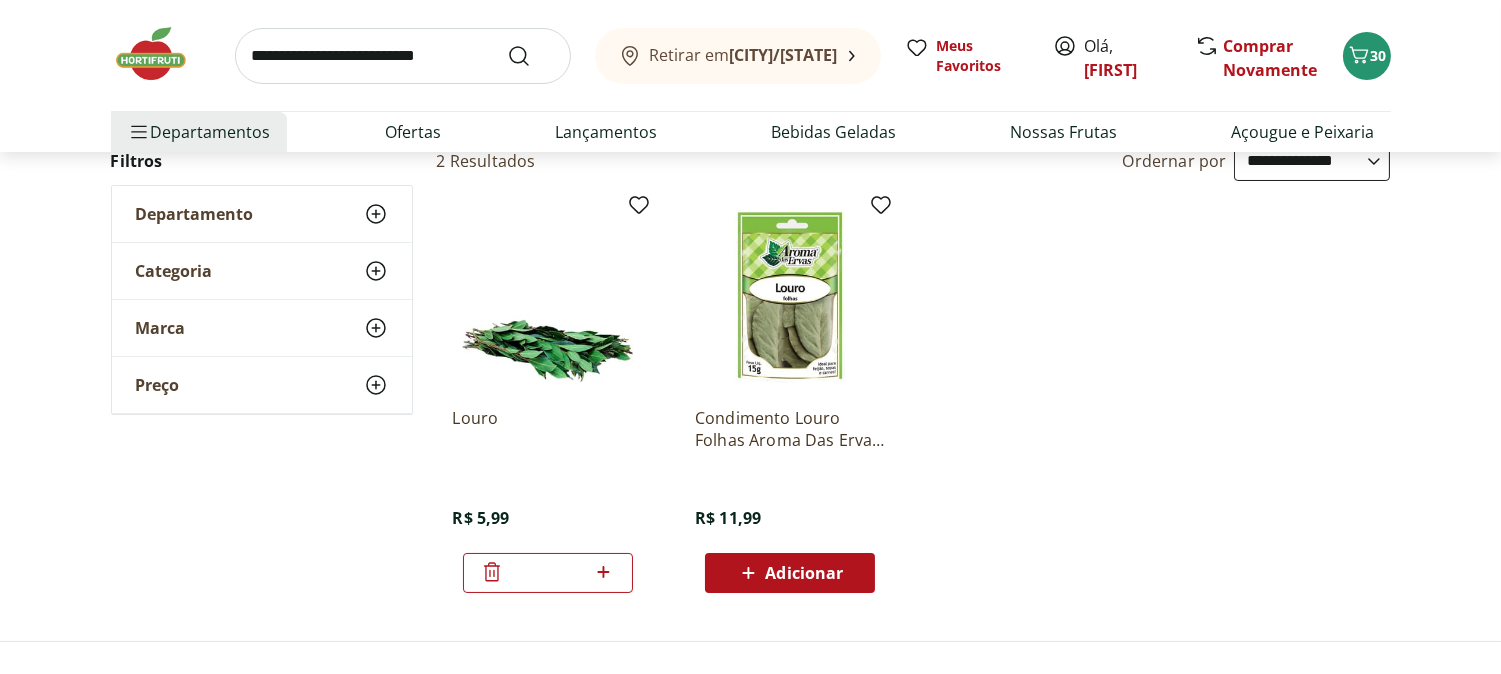 click at bounding box center (403, 56) 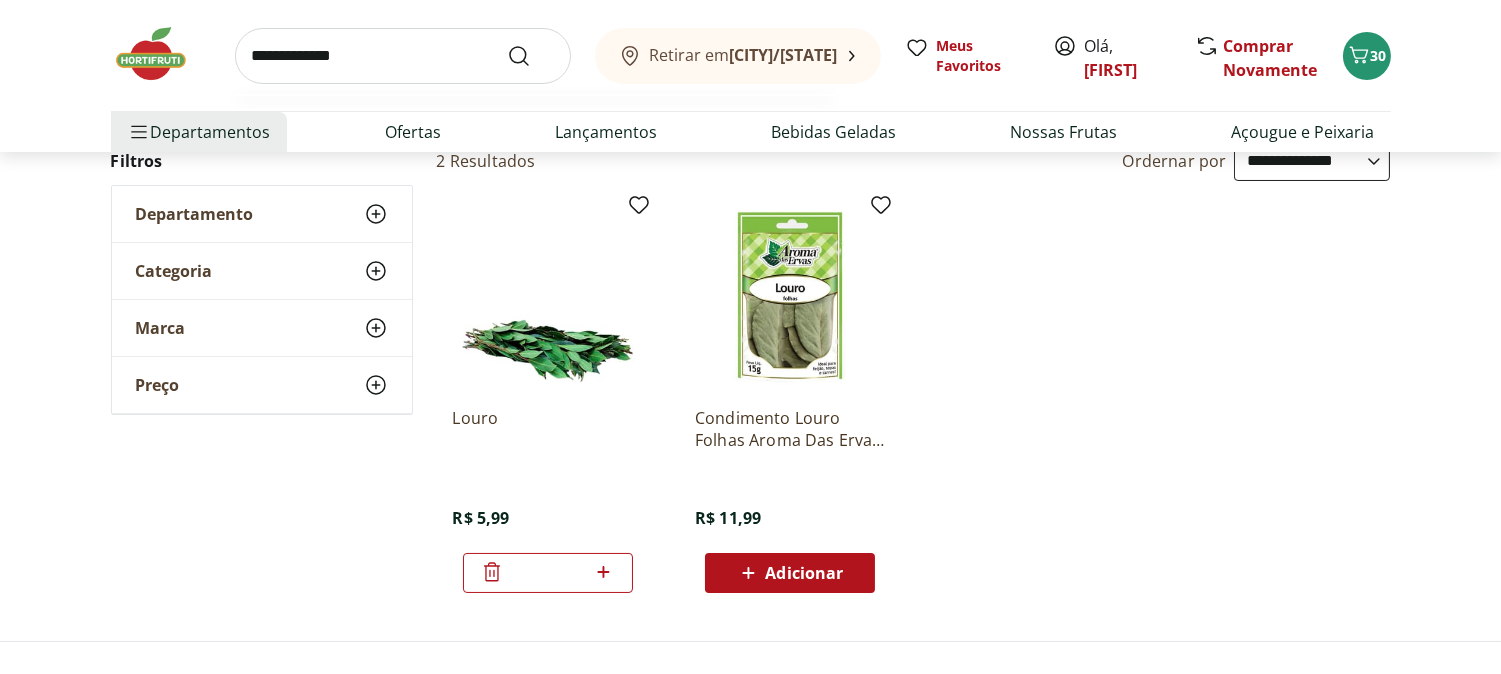 type on "**********" 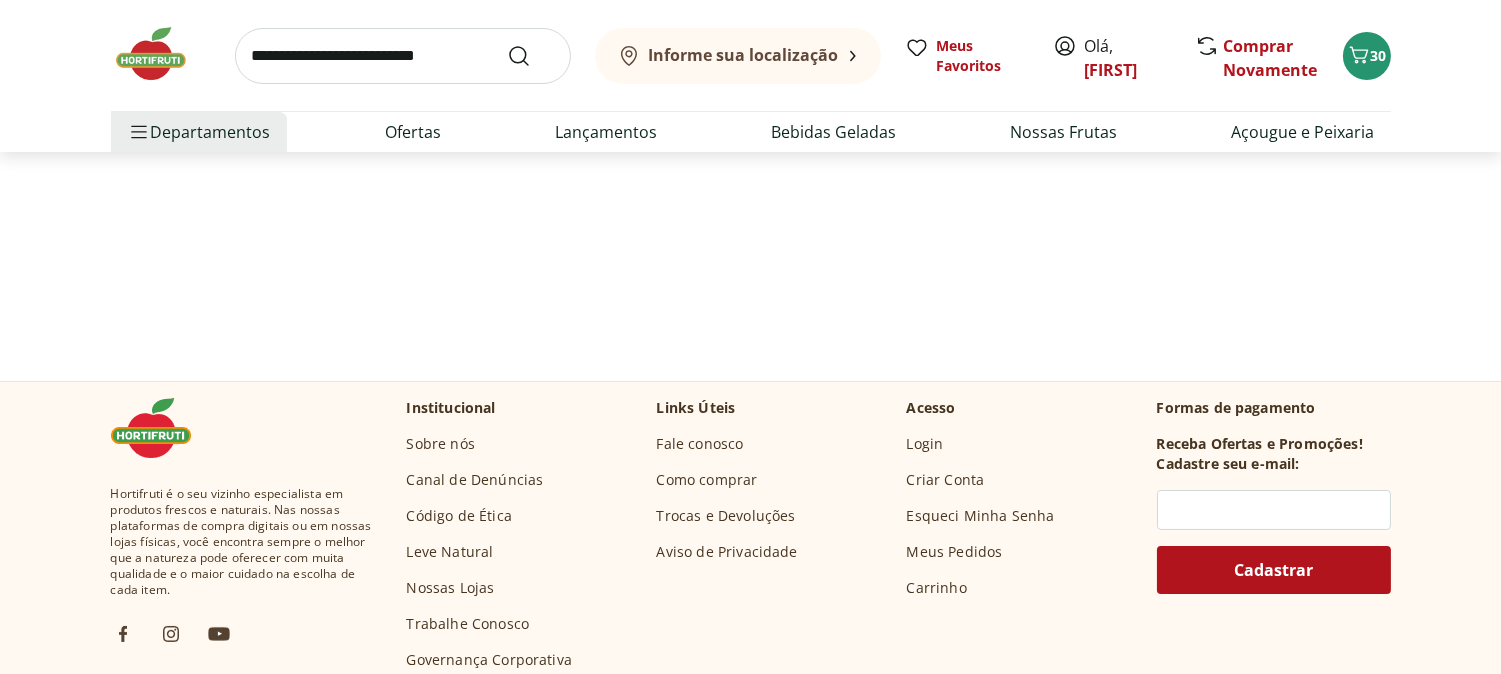 scroll, scrollTop: 0, scrollLeft: 0, axis: both 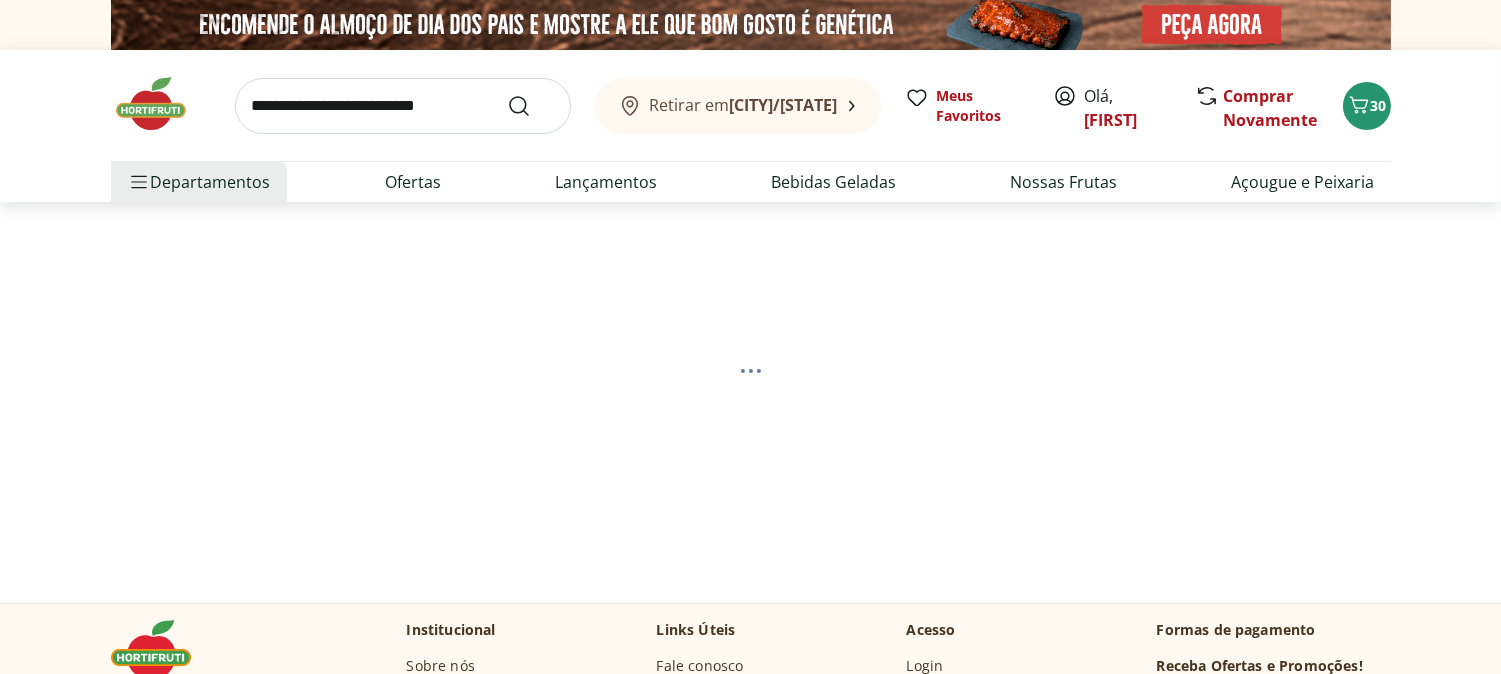 select on "**********" 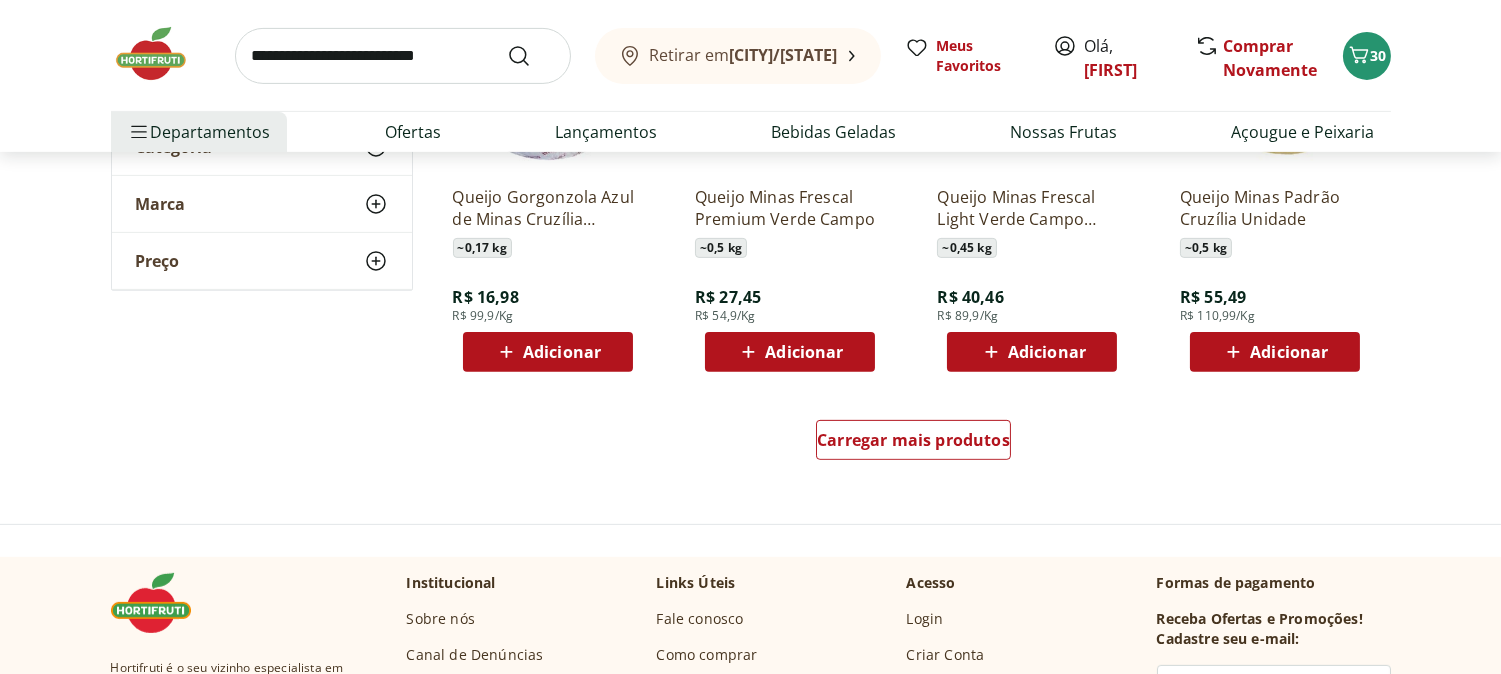 scroll, scrollTop: 1333, scrollLeft: 0, axis: vertical 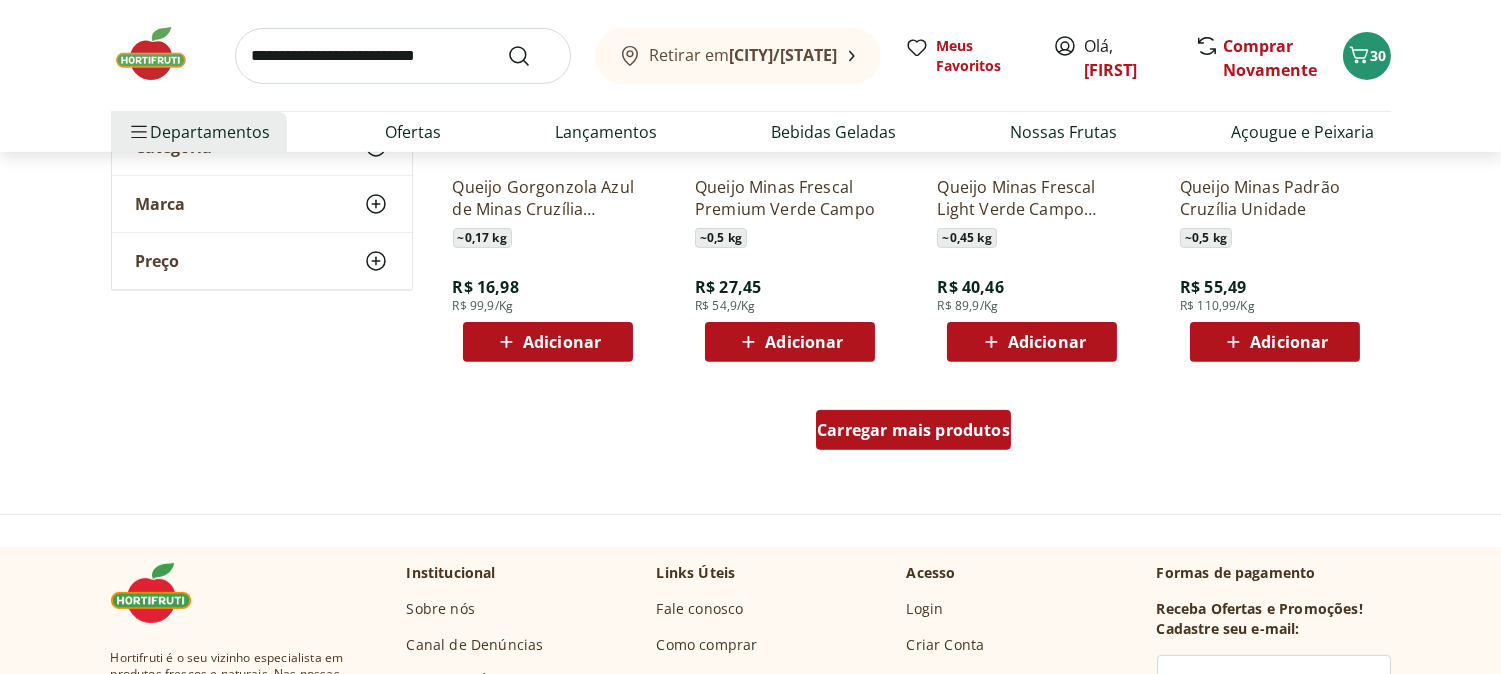 click on "Carregar mais produtos" at bounding box center (913, 430) 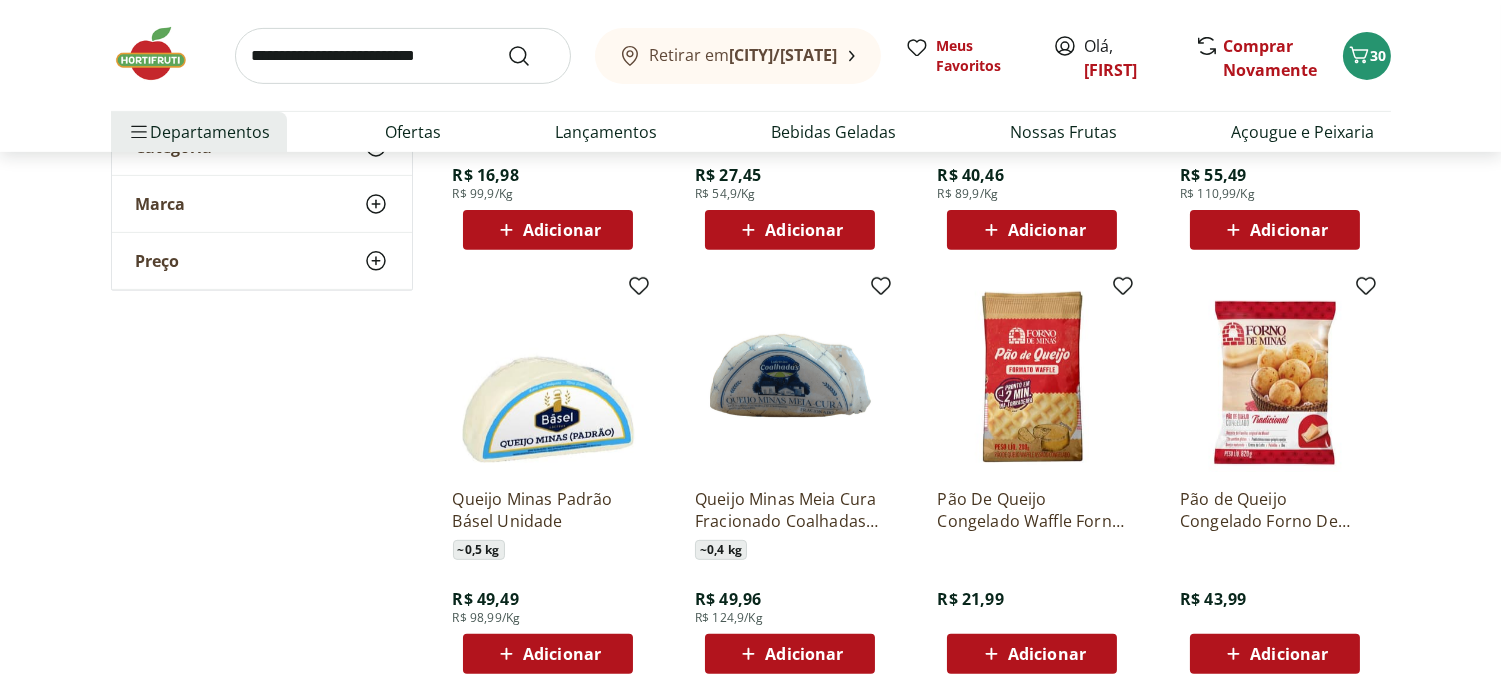 scroll, scrollTop: 1555, scrollLeft: 0, axis: vertical 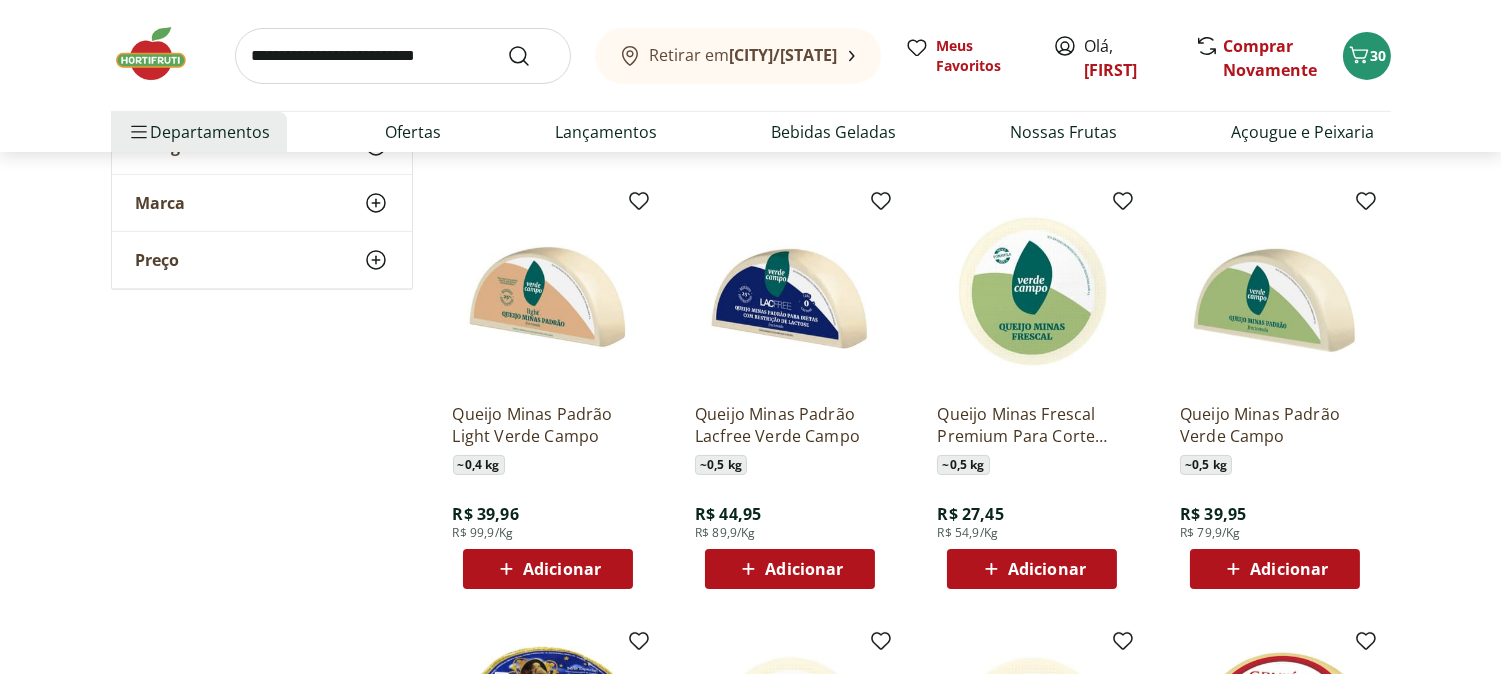 click on "Adicionar" at bounding box center [1289, 569] 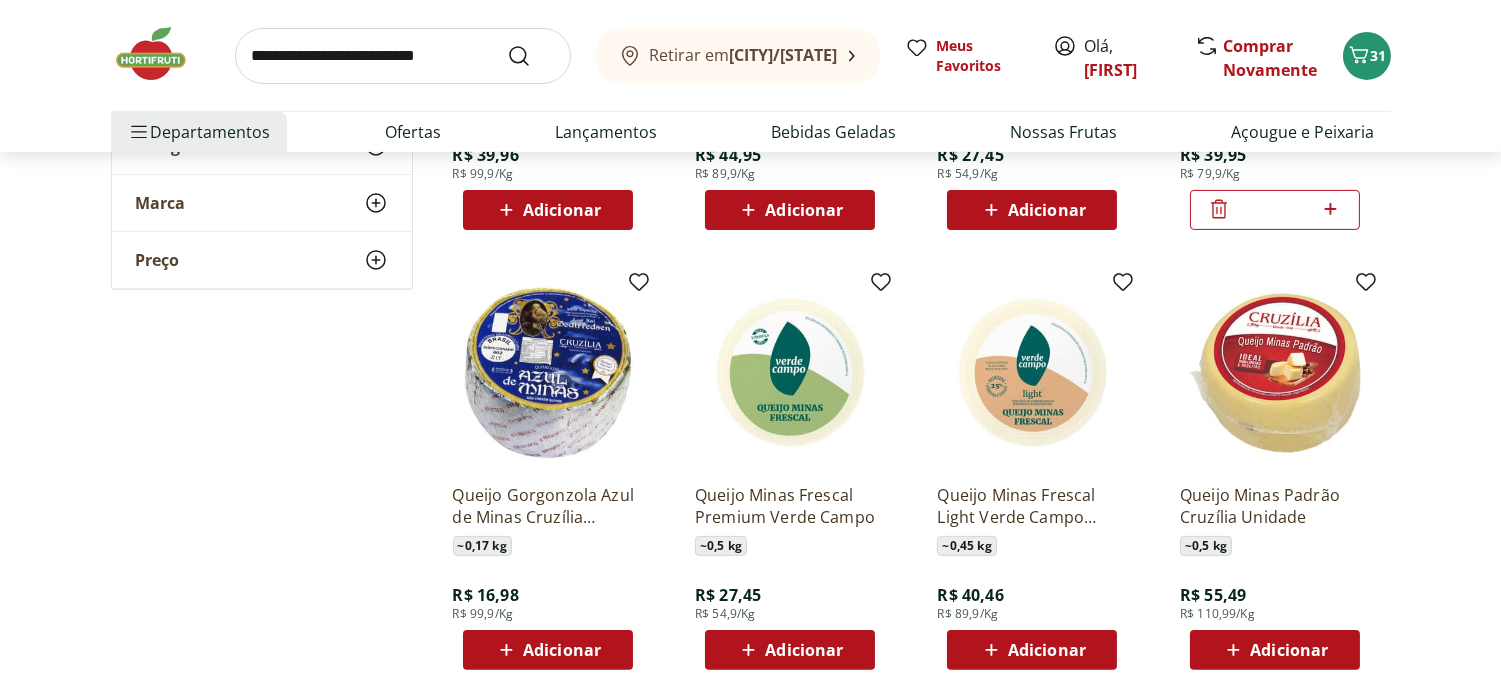 scroll, scrollTop: 1111, scrollLeft: 0, axis: vertical 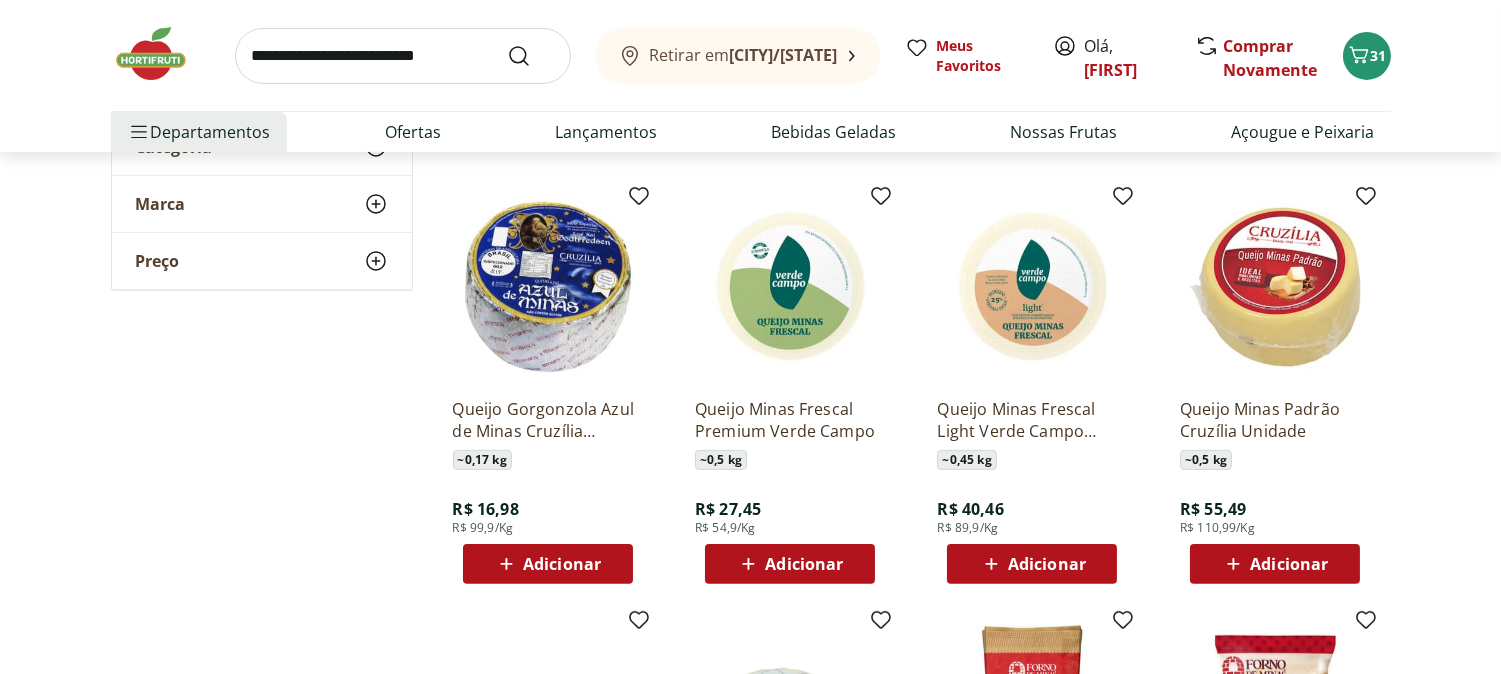 click on "Adicionar" at bounding box center [804, 564] 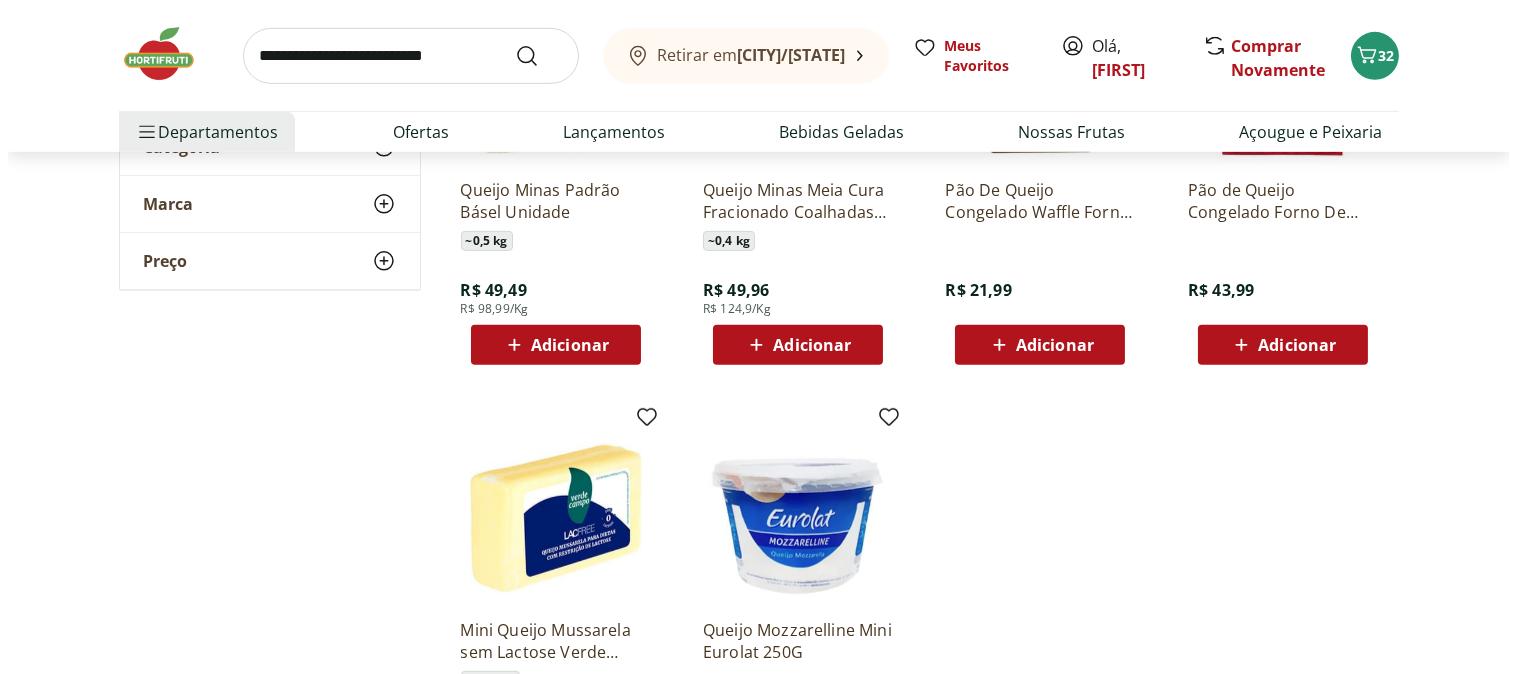 scroll, scrollTop: 2111, scrollLeft: 0, axis: vertical 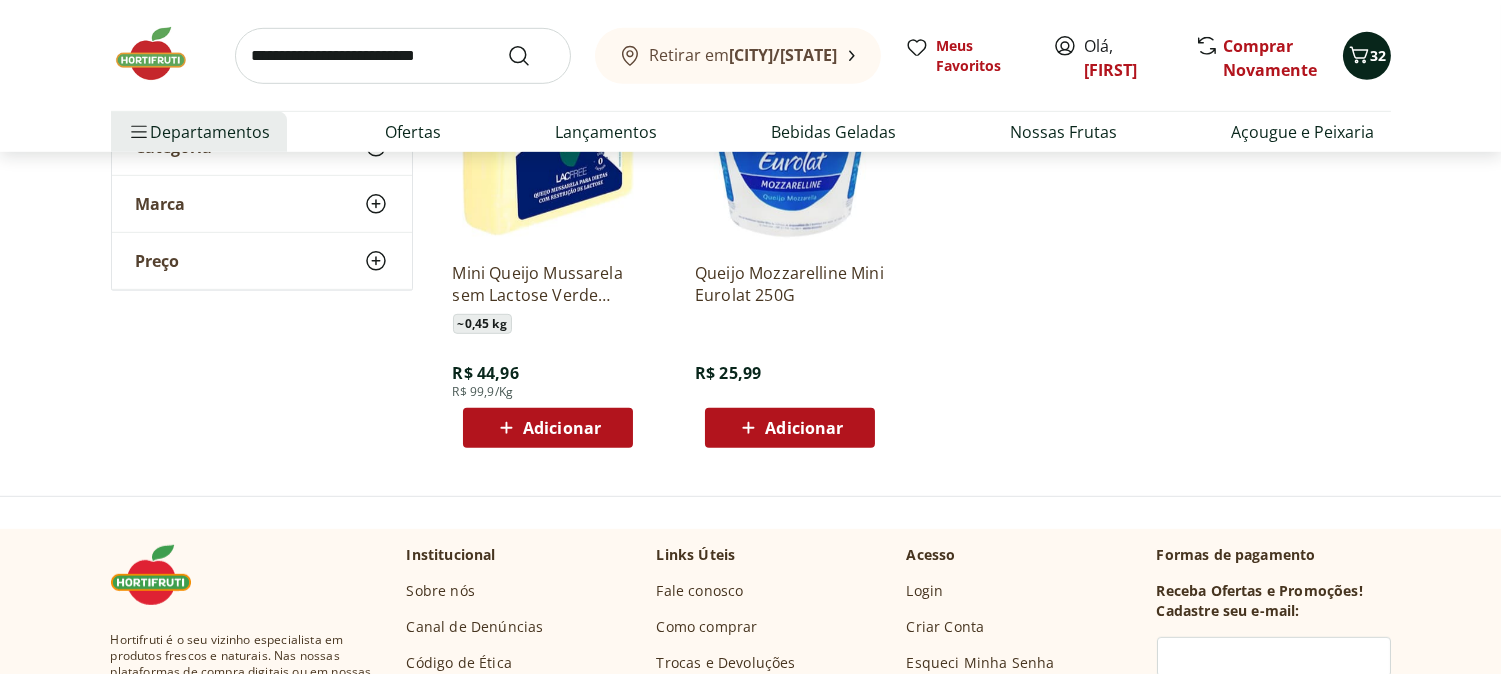 click on "32" at bounding box center [1367, 56] 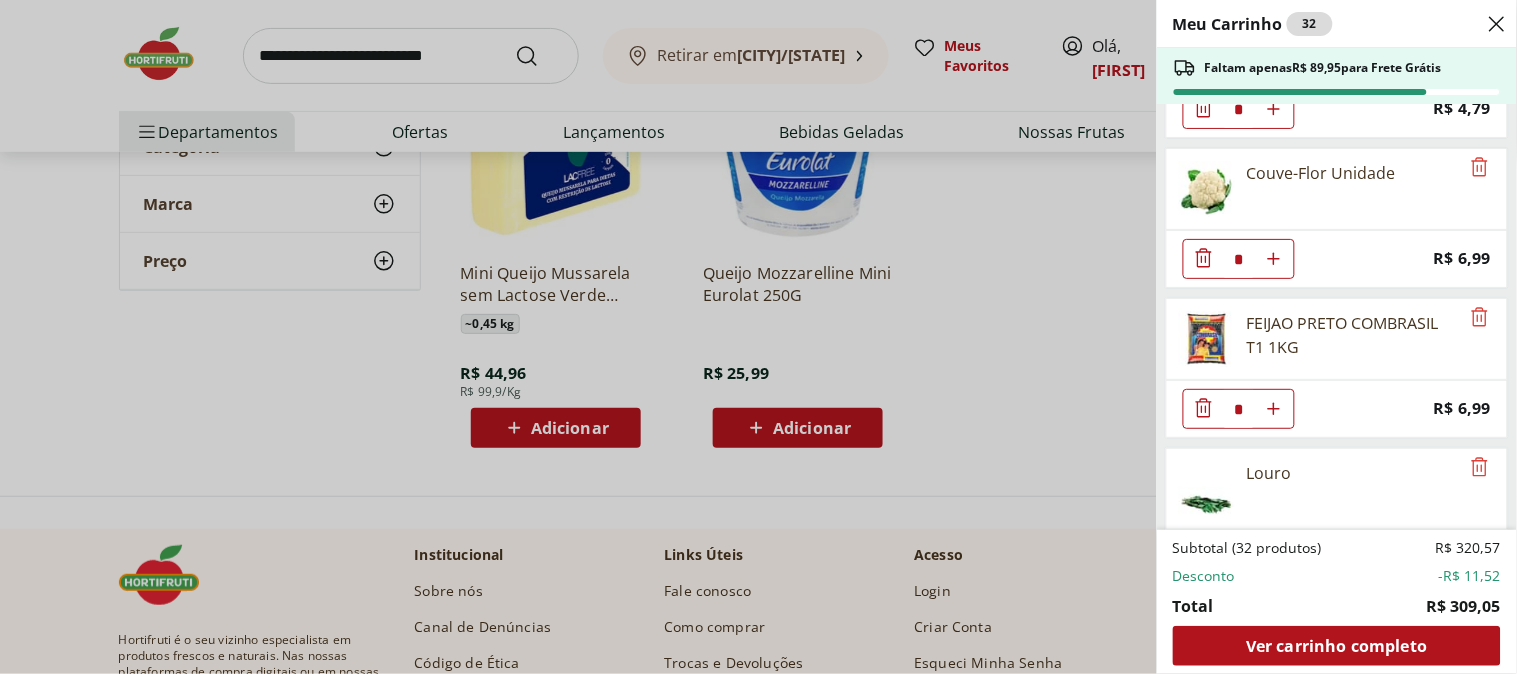 scroll, scrollTop: 2593, scrollLeft: 0, axis: vertical 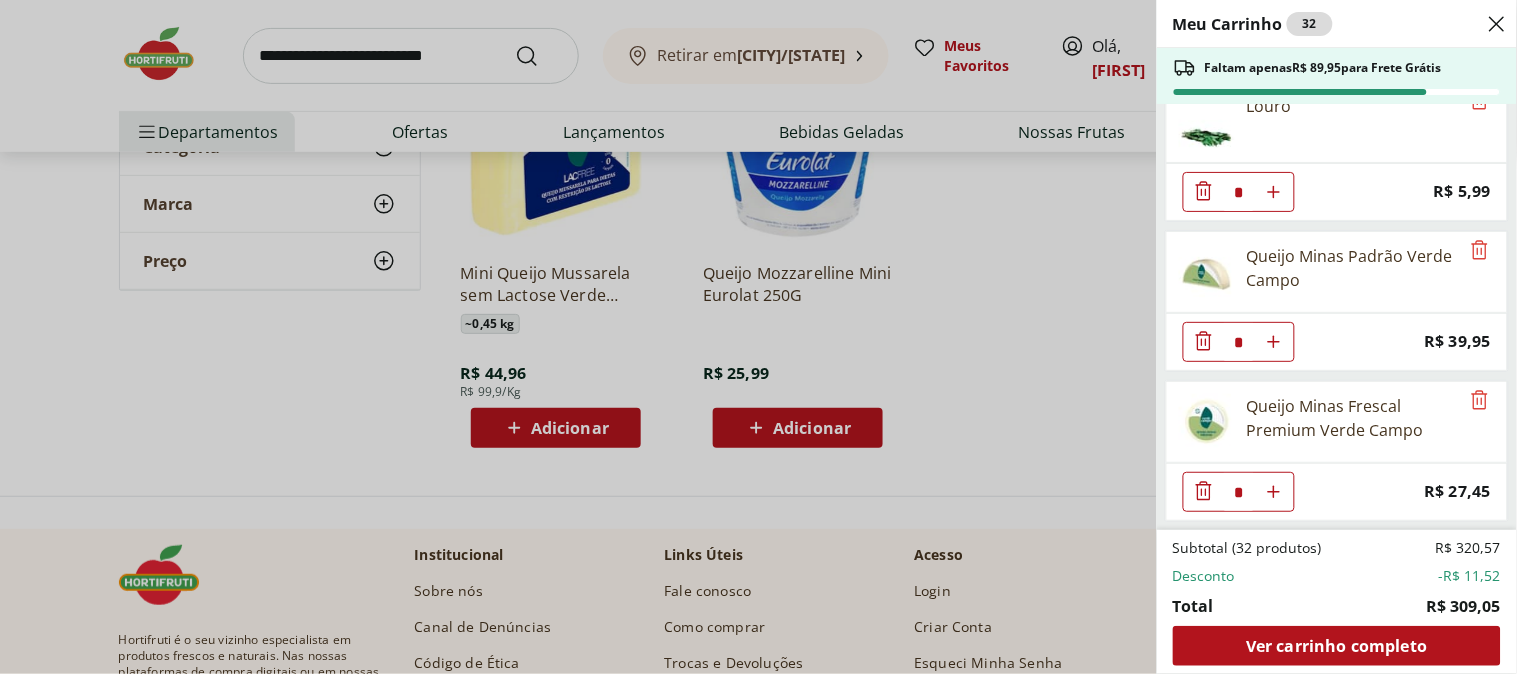 click on "Meu Carrinho 32 Faltam apenas  R$ 89,95  para Frete Grátis Sobrecoxa de Frango Congelada Korin 600g * Original price: R$ 19,99 Price: R$ 15,99 Alface Crespa Unidade * Original price: R$ 3,69 Price: R$ 1,99 Alho Nacional Unidade * Original price: R$ 2,03 Price: R$ 1,79 Queijo Cottagy Yorgus 200g * Price: R$ 16,99 Laranja Lima Natural da Terra 1,5kg * Price: R$ 18,99 Mexerica Rio Unidade * Price: R$ 1,92 Coco Seco com Pele Unidade * Price: R$ 18,25 Tomate Italiano * Price: R$ 1,15 Cheiro Verde Unidade * Price: R$ 1,99 Maçã Gala Importada Unidade * Price: R$ 3,23 Sobrecoxas Congeladas de Frango Sadia 1kg * Price: R$ 18,99 Milho Verde Em Conserva Tradicional Bonduelle Lata 170G * Price: R$ 6,59 Músculo de Primeira Bovino * Price: R$ 23,50 Carne Moída Bovina Orgânica Congelada Korin 400g * Price: R$ 57,99 Repolho Unidade * Price: R$ 4,79 Couve-Flor Unidade * Price: R$ 6,99 FEIJAO PRETO COMBRASIL T1 1KG * Price: R$ 6,99 Louro * Price: R$ 5,99 Queijo Minas Padrão Verde Campo * Price: *" at bounding box center [758, 337] 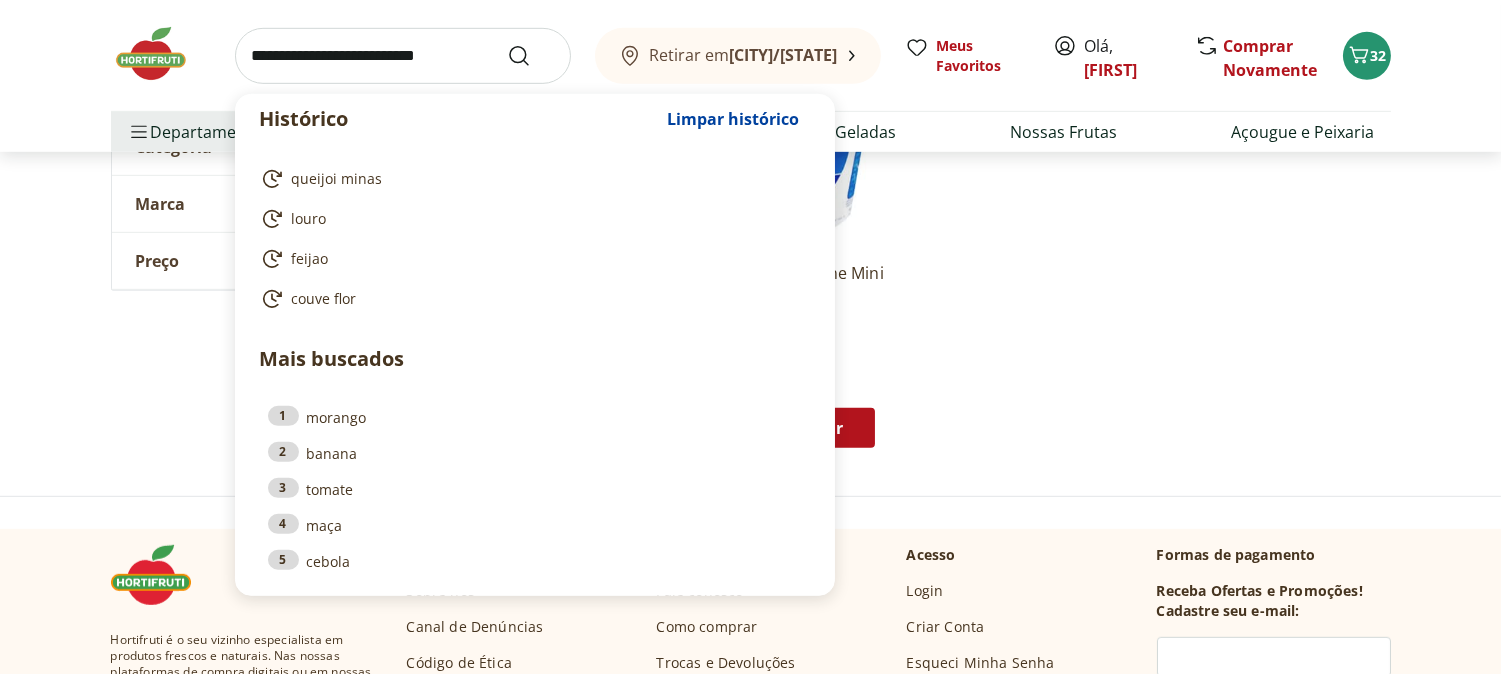 click at bounding box center [403, 56] 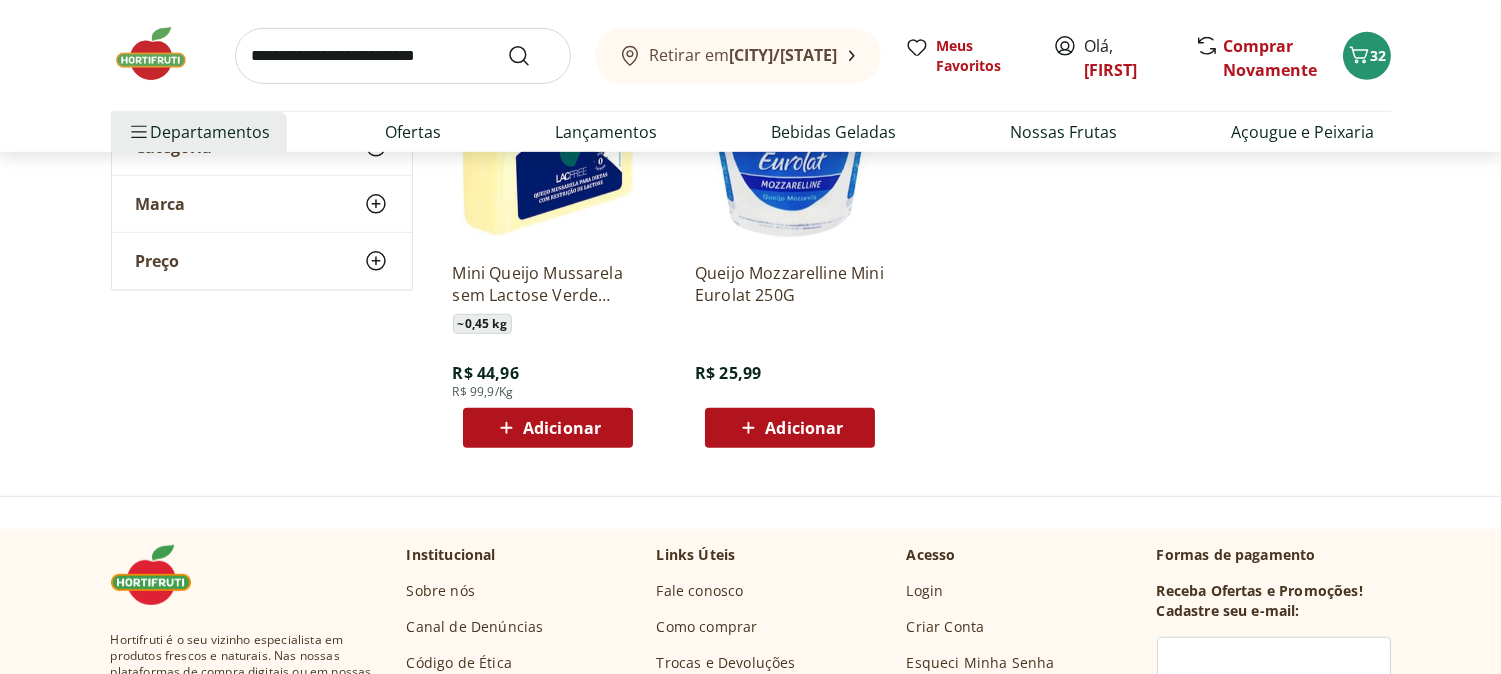 click on "Queijo Minas Padrão Básel Unidade ~ 0,5 kg R$ 49,49 R$ 98,99/Kg Adicionar Queijo Minas Meia Cura Fracionado Coalhadas Kg ~ 0,4 kg R$ 49,96 R$ 124,9/Kg Adicionar Pão De Queijo Congelado Waffle Forno De Minas Pacote 200G R$ 21,99 Adicionar Pão de Queijo Congelado Forno De Minas 820g R$ 43,99 Adicionar Mini Queijo Mussarela sem Lactose Verde Campo Lacfree Unidade ~ 0,45 kg R$ 44,96 R$ 99,9/Kg Adicionar Queijo Mozzarelline Mini Eurolat 250G R$ 25,99 Adicionar" at bounding box center (914, 32) 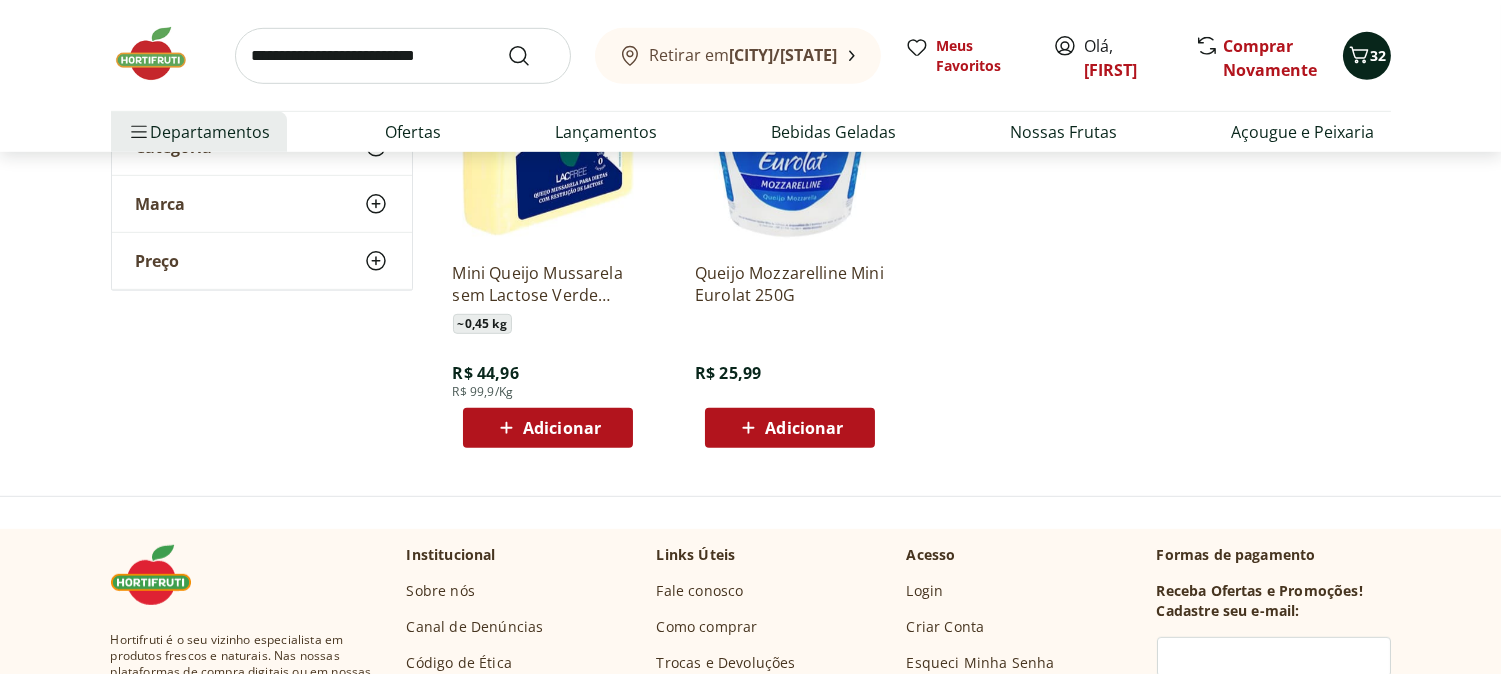 click 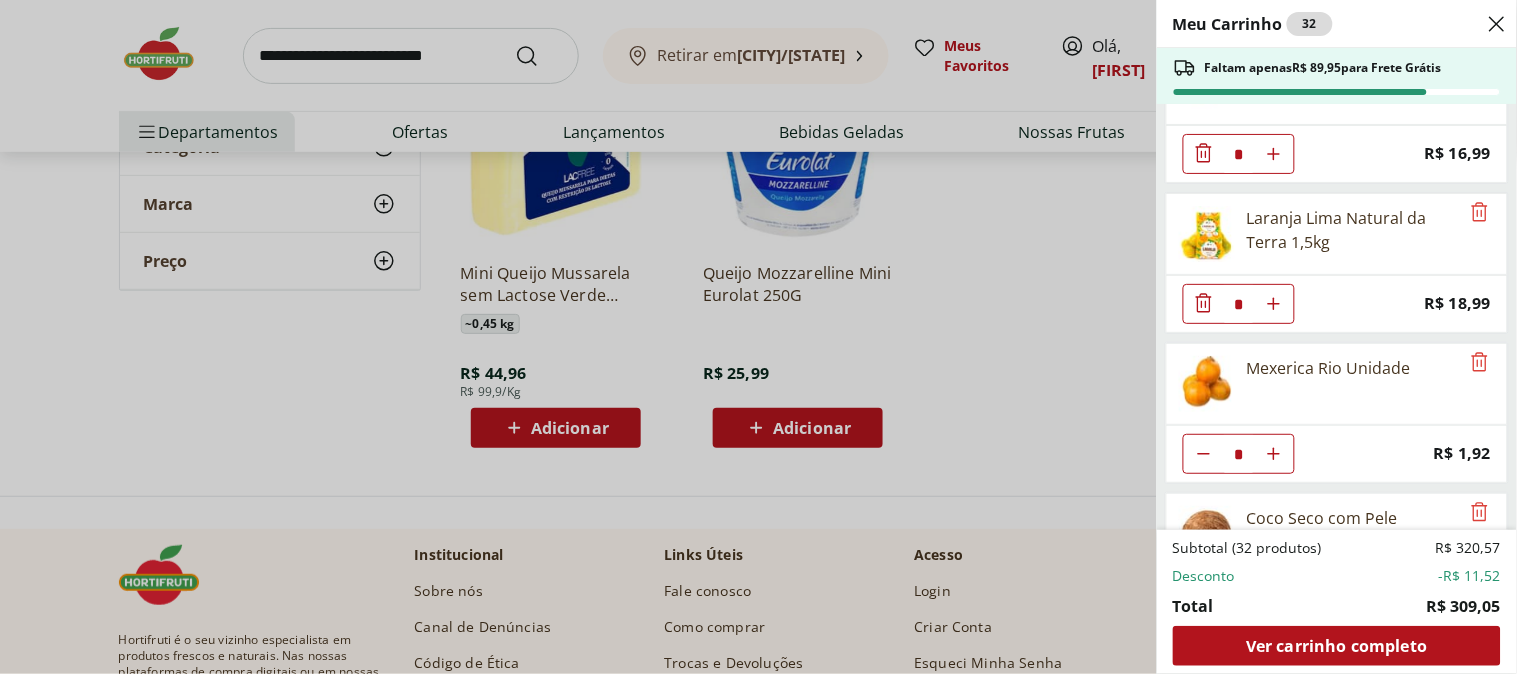 scroll, scrollTop: 555, scrollLeft: 0, axis: vertical 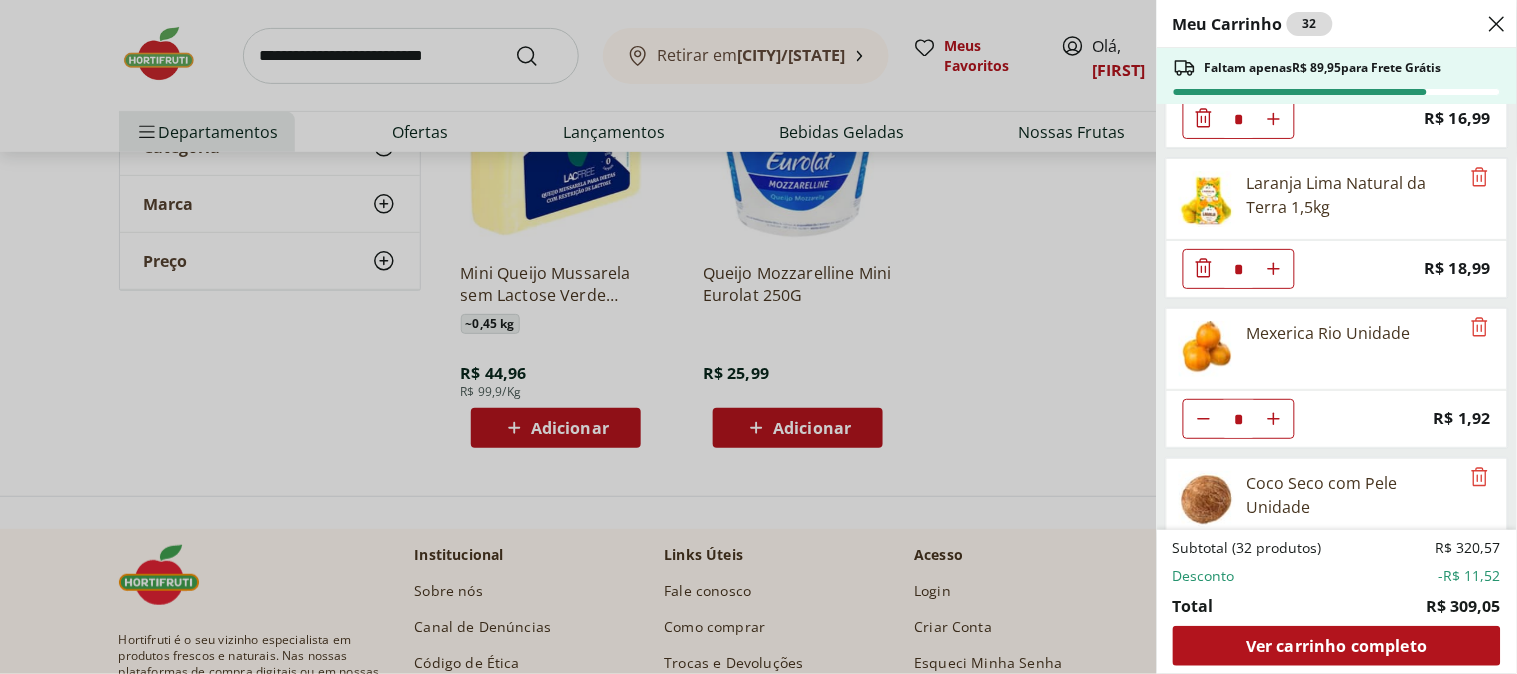 click 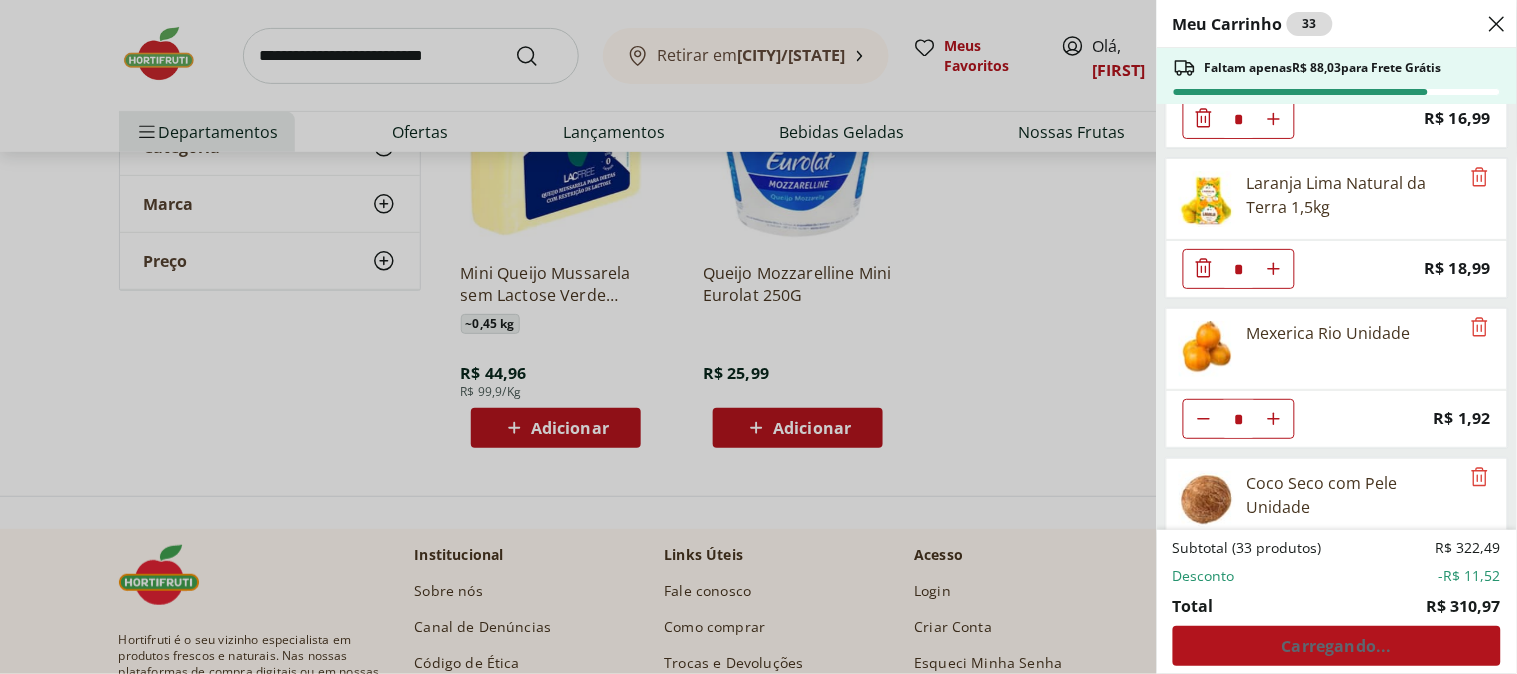 click 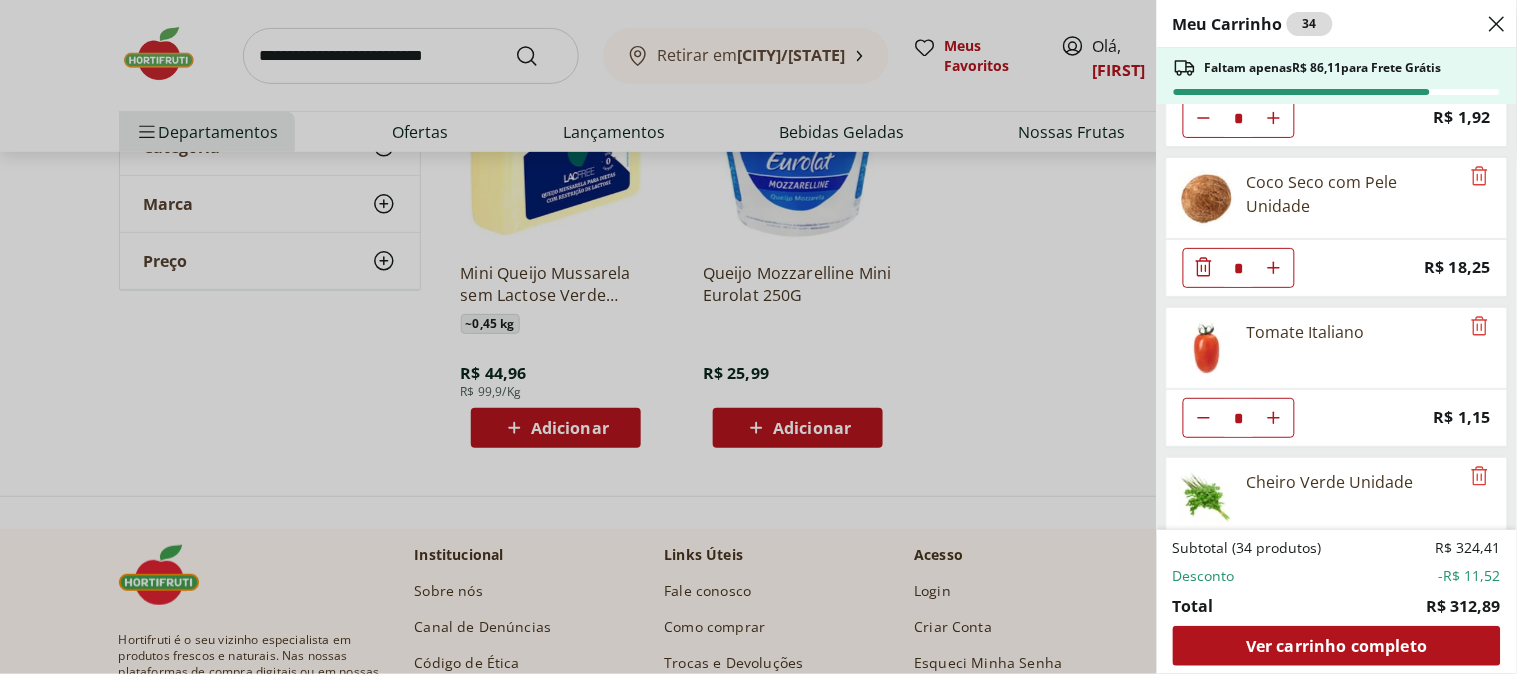 scroll, scrollTop: 888, scrollLeft: 0, axis: vertical 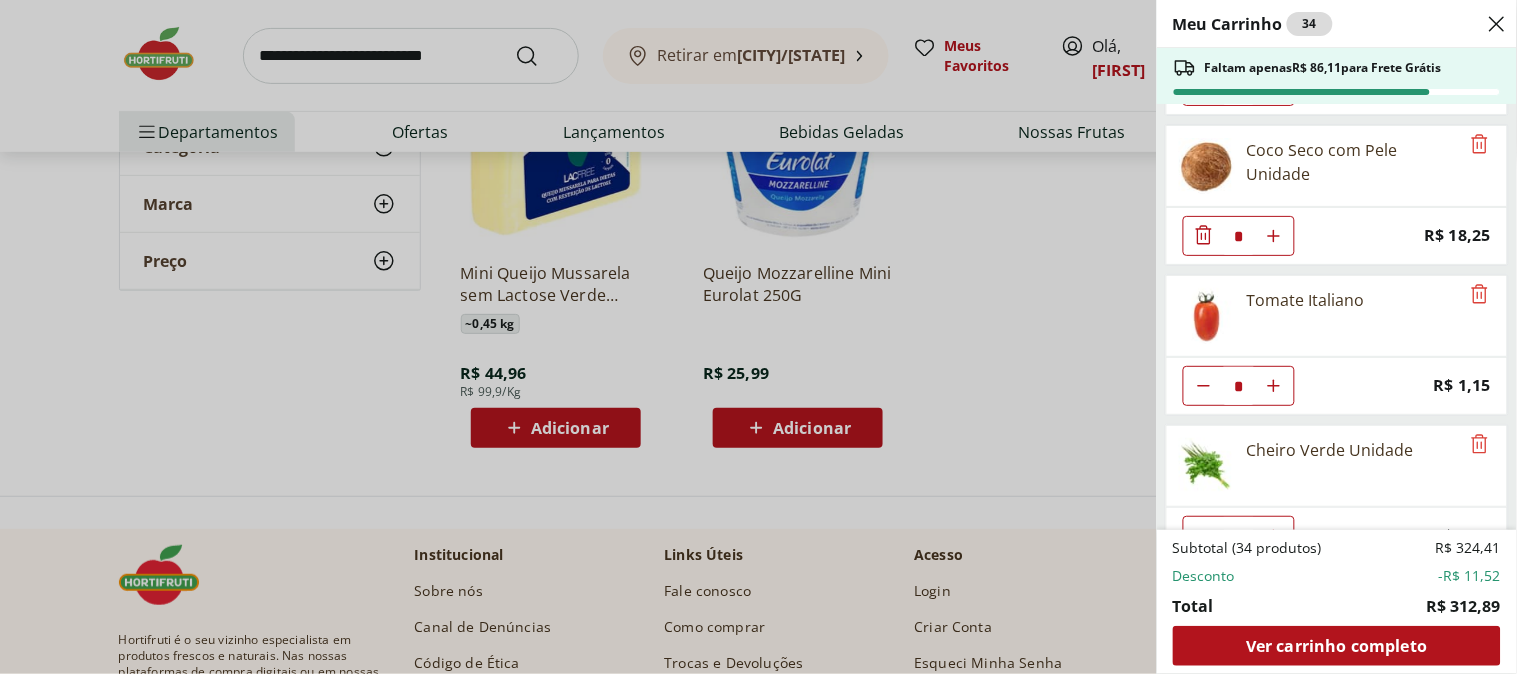 click 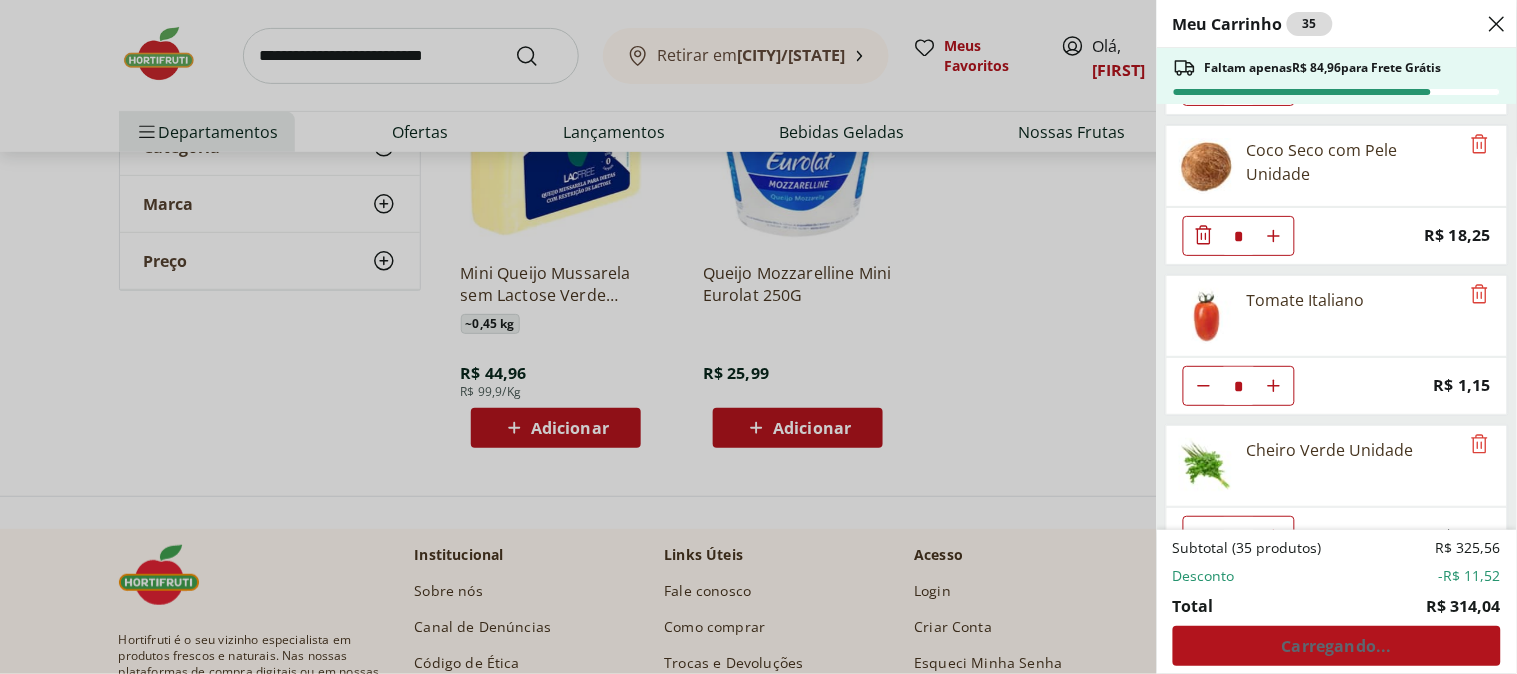 click 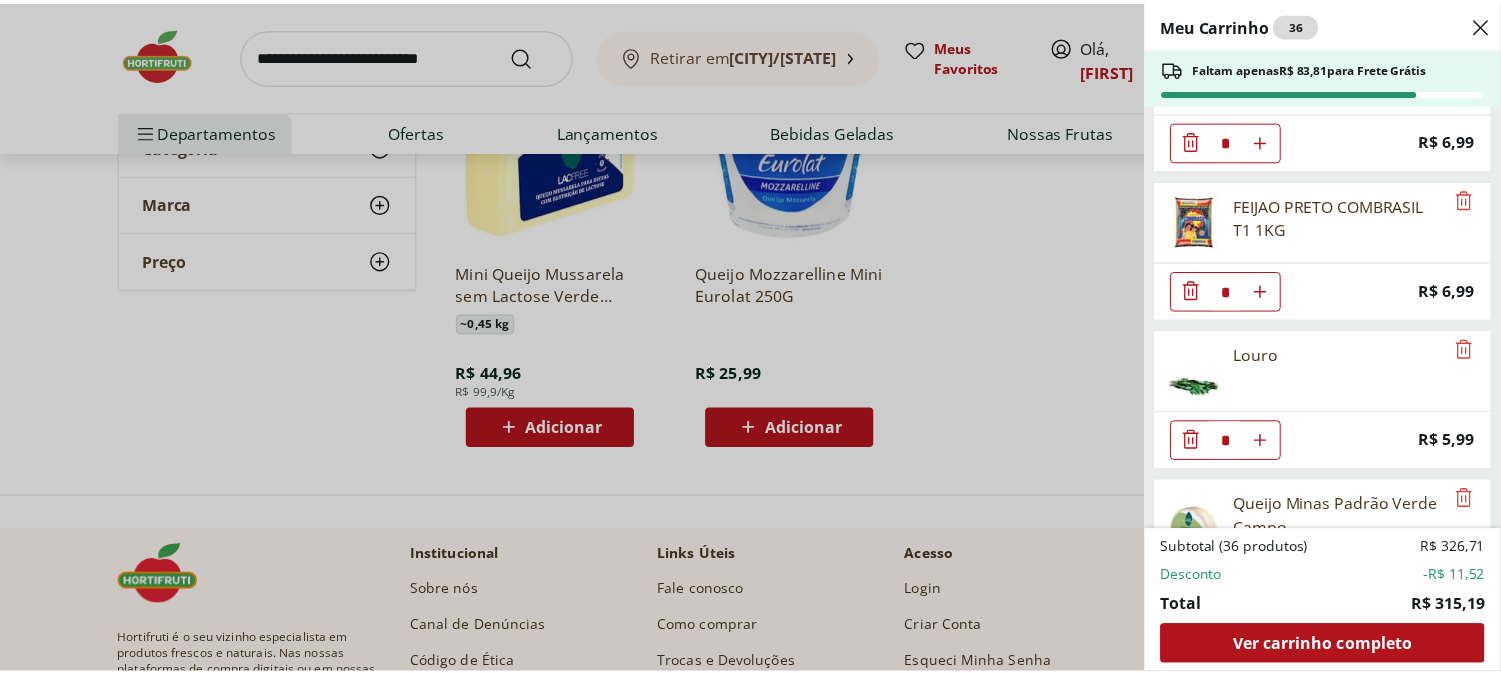 scroll, scrollTop: 2444, scrollLeft: 0, axis: vertical 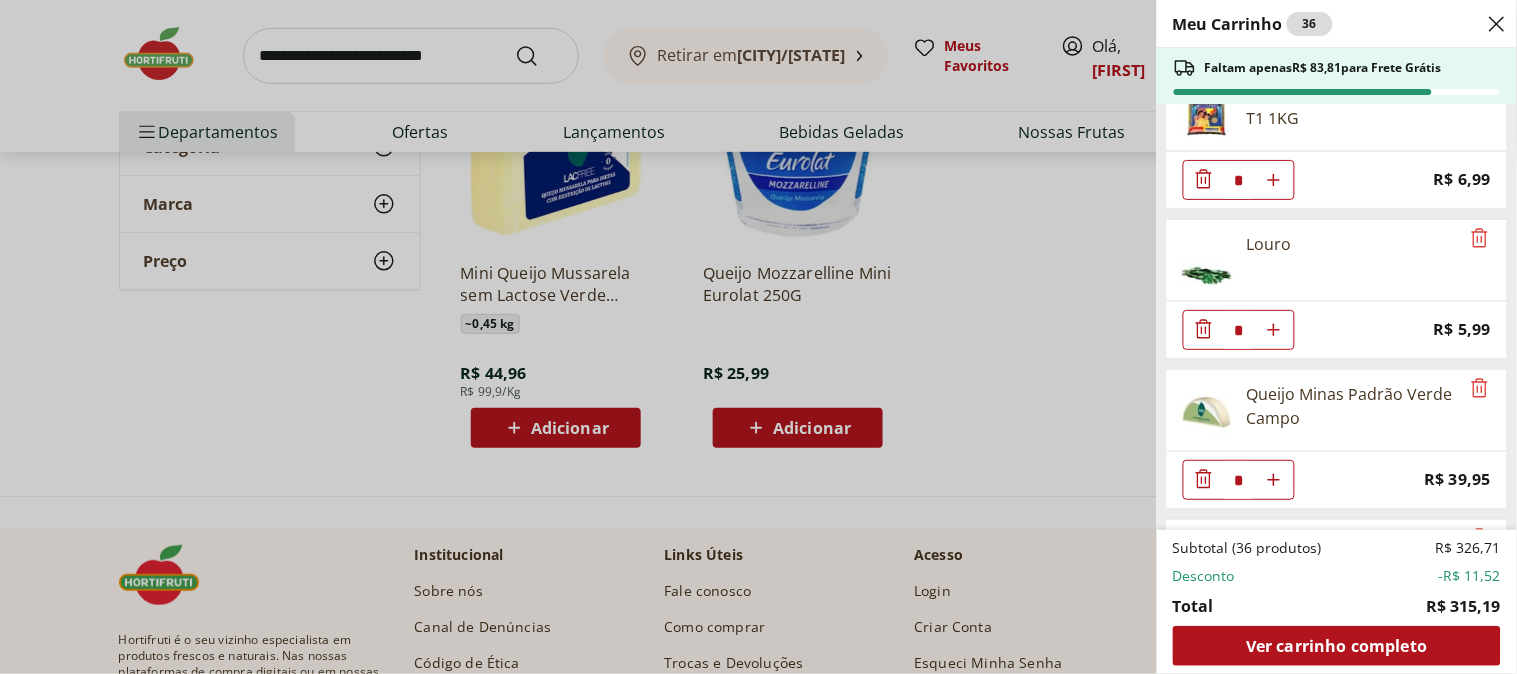 click on "Meu Carrinho 36 Faltam apenas  R$ 83,81  para Frete Grátis Sobrecoxa de Frango Congelada Korin 600g * Original price: R$ 19,99 Price: R$ 15,99 Alface Crespa Unidade * Original price: R$ 3,69 Price: R$ 1,99 Alho Nacional Unidade * Original price: R$ 2,03 Price: R$ 1,79 Queijo Cottagy Yorgus 200g * Price: R$ 16,99 Laranja Lima Natural da Terra 1,5kg * Price: R$ 18,99 Mexerica Rio Unidade * Price: R$ 1,92 Coco Seco com Pele Unidade * Price: R$ 18,25 Tomate Italiano * Price: R$ 1,15 Cheiro Verde Unidade * Price: R$ 1,99 Maçã Gala Importada Unidade * Price: R$ 3,23 Sobrecoxas Congeladas de Frango Sadia 1kg * Price: R$ 18,99 Milho Verde Em Conserva Tradicional Bonduelle Lata 170G * Price: R$ 6,59 Músculo de Primeira Bovino * Price: R$ 23,50 Carne Moída Bovina Orgânica Congelada Korin 400g * Price: R$ 57,99 Repolho Unidade * Price: R$ 4,79 Couve-Flor Unidade * Price: R$ 6,99 FEIJAO PRETO COMBRASIL T1 1KG * Price: R$ 6,99 Louro * Price: R$ 5,99 Queijo Minas Padrão Verde Campo * Price: *" at bounding box center (758, 337) 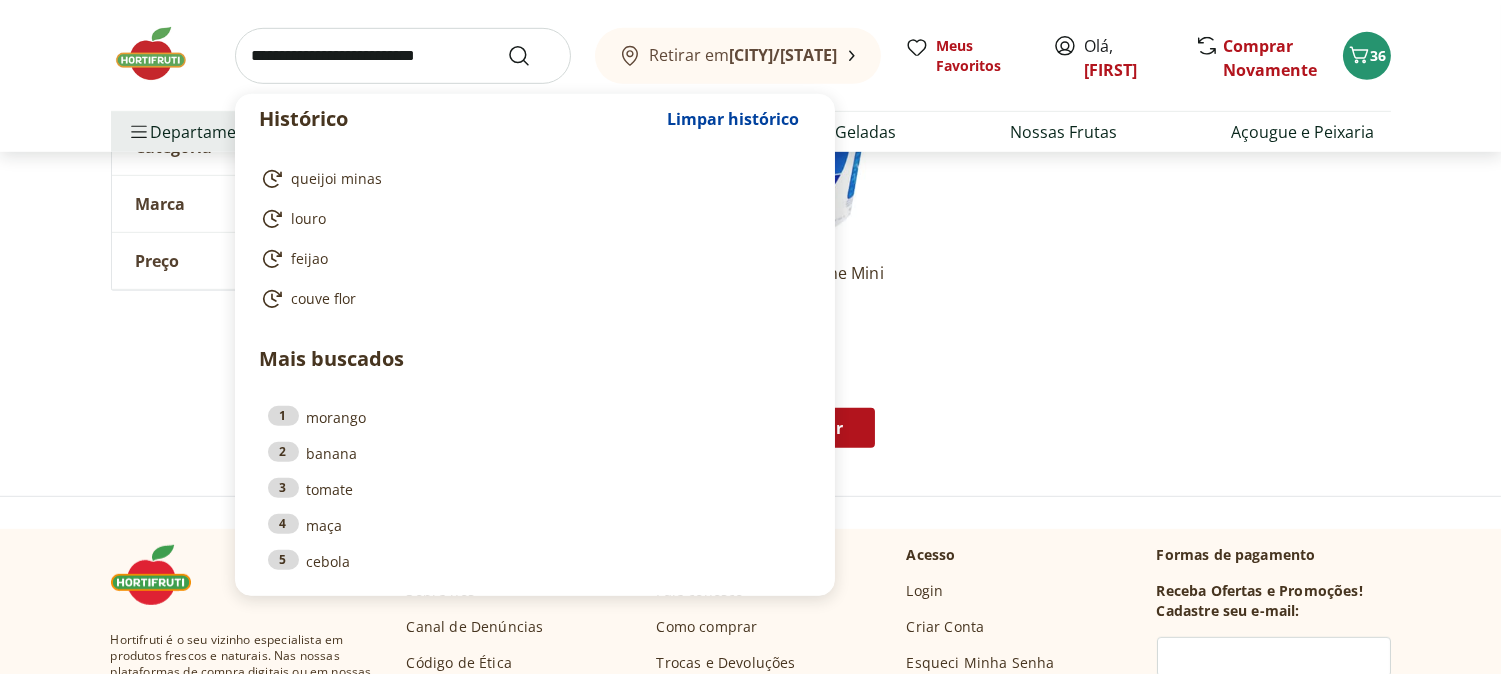 click at bounding box center (403, 56) 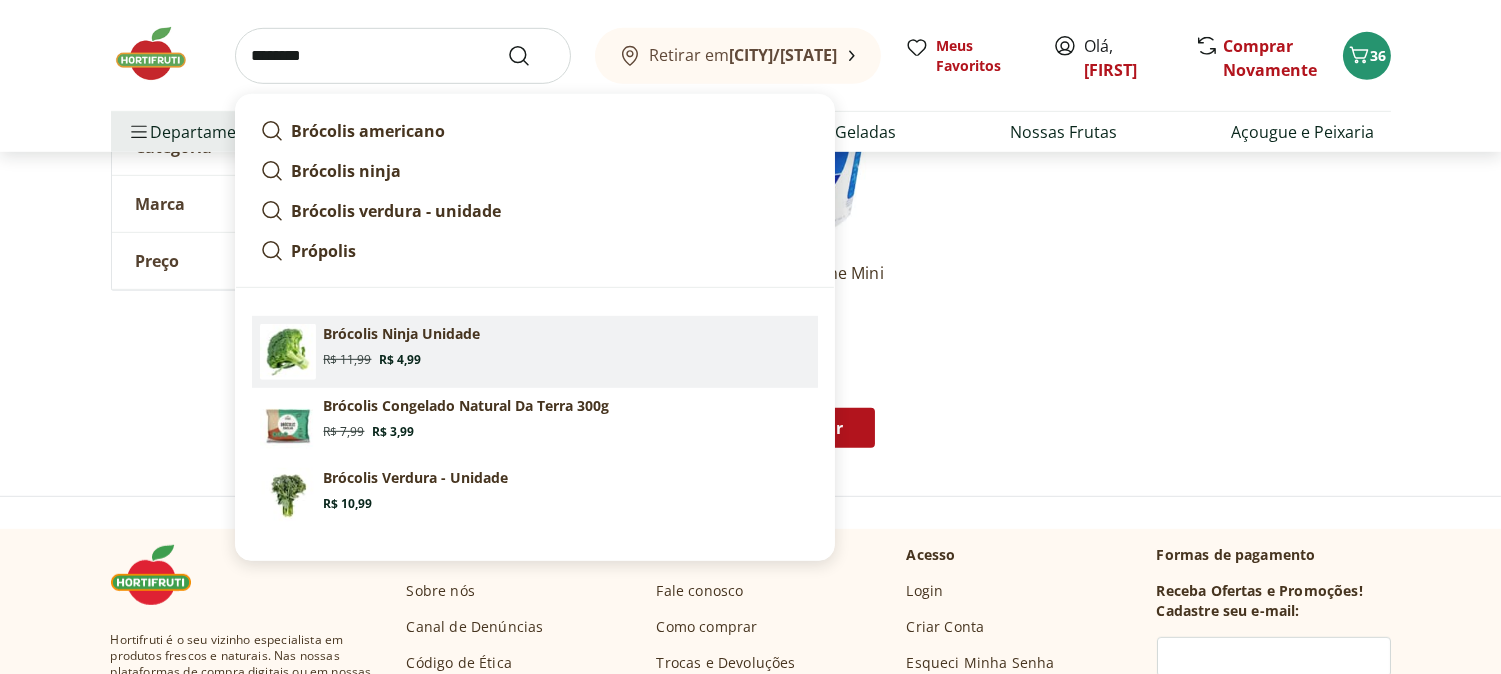 click on "Brócolis Ninja Unidade" at bounding box center (402, 334) 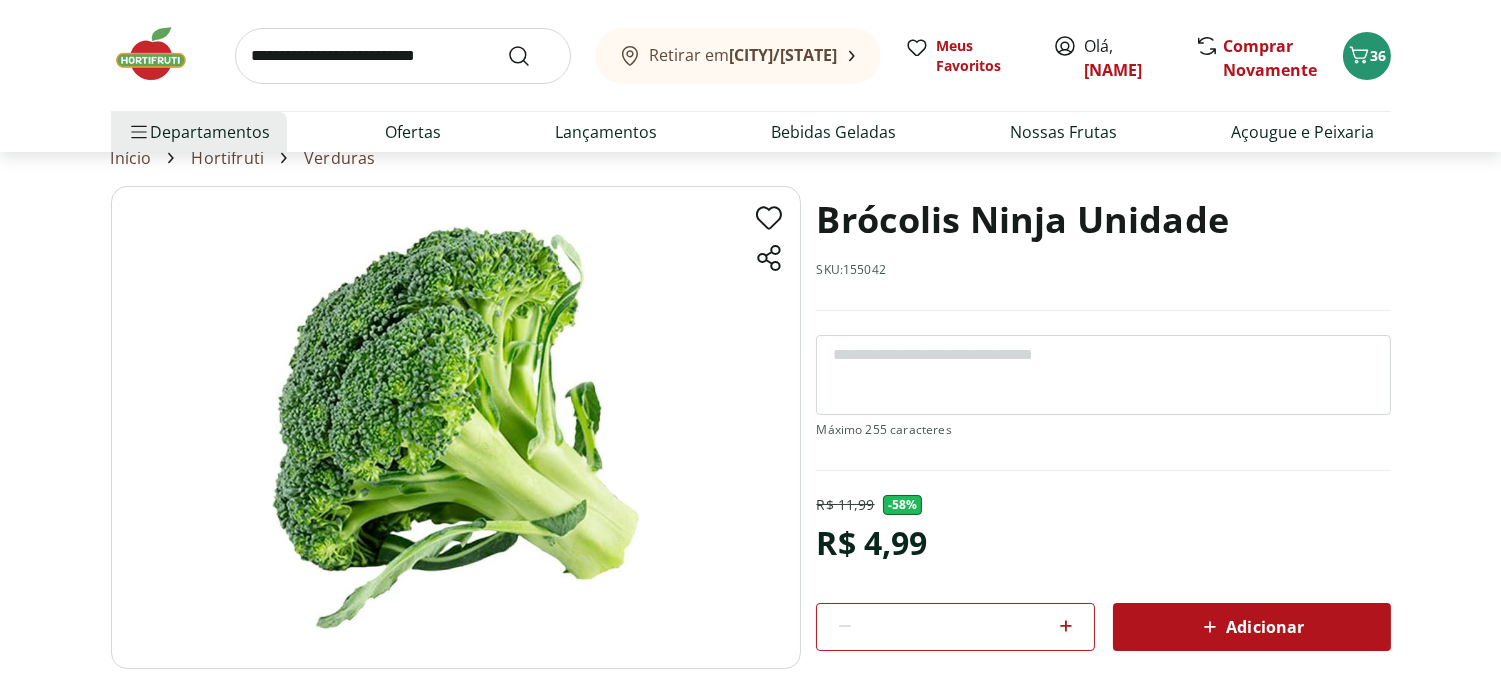 scroll, scrollTop: 222, scrollLeft: 0, axis: vertical 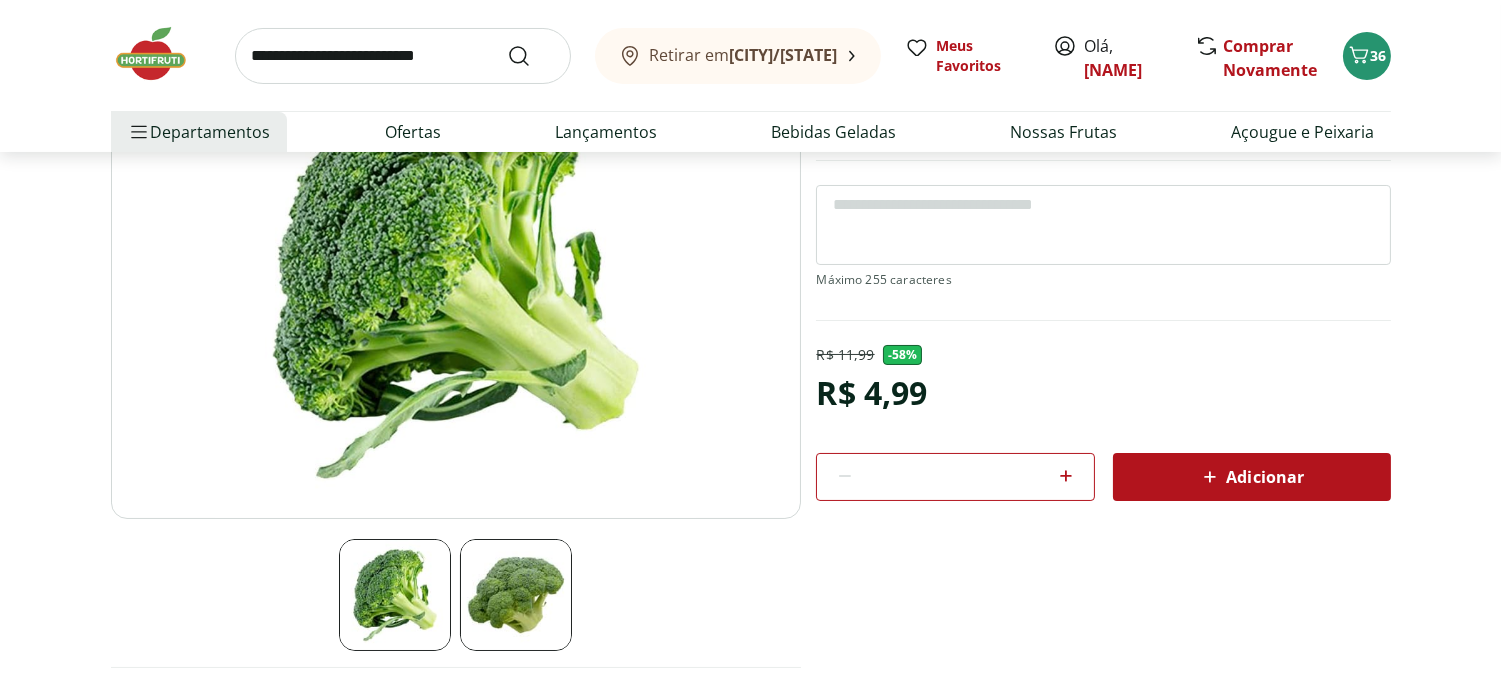 click on "Adicionar" at bounding box center (1251, 477) 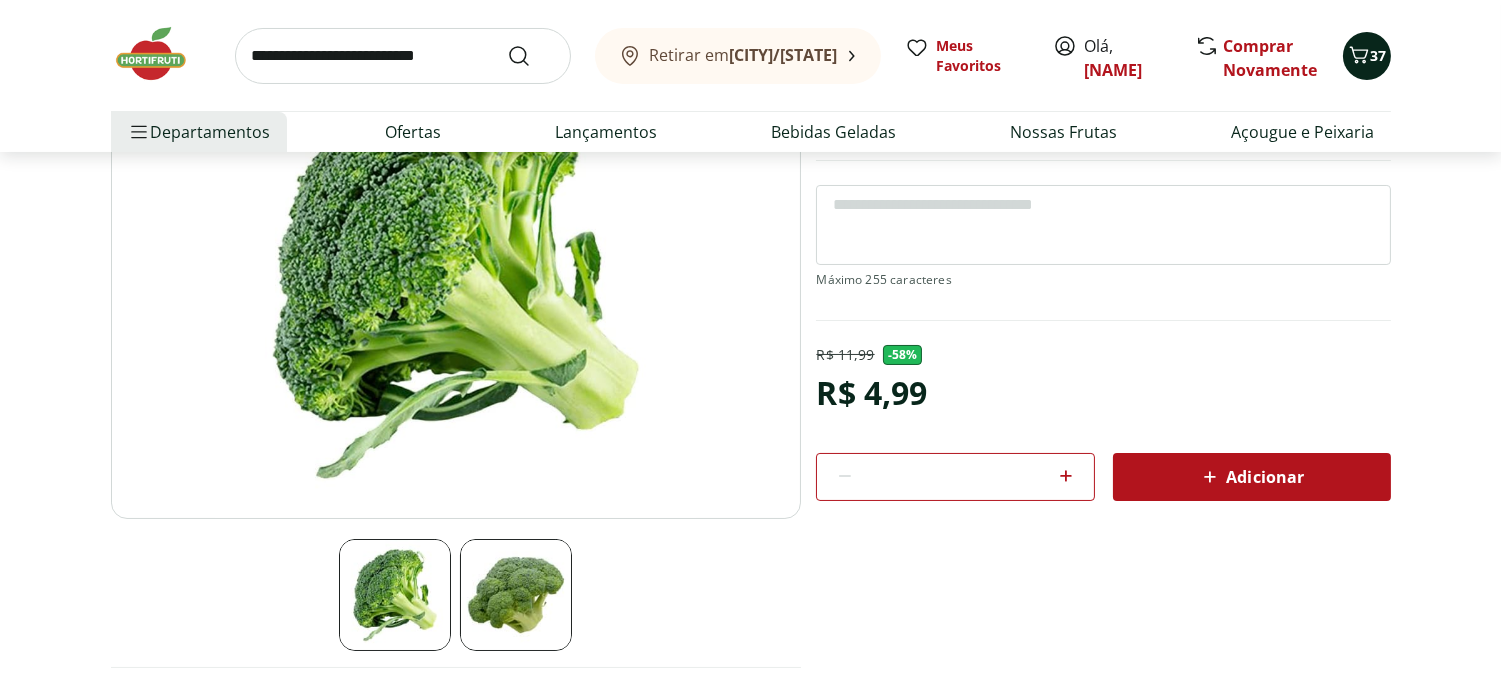 click on "37" at bounding box center (1379, 55) 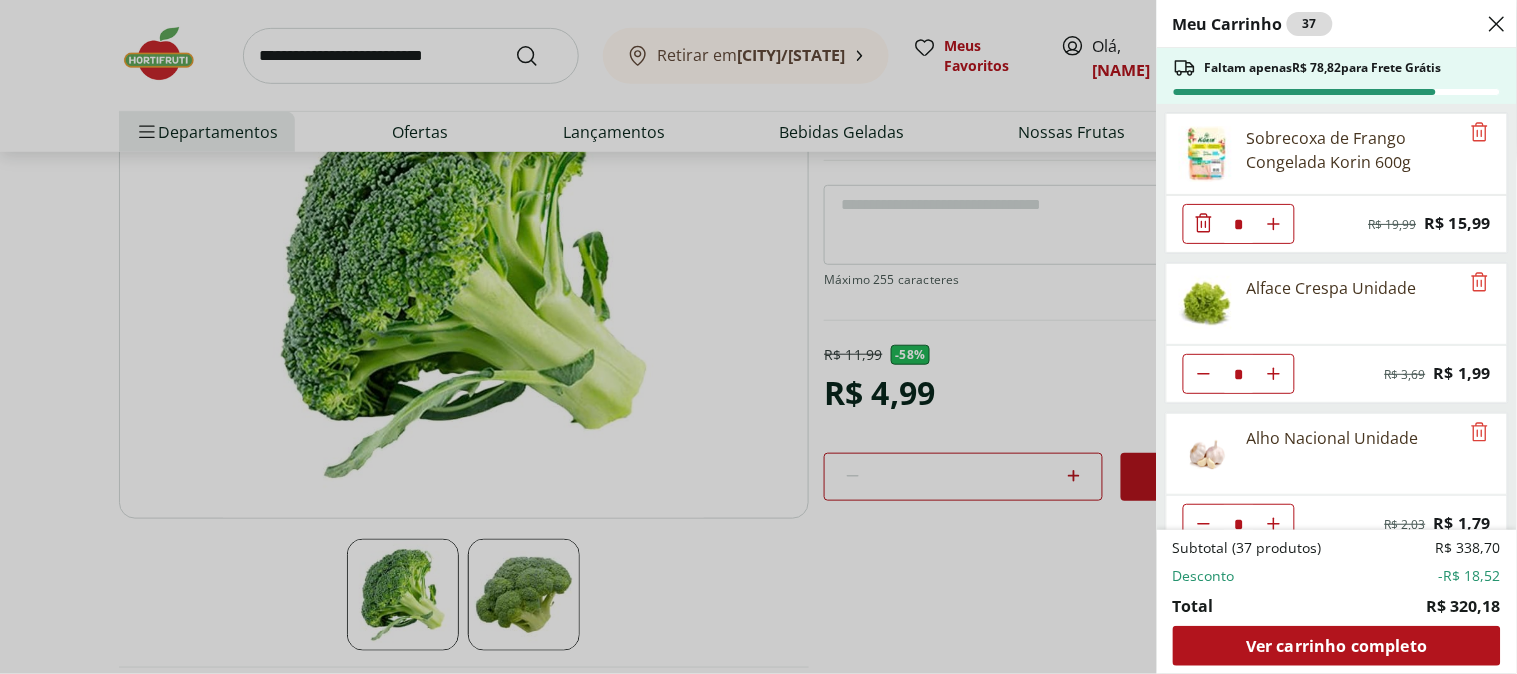 click on "Meu Carrinho 37 Faltam apenas  R$ 78,82  para Frete Grátis Sobrecoxa de Frango Congelada Korin 600g * Original price: R$ 19,99 Price: R$ 15,99 Alface Crespa Unidade * Original price: R$ 3,69 Price: R$ 1,99 Alho Nacional Unidade * Original price: R$ 2,03 Price: R$ 1,79 Queijo Cottagy Yorgus 200g * Price: R$ 16,99 Laranja Lima Natural da Terra 1,5kg * Price: R$ 18,99 Mexerica Rio Unidade * Price: R$ 1,92 Coco Seco com Pele Unidade * Price: R$ 18,25 Tomate Italiano * Price: R$ 1,15 Cheiro Verde Unidade * Price: R$ 1,99 Maçã Gala Importada Unidade * Price: R$ 3,23 Sobrecoxas Congeladas de Frango Sadia 1kg * Price: R$ 18,99 Milho Verde Em Conserva Tradicional Bonduelle Lata 170G * Price: R$ 6,59 Músculo de Primeira Bovino * Price: R$ 23,50 Carne Moída Bovina Orgânica Congelada Korin 400g * Price: R$ 57,99 Repolho Unidade * Price: R$ 4,79 Couve-Flor Unidade * Price: R$ 6,99 FEIJAO PRETO COMBRASIL T1 1KG * Price: R$ 6,99 Louro * Price: R$ 5,99 Queijo Minas Padrão Verde Campo * Price: * *" at bounding box center (758, 337) 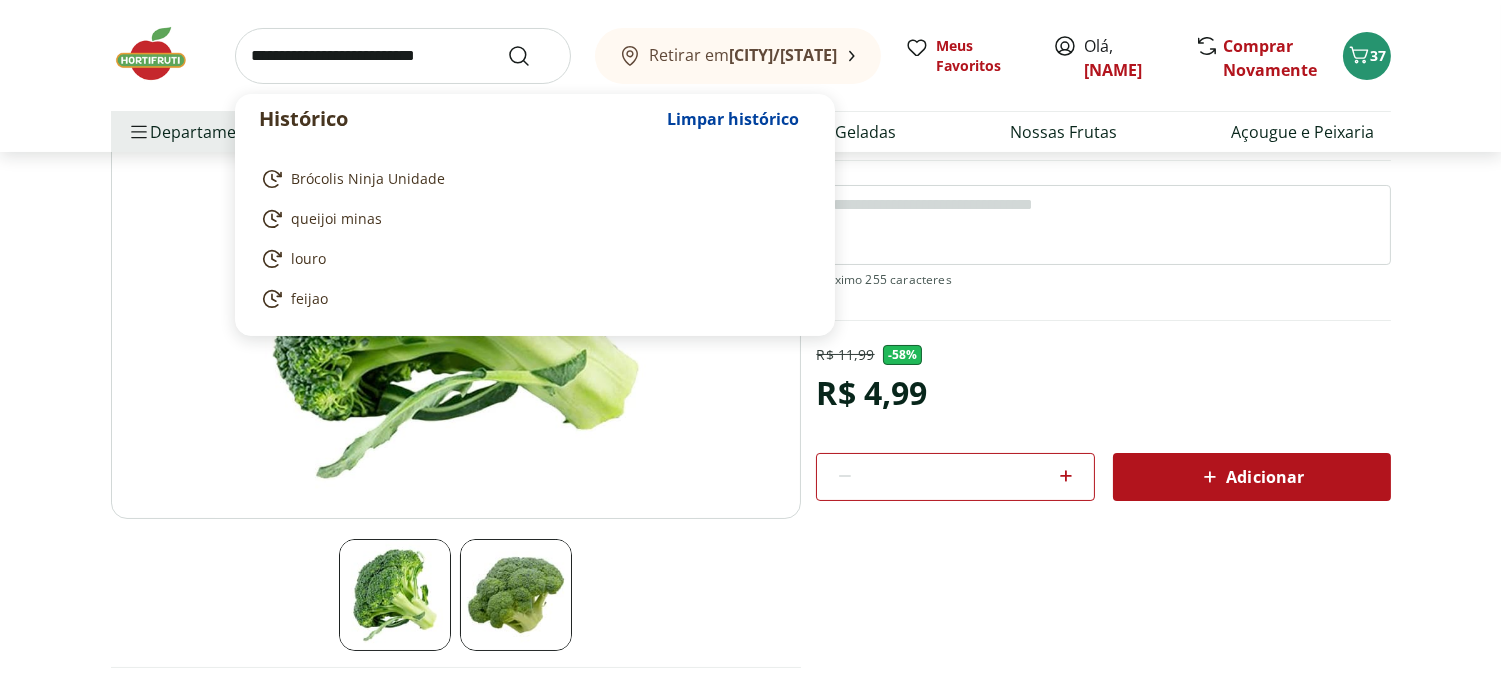 click at bounding box center (403, 56) 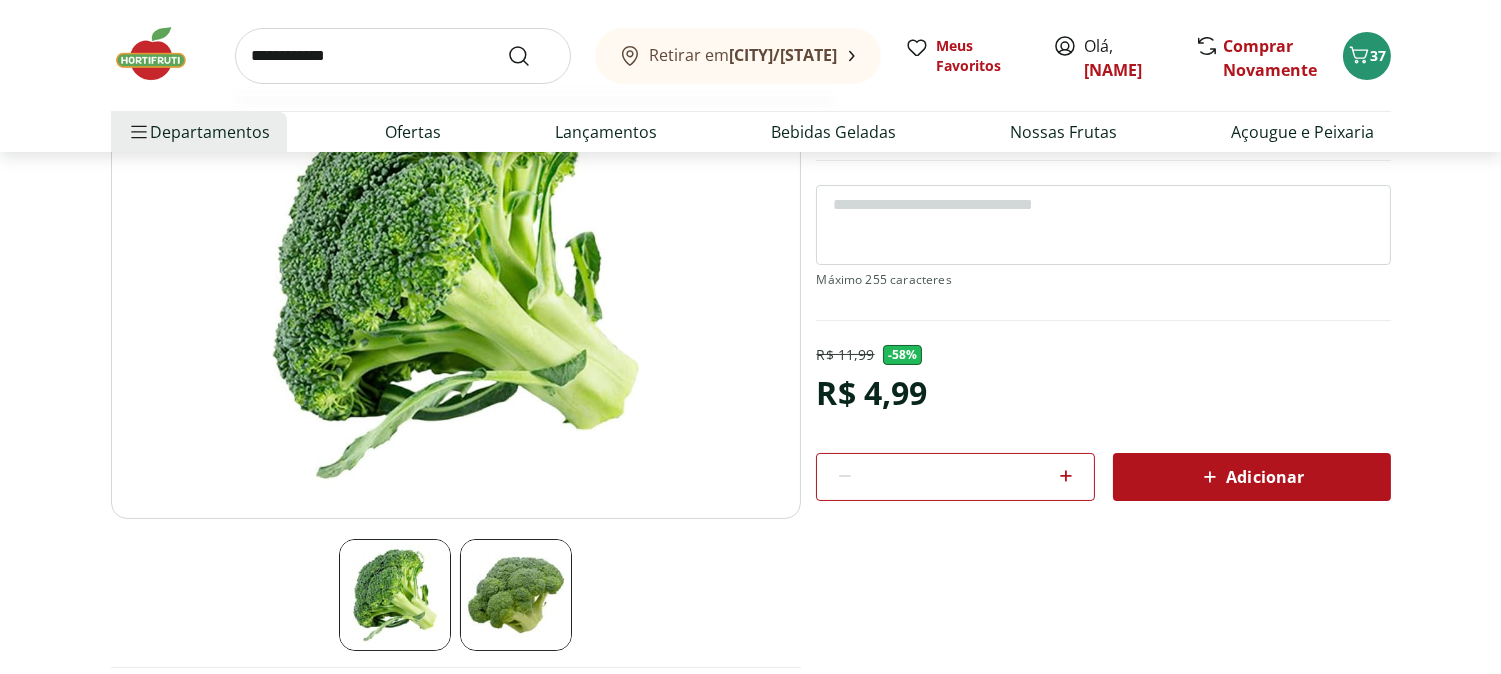 type on "**********" 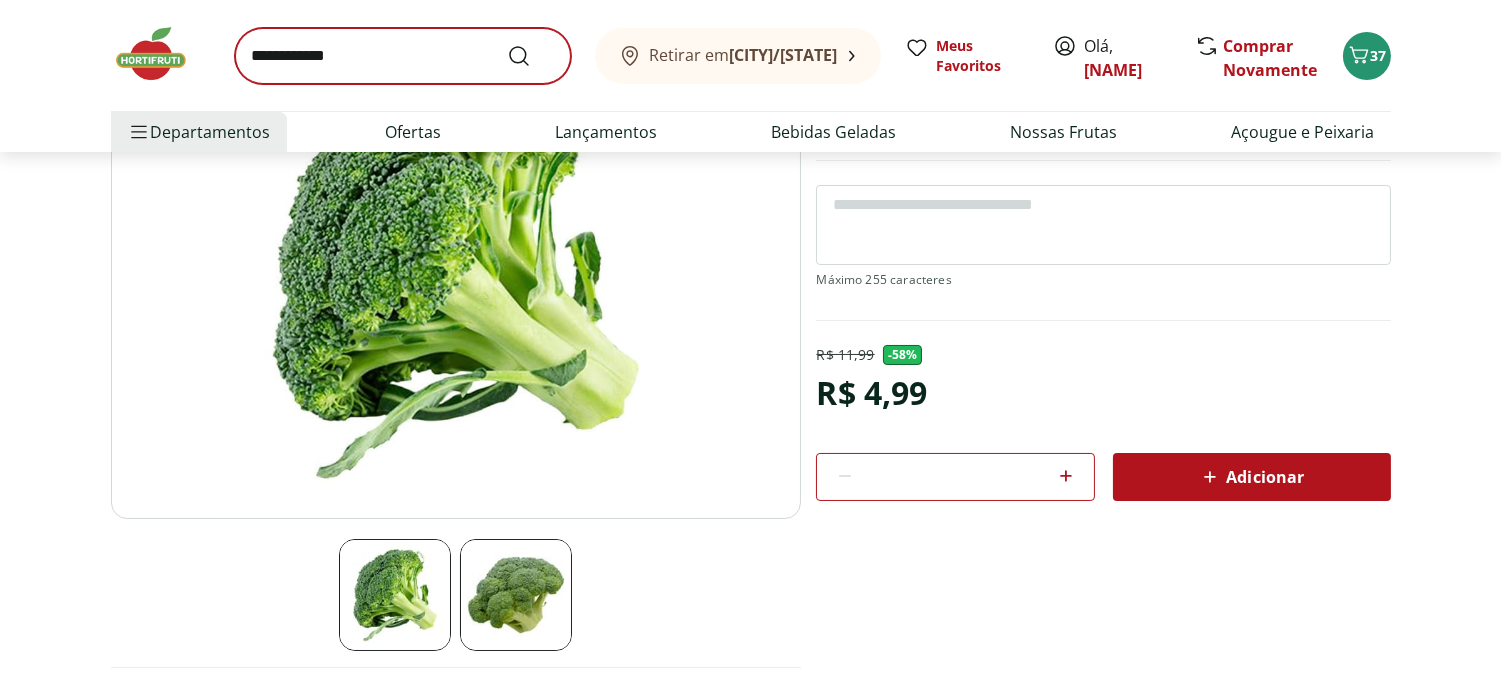scroll, scrollTop: 0, scrollLeft: 0, axis: both 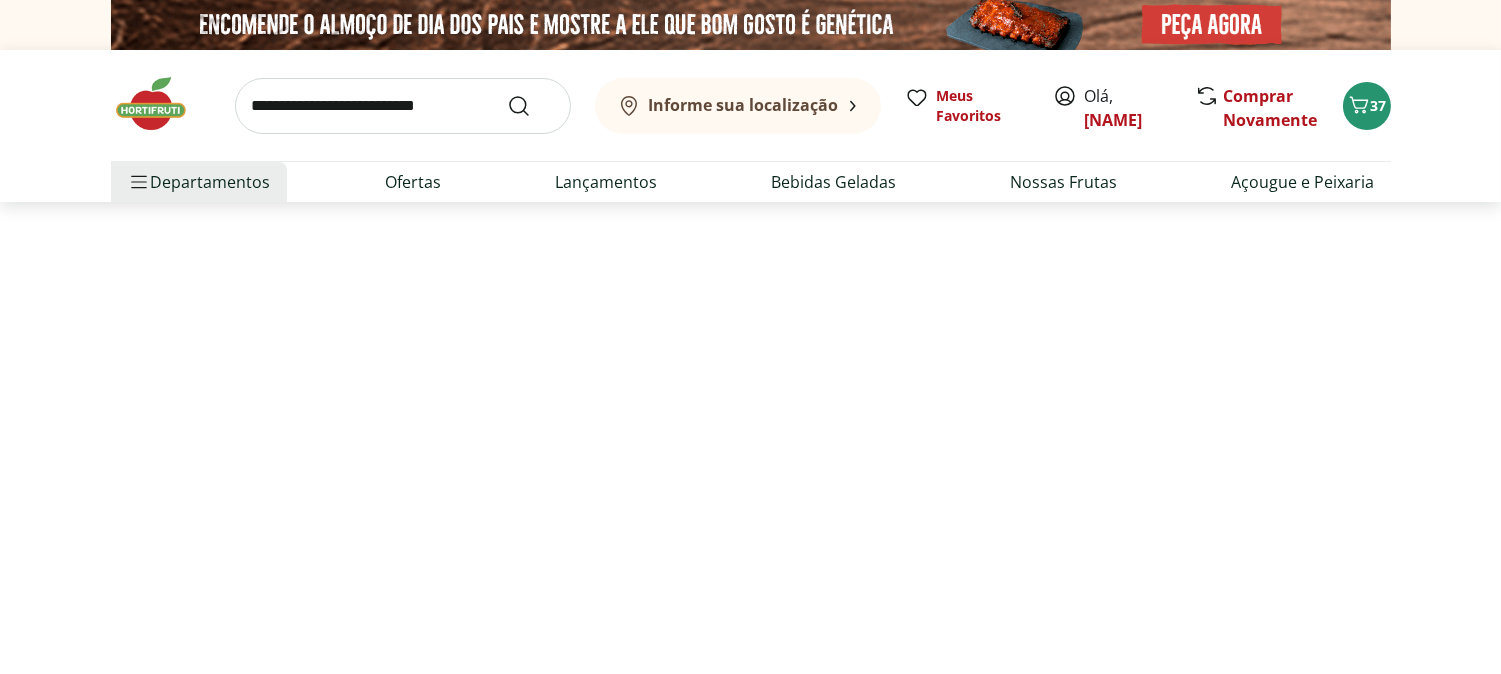 select on "**********" 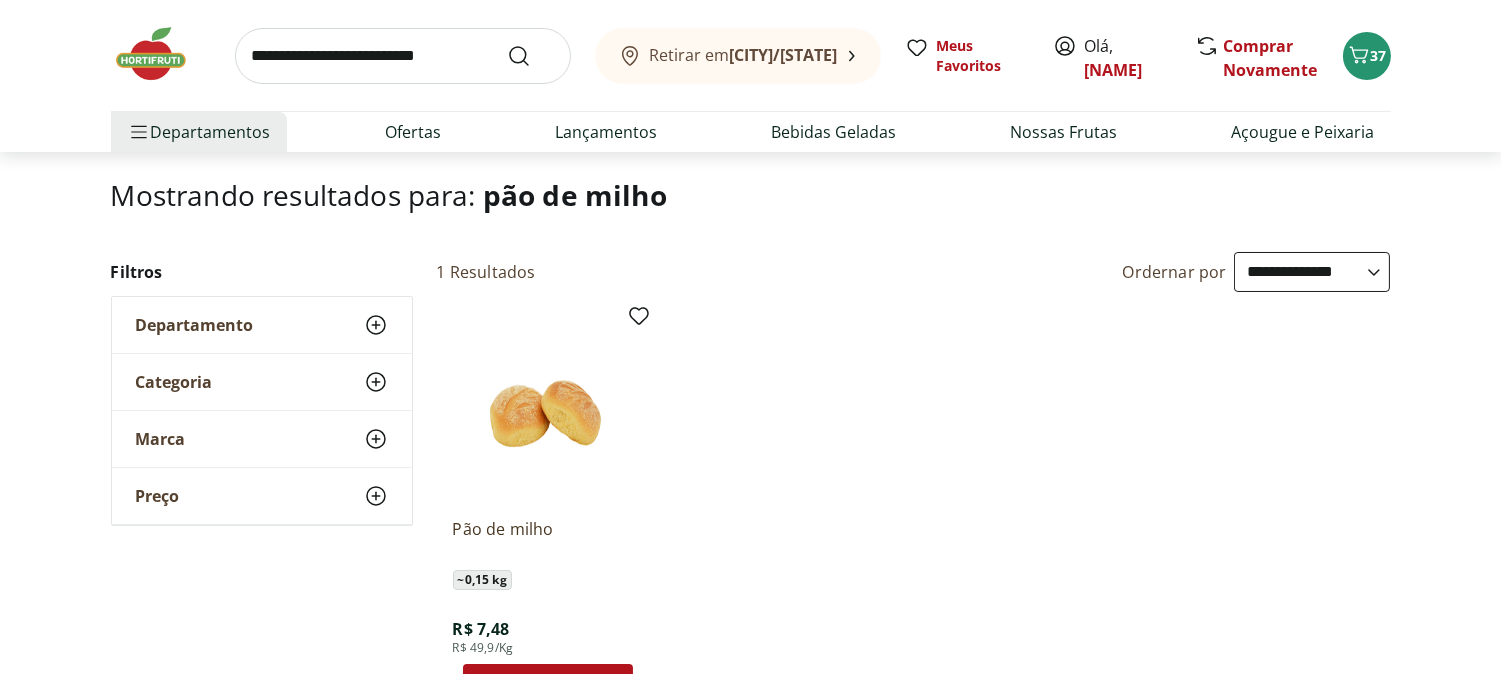 scroll, scrollTop: 0, scrollLeft: 0, axis: both 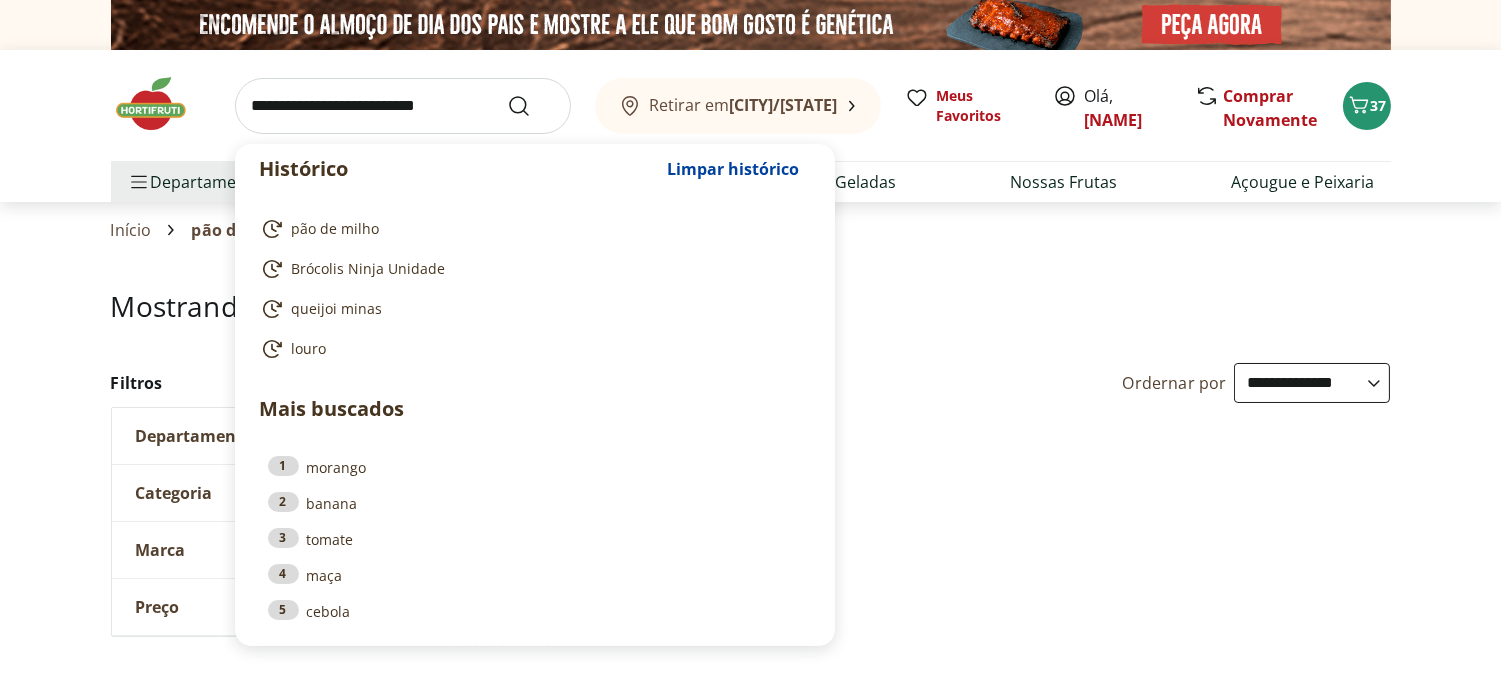 click at bounding box center [403, 106] 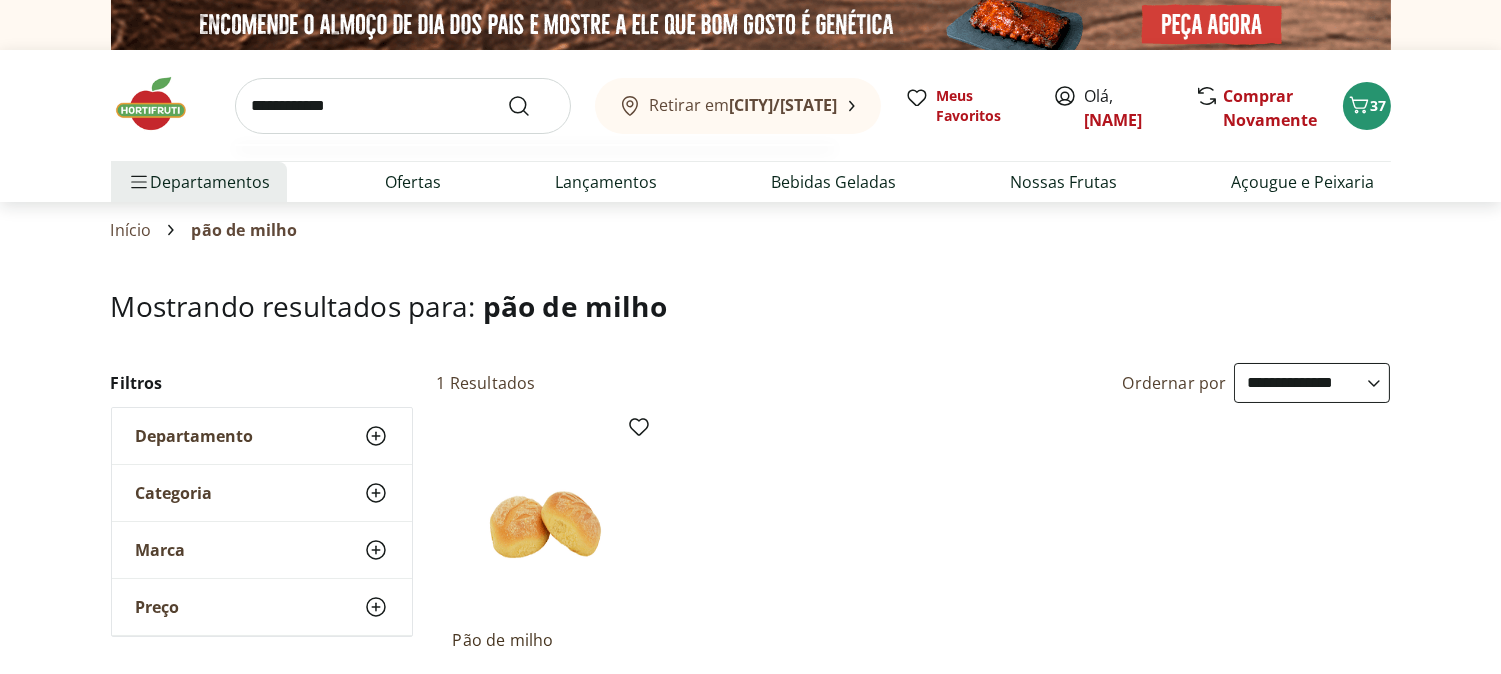 type on "**********" 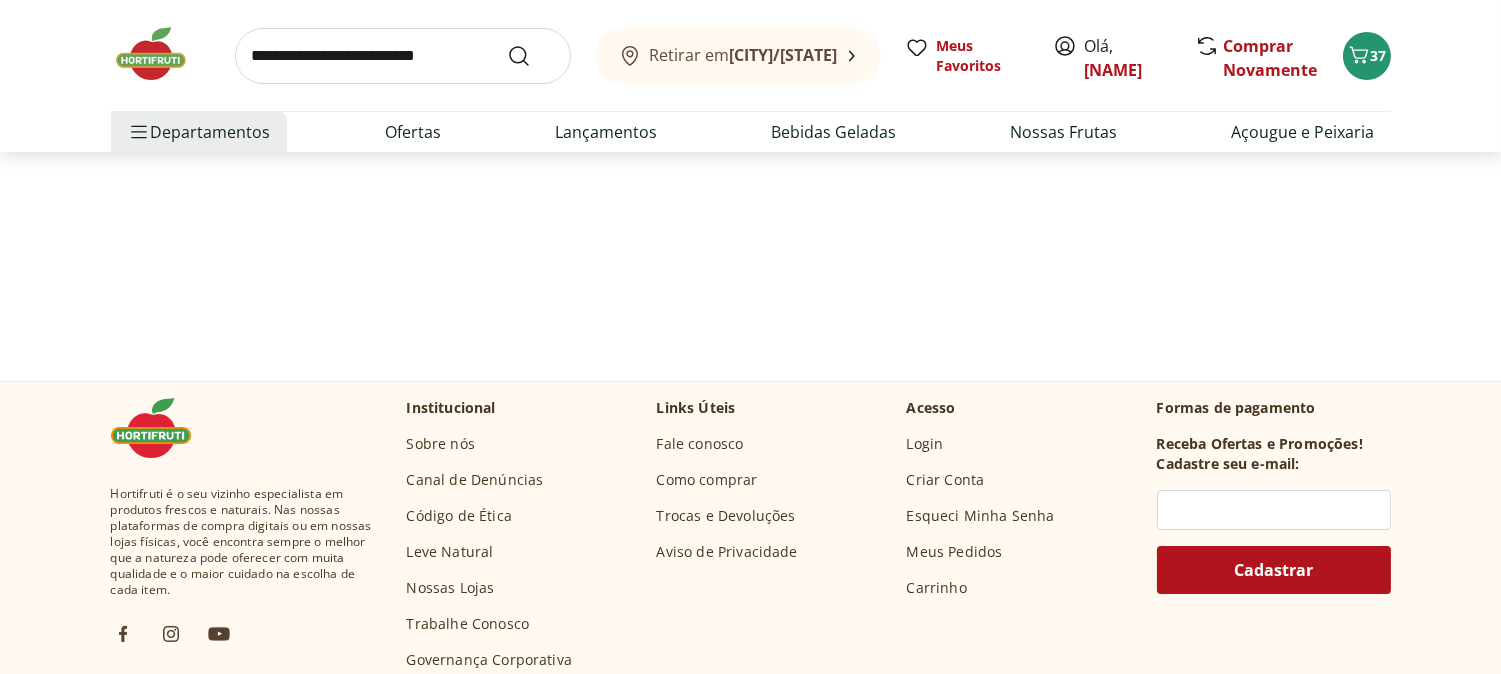 select on "**********" 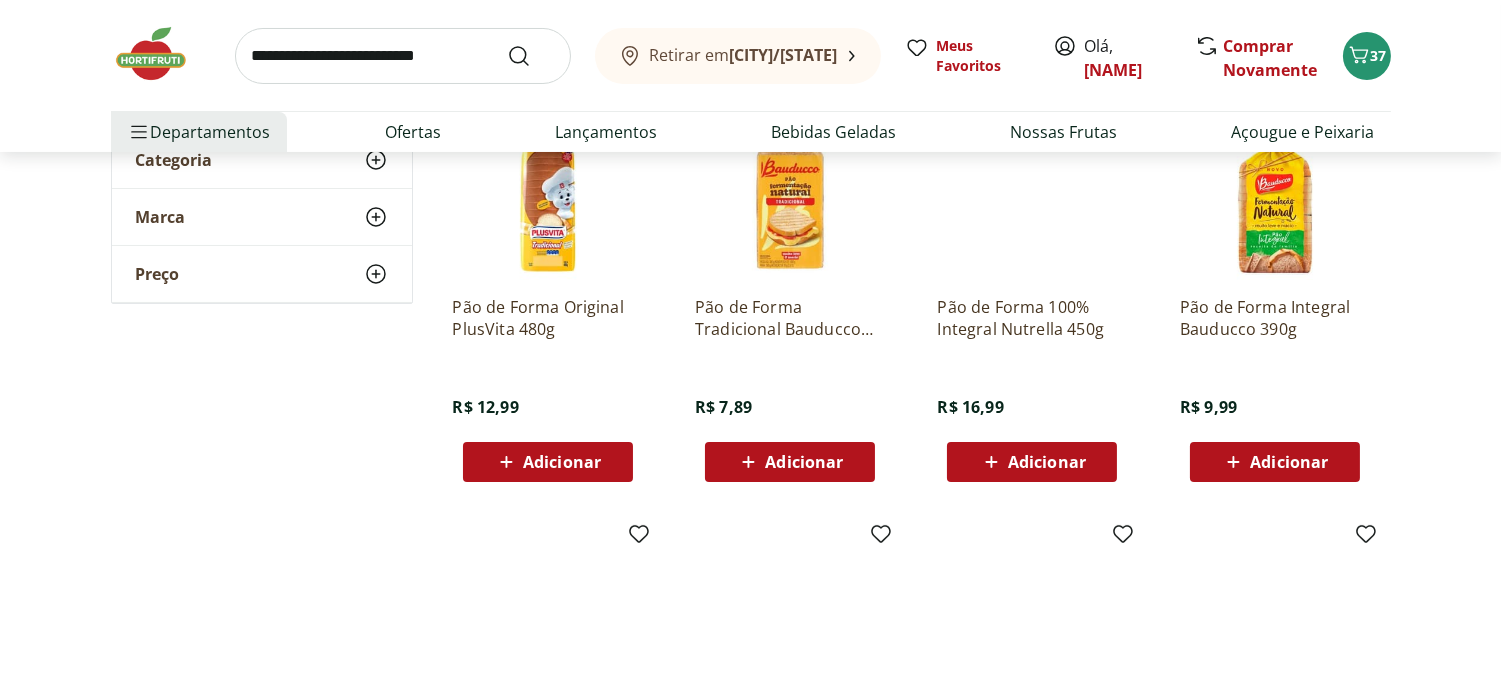 scroll, scrollTop: 0, scrollLeft: 0, axis: both 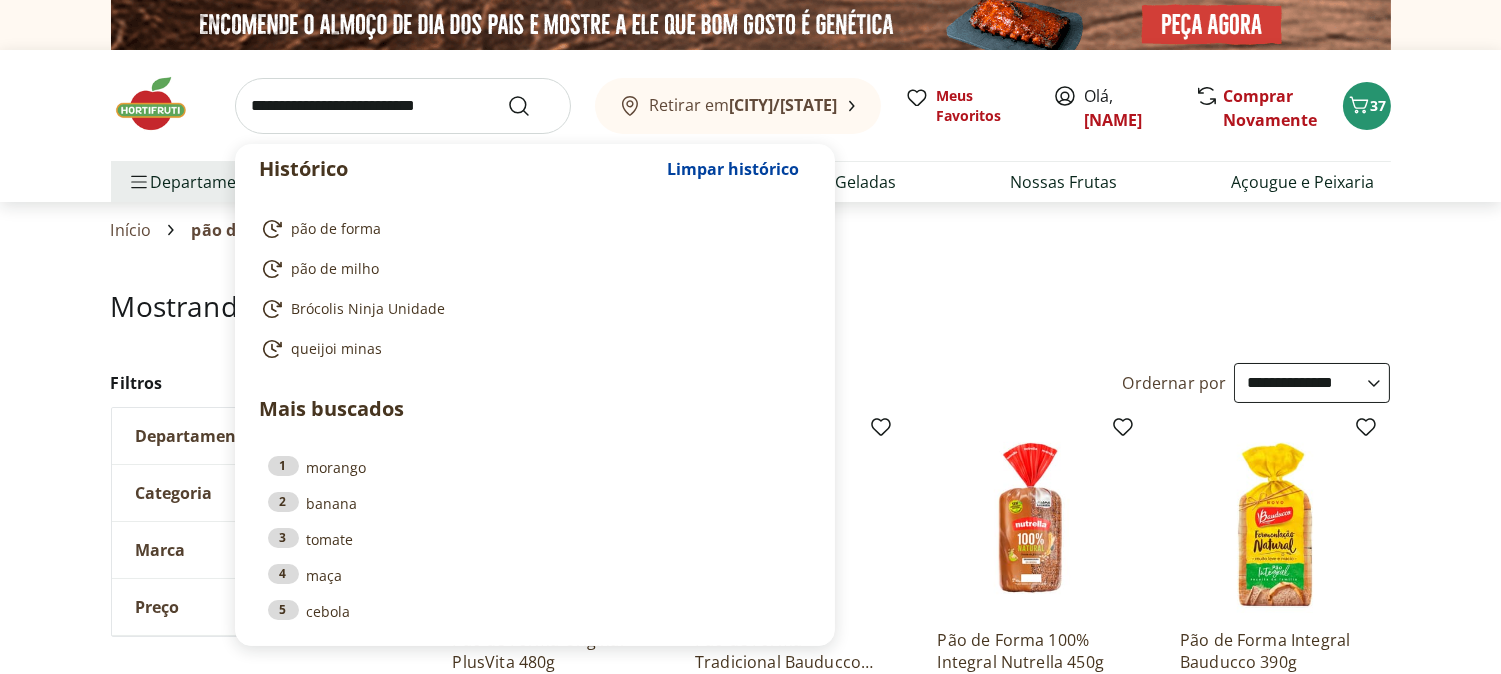 click at bounding box center [403, 106] 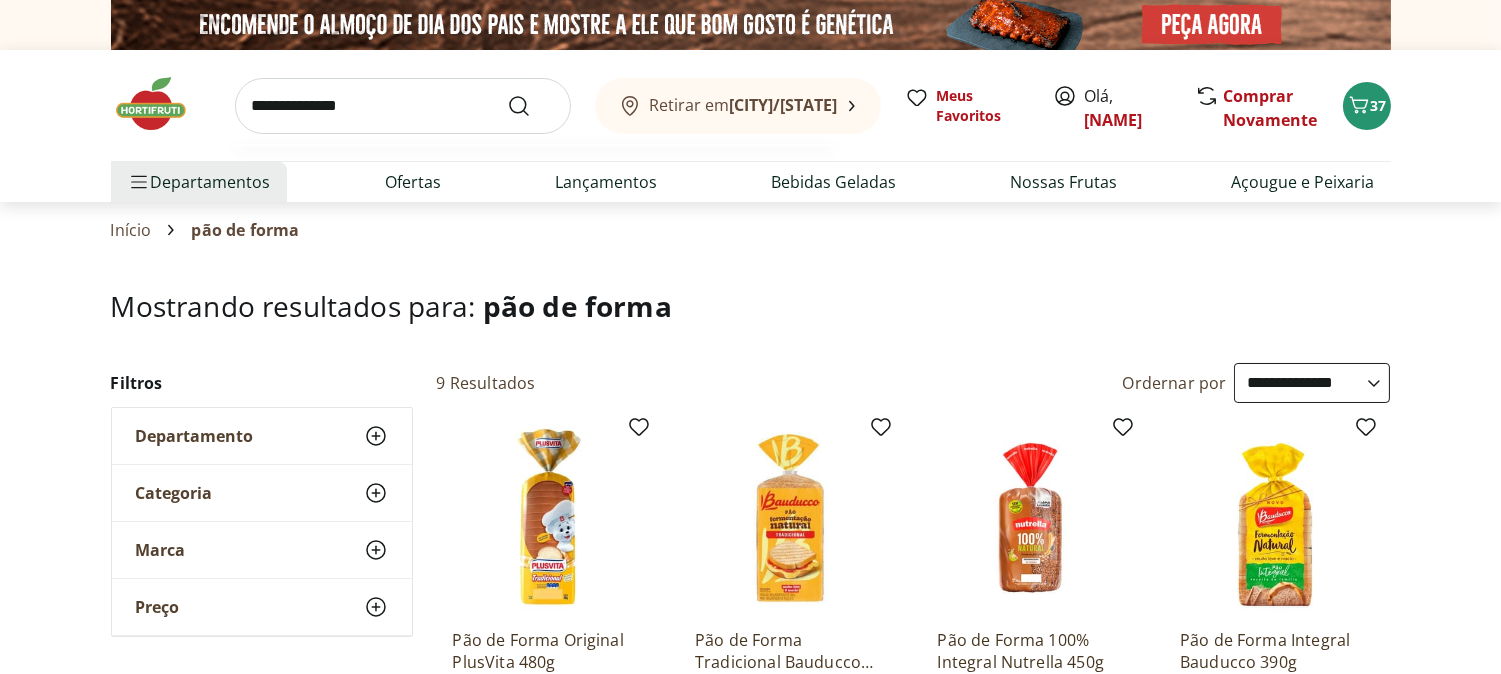 type on "**********" 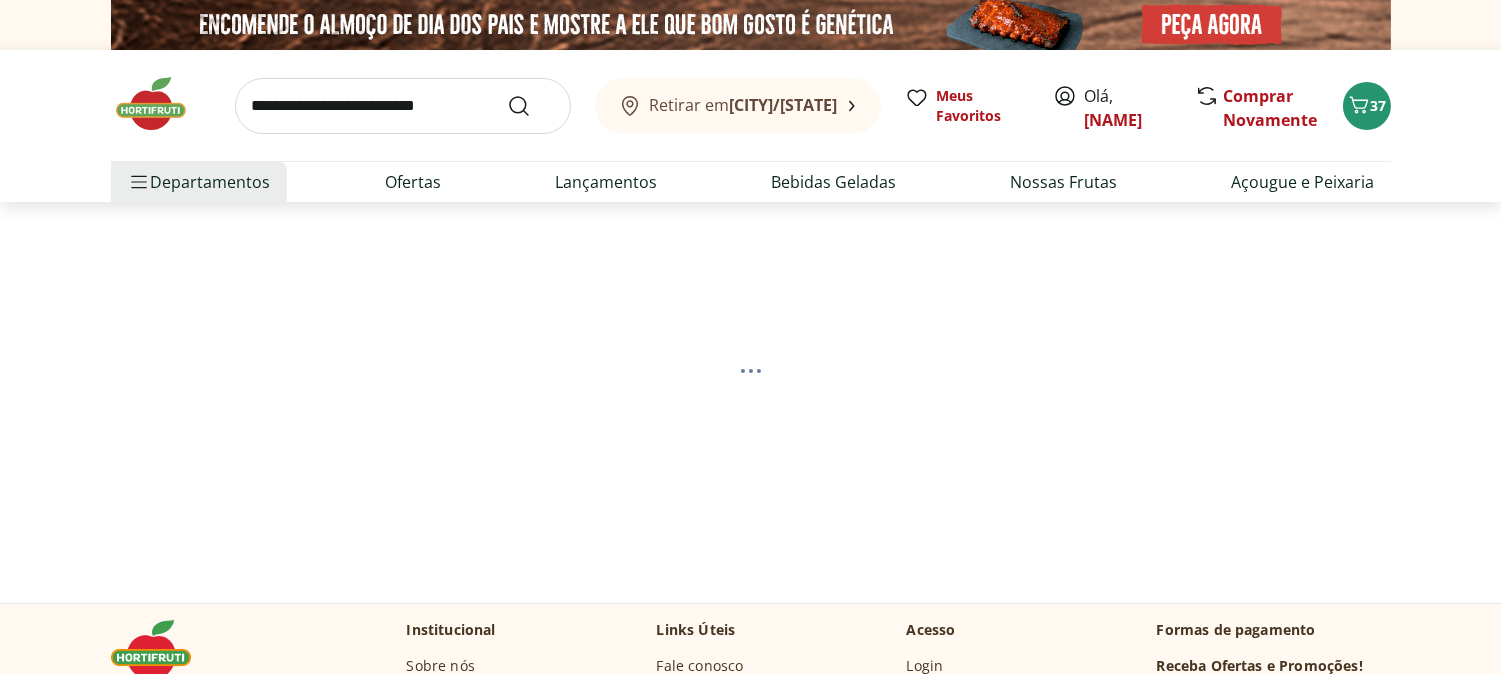 select on "**********" 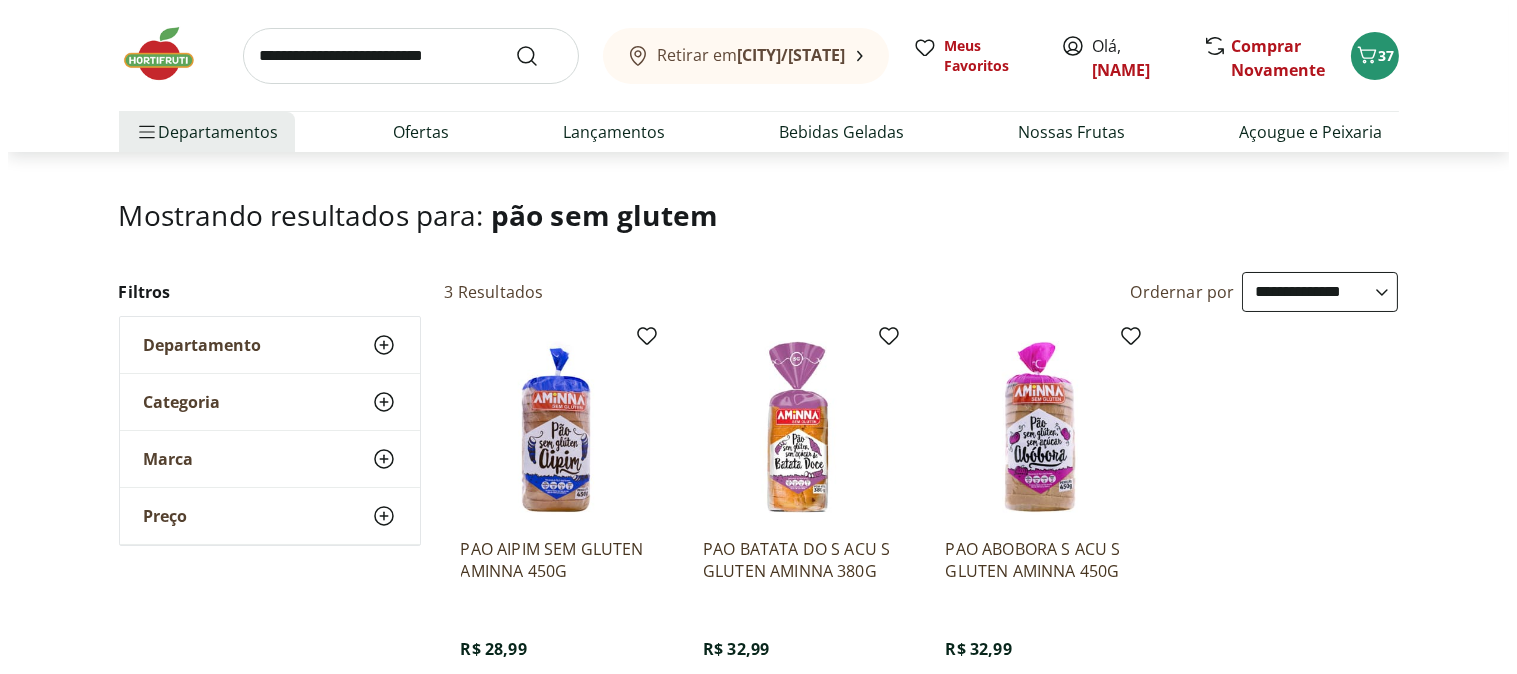 scroll, scrollTop: 0, scrollLeft: 0, axis: both 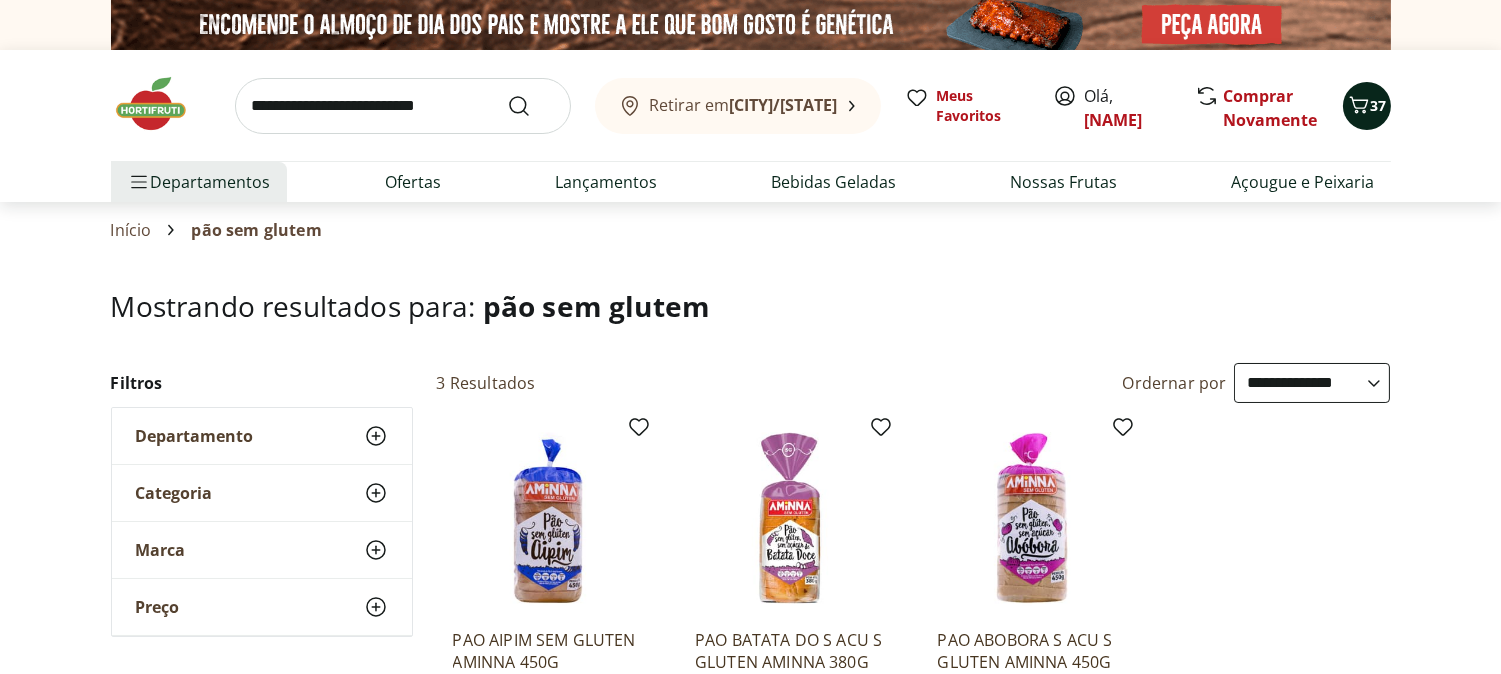 click 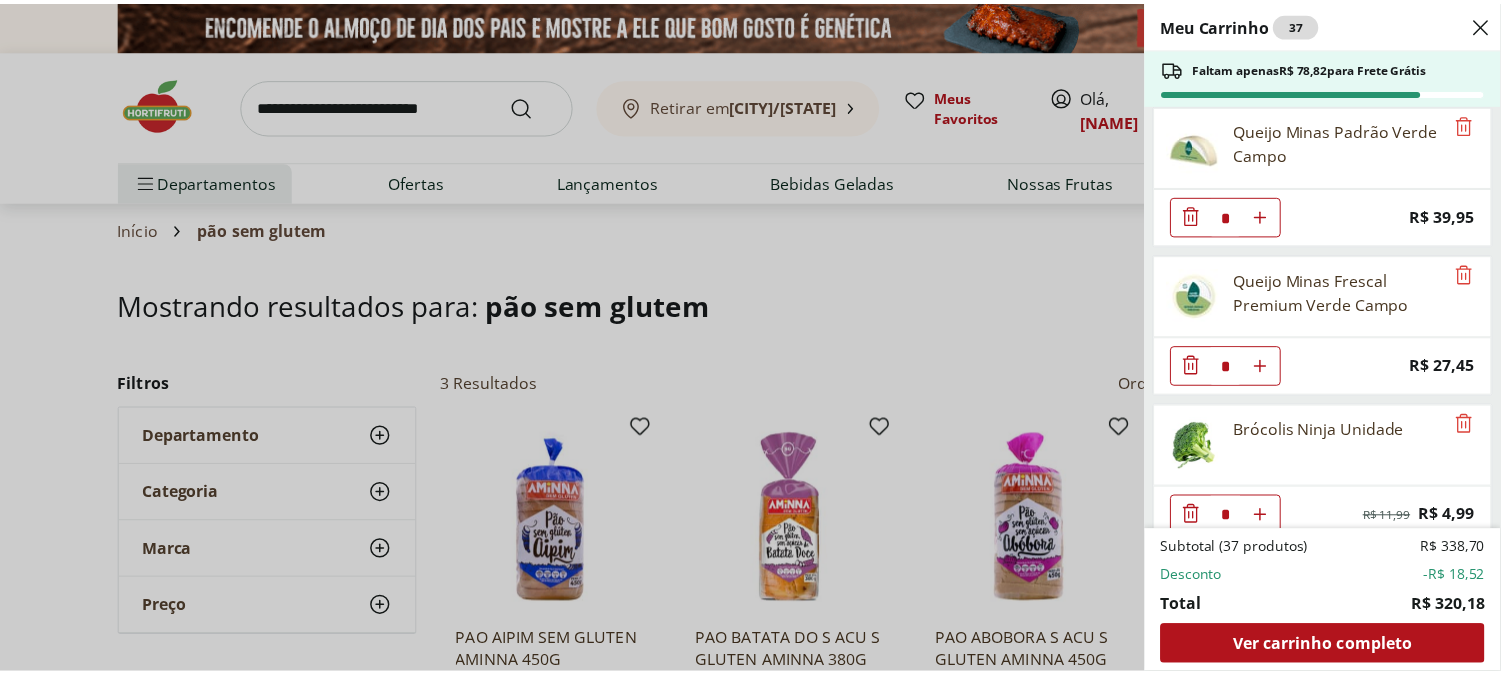 scroll, scrollTop: 2744, scrollLeft: 0, axis: vertical 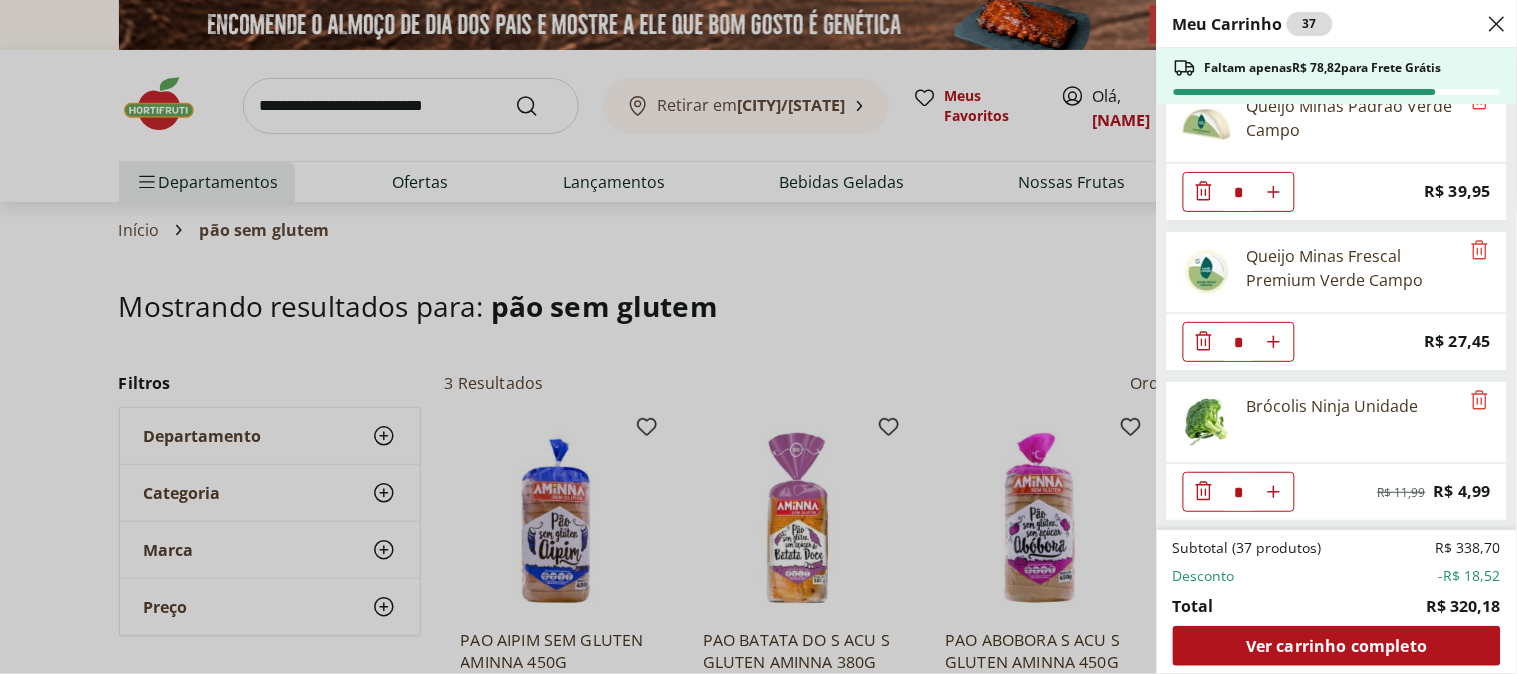 click on "Meu Carrinho 37 Faltam apenas  R$ 78,82  para Frete Grátis Sobrecoxa de Frango Congelada Korin 600g * Original price: R$ 19,99 Price: R$ 15,99 Alface Crespa Unidade * Original price: R$ 3,69 Price: R$ 1,99 Alho Nacional Unidade * Original price: R$ 2,03 Price: R$ 1,79 Queijo Cottagy Yorgus 200g * Price: R$ 16,99 Laranja Lima Natural da Terra 1,5kg * Price: R$ 18,99 Mexerica Rio Unidade * Price: R$ 1,92 Coco Seco com Pele Unidade * Price: R$ 18,25 Tomate Italiano * Price: R$ 1,15 Cheiro Verde Unidade * Price: R$ 1,99 Maçã Gala Importada Unidade * Price: R$ 3,23 Sobrecoxas Congeladas de Frango Sadia 1kg * Price: R$ 18,99 Milho Verde Em Conserva Tradicional Bonduelle Lata 170G * Price: R$ 6,59 Músculo de Primeira Bovino * Price: R$ 23,50 Carne Moída Bovina Orgânica Congelada Korin 400g * Price: R$ 57,99 Repolho Unidade * Price: R$ 4,79 Couve-Flor Unidade * Price: R$ 6,99 FEIJAO PRETO COMBRASIL T1 1KG * Price: R$ 6,99 Louro * Price: R$ 5,99 Queijo Minas Padrão Verde Campo * Price: * *" at bounding box center [758, 337] 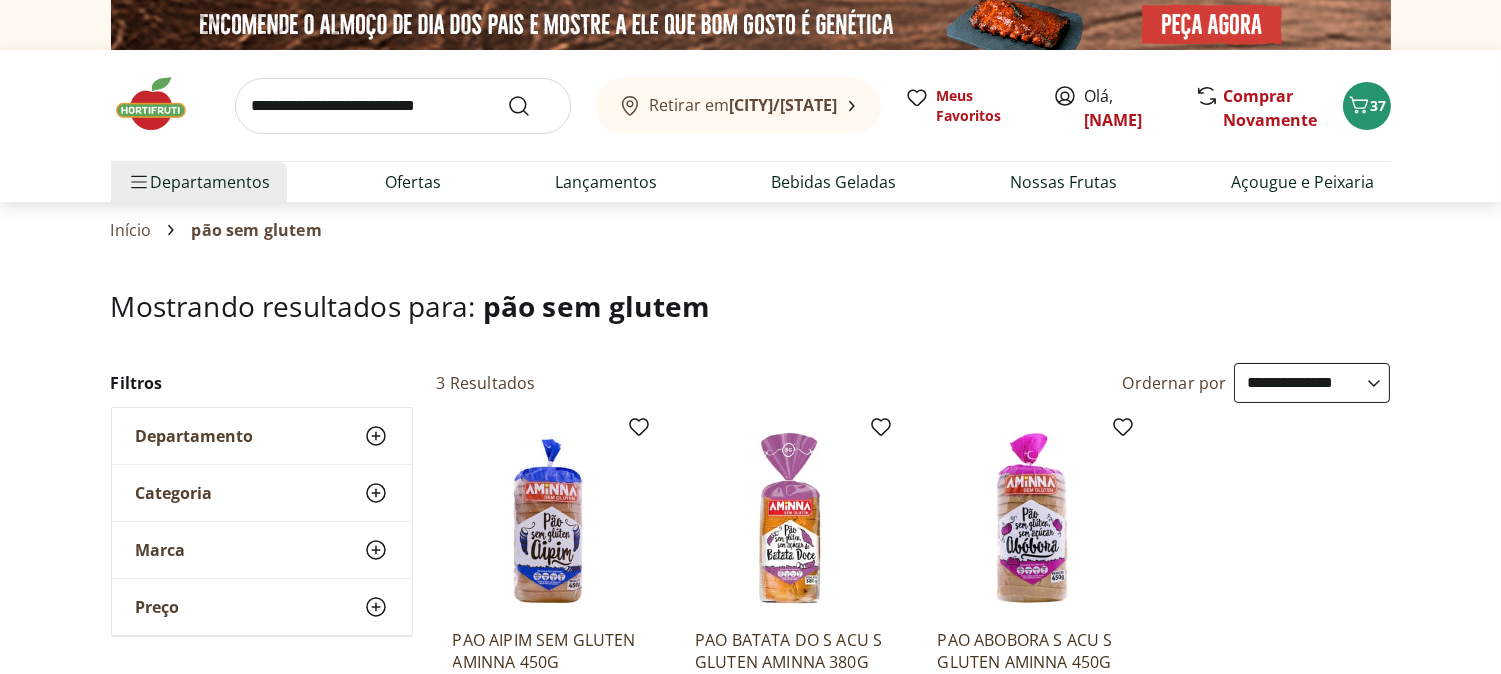 click at bounding box center [403, 106] 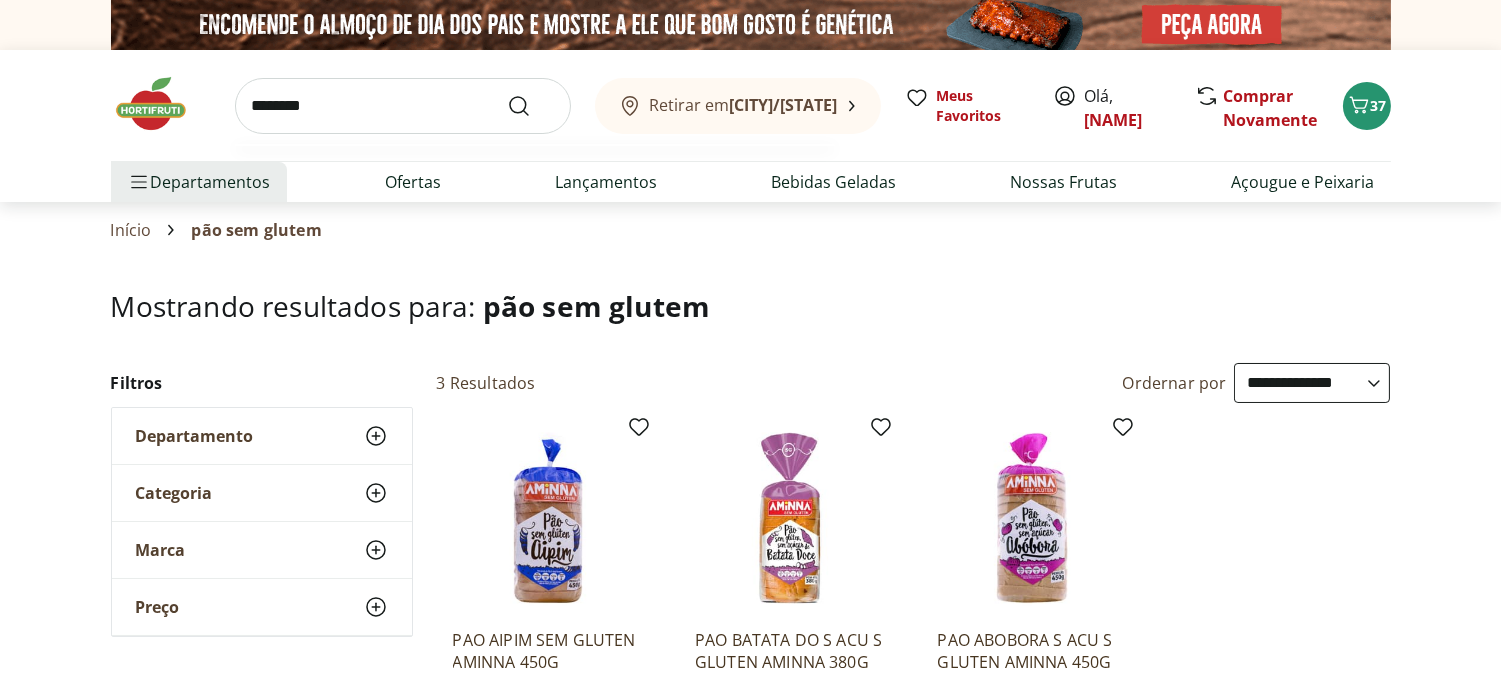 type on "********" 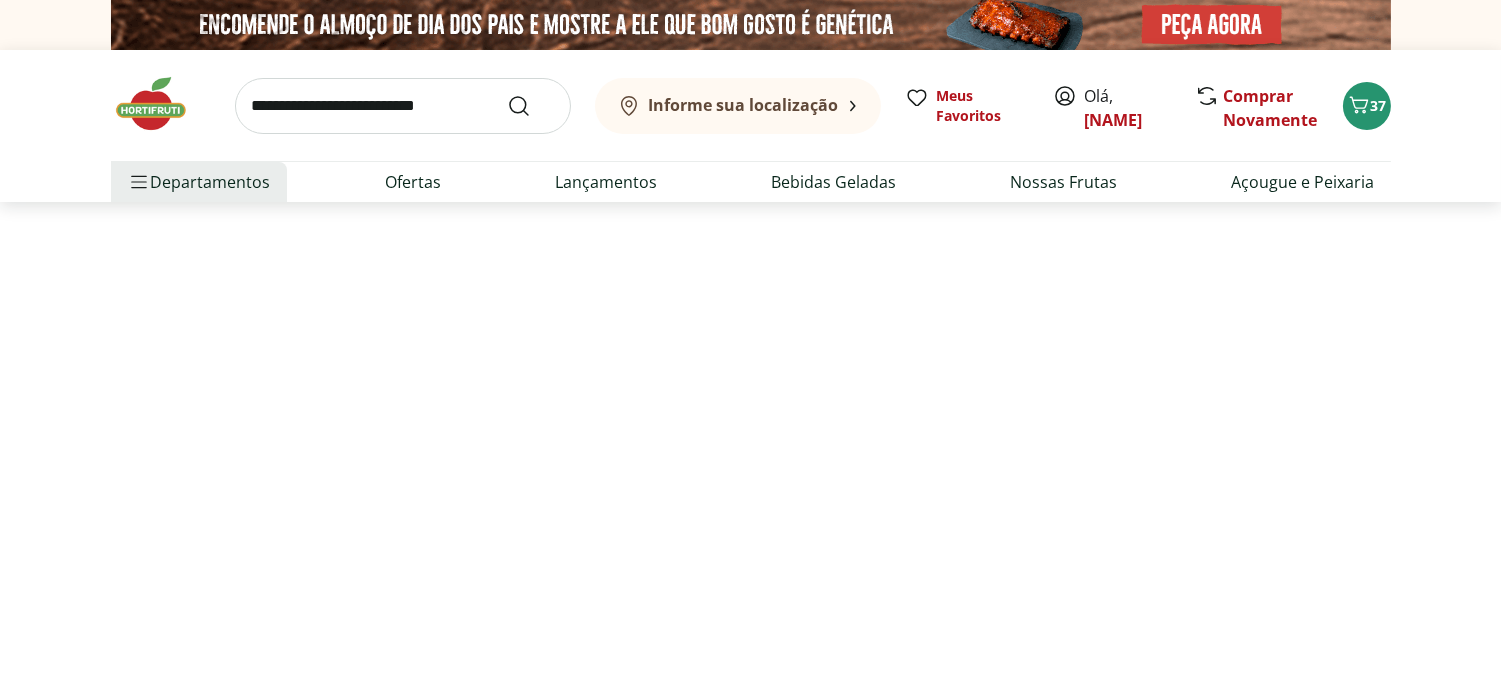 select on "**********" 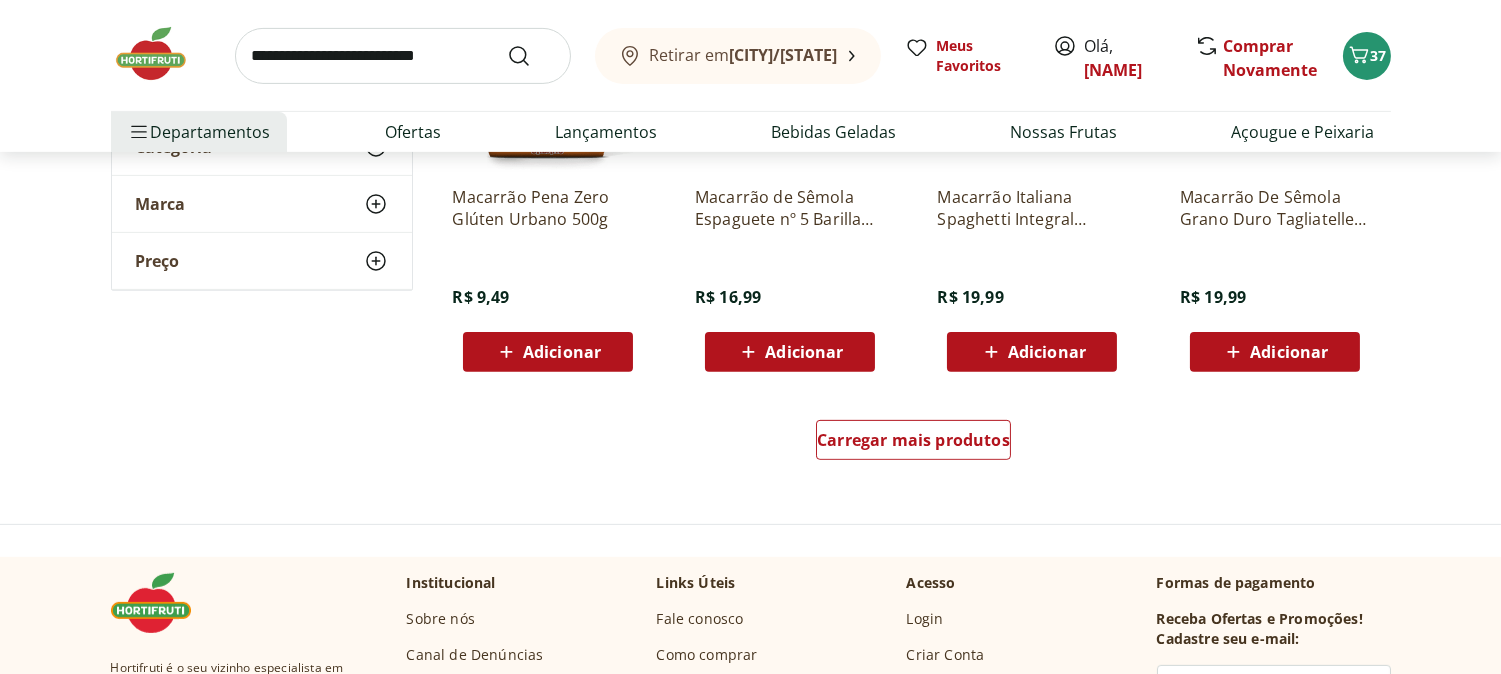 scroll, scrollTop: 1333, scrollLeft: 0, axis: vertical 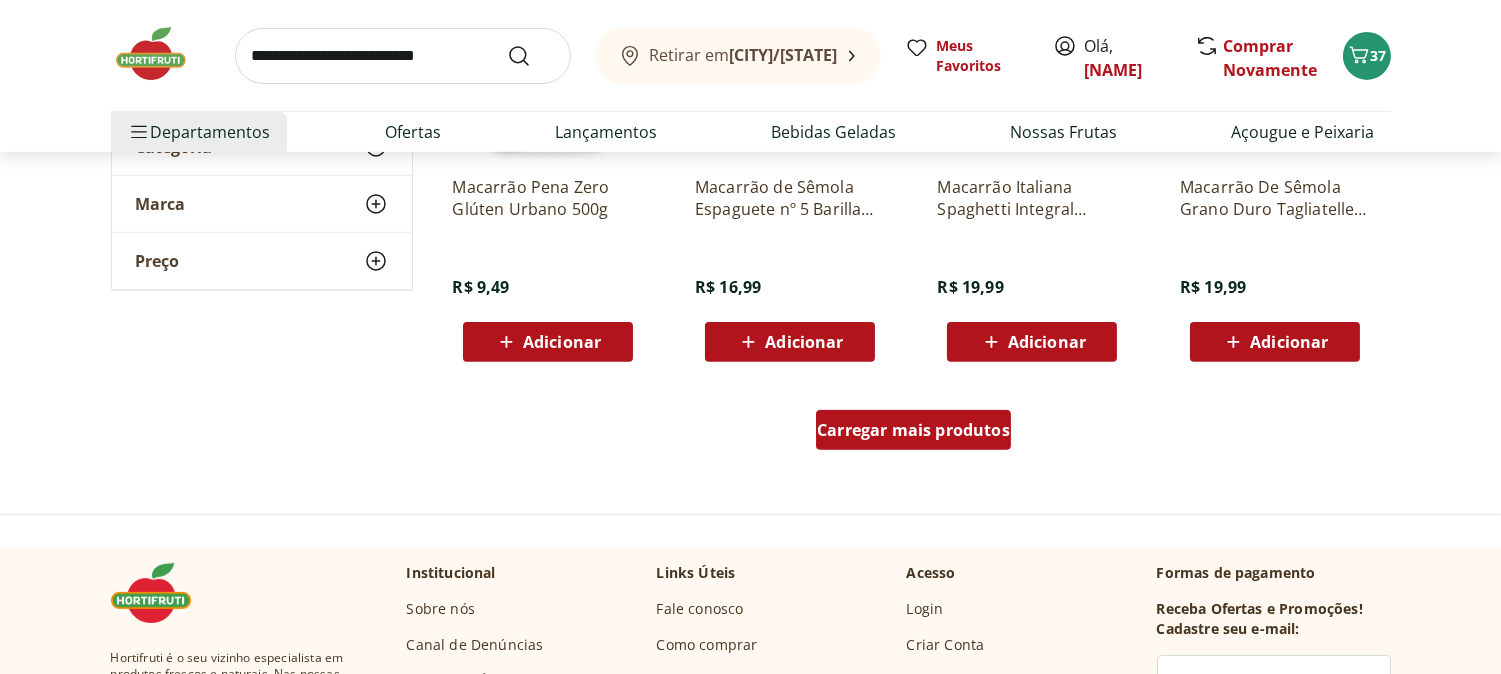 click on "Carregar mais produtos" at bounding box center [913, 430] 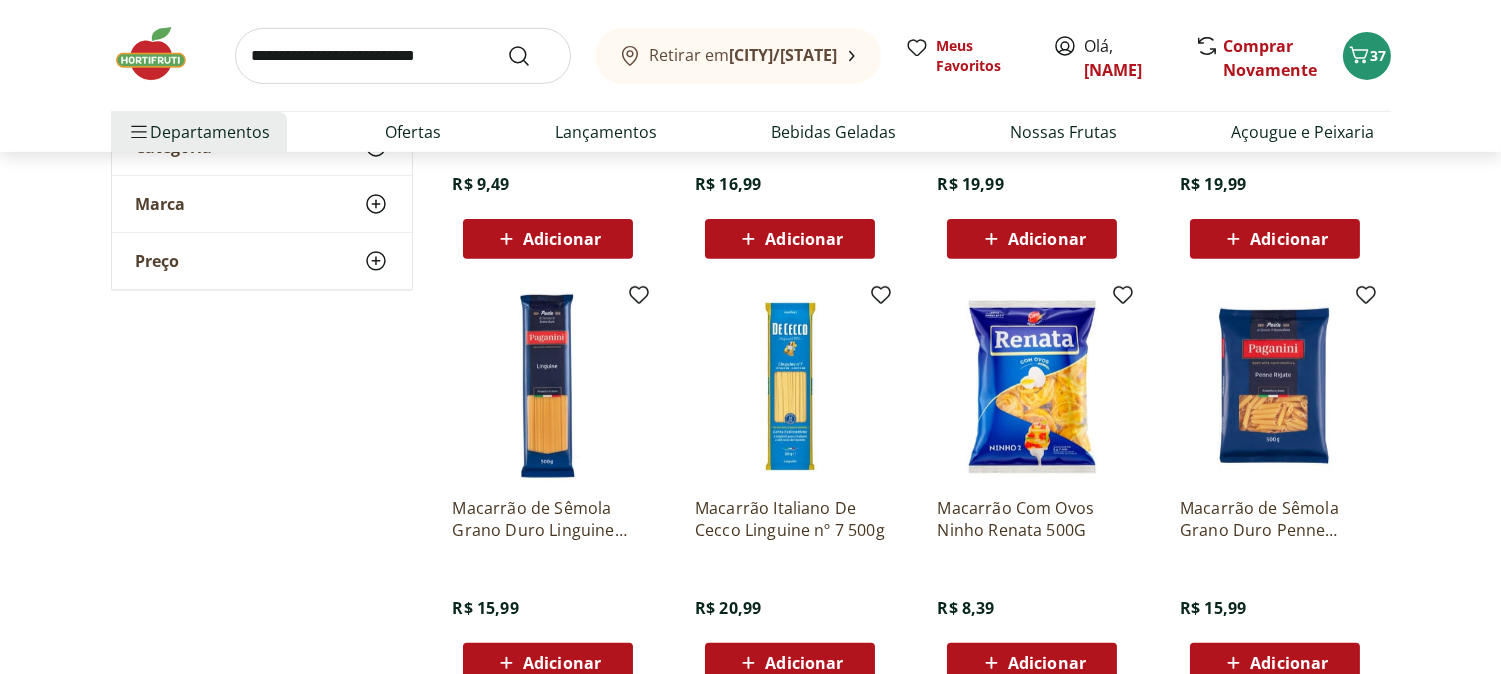 scroll, scrollTop: 1555, scrollLeft: 0, axis: vertical 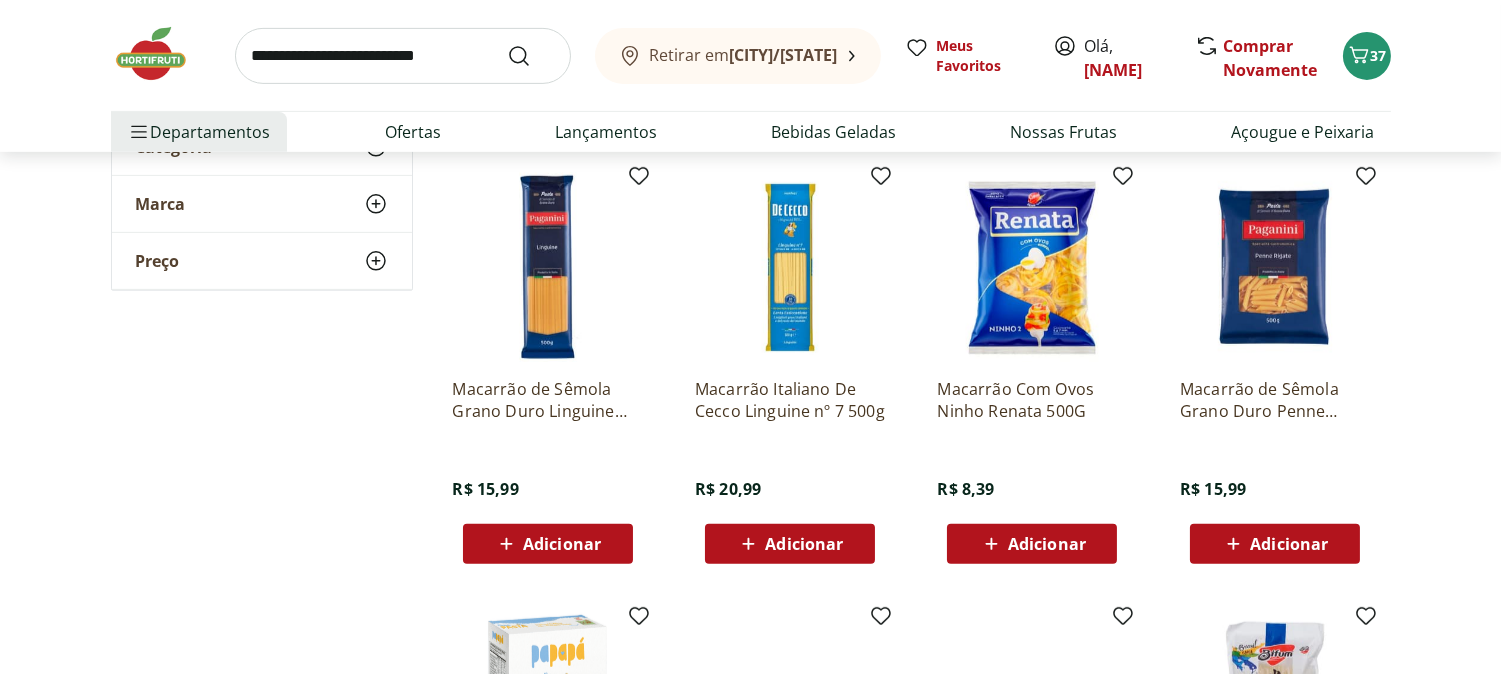 click on "Adicionar" at bounding box center (1047, 544) 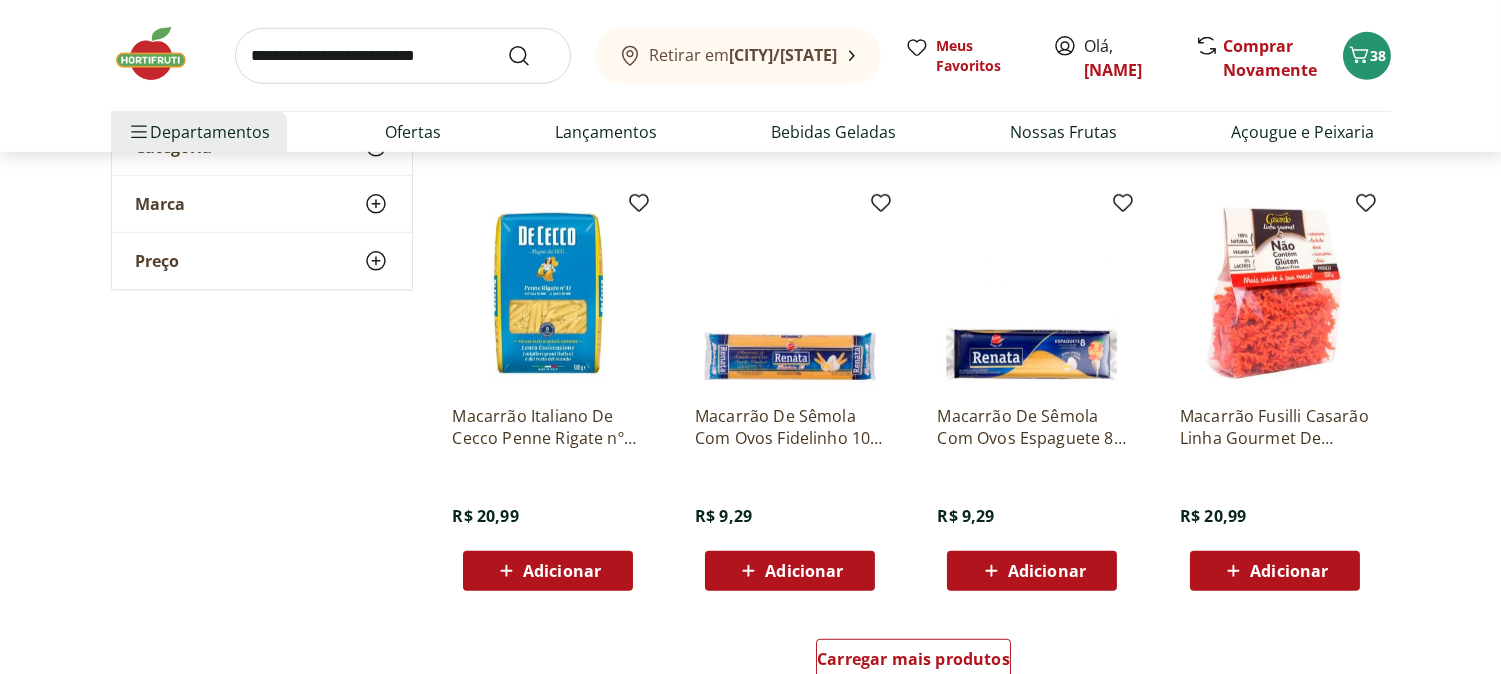 scroll, scrollTop: 2444, scrollLeft: 0, axis: vertical 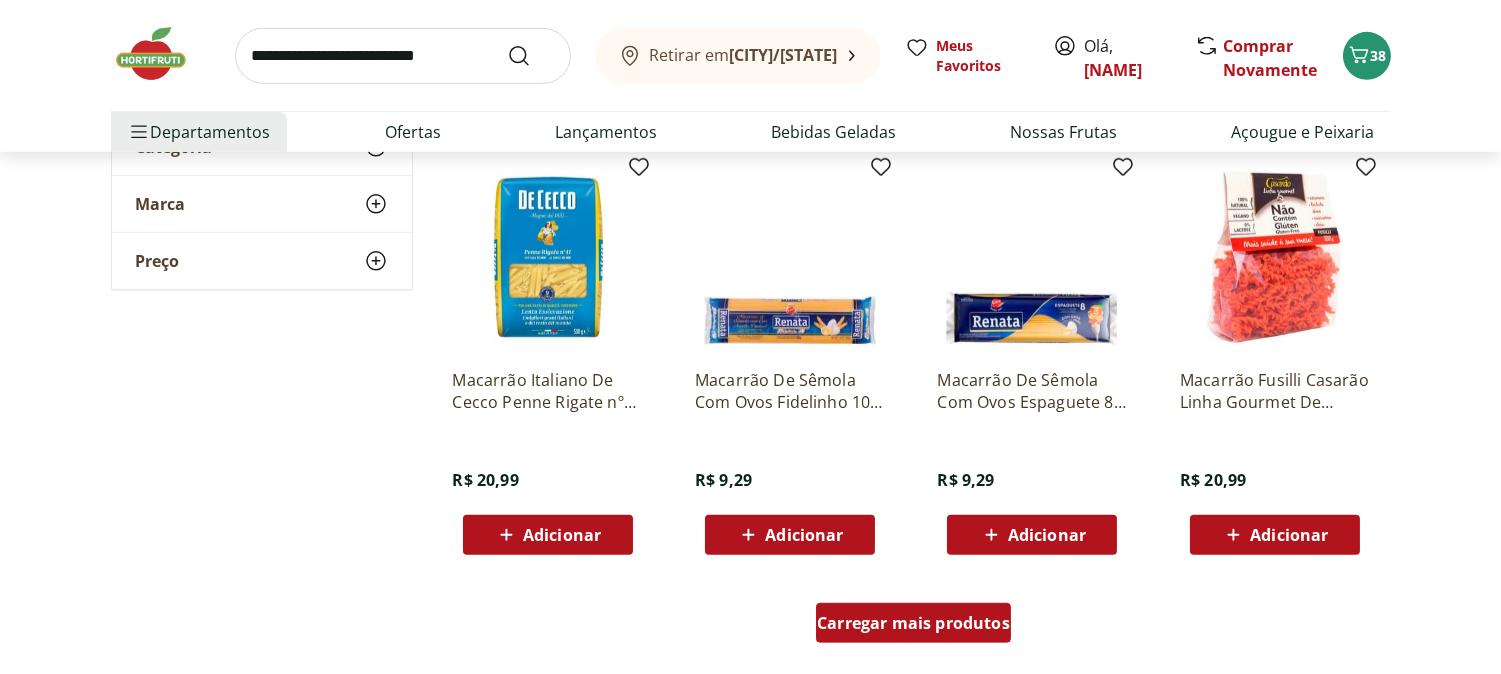 click on "Carregar mais produtos" at bounding box center (913, 623) 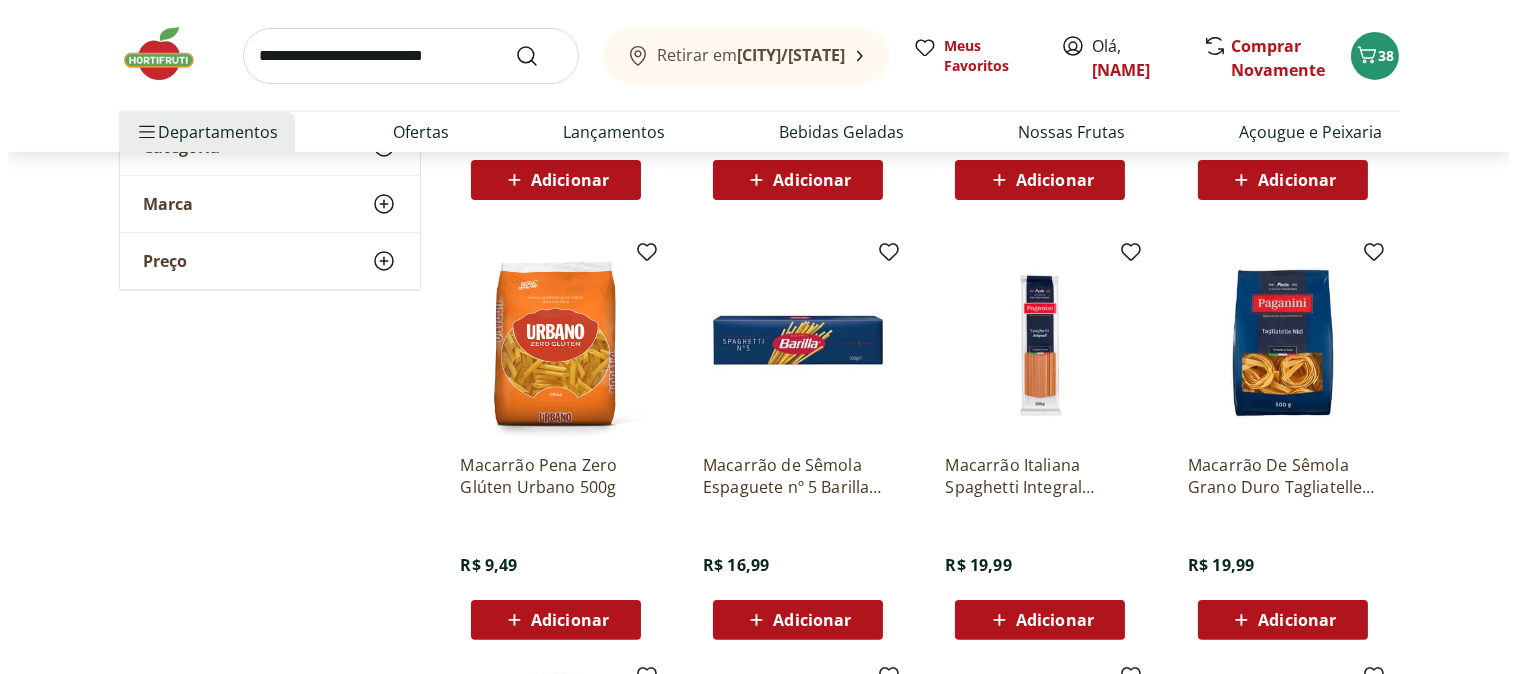 scroll, scrollTop: 777, scrollLeft: 0, axis: vertical 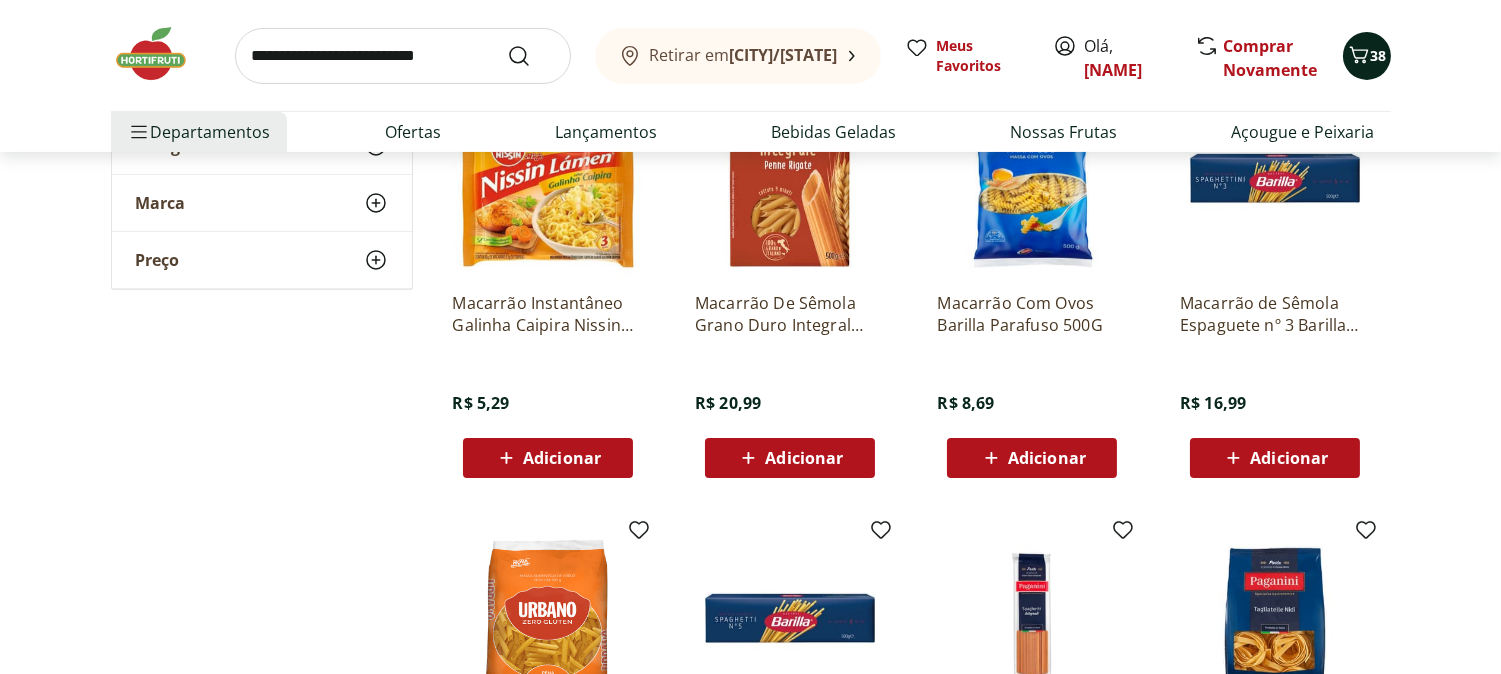 click on "38" at bounding box center (1379, 55) 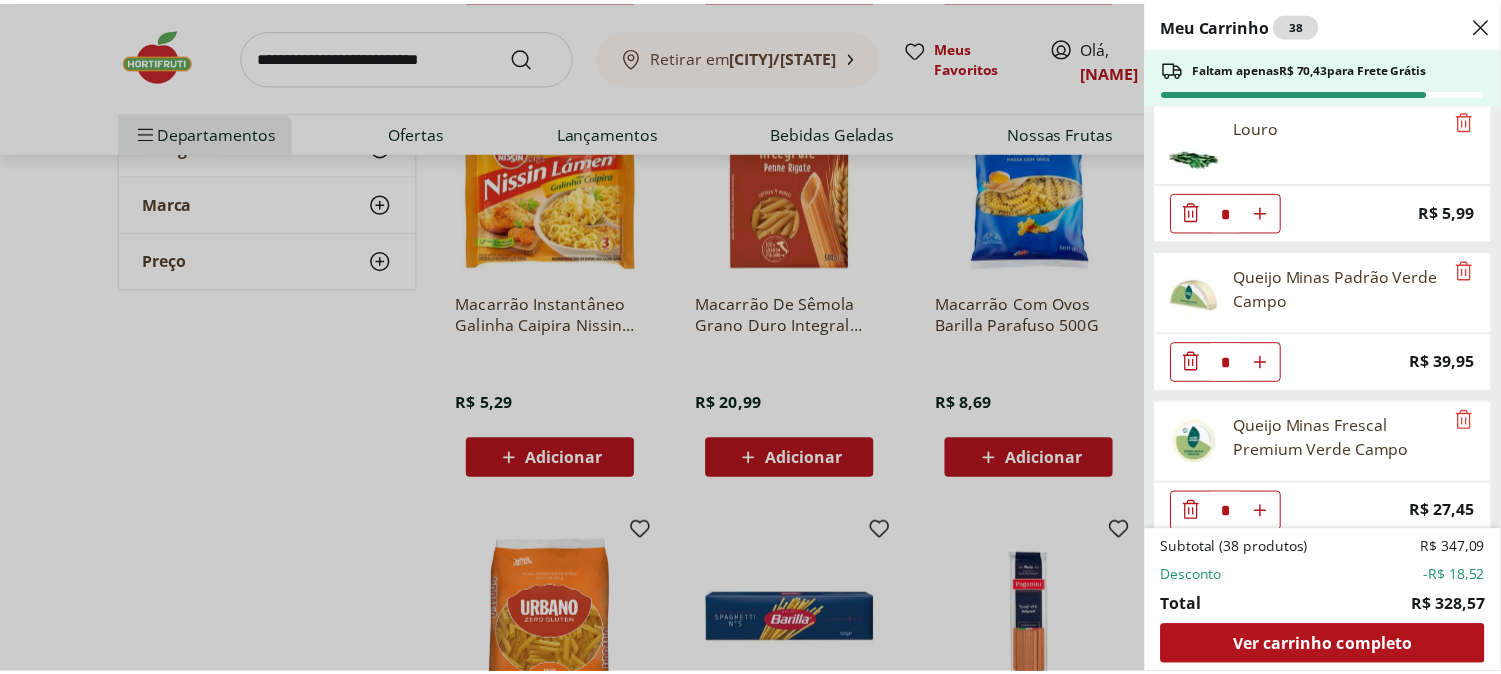 scroll, scrollTop: 2117, scrollLeft: 0, axis: vertical 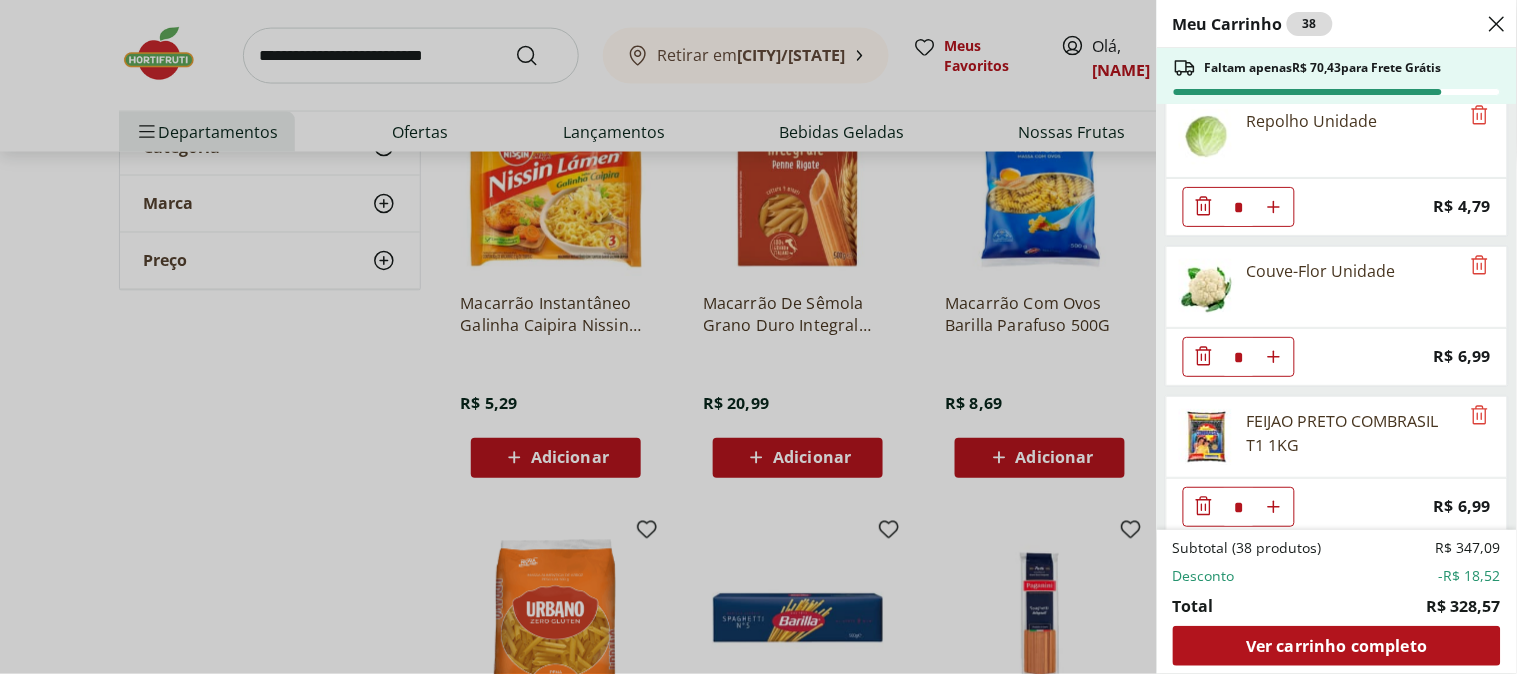 click on "Meu Carrinho 38 Faltam apenas  R$ 70,43  para Frete Grátis Sobrecoxa de Frango Congelada Korin 600g * Original price: R$ 19,99 Price: R$ 15,99 Alface Crespa Unidade * Original price: R$ 3,69 Price: R$ 1,99 Alho Nacional Unidade * Original price: R$ 2,03 Price: R$ 1,79 Queijo Cottagy Yorgus 200g * Price: R$ 16,99 Laranja Lima Natural da Terra 1,5kg * Price: R$ 18,99 Mexerica Rio Unidade * Price: R$ 1,92 Coco Seco com Pele Unidade * Price: R$ 18,25 Tomate Italiano * Price: R$ 1,15 Cheiro Verde Unidade * Price: R$ 1,99 Maçã Gala Importada Unidade * Price: R$ 3,23 Sobrecoxas Congeladas de Frango Sadia 1kg * Price: R$ 18,99 Milho Verde Em Conserva Tradicional Bonduelle Lata 170G * Price: R$ 6,59 Músculo de Primeira Bovino * Price: R$ 23,50 Carne Moída Bovina Orgânica Congelada Korin 400g * Price: R$ 57,99 Repolho Unidade * Price: R$ 4,79 Couve-Flor Unidade * Price: R$ 6,99 FEIJAO PRETO COMBRASIL T1 1KG * Price: R$ 6,99 Louro * Price: R$ 5,99 Queijo Minas Padrão Verde Campo * Price: * *" at bounding box center (758, 337) 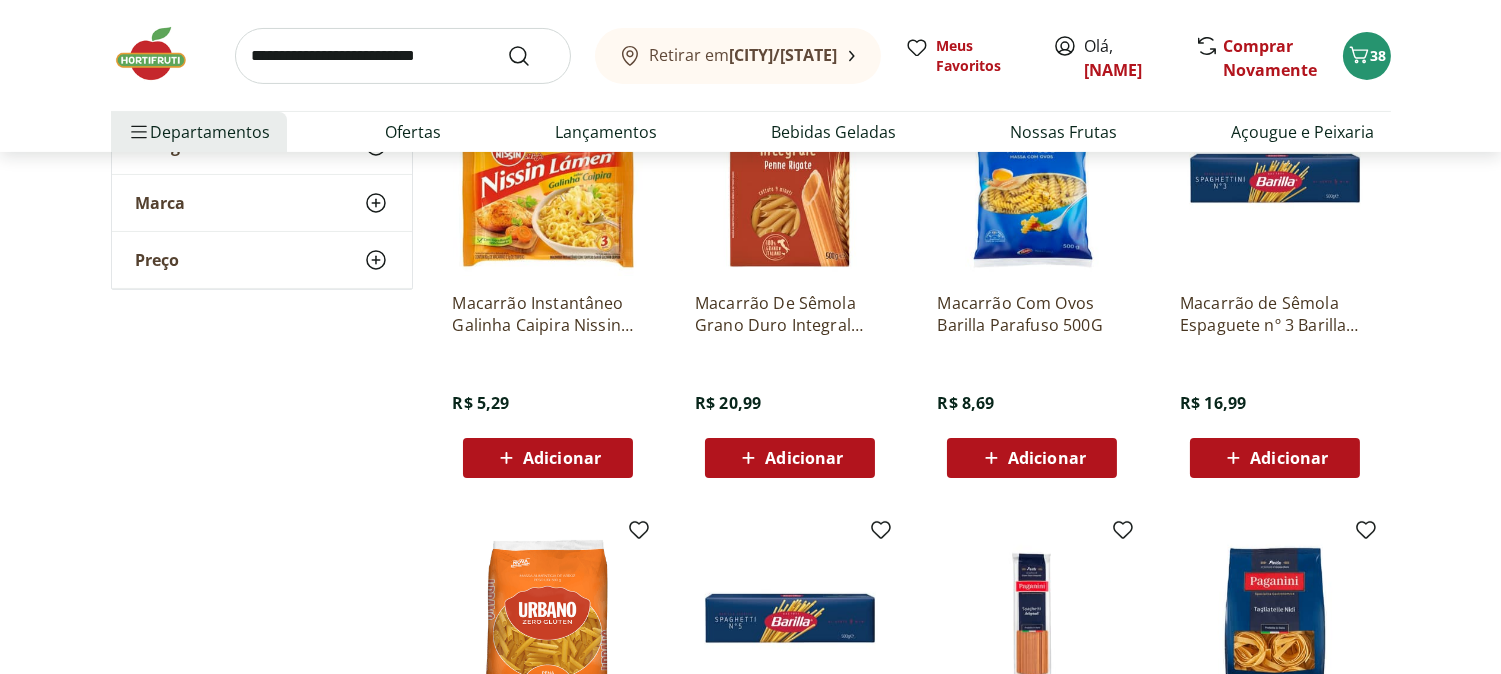click at bounding box center [403, 56] 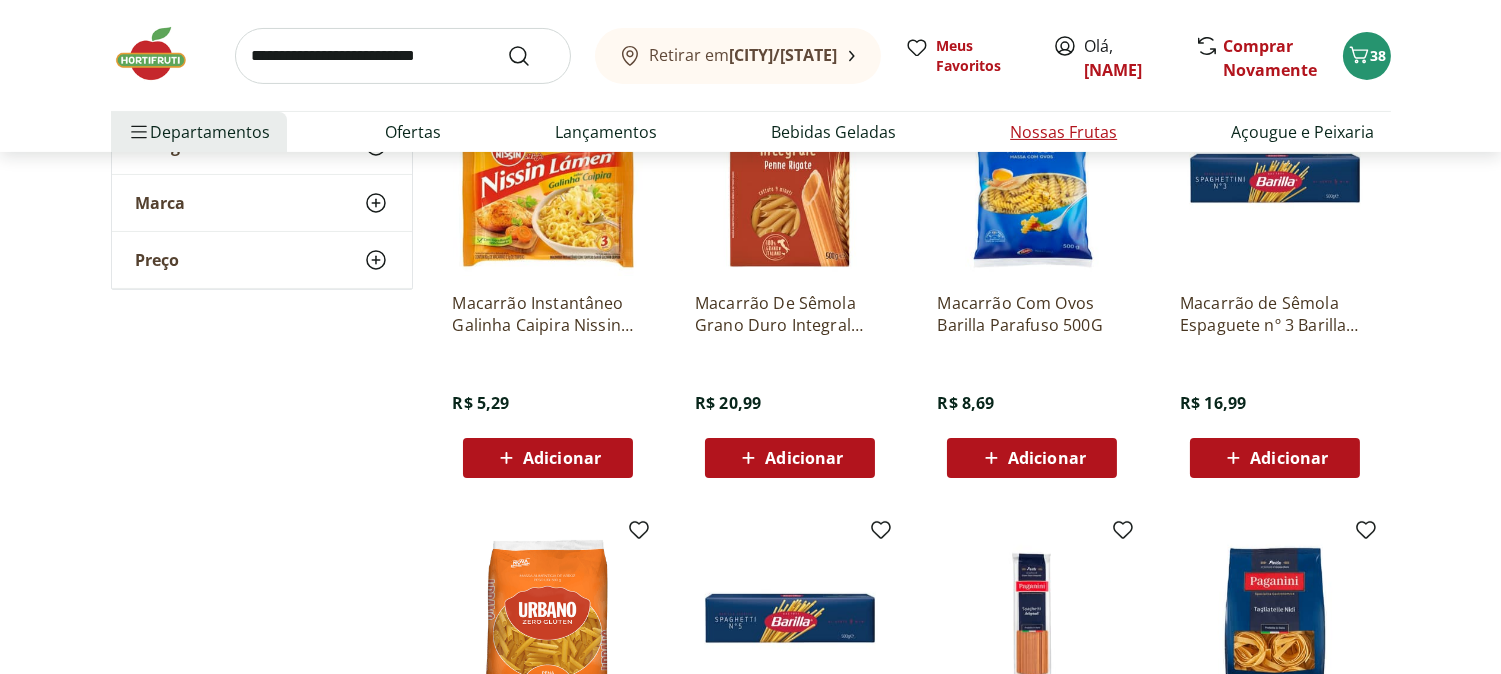 click on "Nossas Frutas" at bounding box center [1063, 132] 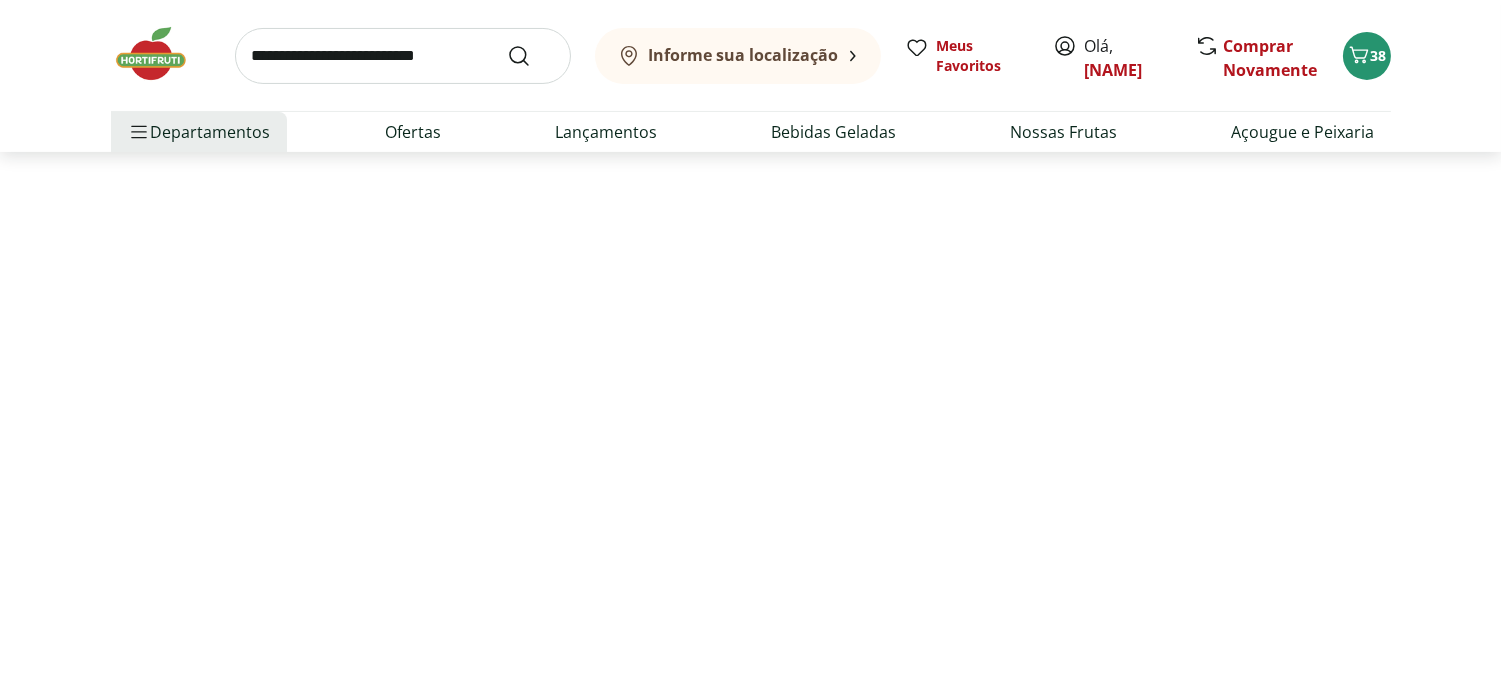 scroll, scrollTop: 0, scrollLeft: 0, axis: both 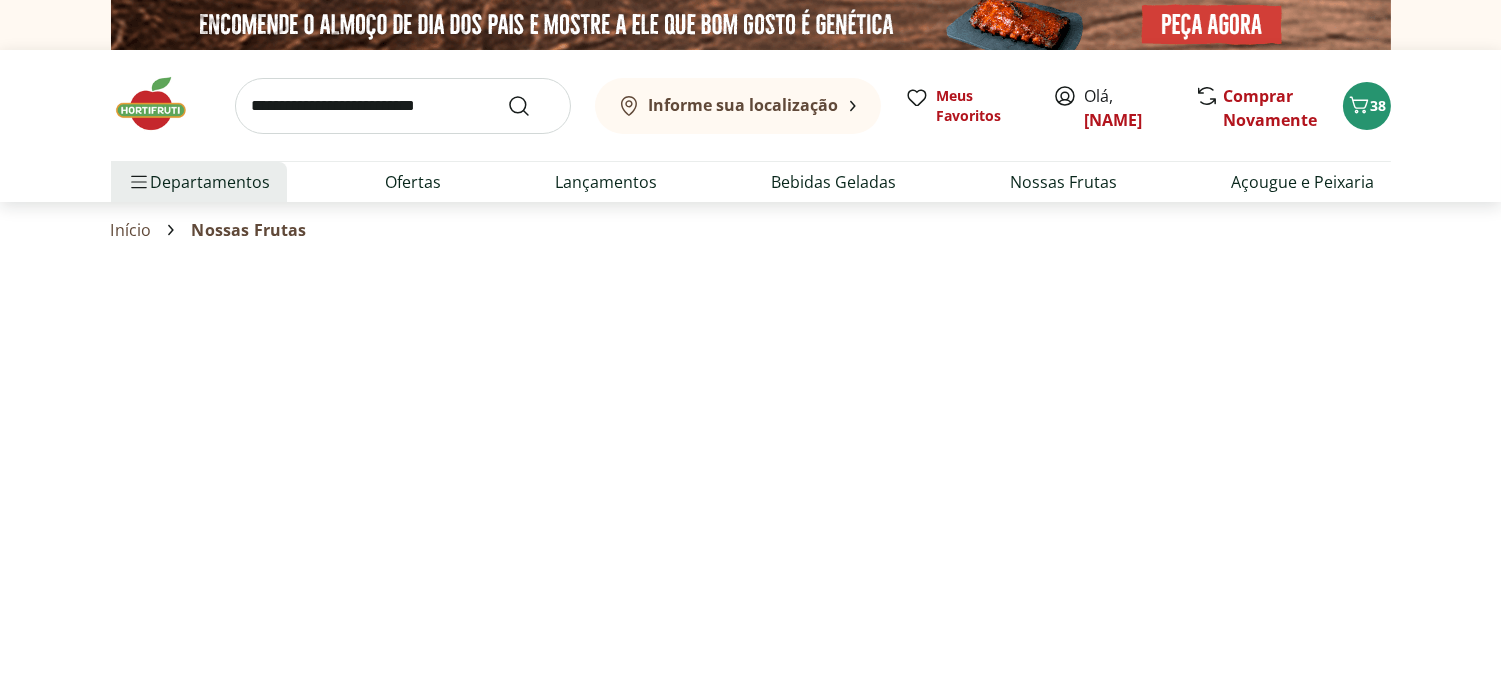 select on "**********" 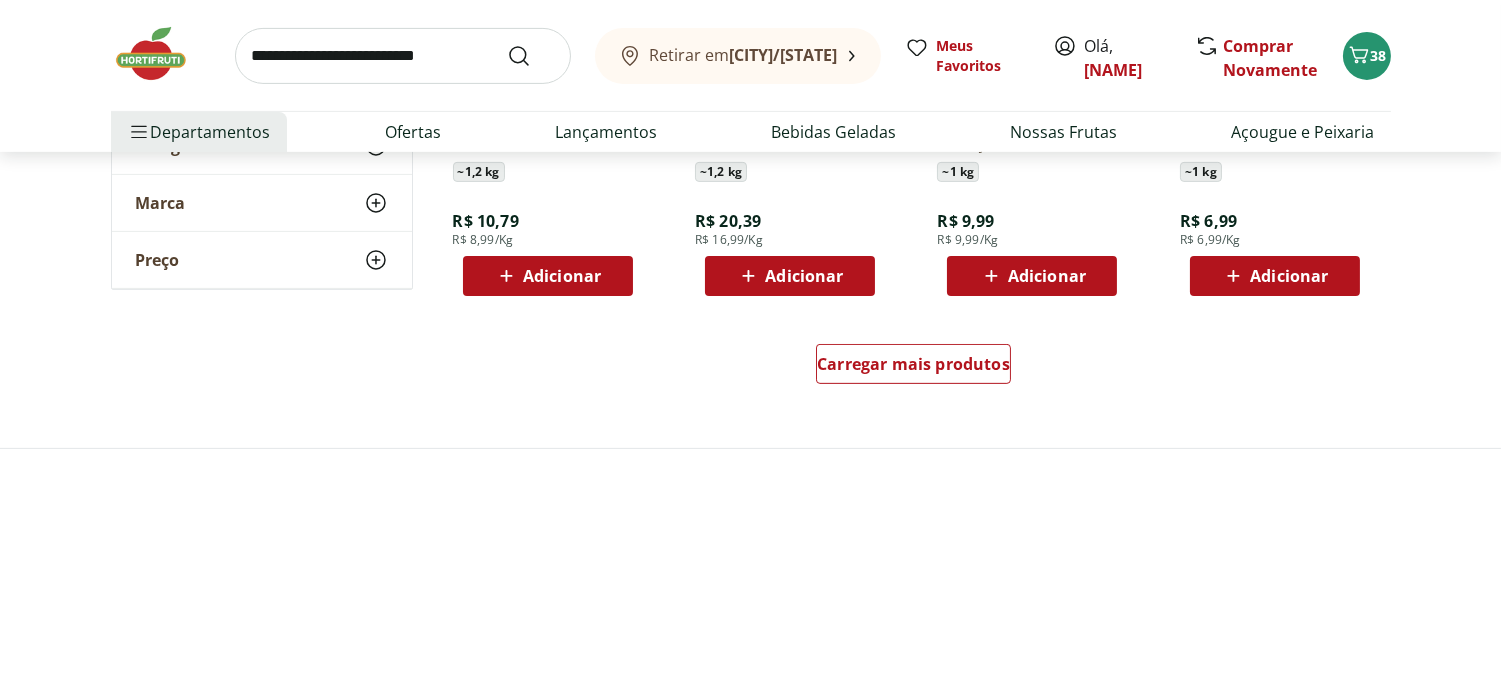 scroll, scrollTop: 1333, scrollLeft: 0, axis: vertical 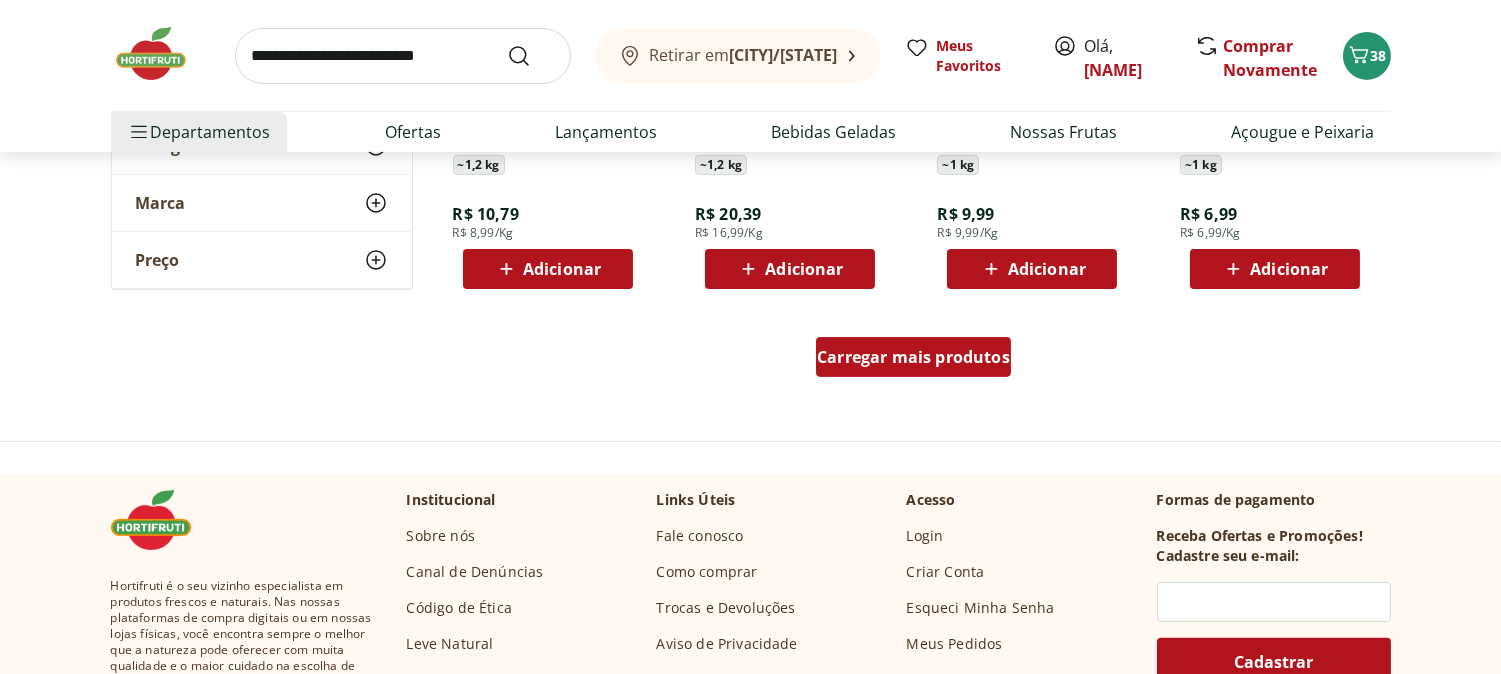 click on "Carregar mais produtos" at bounding box center (913, 357) 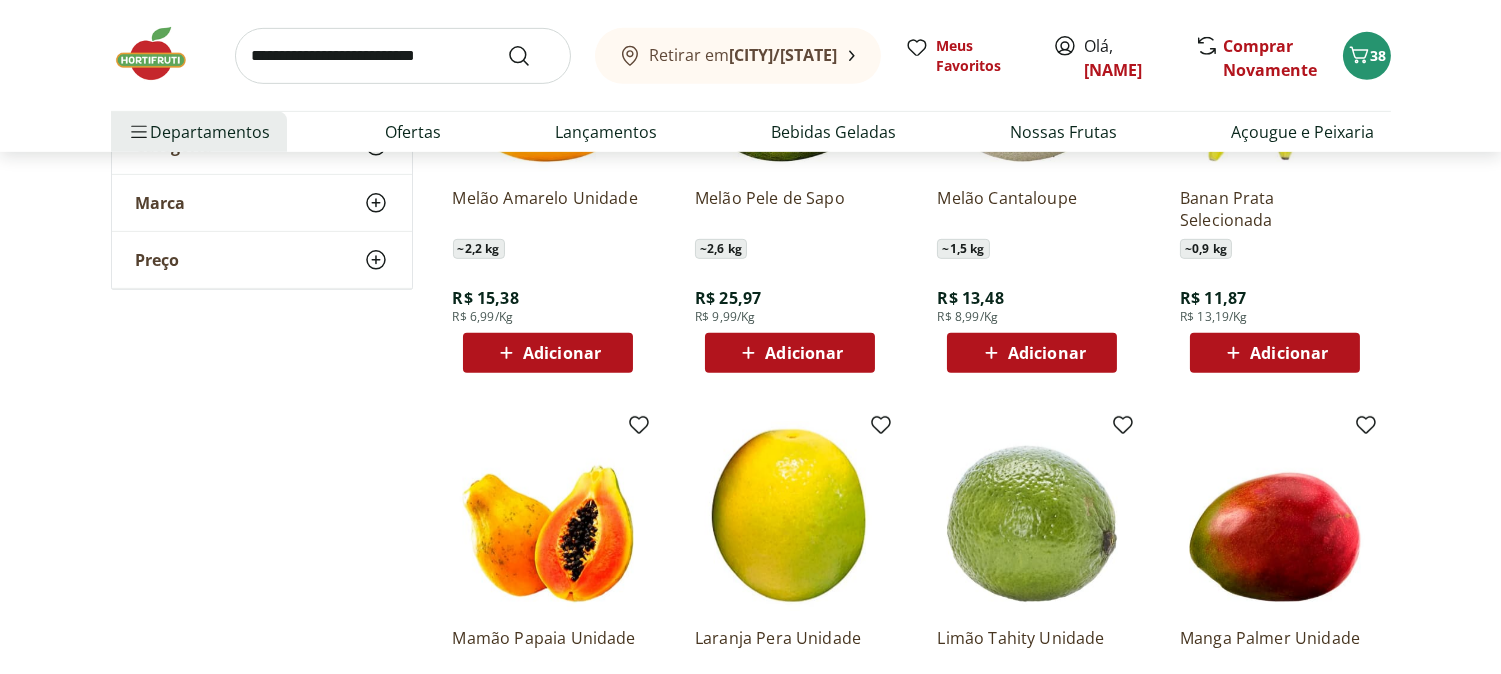 scroll, scrollTop: 1666, scrollLeft: 0, axis: vertical 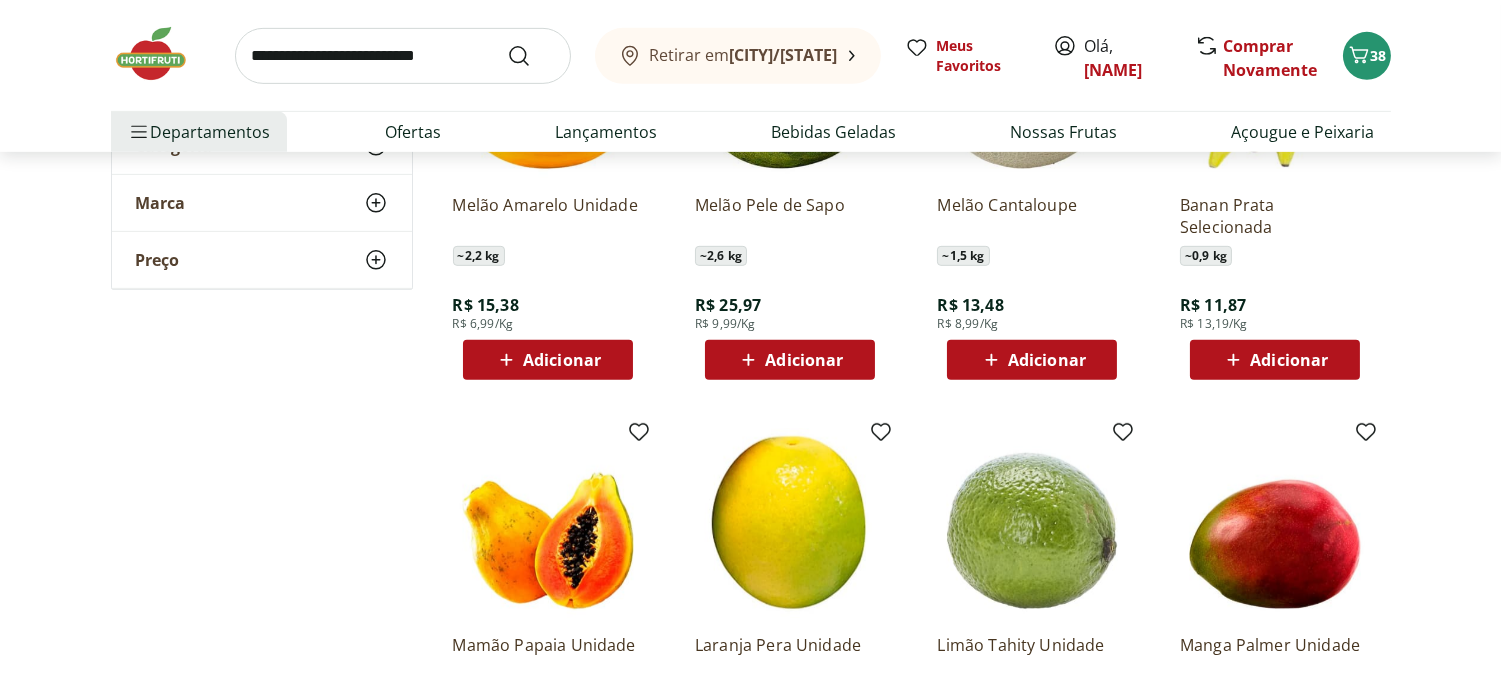 click on "Adicionar" at bounding box center [1289, 360] 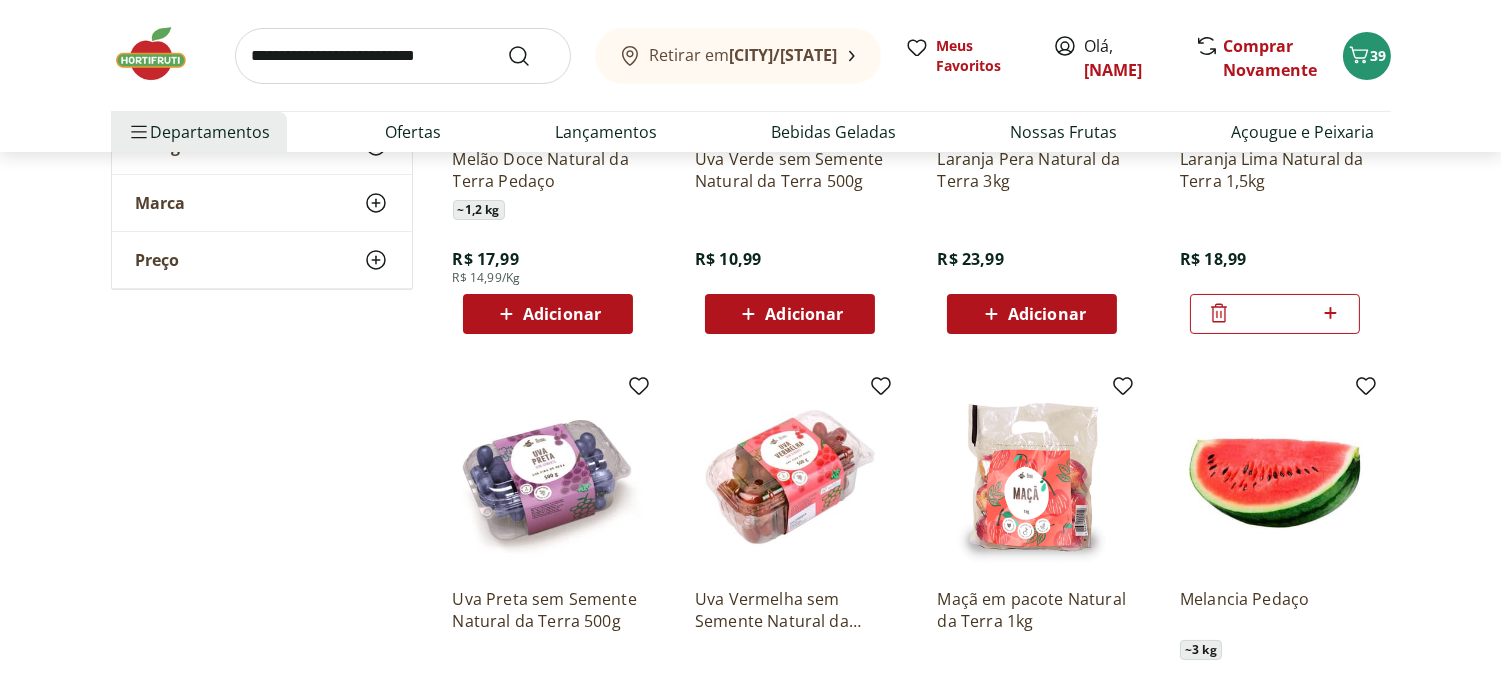 scroll, scrollTop: 0, scrollLeft: 0, axis: both 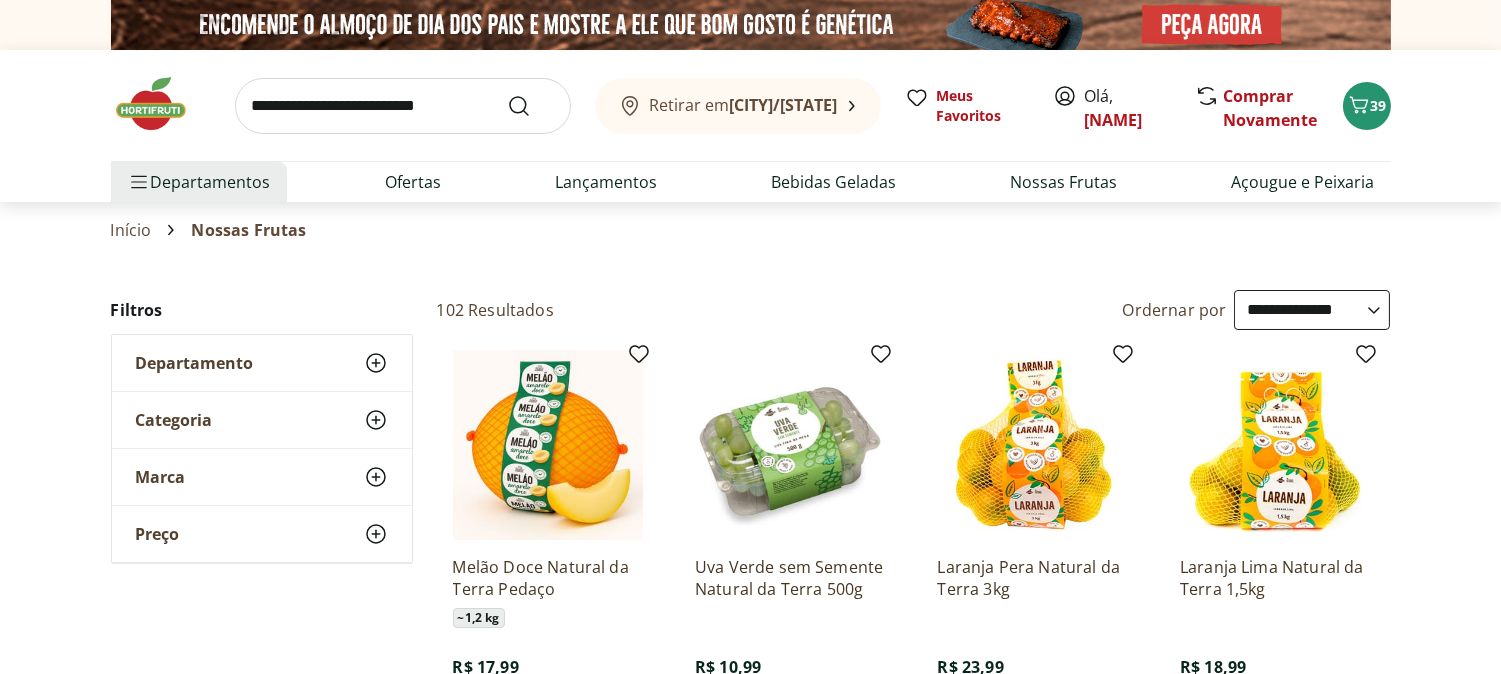 click at bounding box center [403, 106] 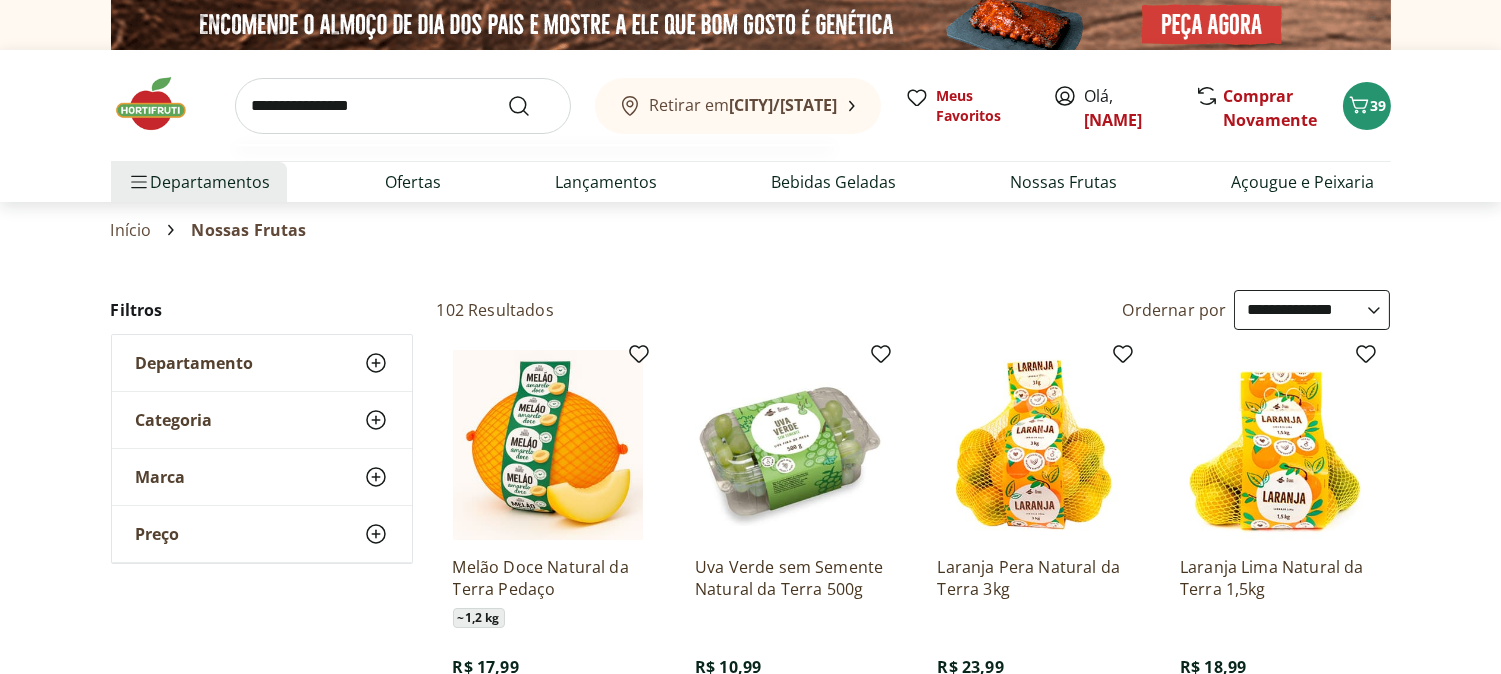type on "**********" 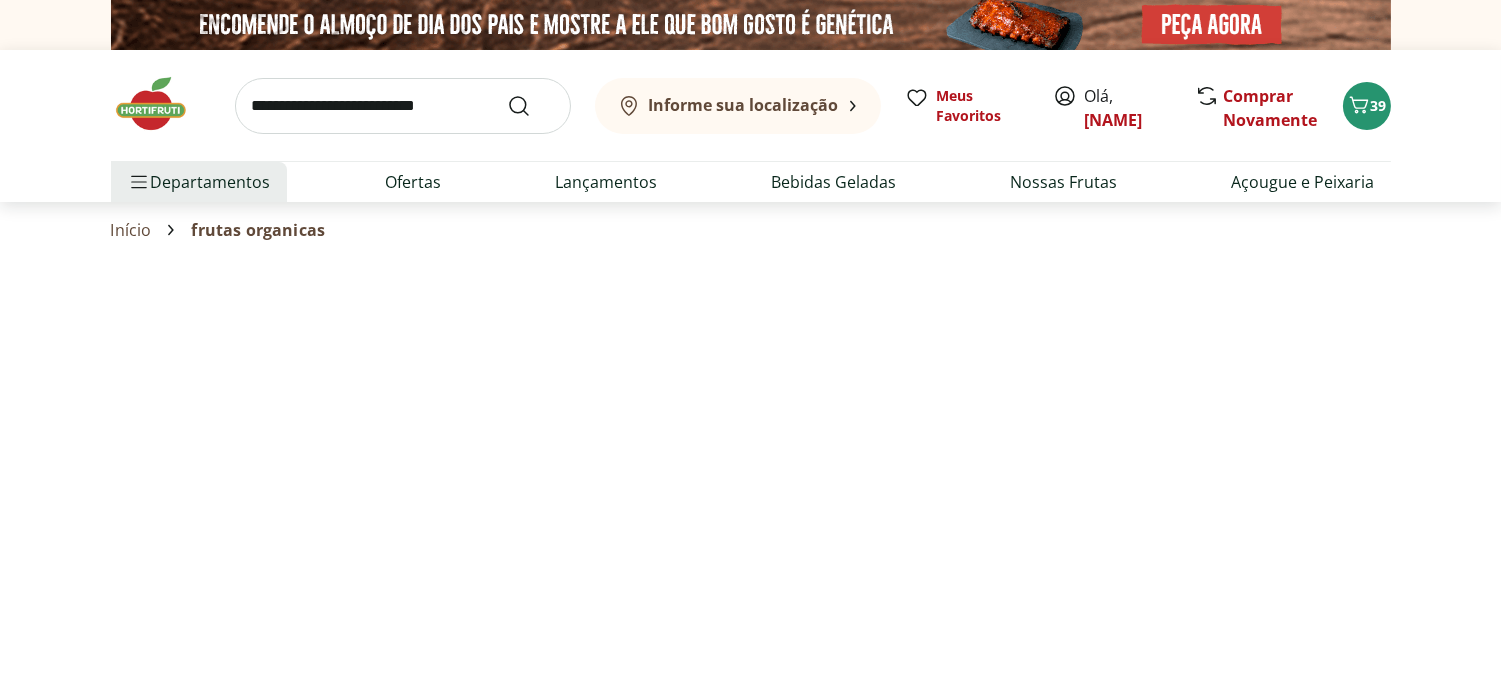 select on "**********" 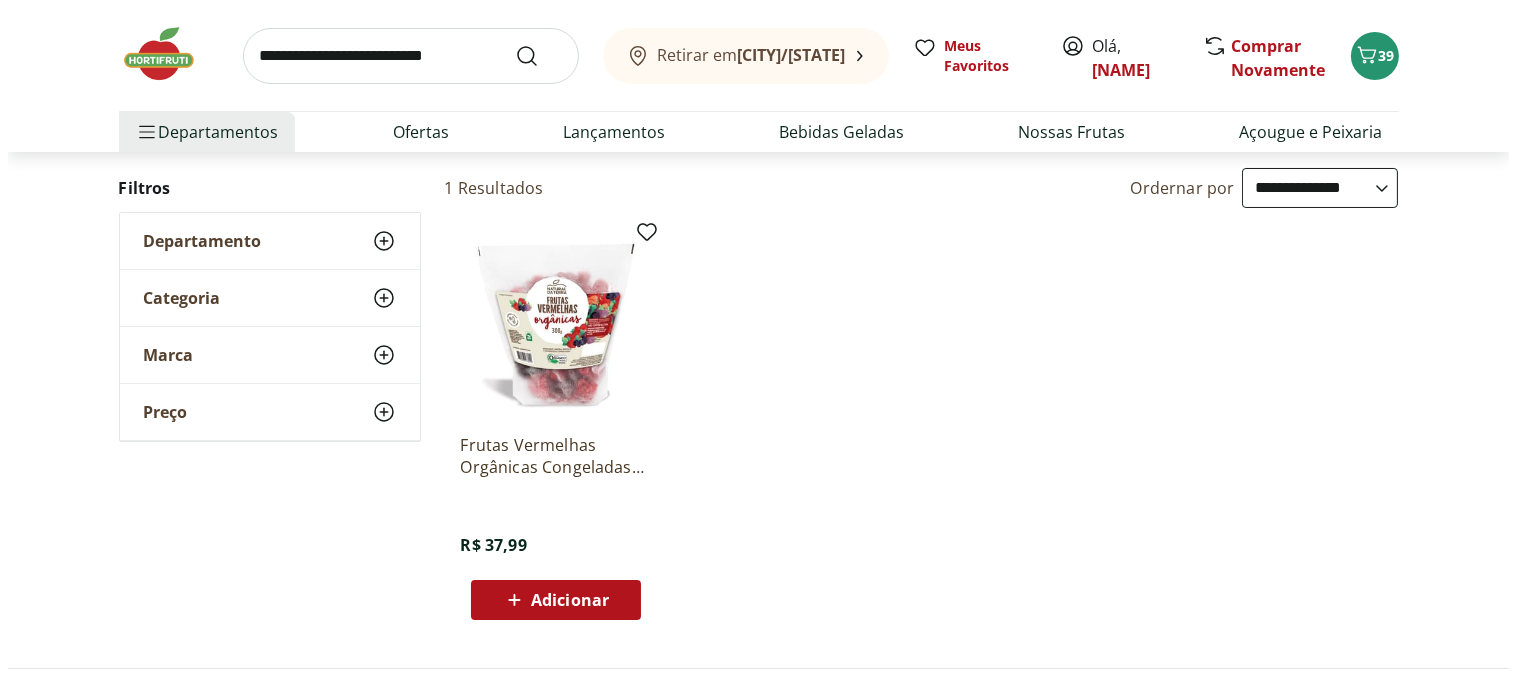 scroll, scrollTop: 0, scrollLeft: 0, axis: both 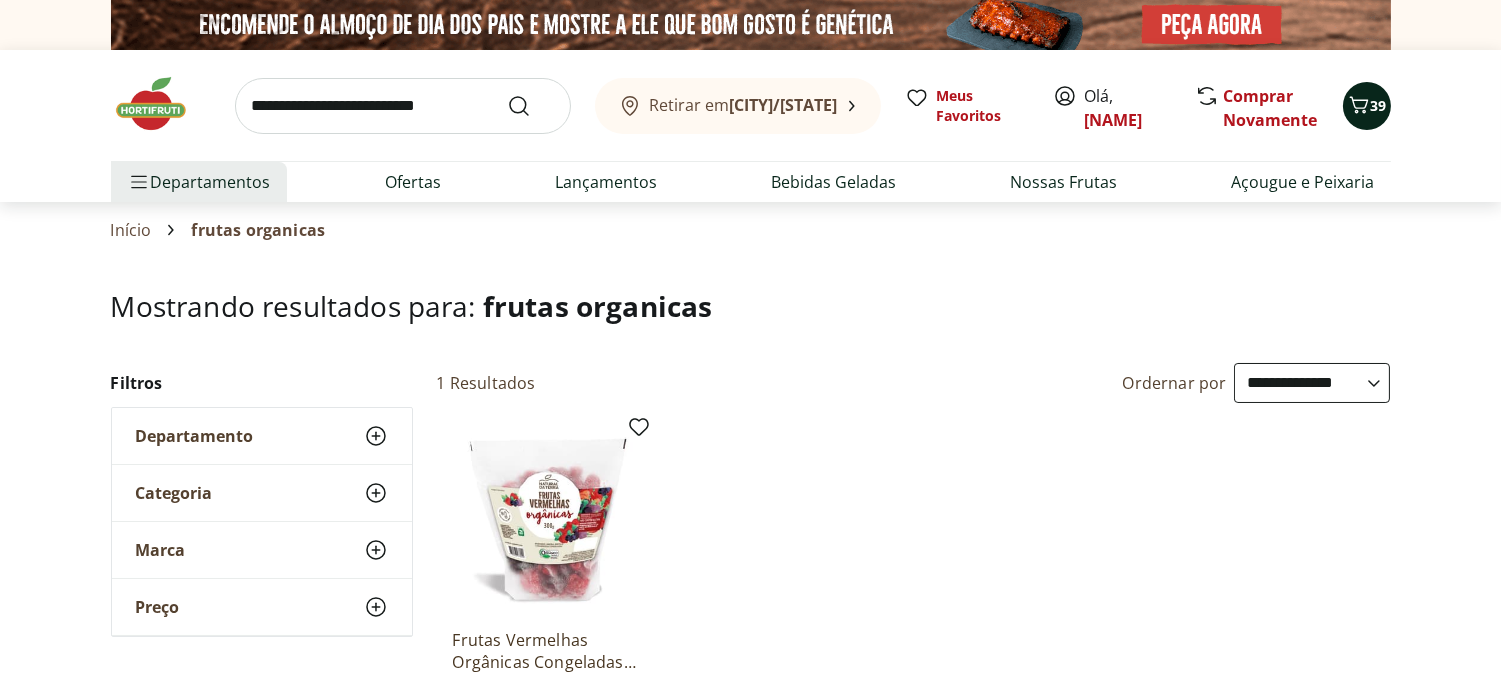 click on "39" at bounding box center (1379, 105) 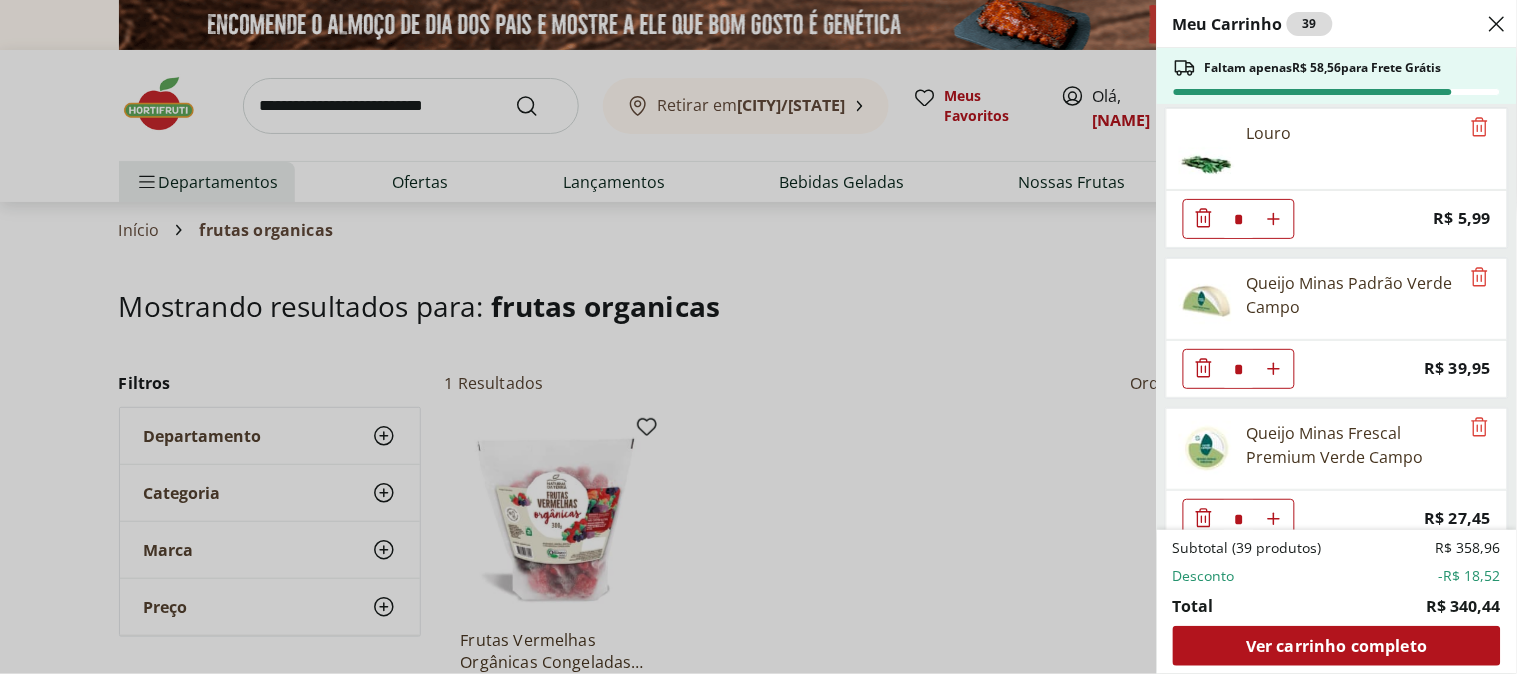 scroll, scrollTop: 3045, scrollLeft: 0, axis: vertical 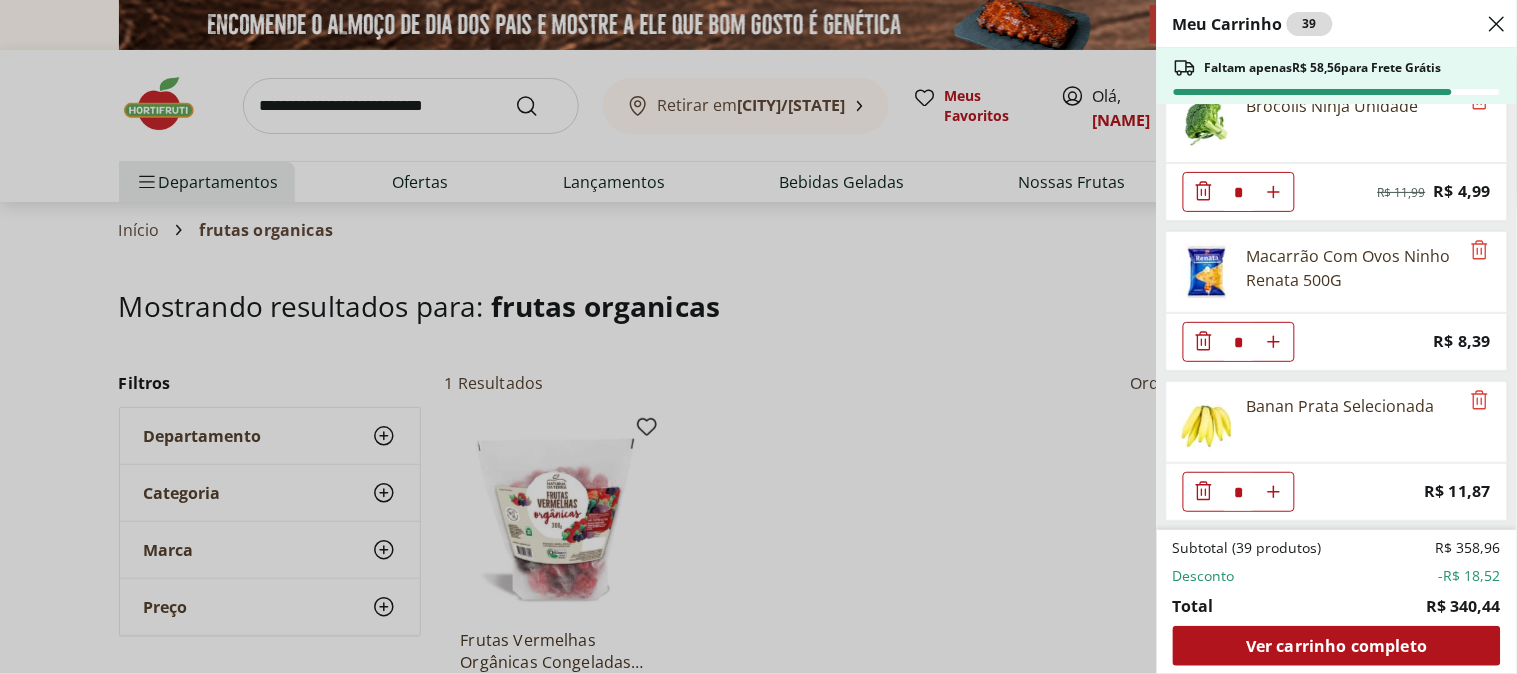 click on "Meu Carrinho 39 Faltam apenas  R$ 58,56  para Frete Grátis Sobrecoxa de Frango Congelada Korin 600g * Original price: R$ 19,99 Price: R$ 15,99 Alface Crespa Unidade * Original price: R$ 3,69 Price: R$ 1,99 Alho Nacional Unidade * Original price: R$ 2,03 Price: R$ 1,79 Queijo Cottagy Yorgus 200g * Price: R$ 16,99 Laranja Lima Natural da Terra 1,5kg * Price: R$ 18,99 Mexerica Rio Unidade * Price: R$ 1,92 Coco Seco com Pele Unidade * Price: R$ 18,25 Tomate Italiano * Price: R$ 1,15 Cheiro Verde Unidade * Price: R$ 1,99 Maçã Gala Importada Unidade * Price: R$ 3,23 Sobrecoxas Congeladas de Frango Sadia 1kg * Price: R$ 18,99 Milho Verde Em Conserva Tradicional Bonduelle Lata 170G * Price: R$ 6,59 Músculo de Primeira Bovino * Price: R$ 23,50 Carne Moída Bovina Orgânica Congelada Korin 400g * Price: R$ 57,99 Repolho Unidade * Price: R$ 4,79 Couve-Flor Unidade * Price: R$ 6,99 FEIJAO PRETO COMBRASIL T1 1KG * Price: R$ 6,99 Louro * Price: R$ 5,99 Queijo Minas Padrão Verde Campo * Price: * *" at bounding box center [758, 337] 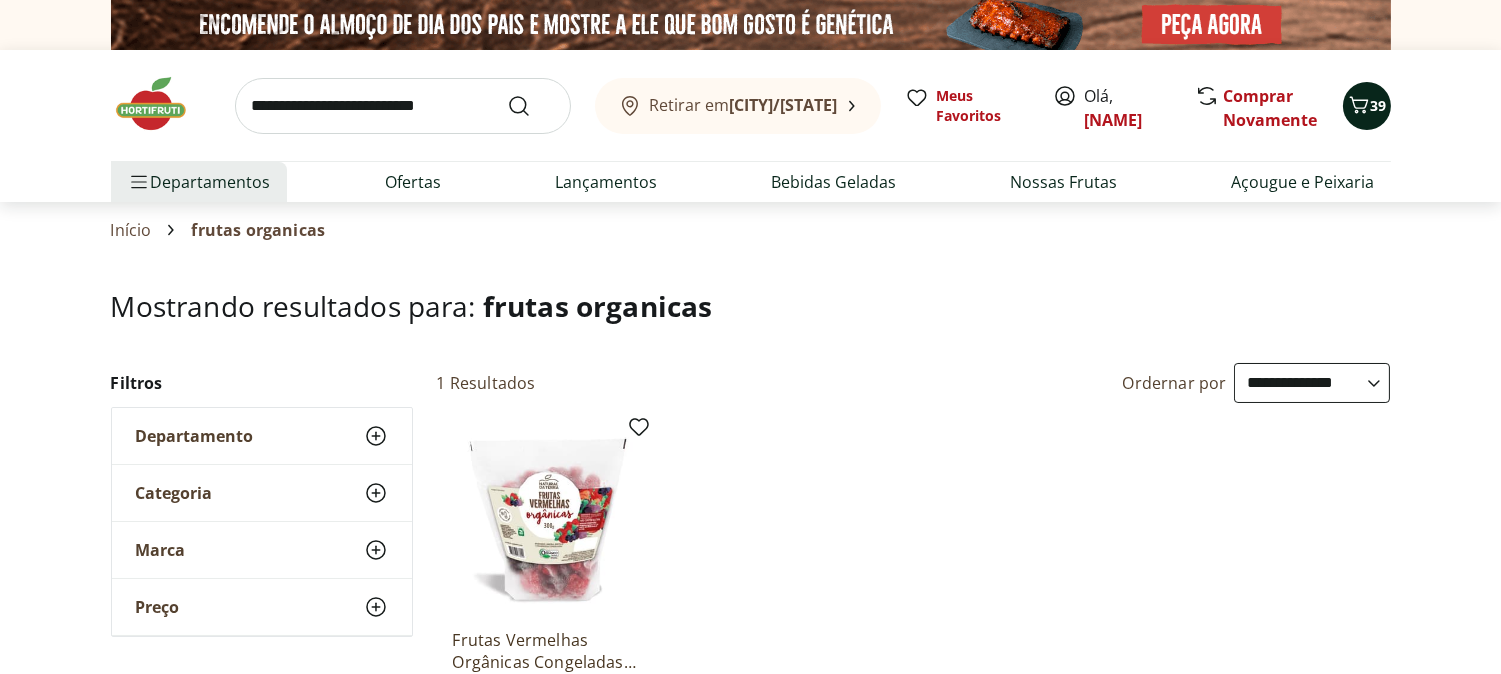 click on "39" at bounding box center (1379, 105) 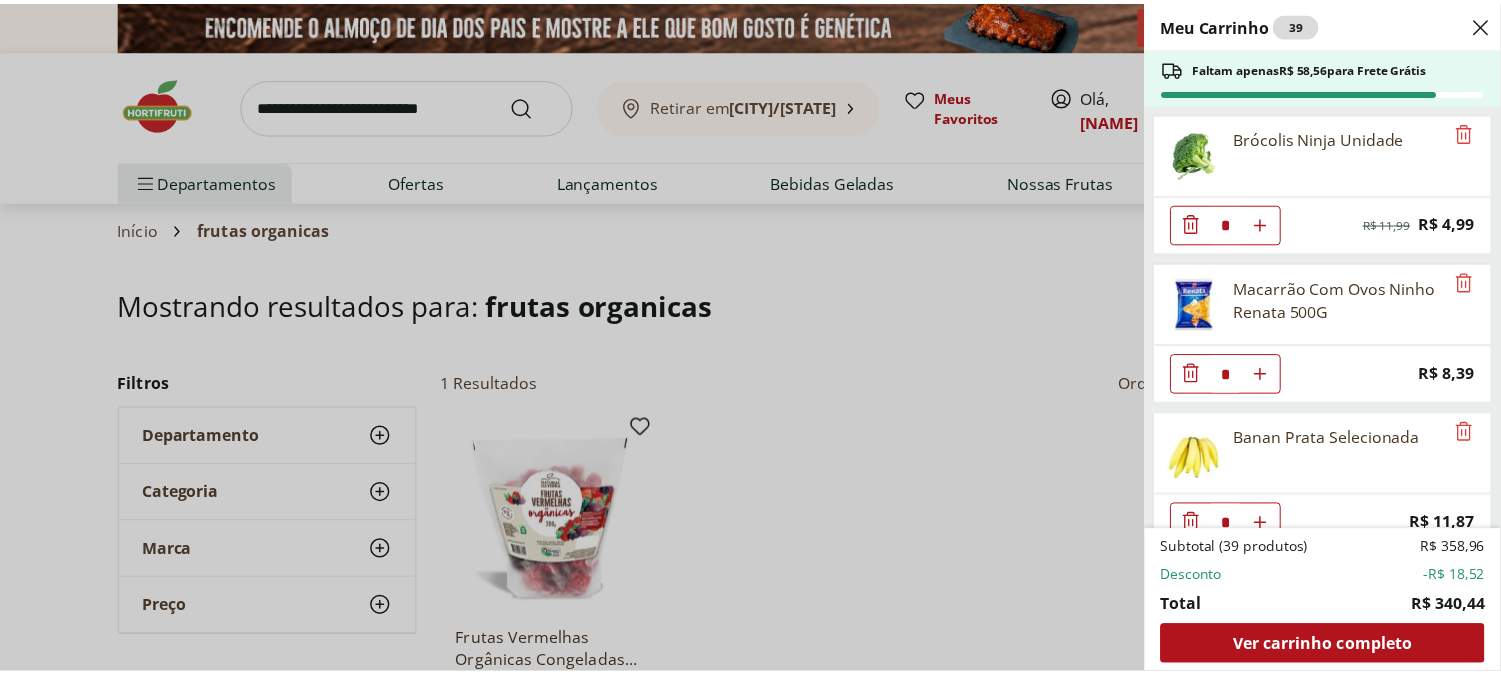 scroll, scrollTop: 3045, scrollLeft: 0, axis: vertical 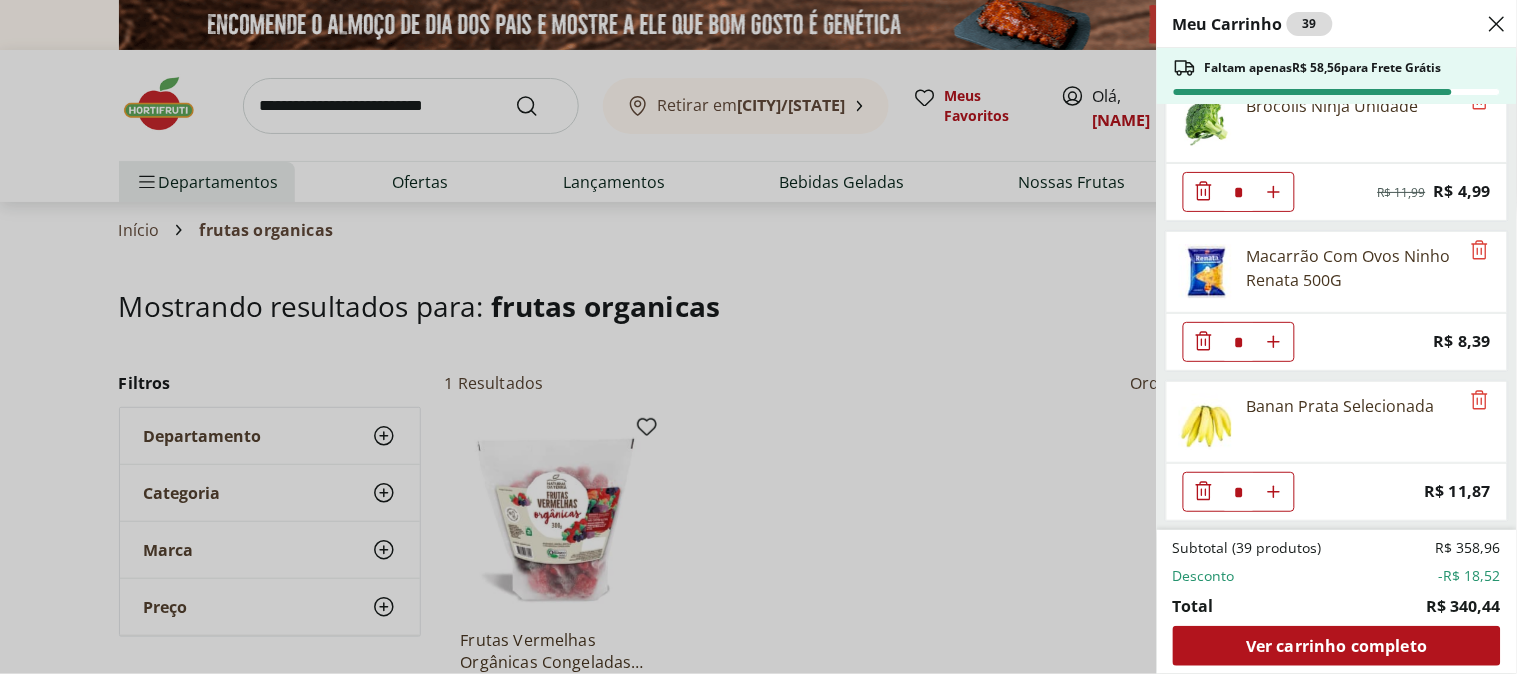 click on "Meu Carrinho 39 Faltam apenas  R$ 58,56  para Frete Grátis Sobrecoxa de Frango Congelada Korin 600g * Original price: R$ 19,99 Price: R$ 15,99 Alface Crespa Unidade * Original price: R$ 3,69 Price: R$ 1,99 Alho Nacional Unidade * Original price: R$ 2,03 Price: R$ 1,79 Queijo Cottagy Yorgus 200g * Price: R$ 16,99 Laranja Lima Natural da Terra 1,5kg * Price: R$ 18,99 Mexerica Rio Unidade * Price: R$ 1,92 Coco Seco com Pele Unidade * Price: R$ 18,25 Tomate Italiano * Price: R$ 1,15 Cheiro Verde Unidade * Price: R$ 1,99 Maçã Gala Importada Unidade * Price: R$ 3,23 Sobrecoxas Congeladas de Frango Sadia 1kg * Price: R$ 18,99 Milho Verde Em Conserva Tradicional Bonduelle Lata 170G * Price: R$ 6,59 Músculo de Primeira Bovino * Price: R$ 23,50 Carne Moída Bovina Orgânica Congelada Korin 400g * Price: R$ 57,99 Repolho Unidade * Price: R$ 4,79 Couve-Flor Unidade * Price: R$ 6,99 FEIJAO PRETO COMBRASIL T1 1KG * Price: R$ 6,99 Louro * Price: R$ 5,99 Queijo Minas Padrão Verde Campo * Price: * *" at bounding box center (758, 337) 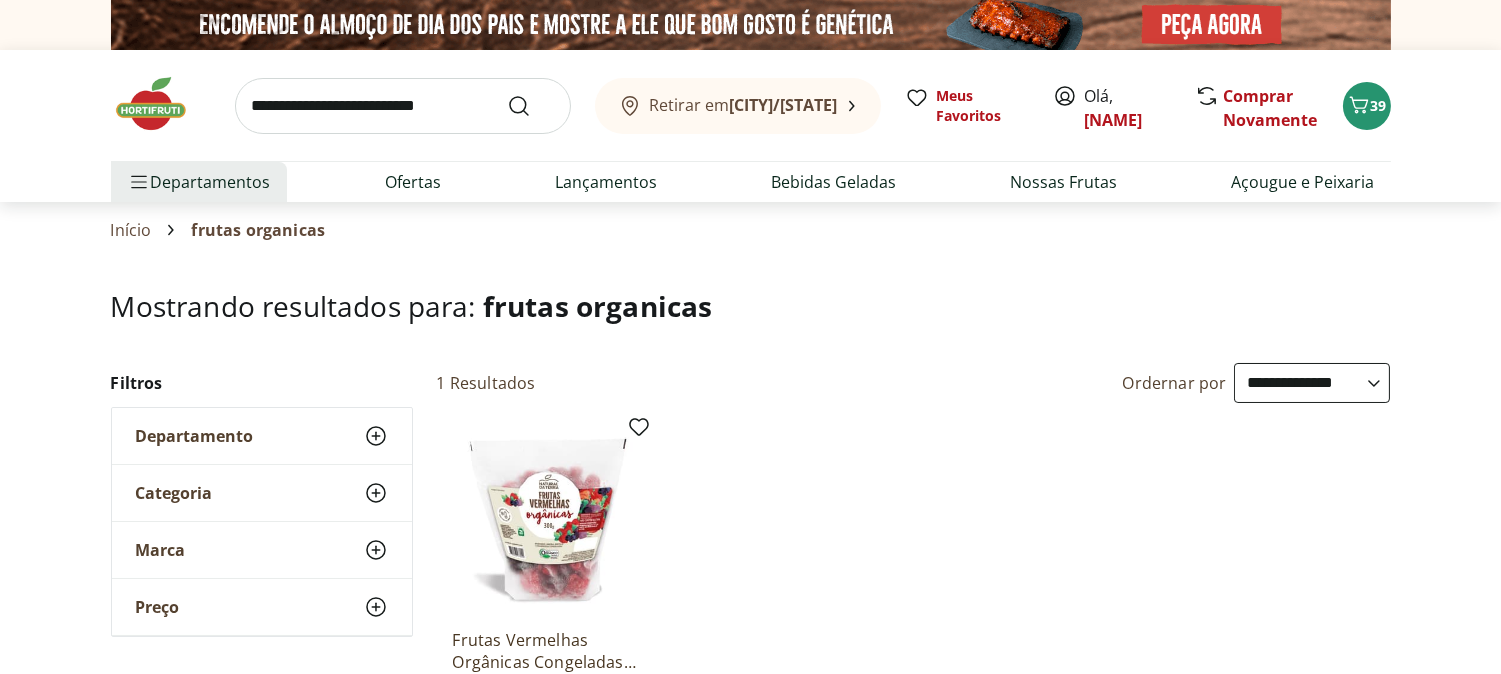 click at bounding box center (403, 106) 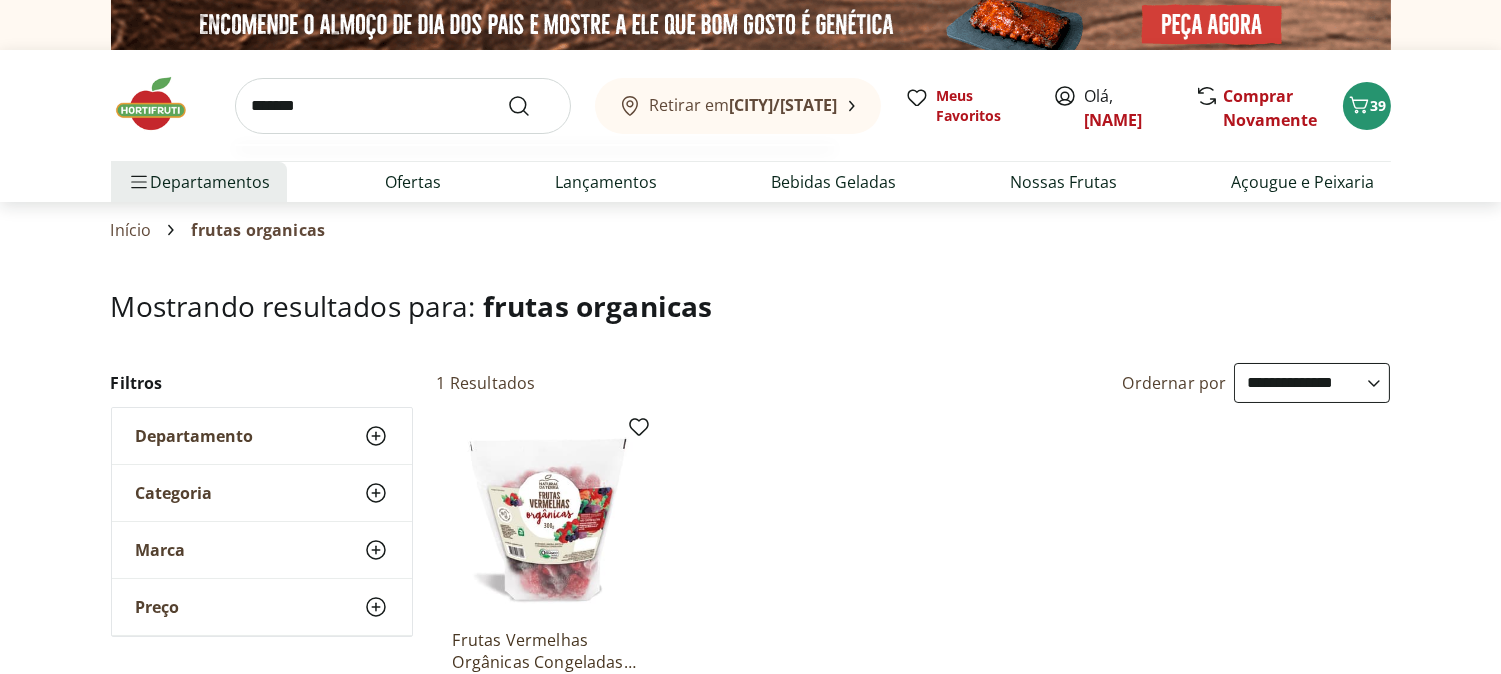 type on "*******" 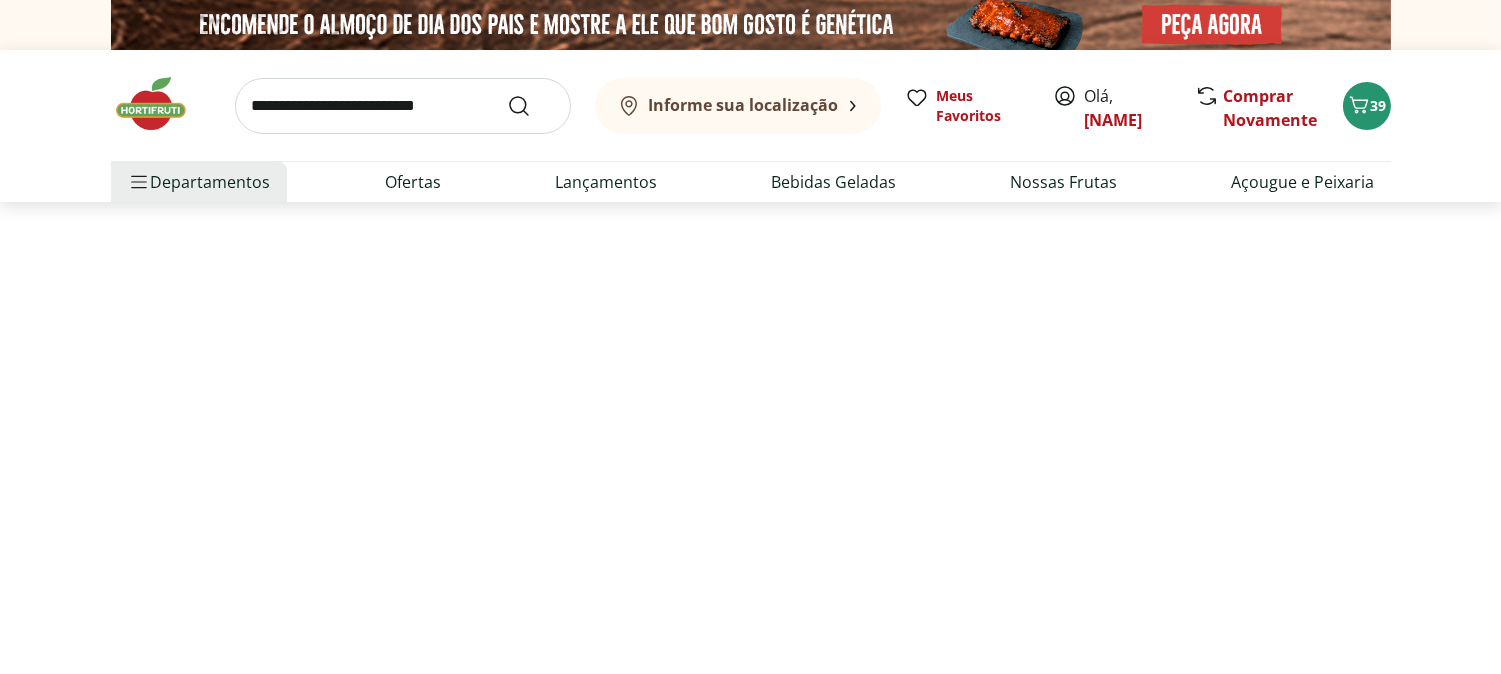 select on "**********" 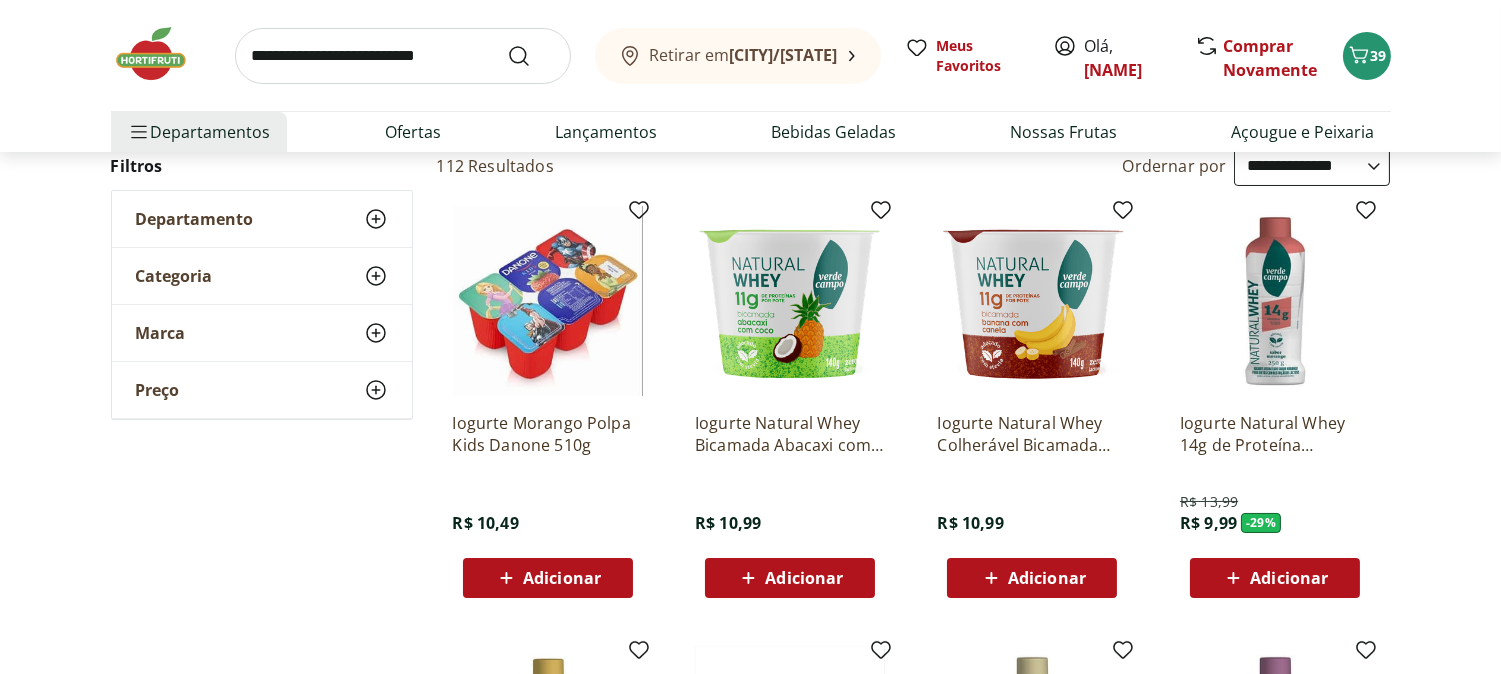 scroll, scrollTop: 222, scrollLeft: 0, axis: vertical 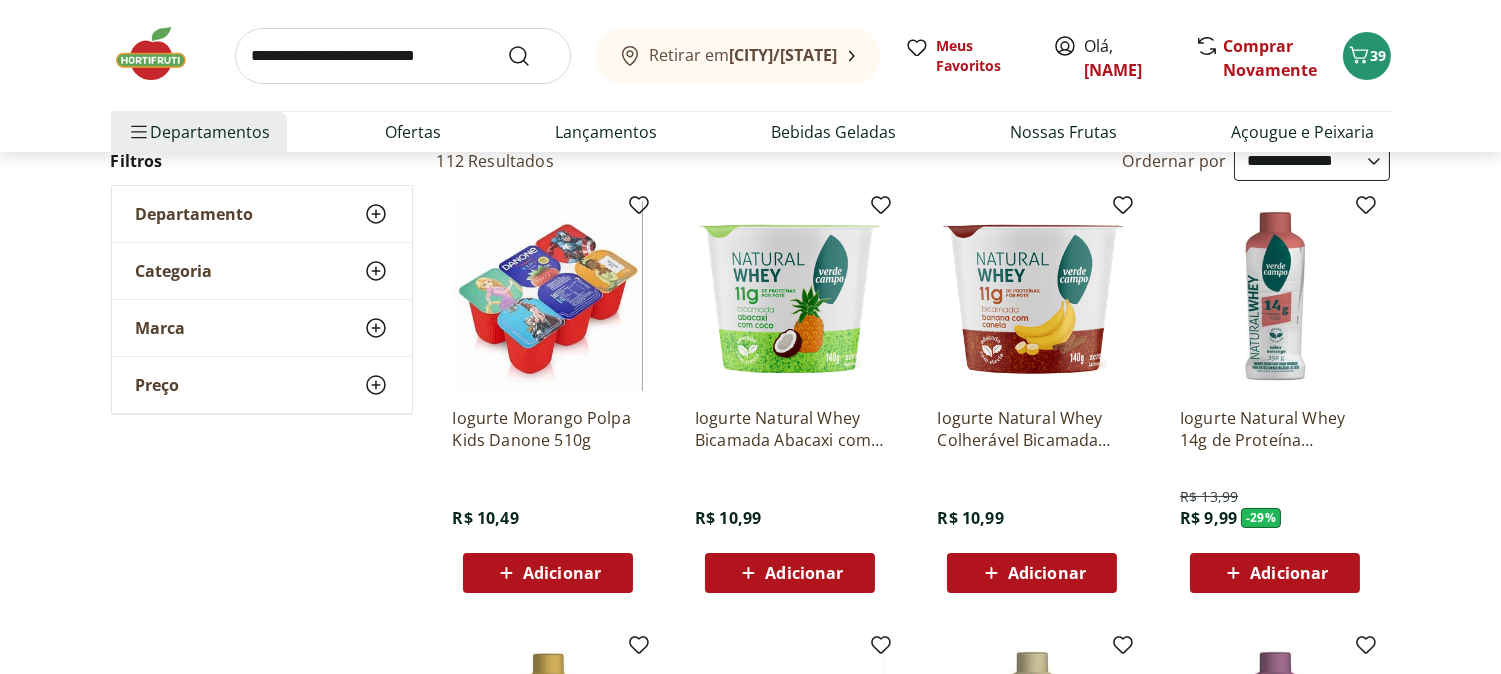 click at bounding box center [1275, 296] 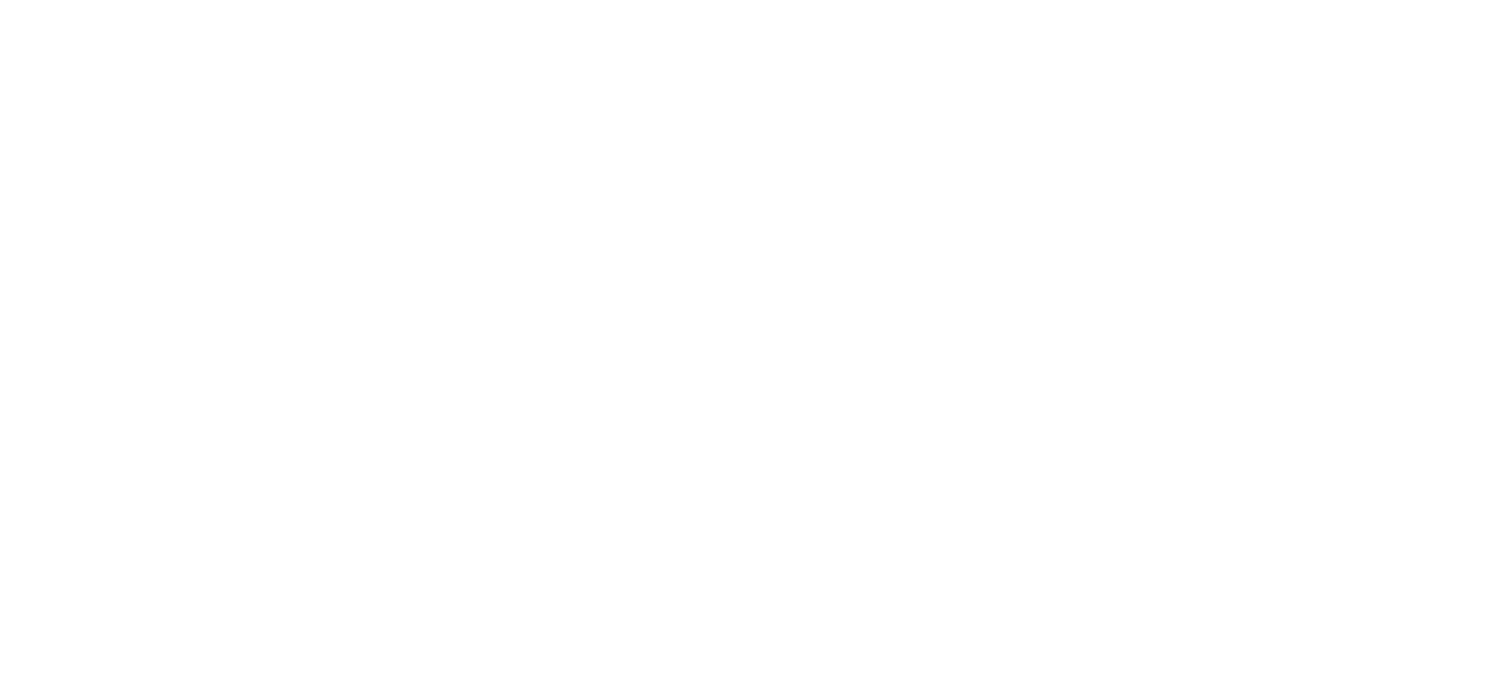 scroll, scrollTop: 0, scrollLeft: 0, axis: both 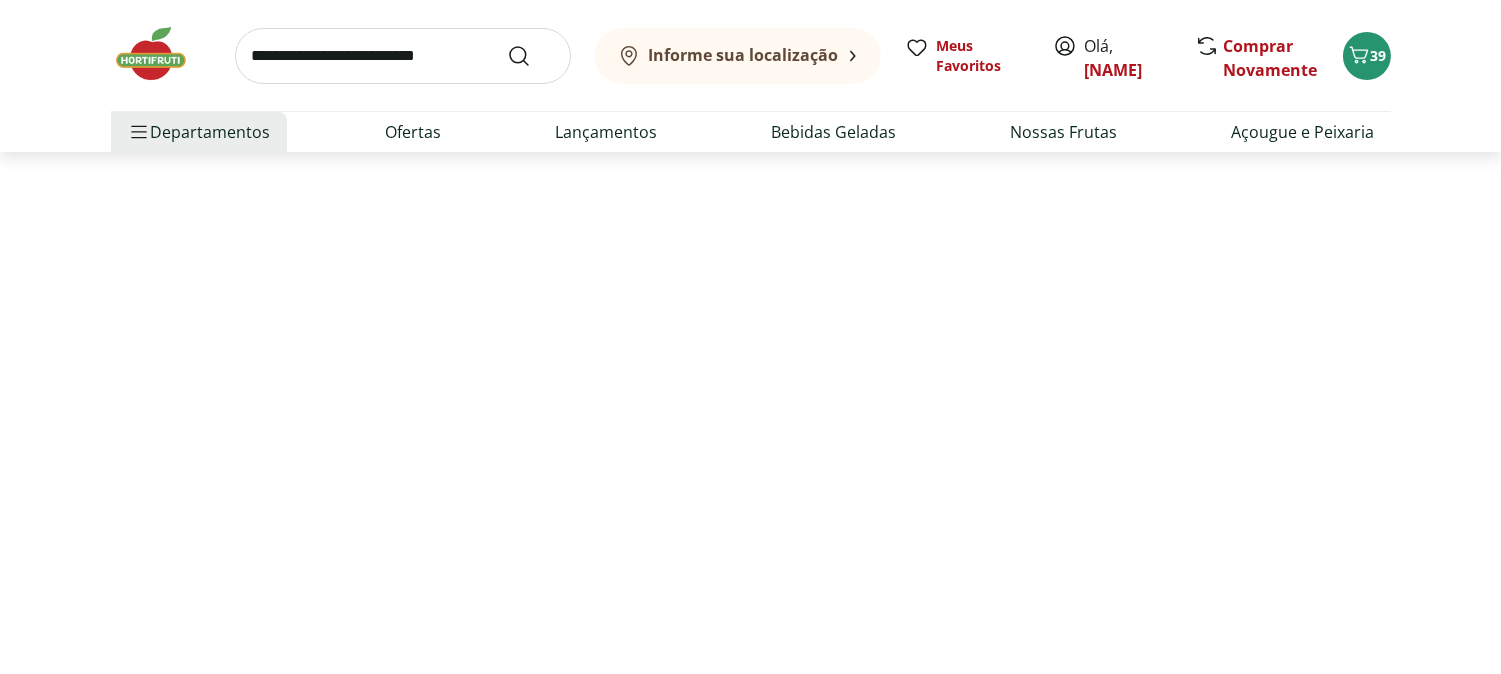 select on "**********" 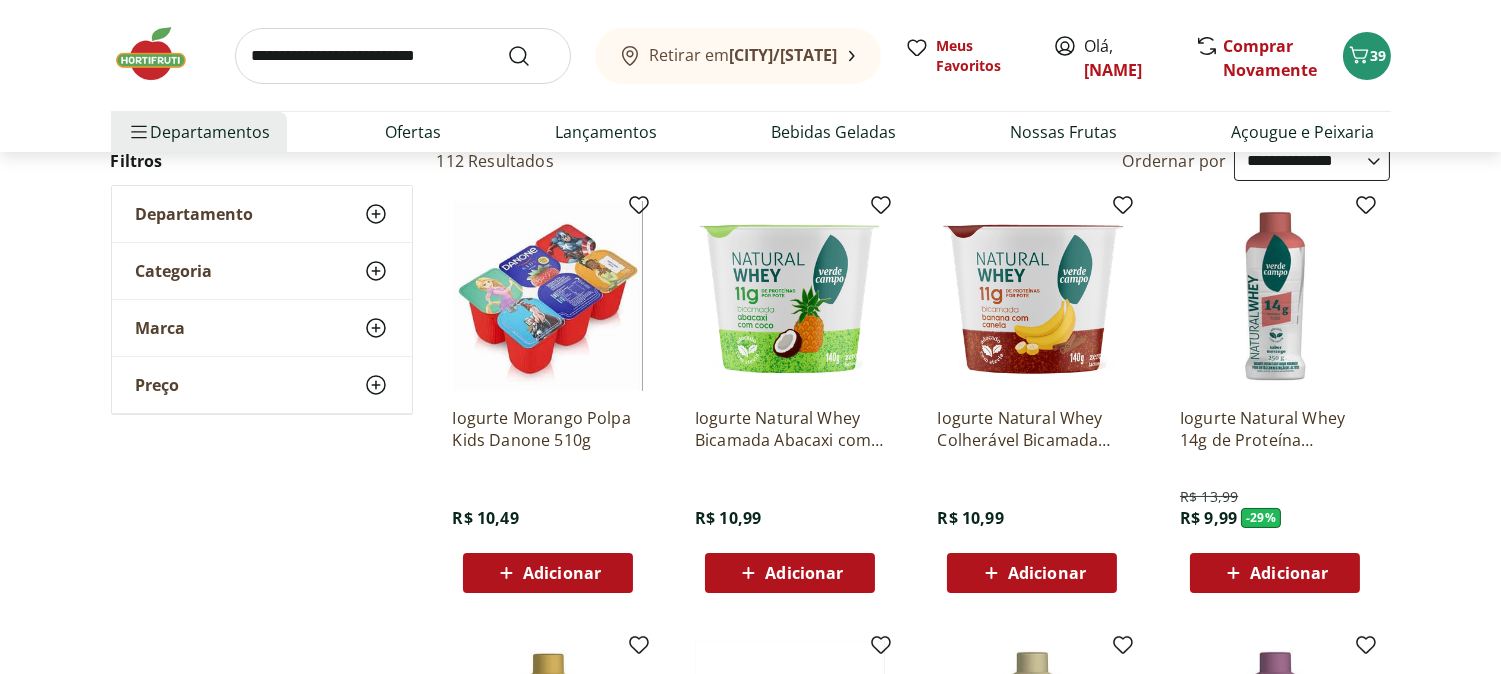 click on "Adicionar" at bounding box center [1289, 573] 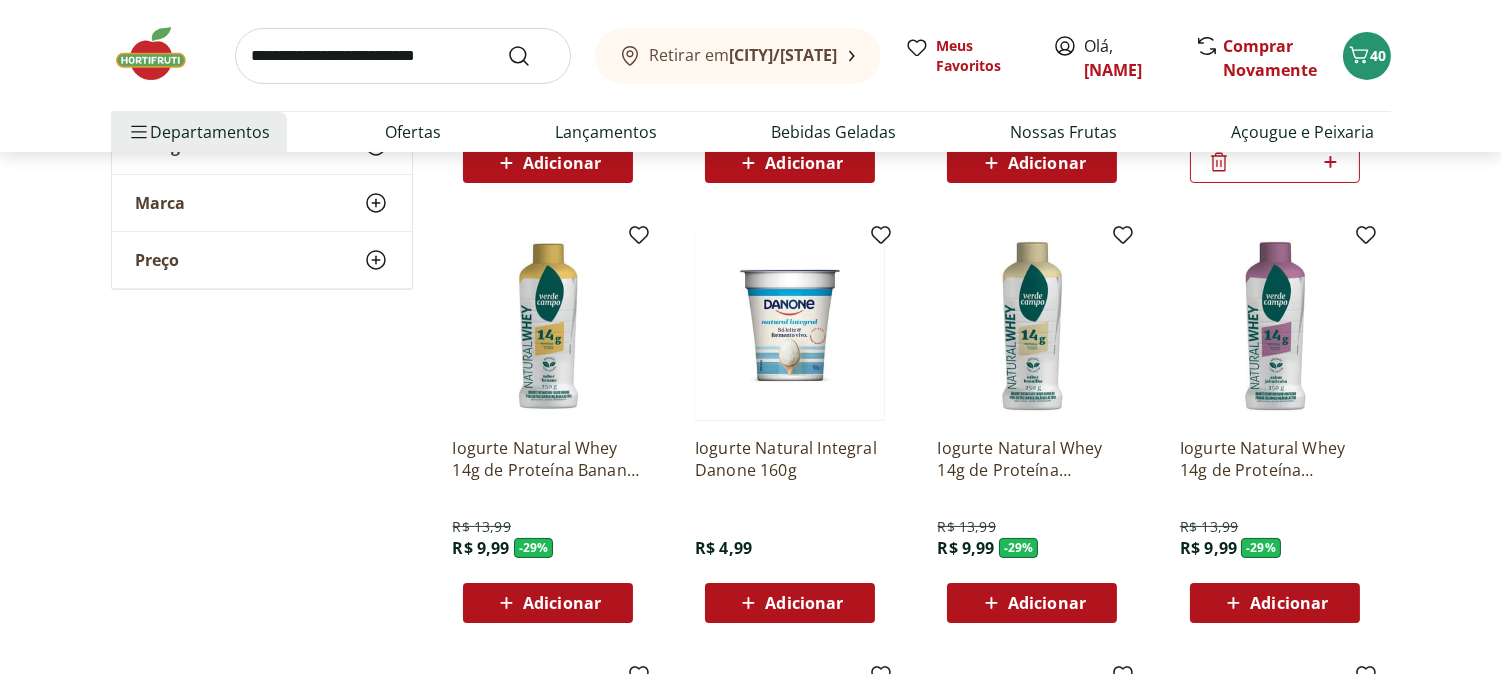 scroll, scrollTop: 666, scrollLeft: 0, axis: vertical 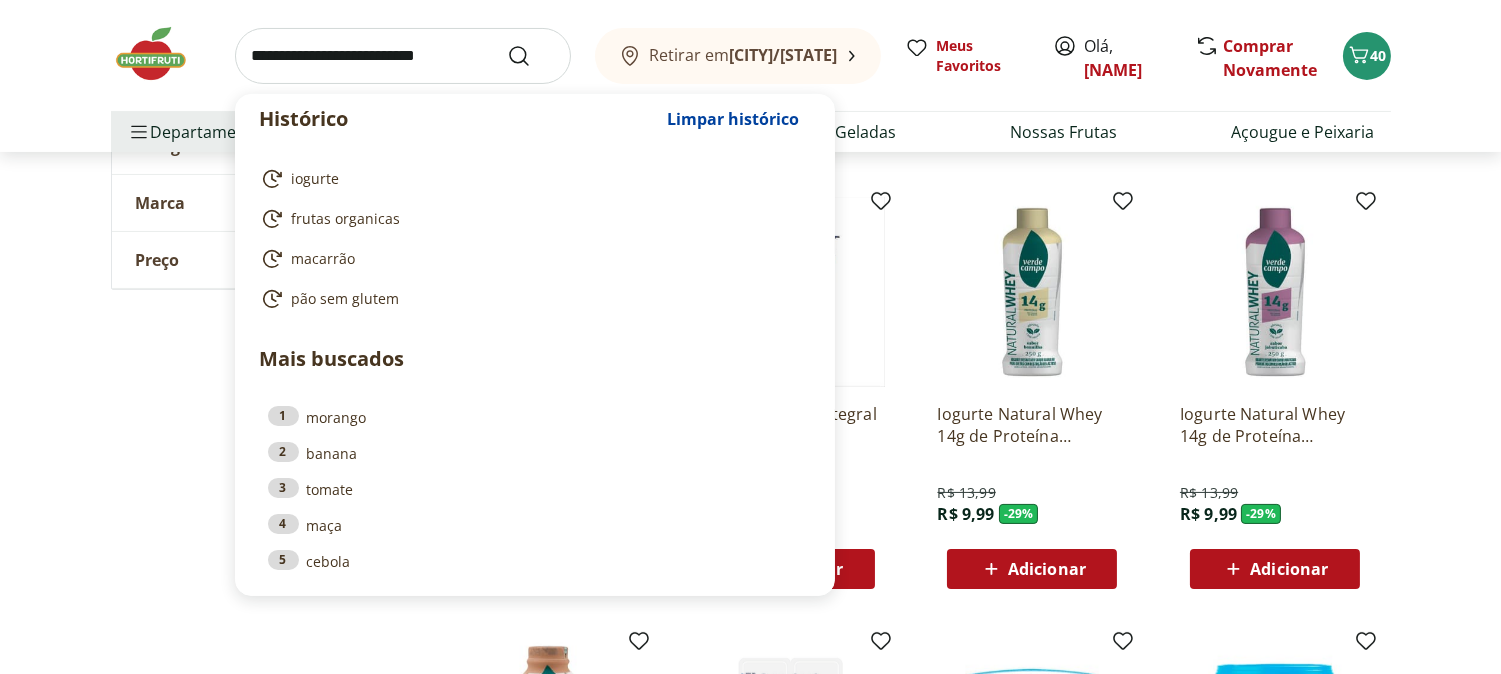 click at bounding box center [403, 56] 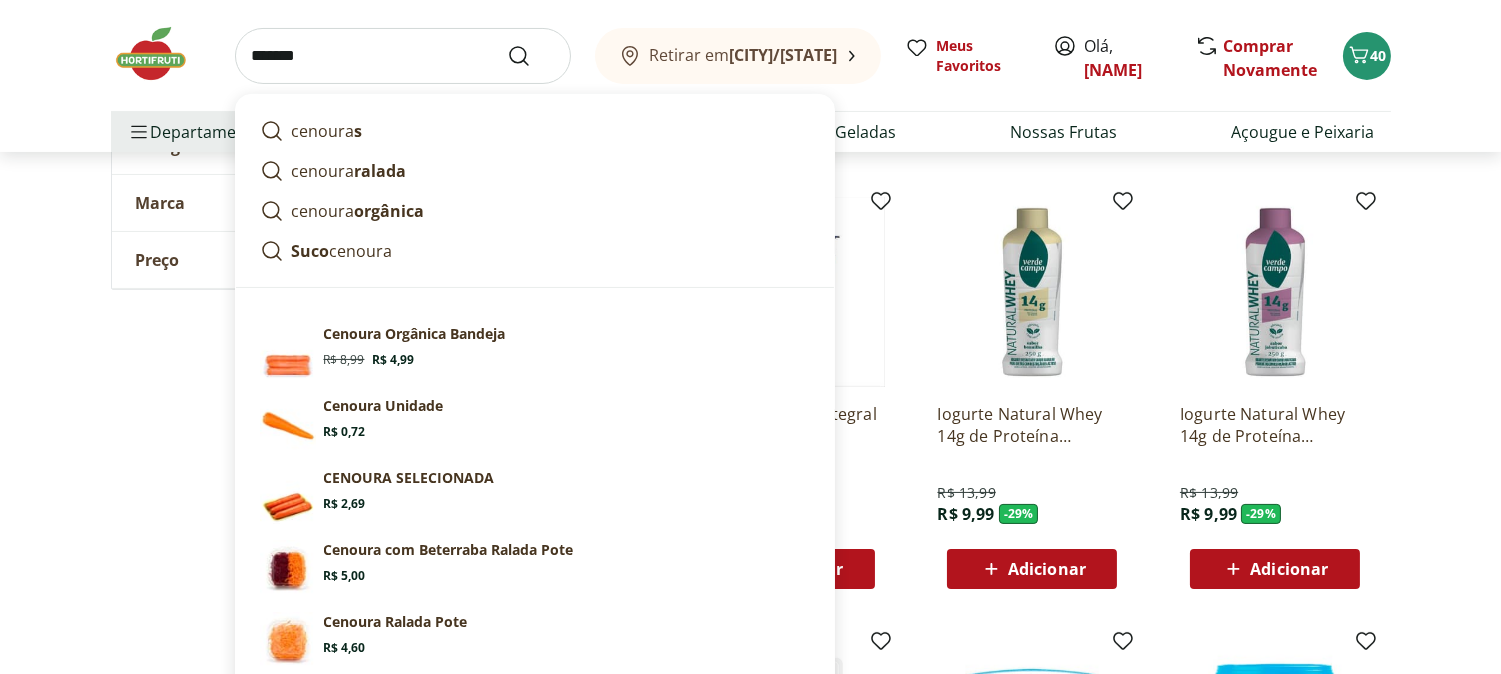 type on "*******" 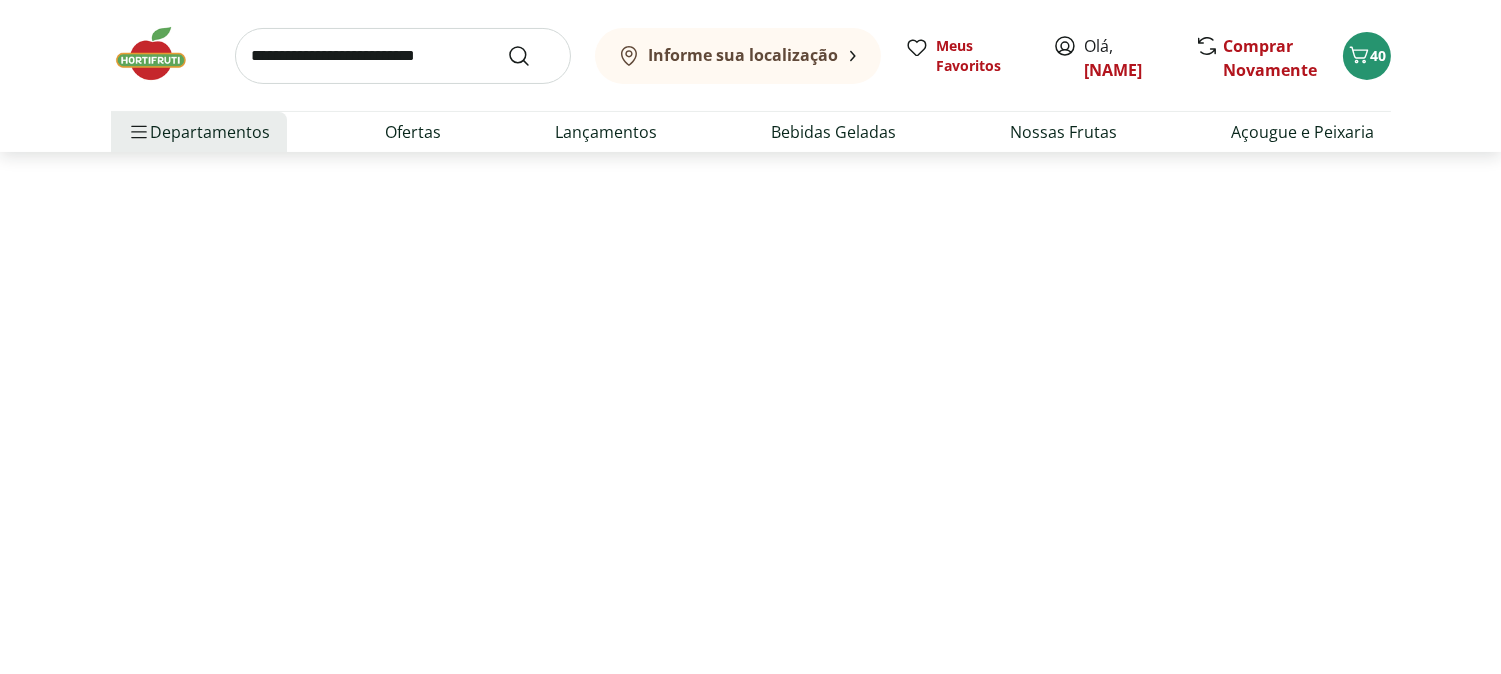 scroll, scrollTop: 0, scrollLeft: 0, axis: both 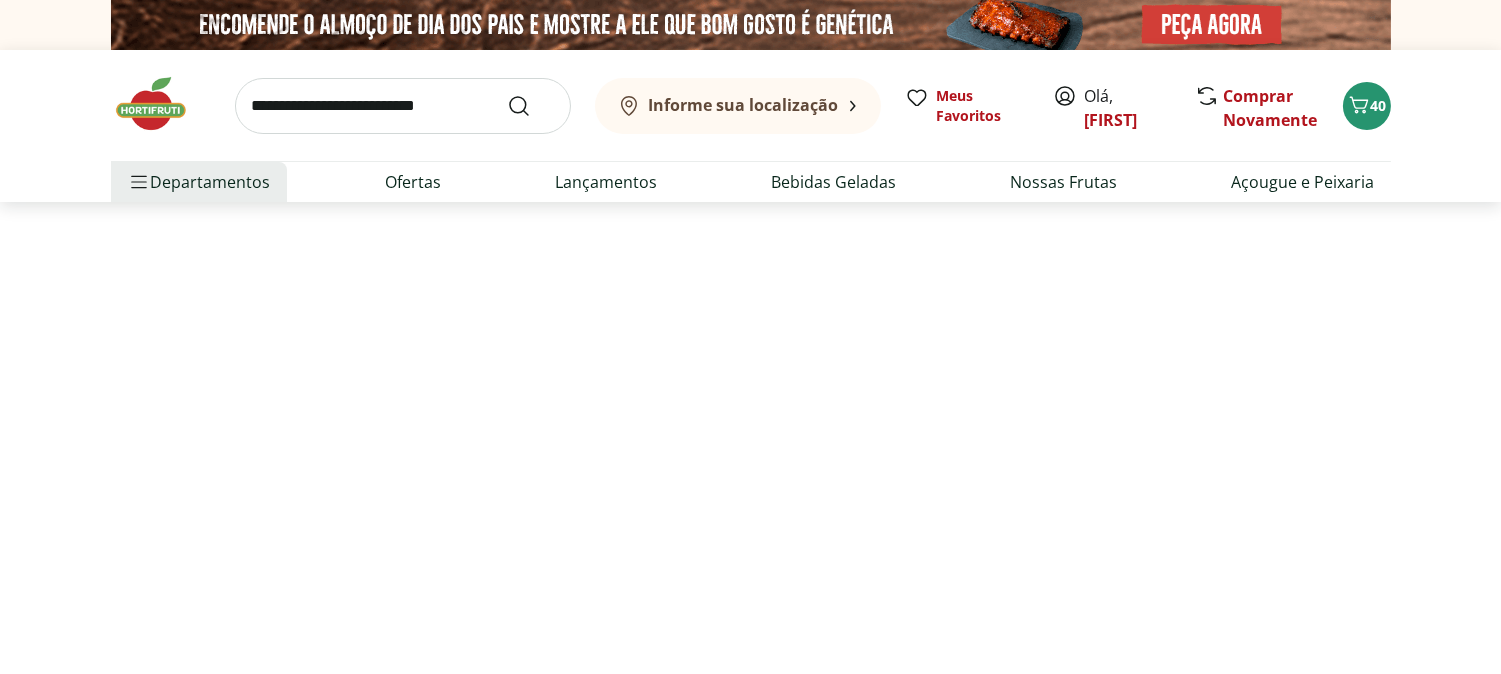 select on "**********" 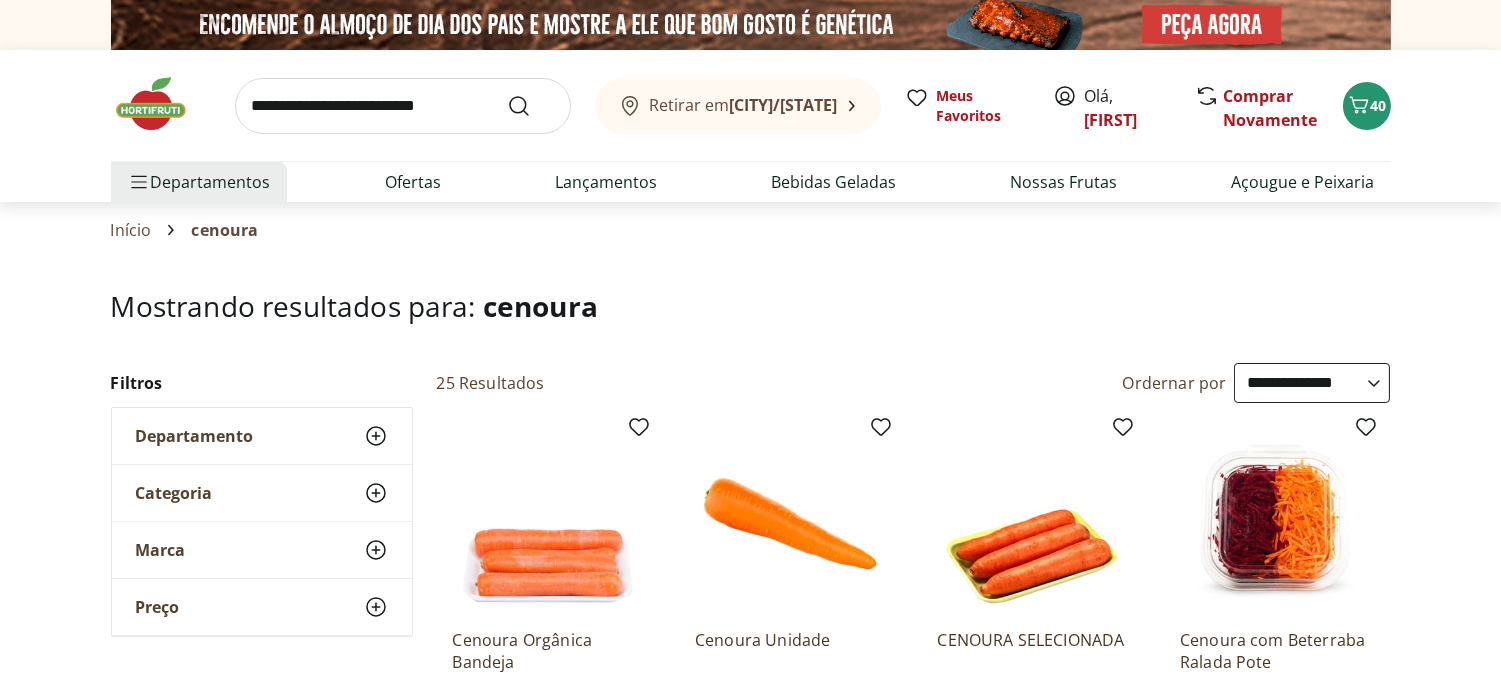 scroll, scrollTop: 222, scrollLeft: 0, axis: vertical 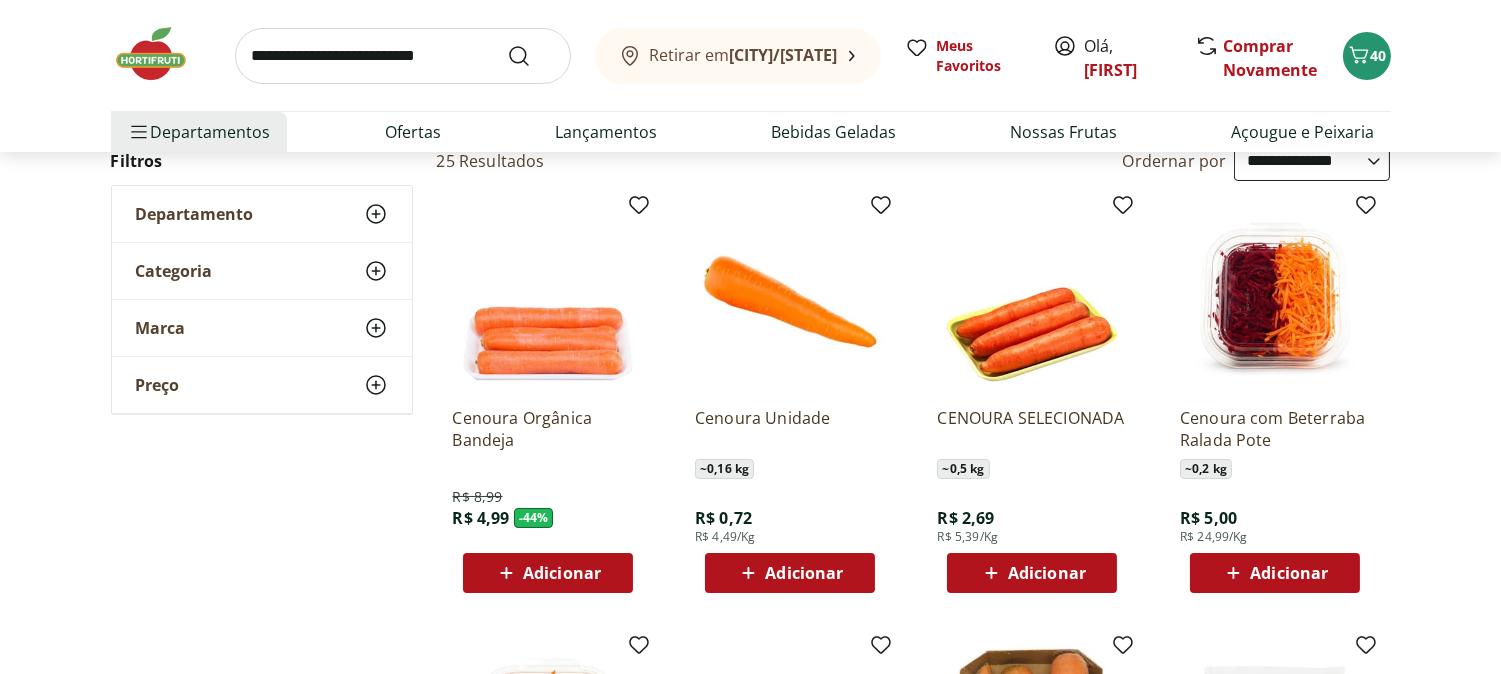 click on "Adicionar" at bounding box center [562, 573] 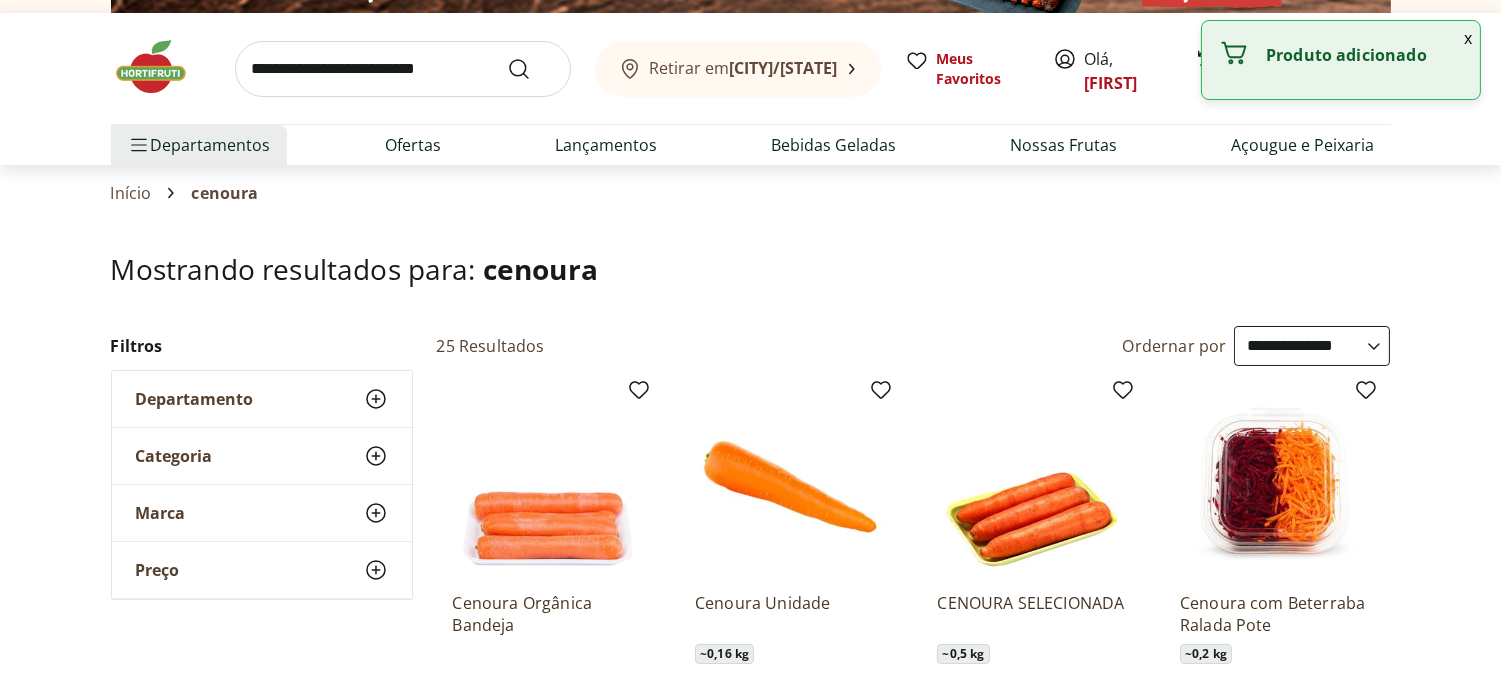scroll, scrollTop: 0, scrollLeft: 0, axis: both 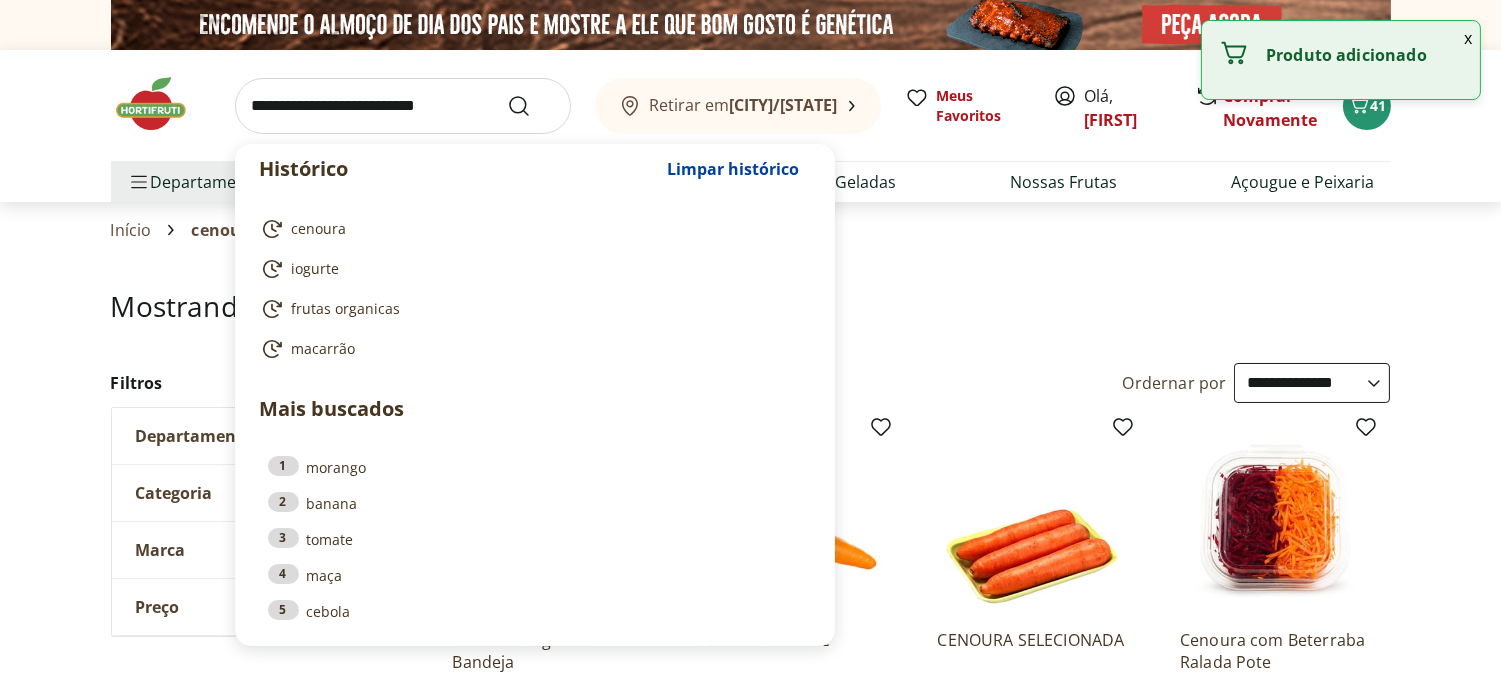 click at bounding box center (403, 106) 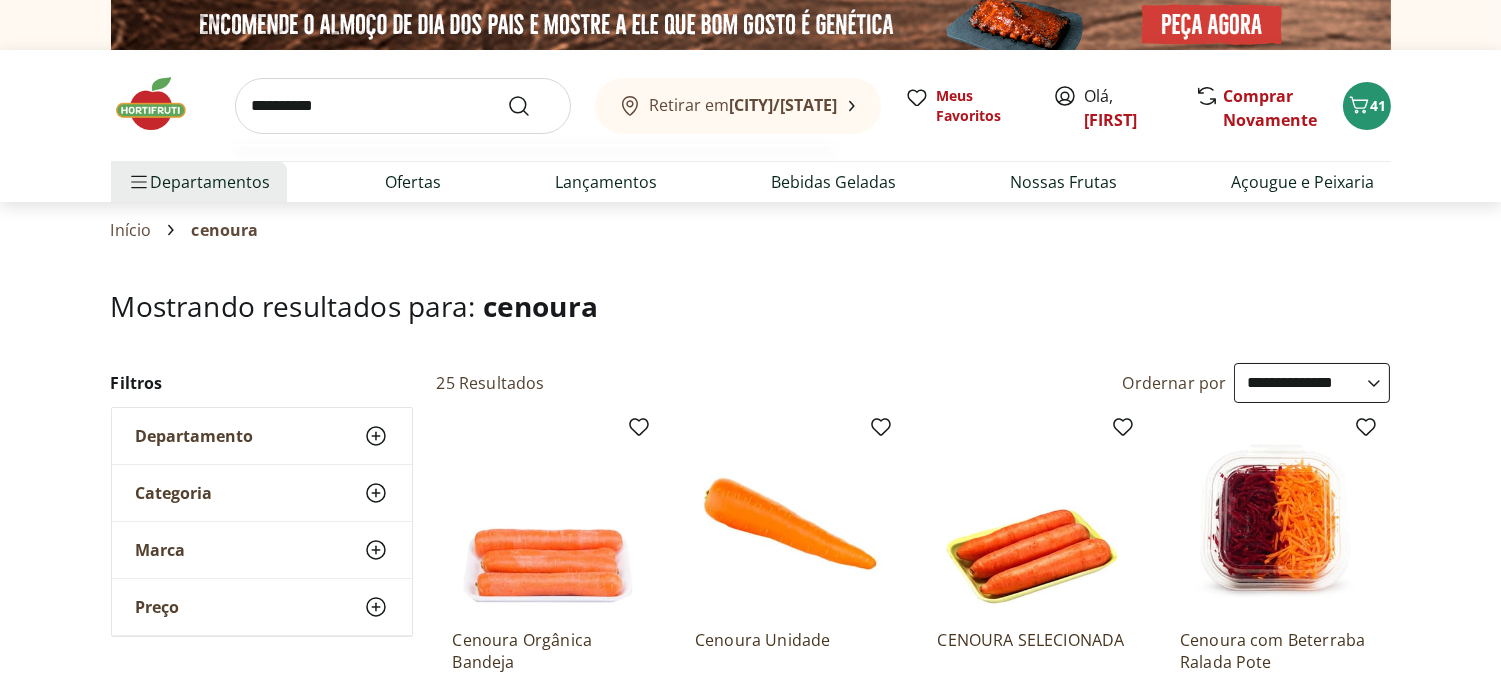 type on "**********" 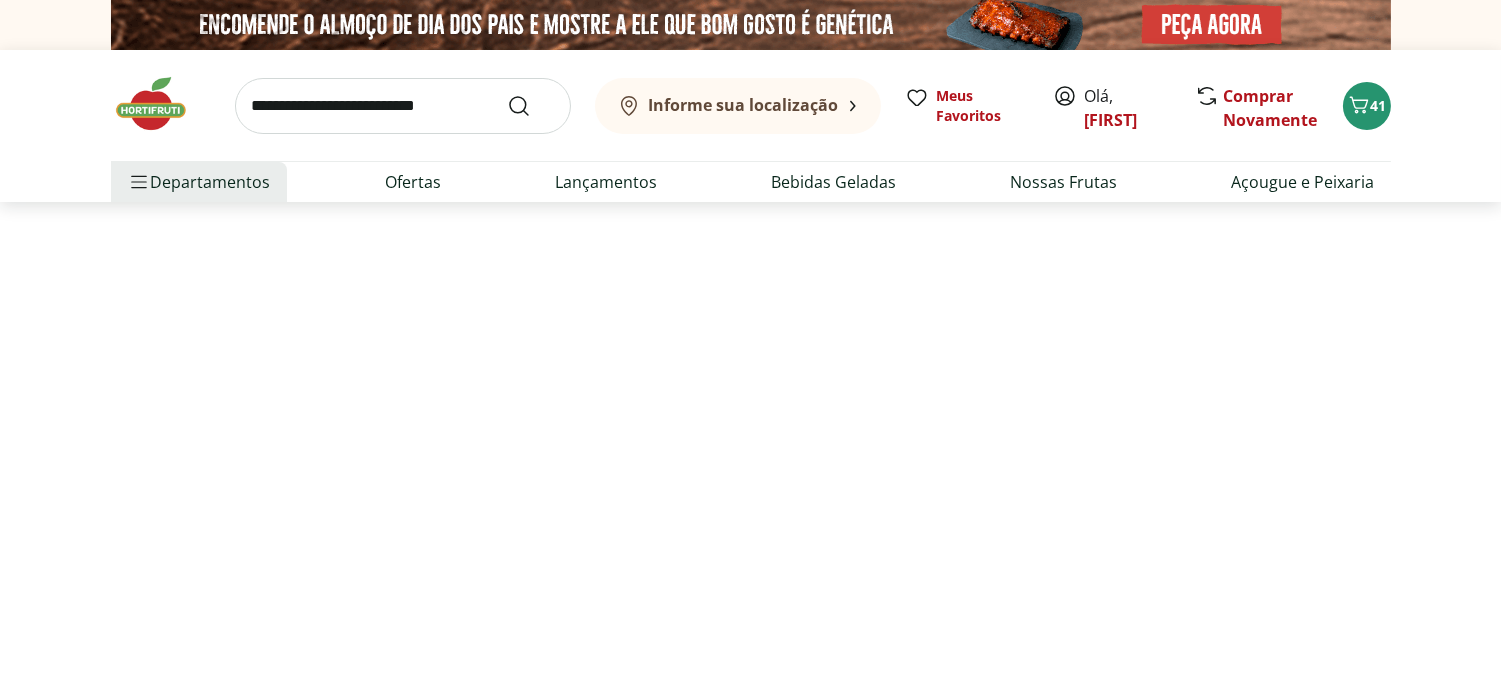select on "**********" 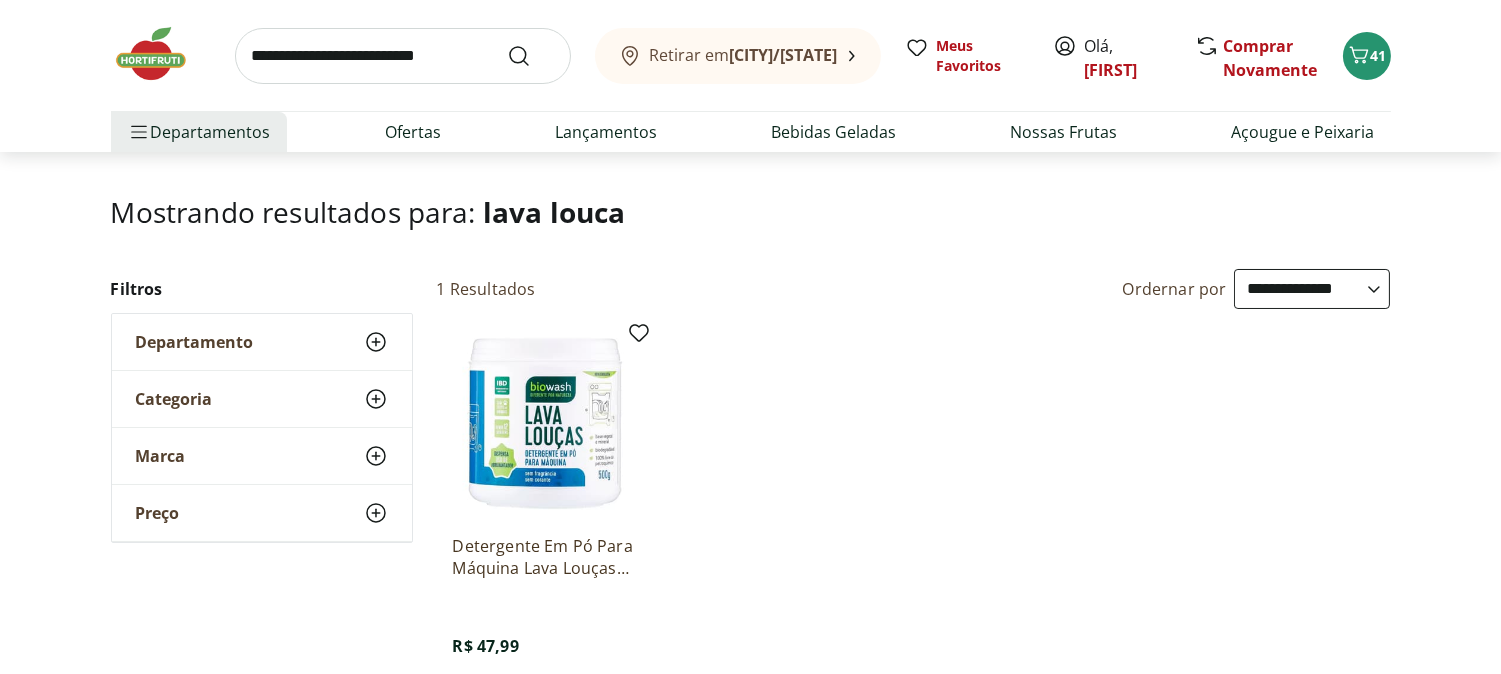 scroll, scrollTop: 0, scrollLeft: 0, axis: both 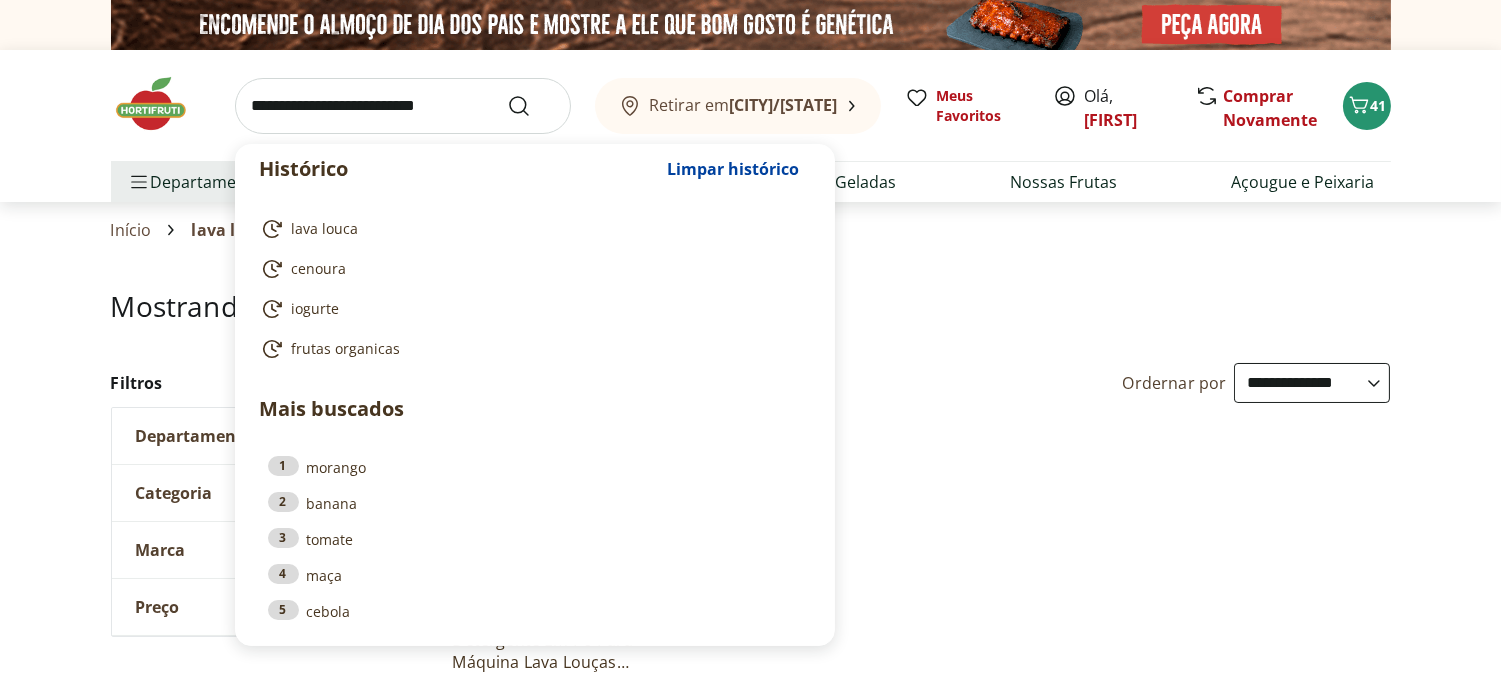 click at bounding box center [403, 106] 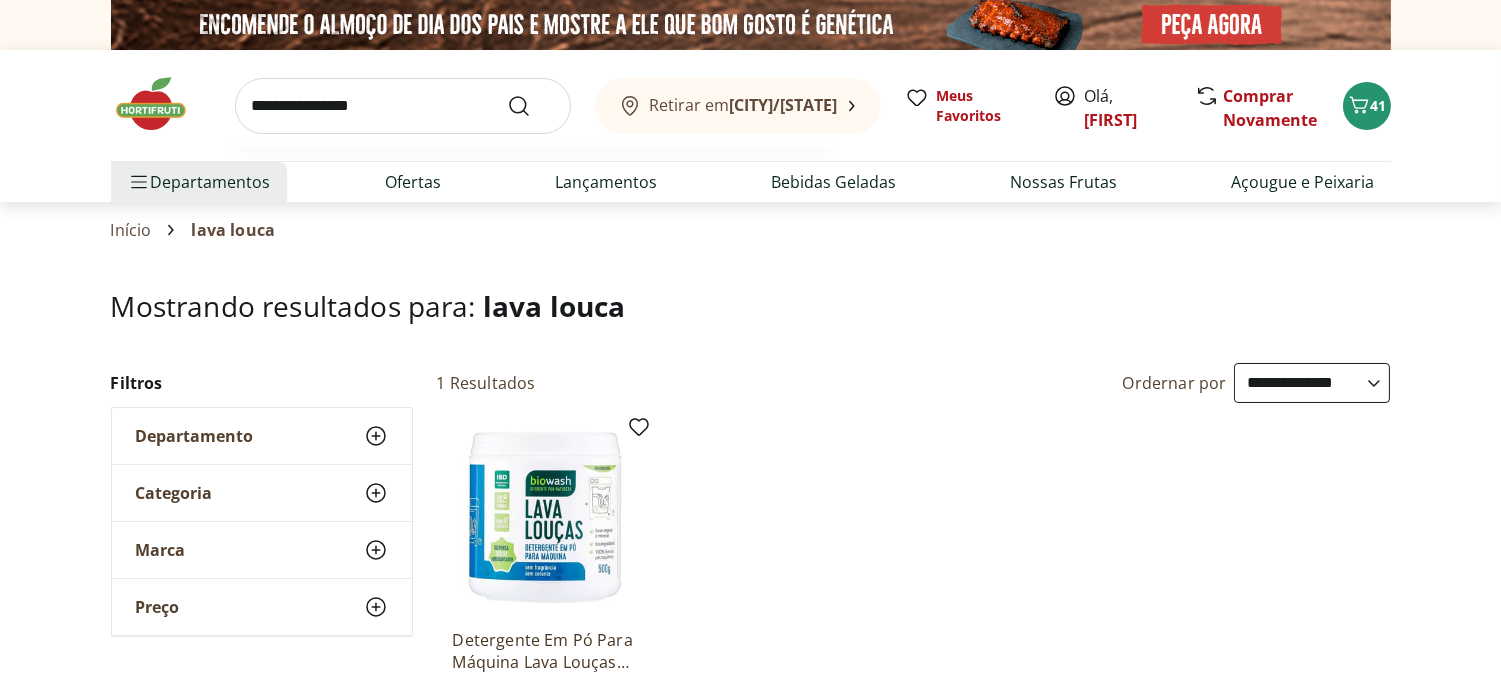 type on "**********" 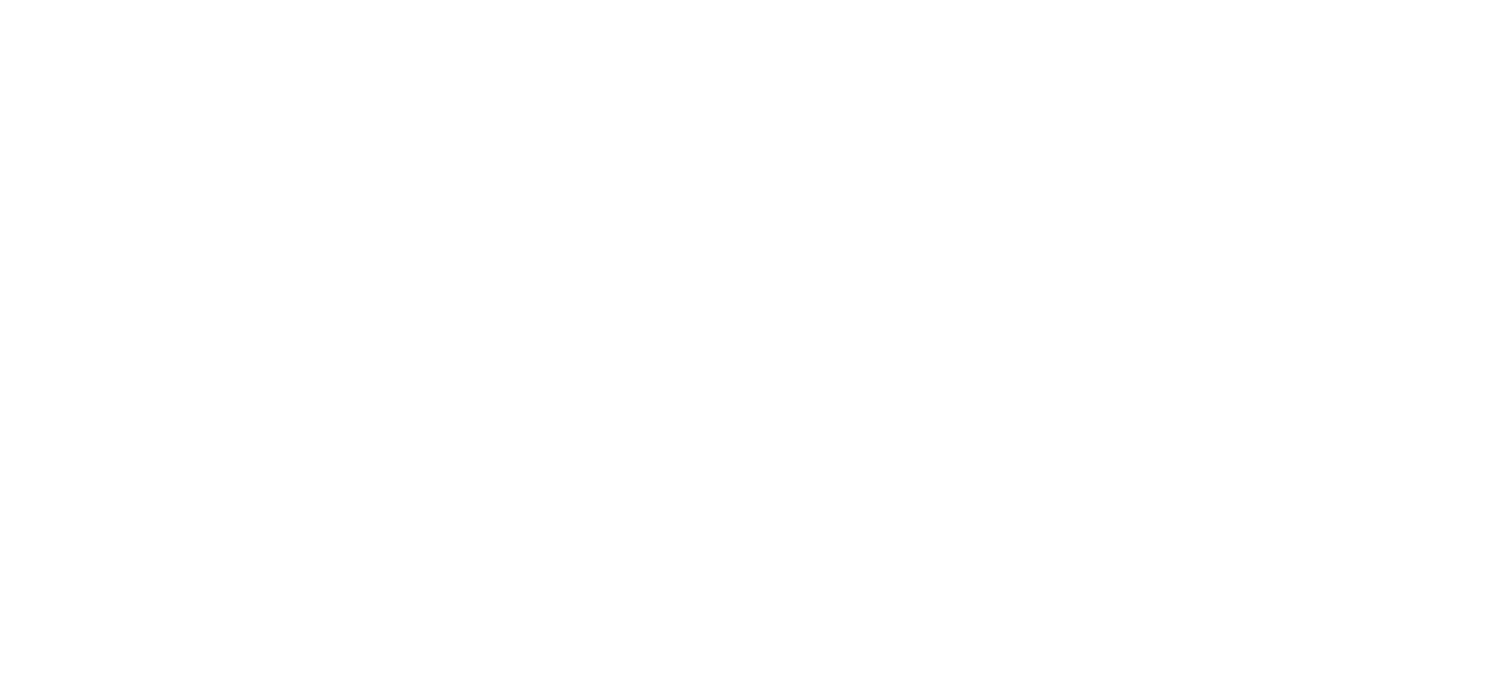 select on "**********" 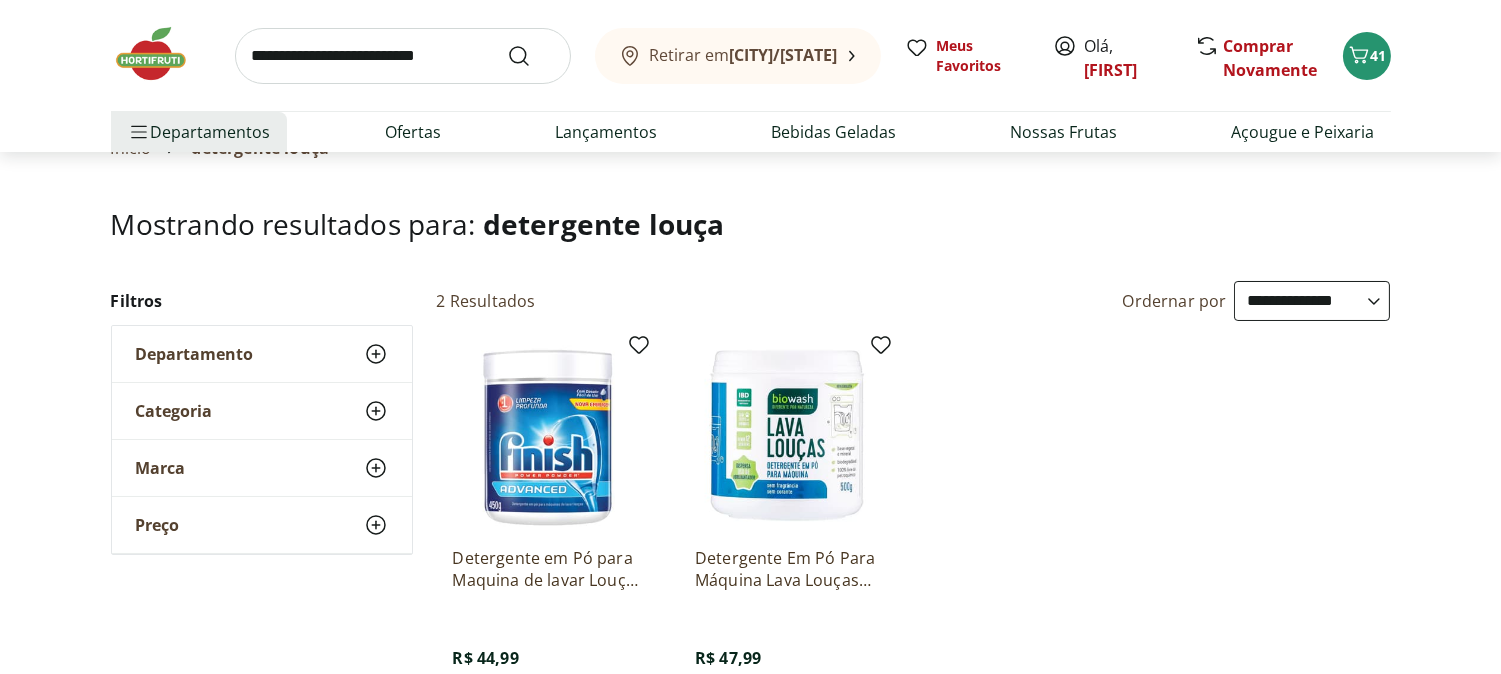 scroll, scrollTop: 0, scrollLeft: 0, axis: both 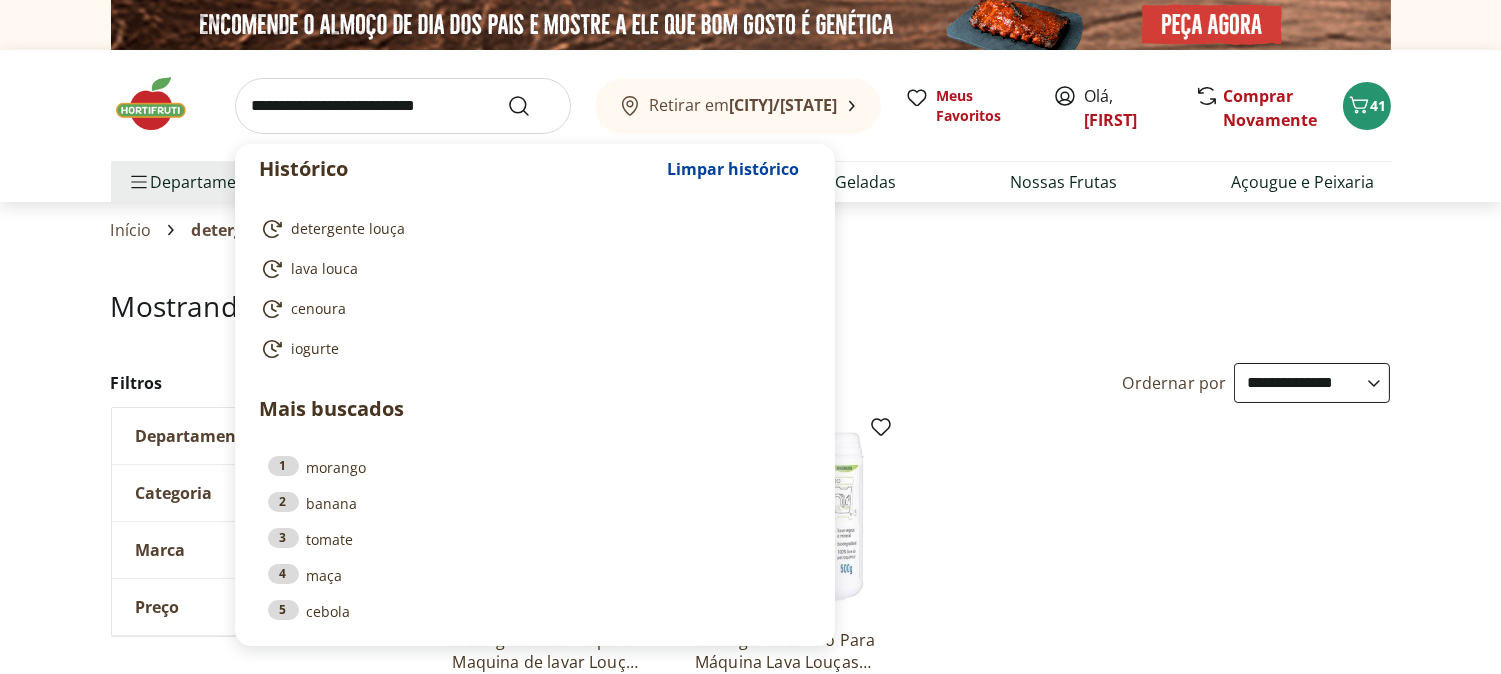 click at bounding box center (403, 106) 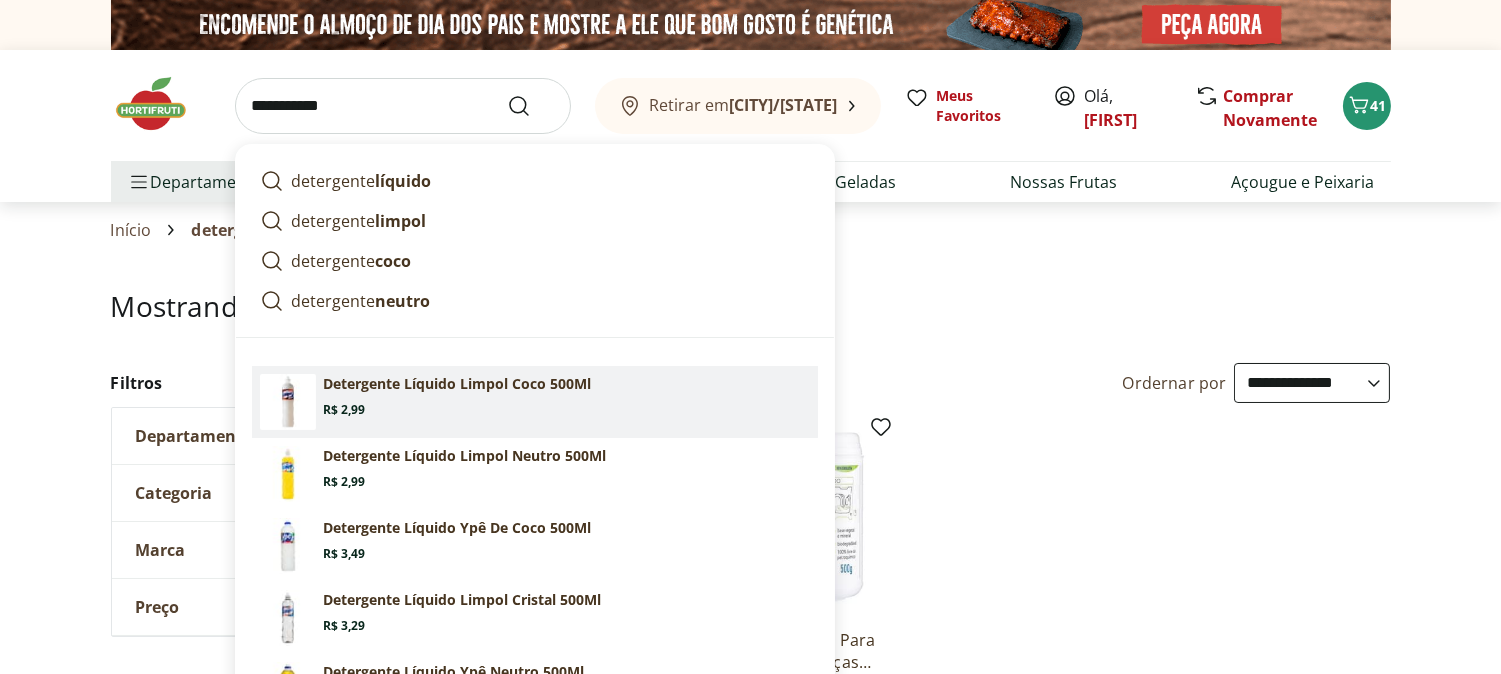 click on "Detergente Líquido Limpol Coco 500Ml Price: R$ 2,99" at bounding box center [567, 396] 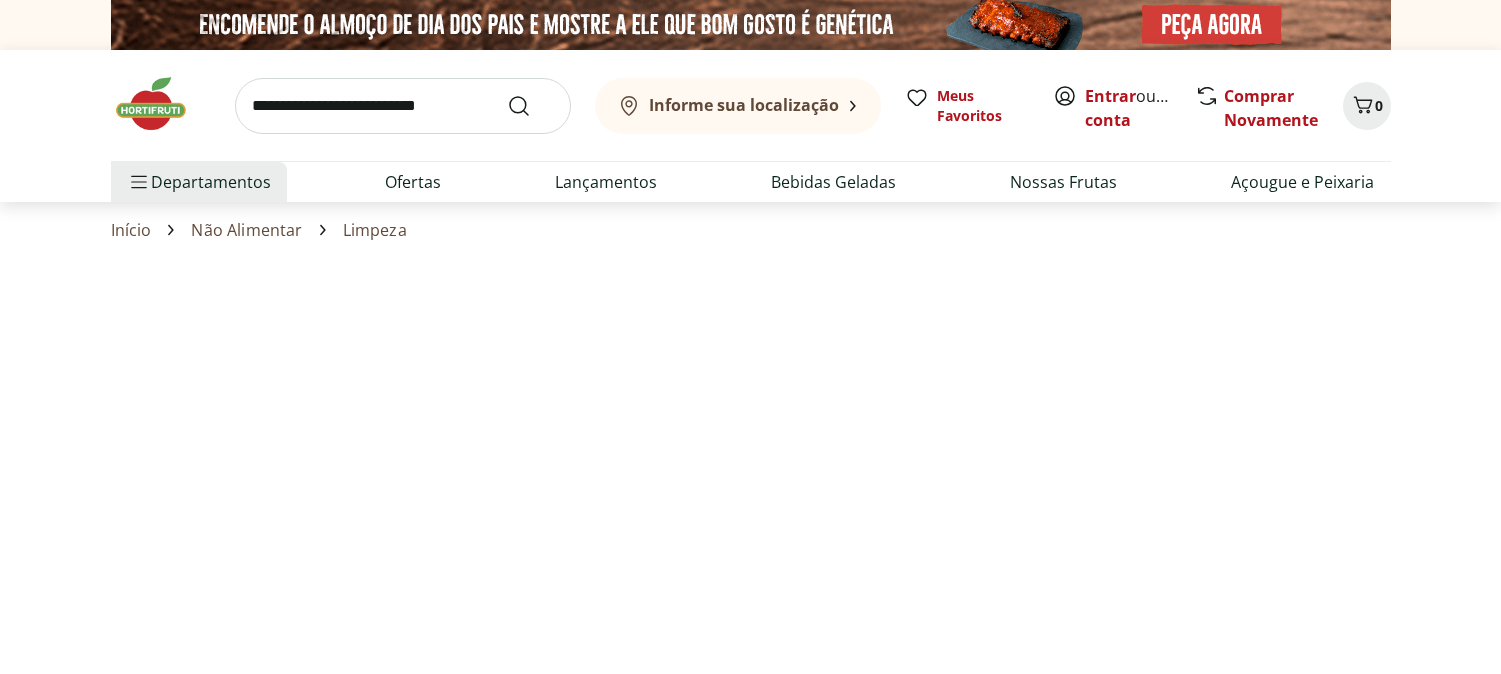scroll, scrollTop: 0, scrollLeft: 0, axis: both 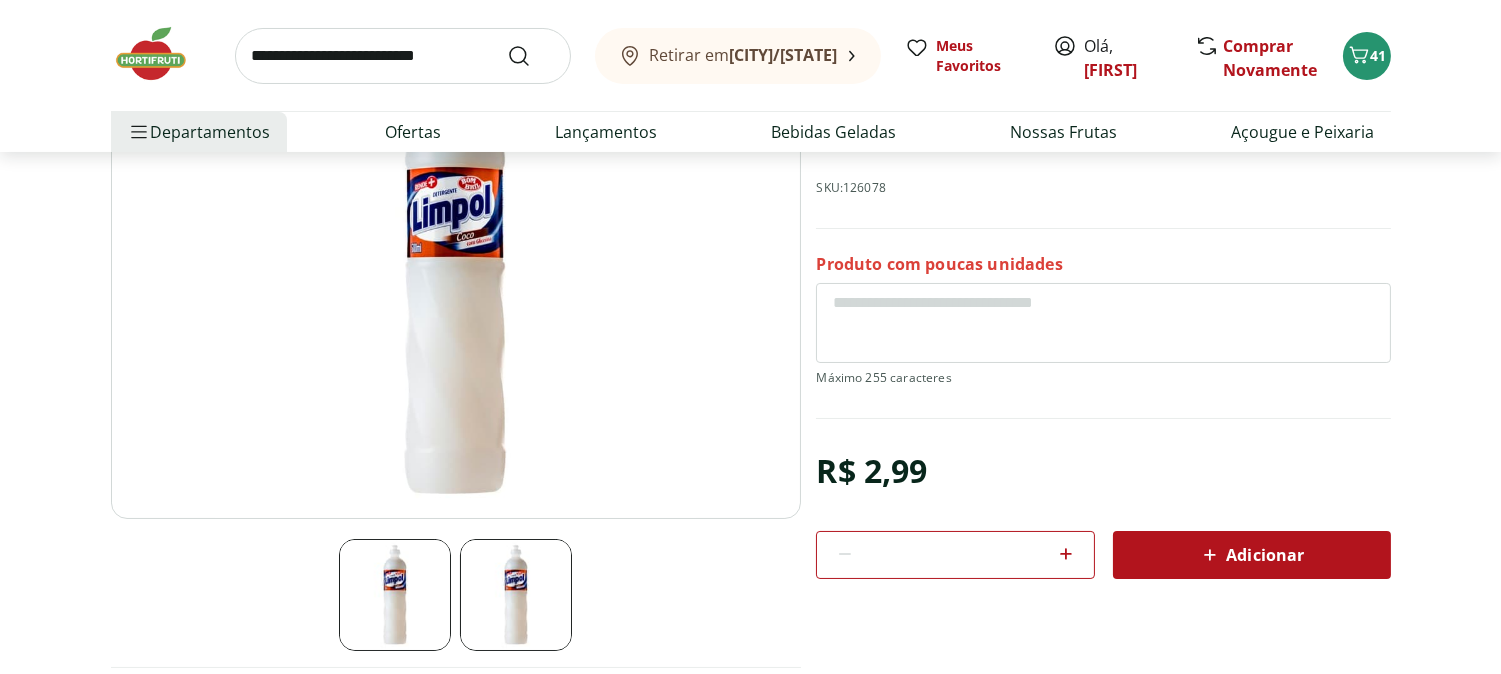 click 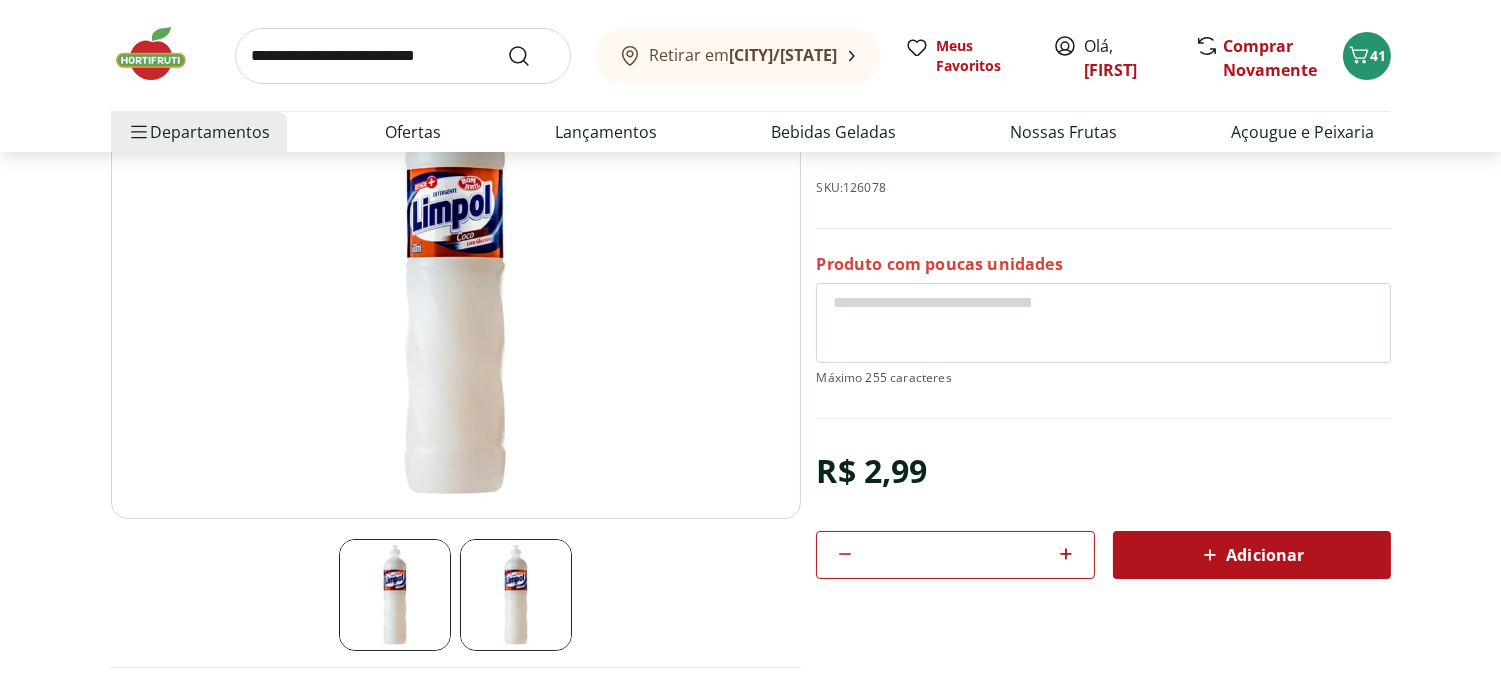 click 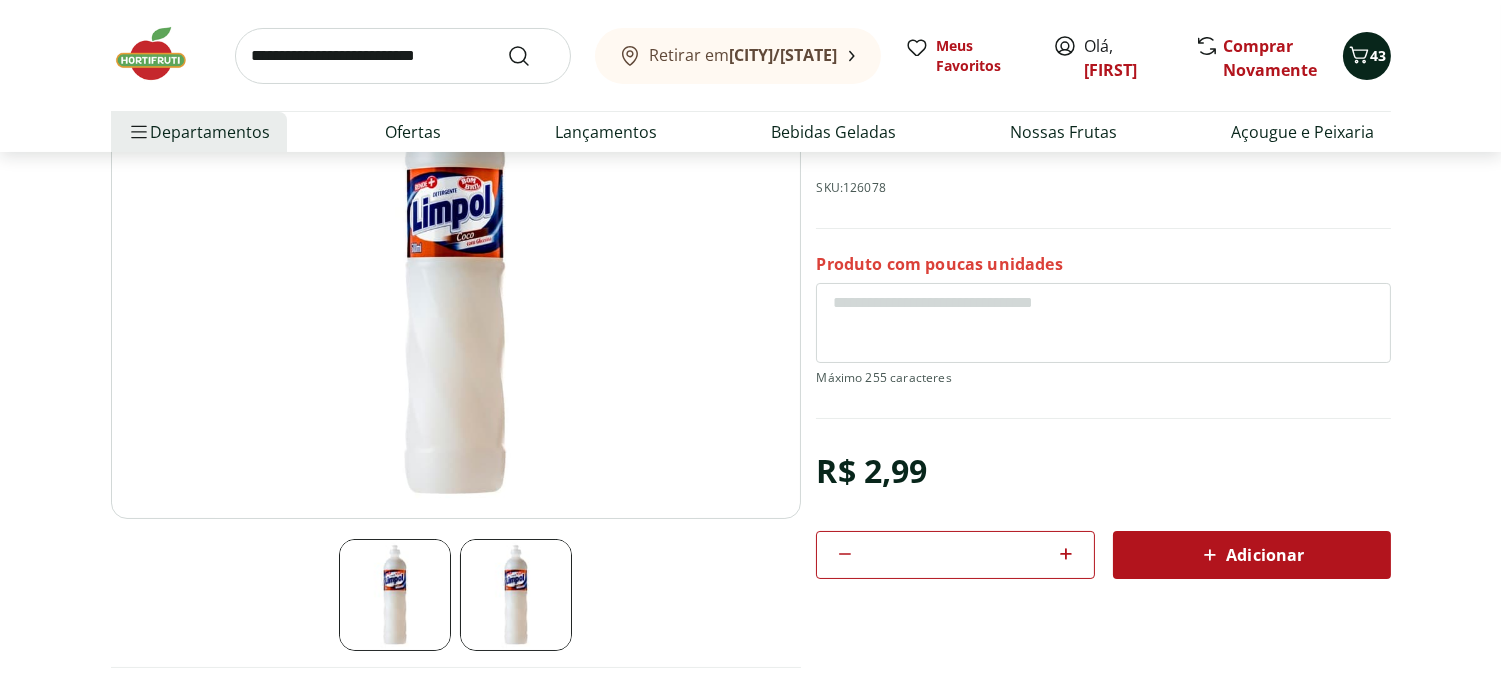 click on "43" at bounding box center (1379, 55) 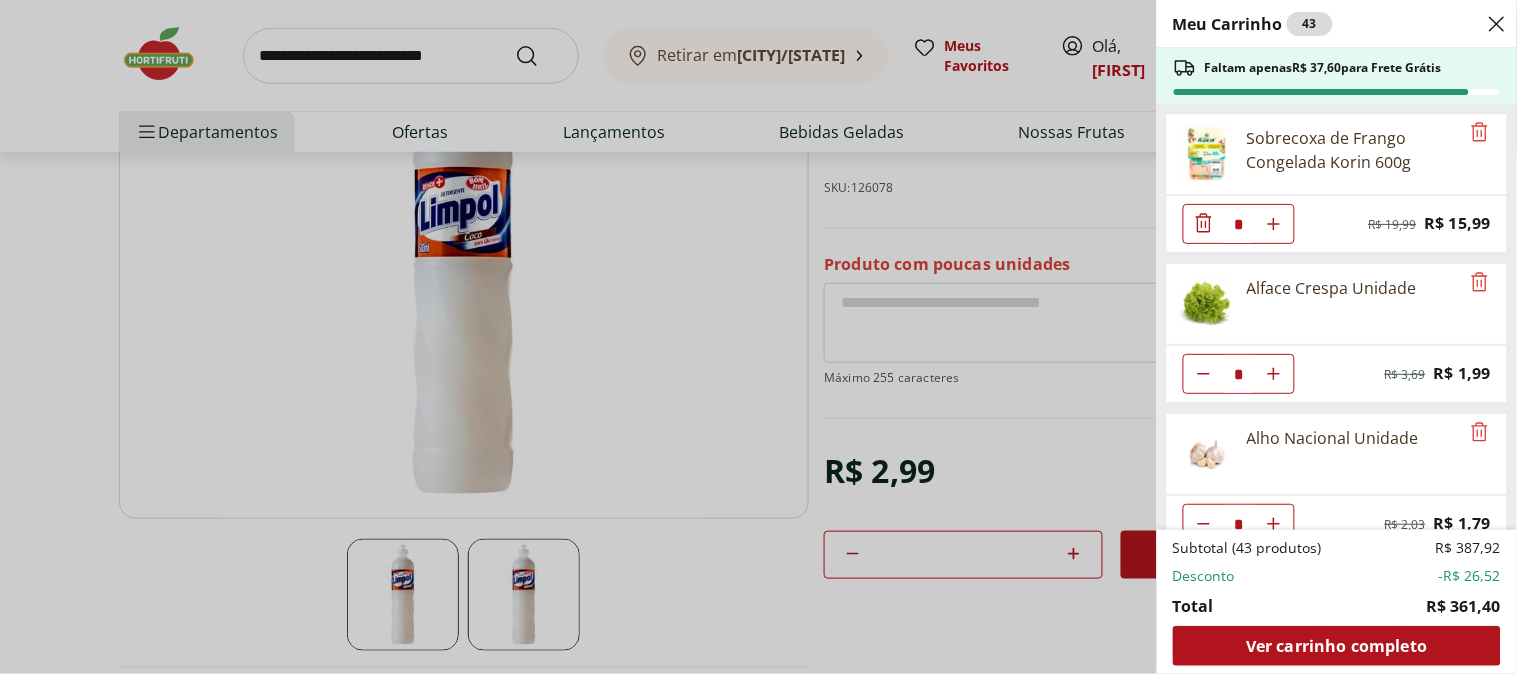 click on "Meu Carrinho 43 Faltam apenas  R$ 37,60  para Frete Grátis Sobrecoxa de Frango Congelada Korin 600g * Original price: R$ 19,99 Price: R$ 15,99 Alface Crespa Unidade * Original price: R$ 3,69 Price: R$ 1,99 Alho Nacional Unidade * Original price: R$ 2,03 Price: R$ 1,79 Queijo Cottagy Yorgus 200g * Price: R$ 16,99 Laranja Lima Natural da Terra 1,5kg * Price: R$ 18,99 Mexerica Rio Unidade * Price: R$ 1,92 Coco Seco com Pele Unidade * Price: R$ 18,25 Tomate Italiano * Price: R$ 1,15 Cheiro Verde Unidade * Price: R$ 1,99 Maçã Gala Importada Unidade * Price: R$ 3,23 Sobrecoxas Congeladas de Frango Sadia 1kg * Price: R$ 18,99 Milho Verde Em Conserva Tradicional Bonduelle Lata 170G * Price: R$ 6,59 Músculo de Primeira Bovino * Price: R$ 23,50 Carne Moída Bovina Orgânica Congelada Korin 400g * Price: R$ 57,99 Repolho Unidade * Price: R$ 4,79 Couve-Flor Unidade * Price: R$ 6,99 FEIJAO PRETO COMBRASIL T1 1KG * Price: R$ 6,99 Louro * Price: R$ 5,99 Queijo Minas Padrão Verde Campo * Price: * *" at bounding box center [758, 337] 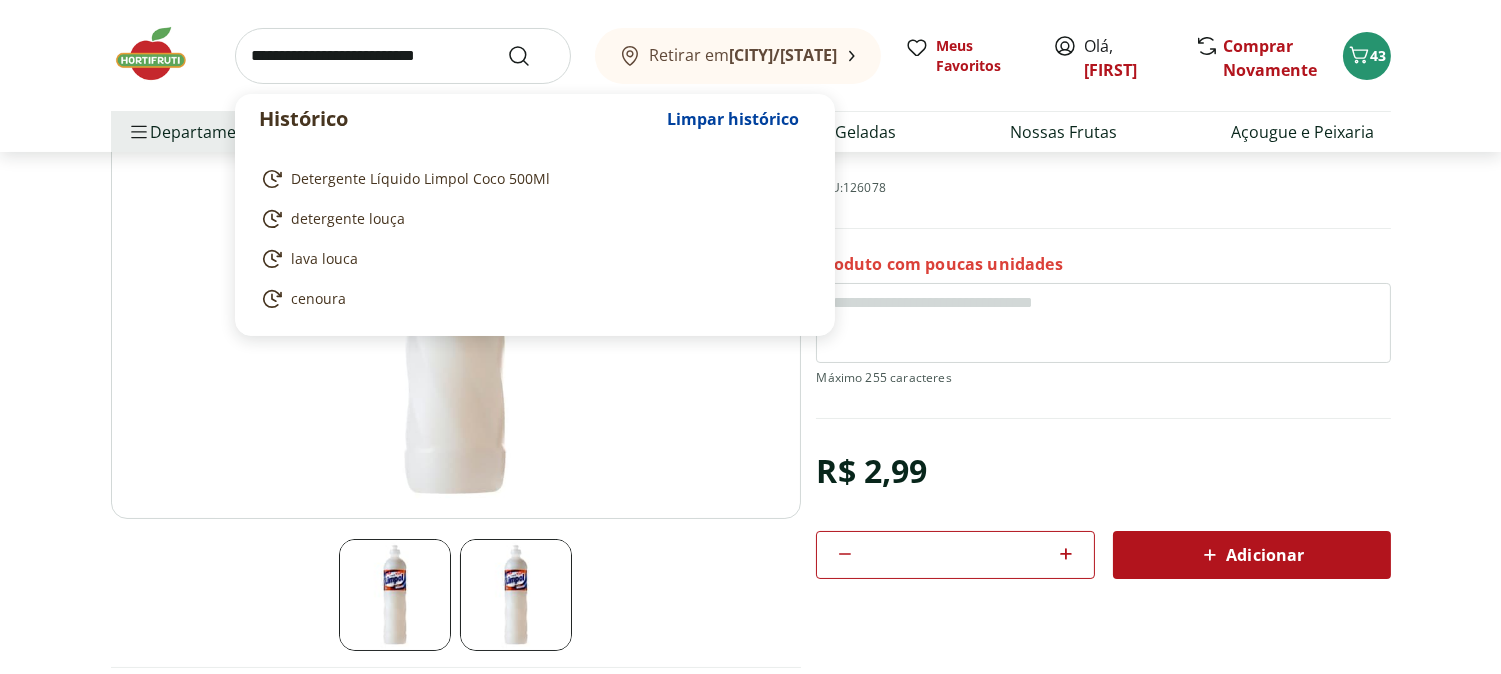 click at bounding box center (403, 56) 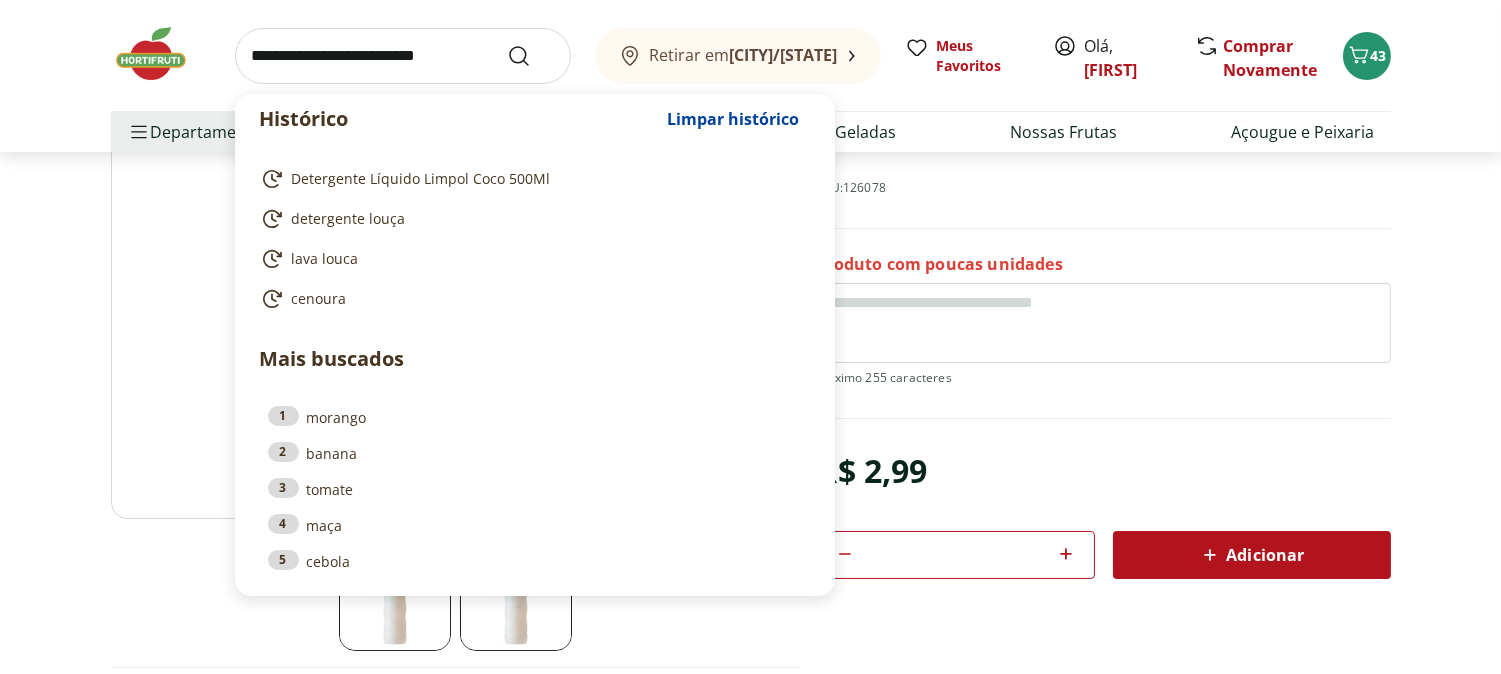 click on "Departamentos Nossa Marca Nossa Marca Ver tudo do departamento Açougue & Peixaria Congelados e Refrigerados Frutas, Legumes e Verduras Orgânicos Mercearia Sorvetes Hortifruti Hortifruti Ver tudo do departamento Cogumelos Frutas Legumes Ovos Temperos Frescos Verduras Orgânicos Orgânicos Ver tudo do departamento Bebidas Orgânicas Frutas Orgânicas Legumes Orgânicos Ovos Orgânicos Perecíveis Orgânicos Verduras Orgânicas Temperos Frescos Açougue e Peixaria Açougue e Peixaria Ver tudo do departamento Aves Bovinos Exóticos Frutos do Mar Linguiça e Salsicha Peixes Salgados e Defumados Suínos Prontinhos Prontinhos Ver tudo do departamento Frutas Cortadinhas Pré Preparados Prontos para Consumo Saladas Sucos e Água de Coco Padaria Padaria Ver tudo do departamento Bolos e Mini Bolos Doces Pão Padaria Própria Salgados Torradas Bebidas Bebidas Ver tudo do departamento Água Água de Coco Cerveja Destilados Chá e Mate Drinks Alcóolicos Energético e Isotônico Vinhos Refrigerante Suco Integral Azeite" at bounding box center [751, 132] 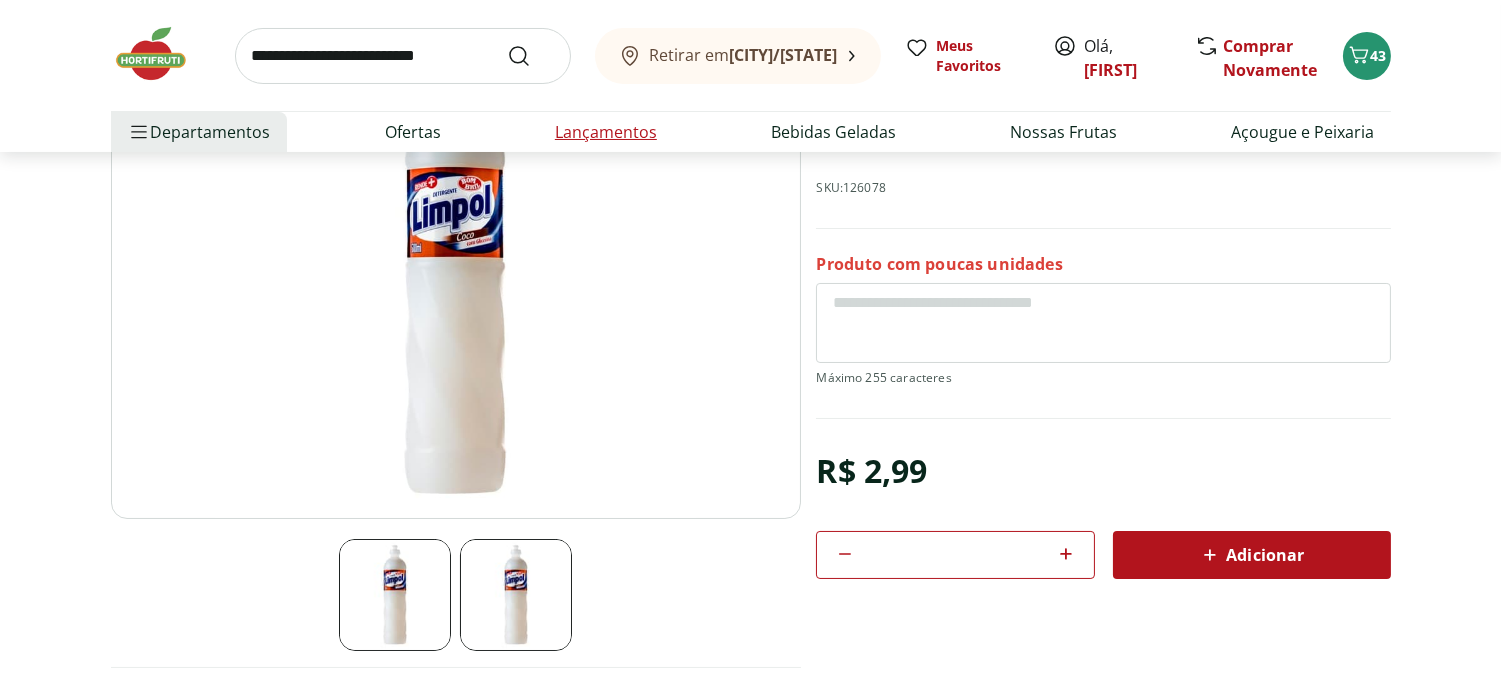 click on "Lançamentos" at bounding box center (606, 132) 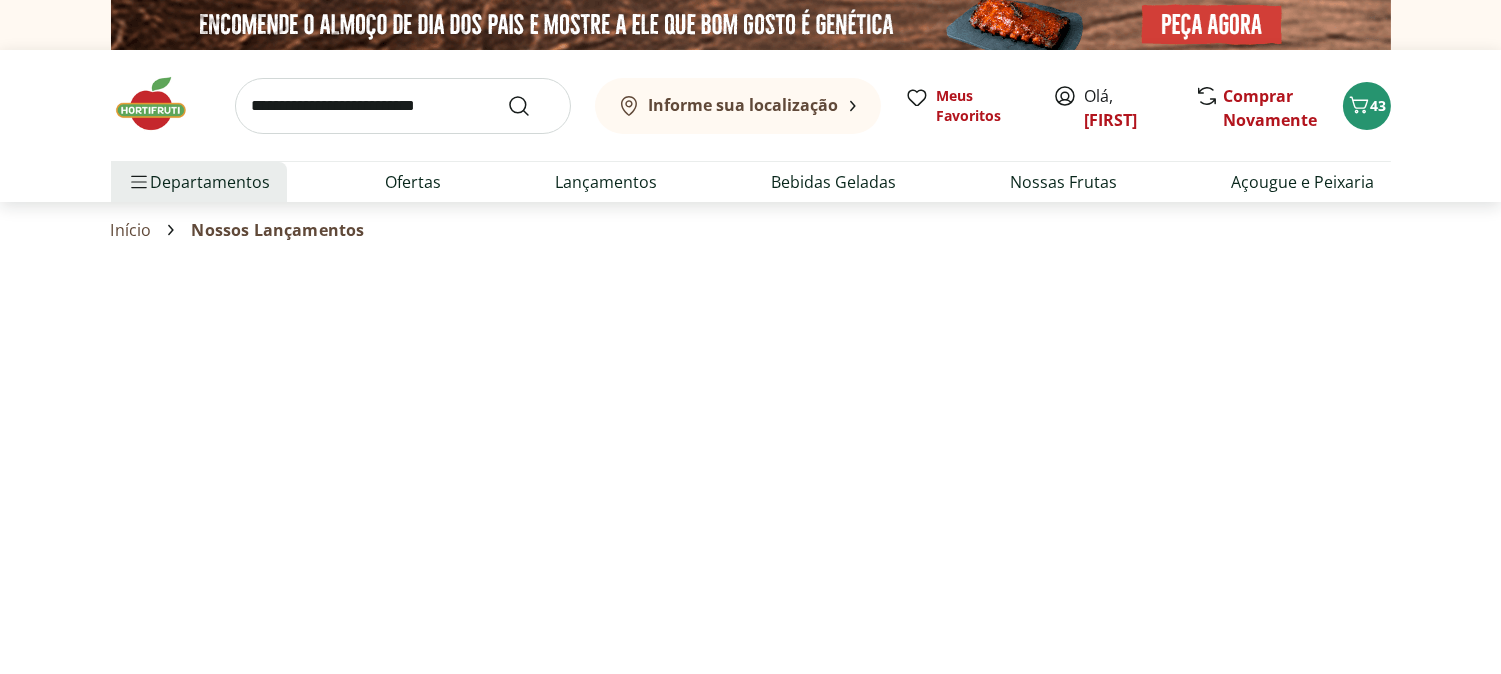 select on "**********" 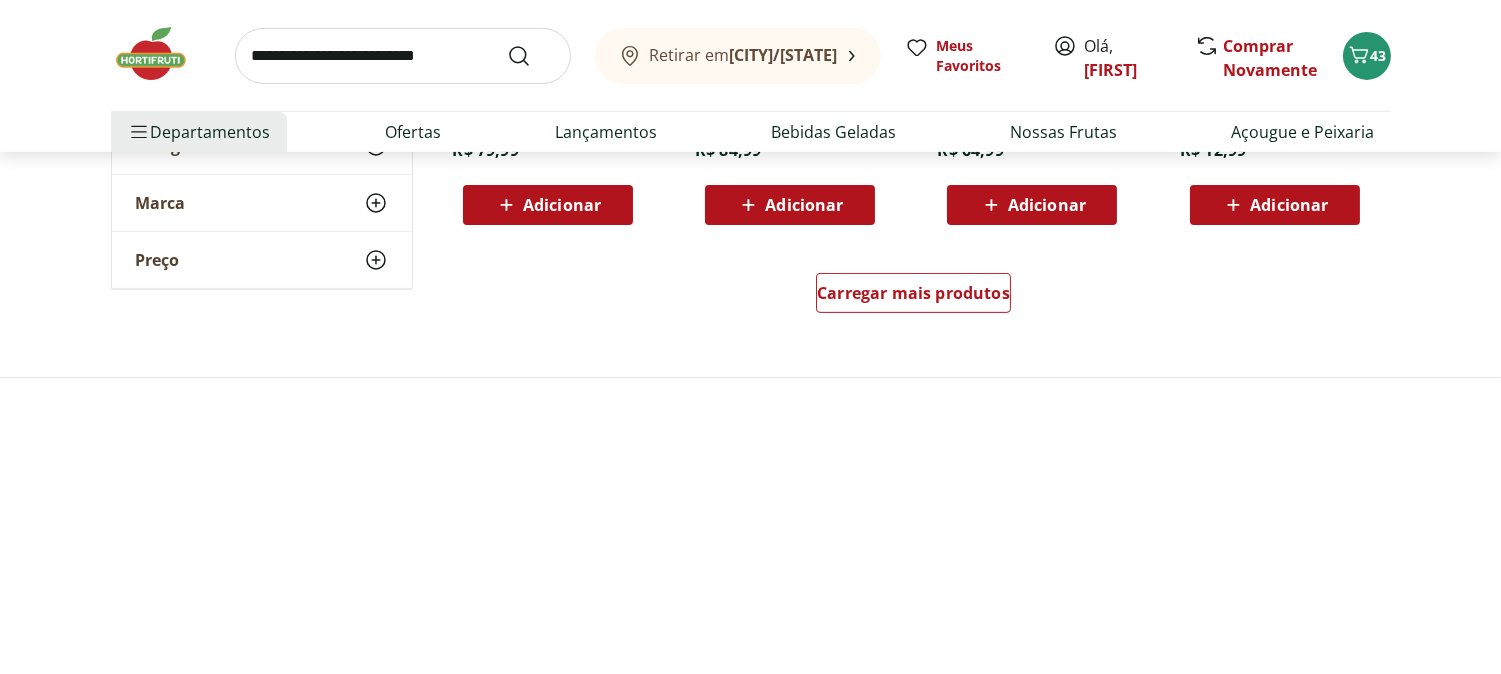 scroll, scrollTop: 1444, scrollLeft: 0, axis: vertical 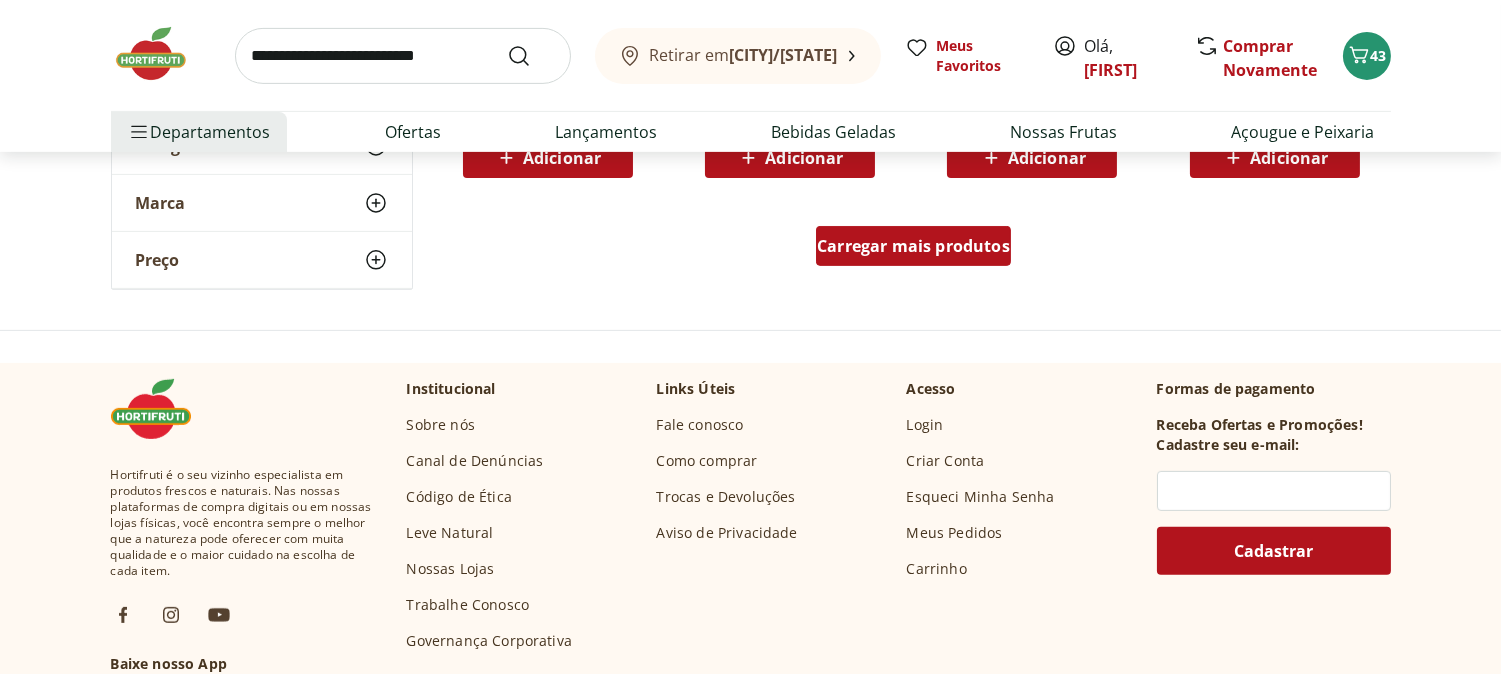 click on "Carregar mais produtos" at bounding box center [913, 246] 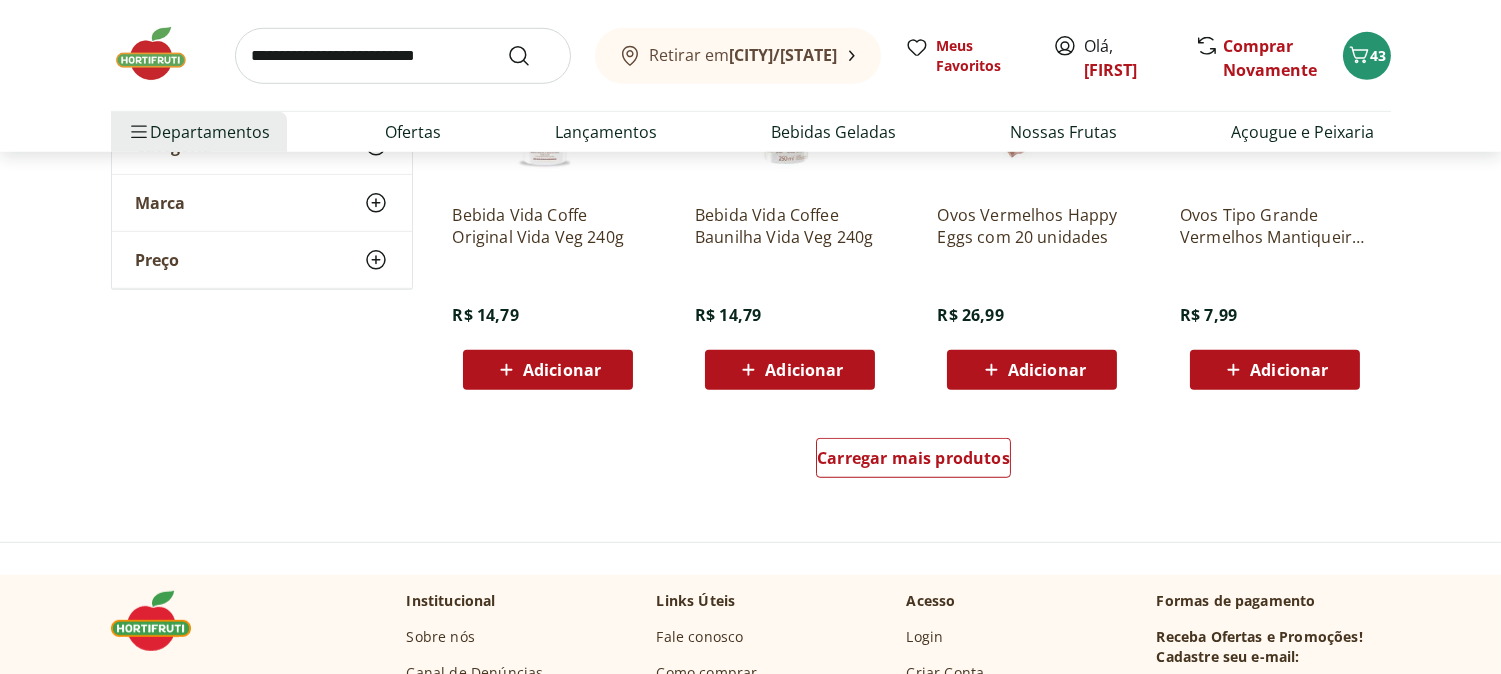 scroll, scrollTop: 2555, scrollLeft: 0, axis: vertical 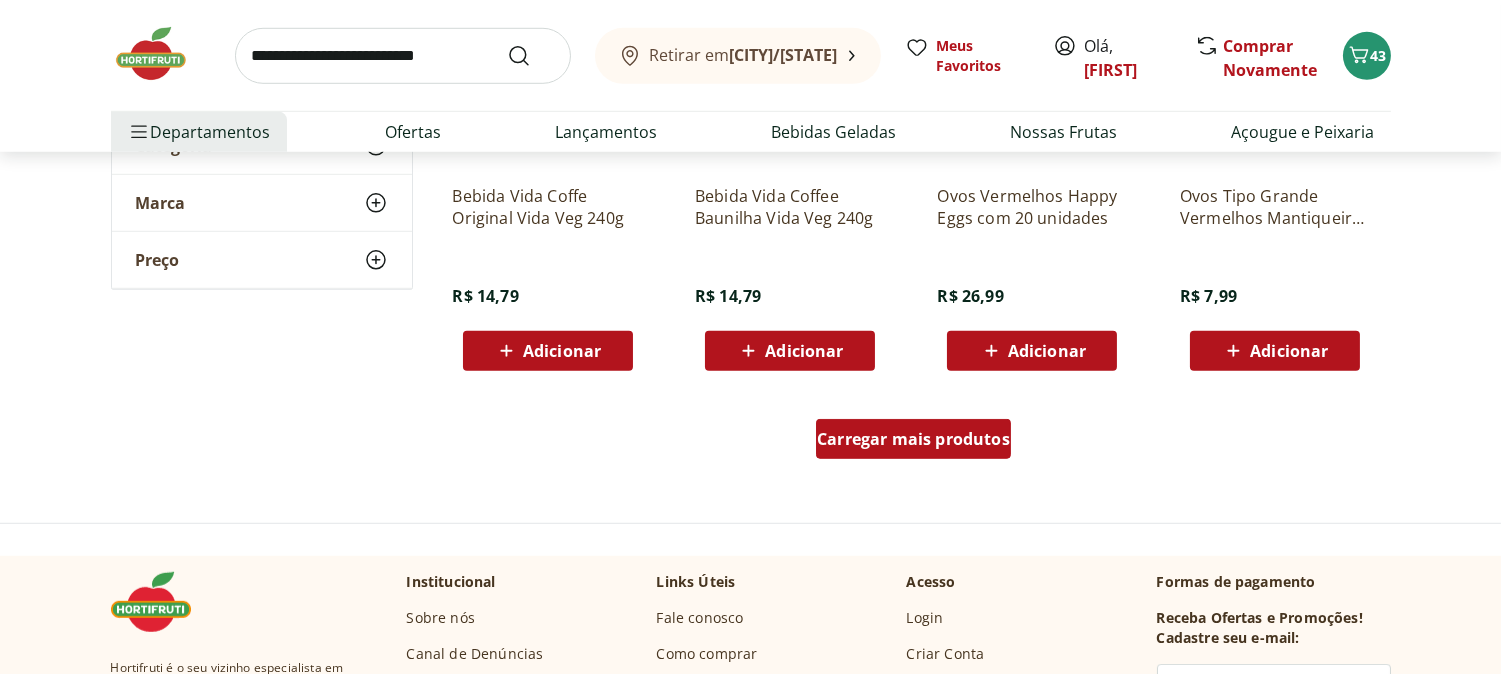 click on "Carregar mais produtos" at bounding box center [913, 439] 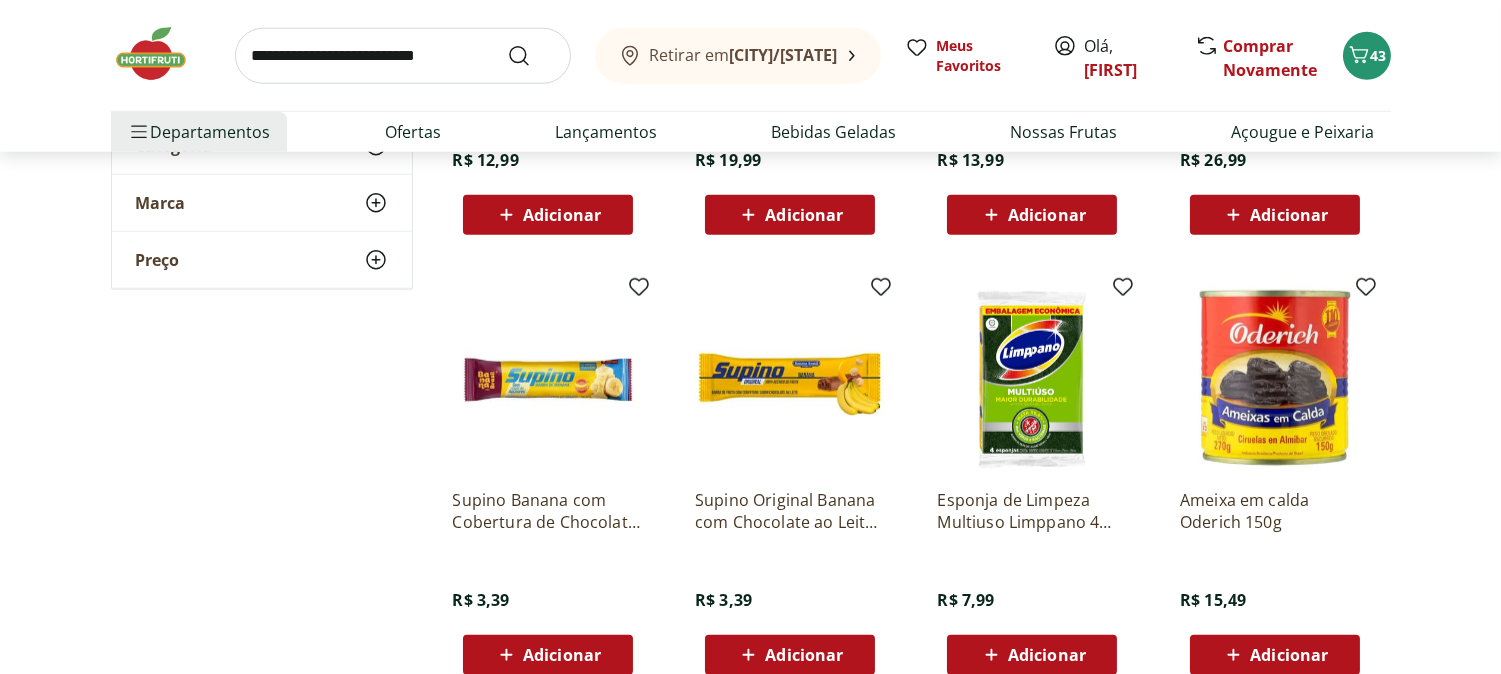 scroll, scrollTop: 3888, scrollLeft: 0, axis: vertical 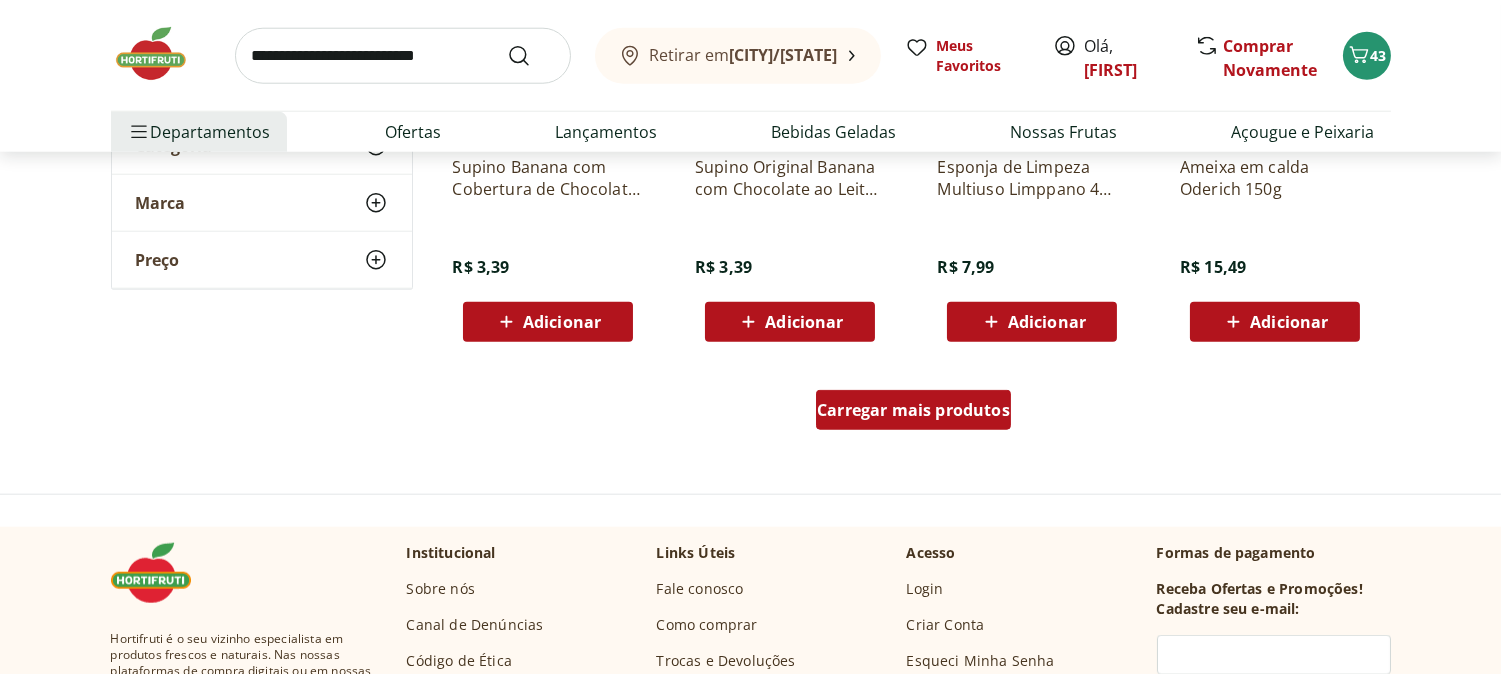 click on "Carregar mais produtos" at bounding box center [913, 410] 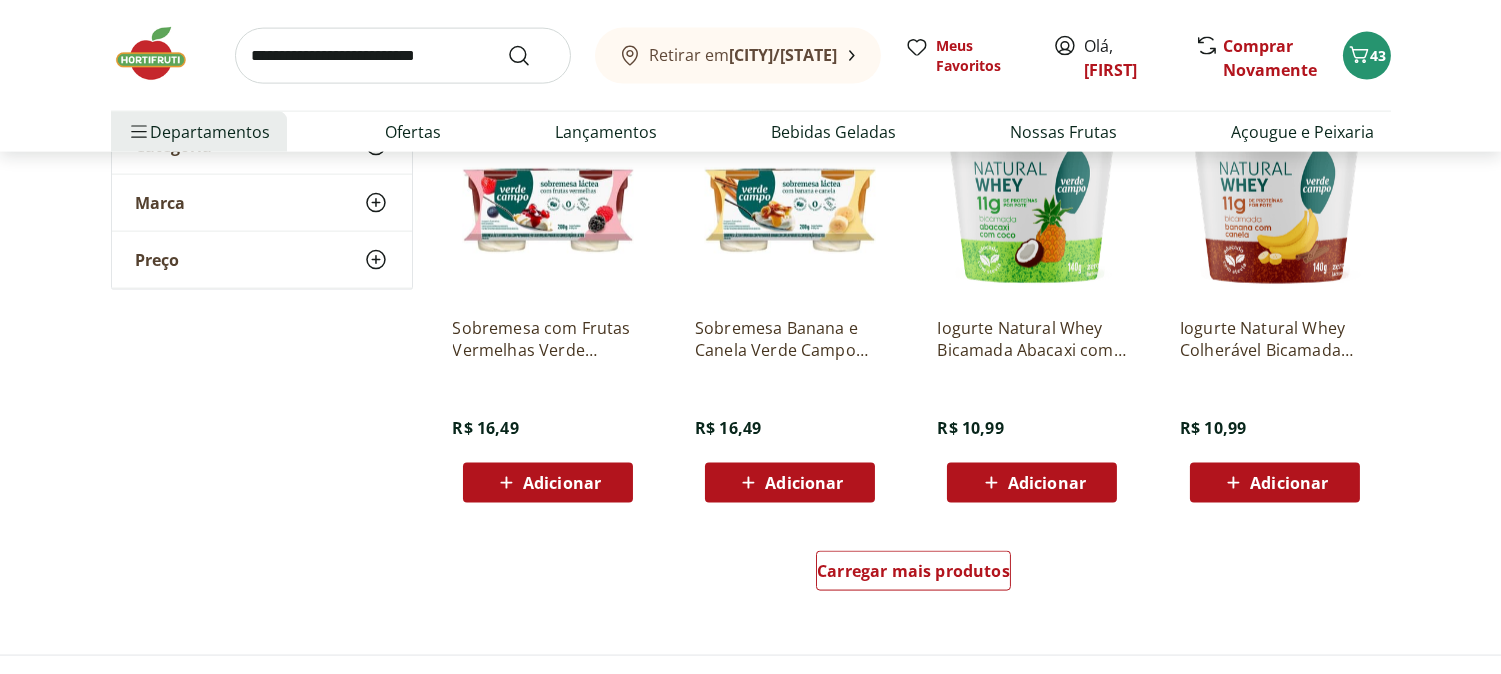 scroll, scrollTop: 5111, scrollLeft: 0, axis: vertical 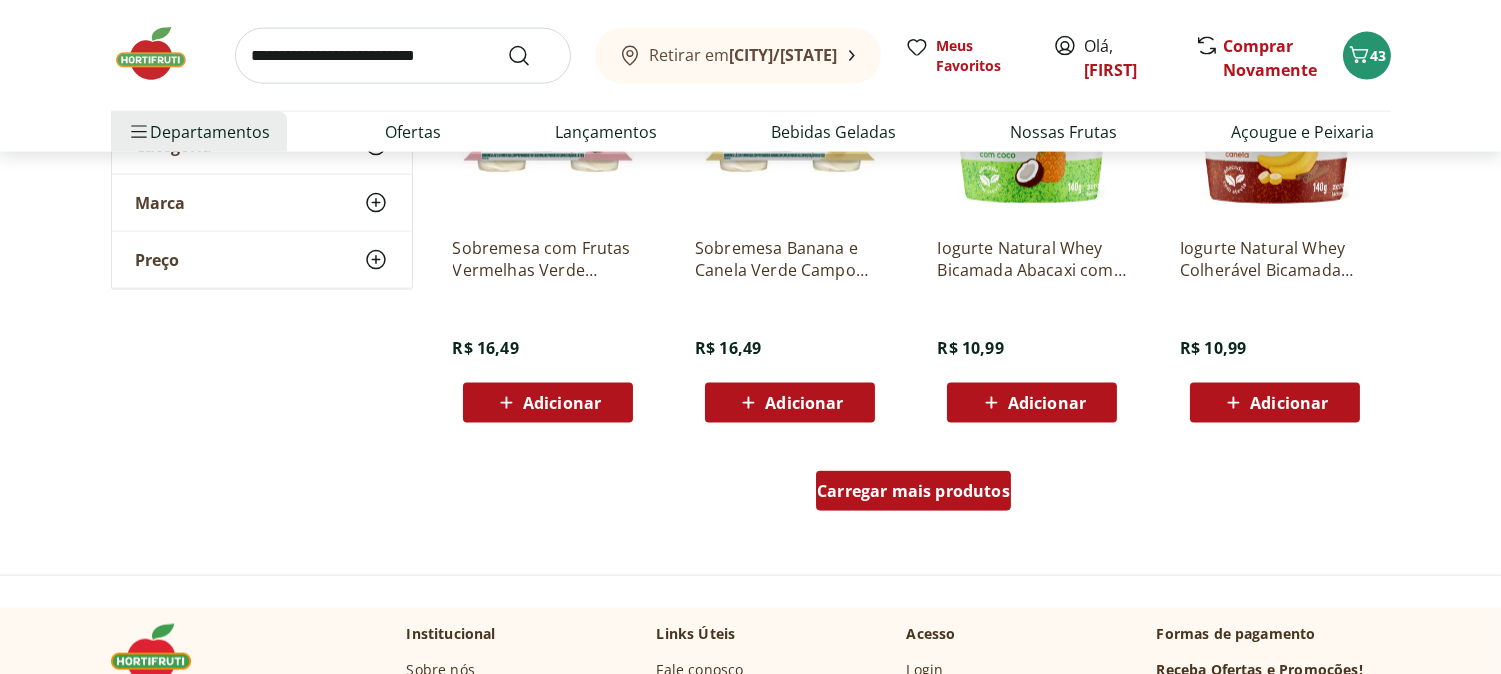 click on "Carregar mais produtos" at bounding box center (913, 491) 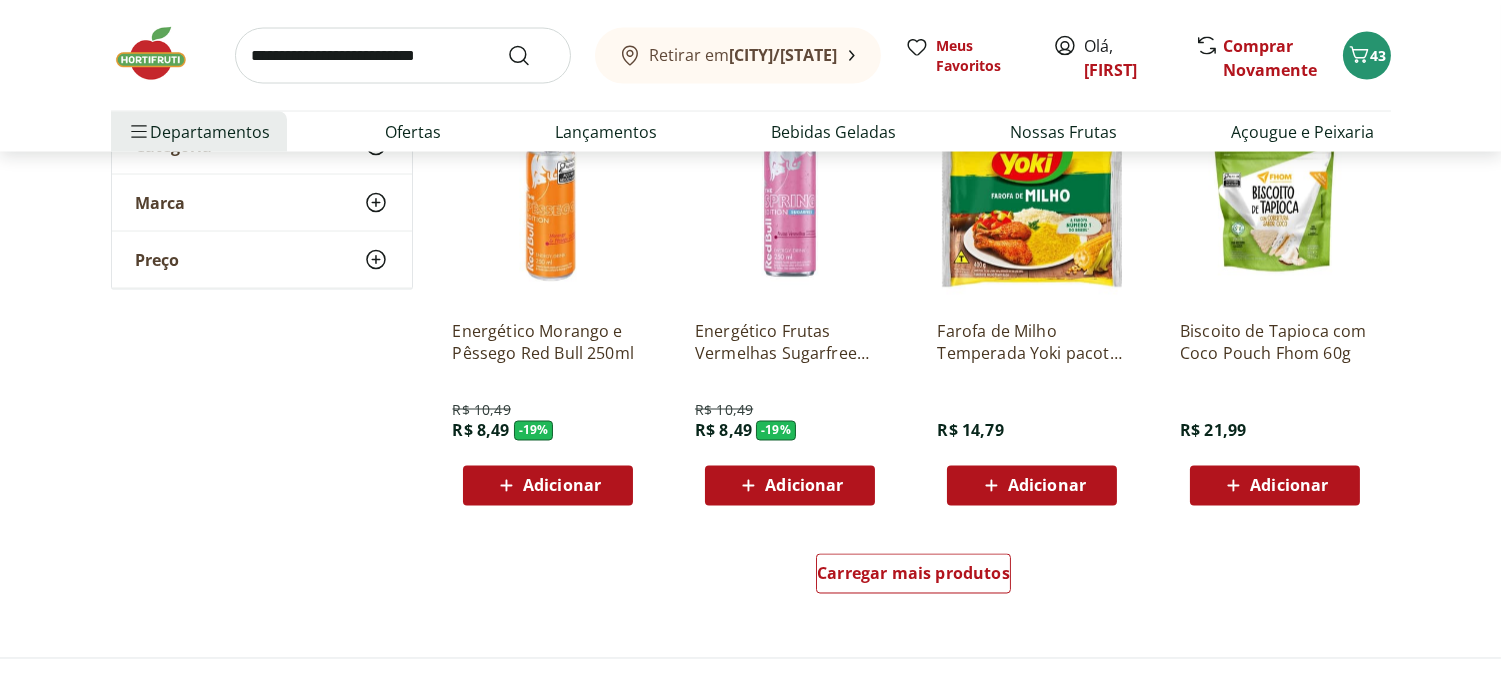 scroll, scrollTop: 6333, scrollLeft: 0, axis: vertical 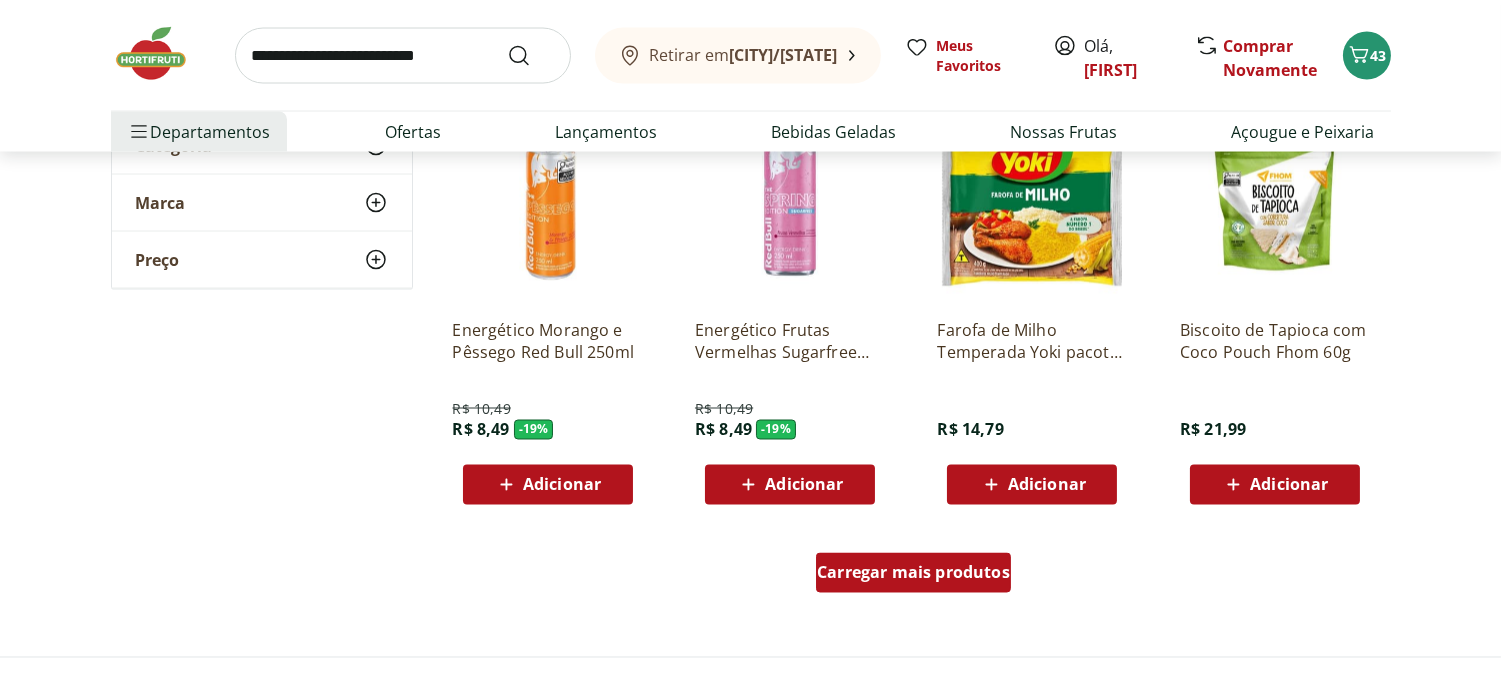 click on "Carregar mais produtos" at bounding box center [913, 573] 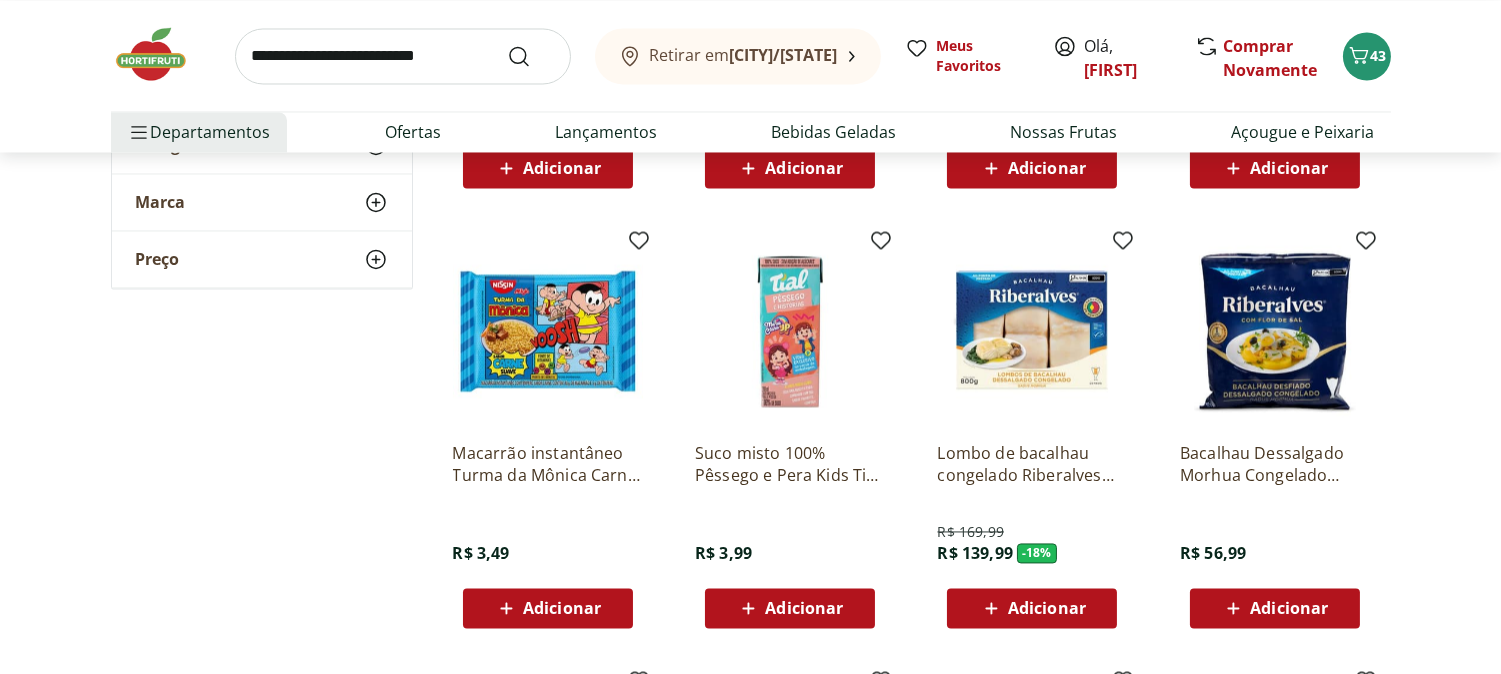 scroll, scrollTop: 7111, scrollLeft: 0, axis: vertical 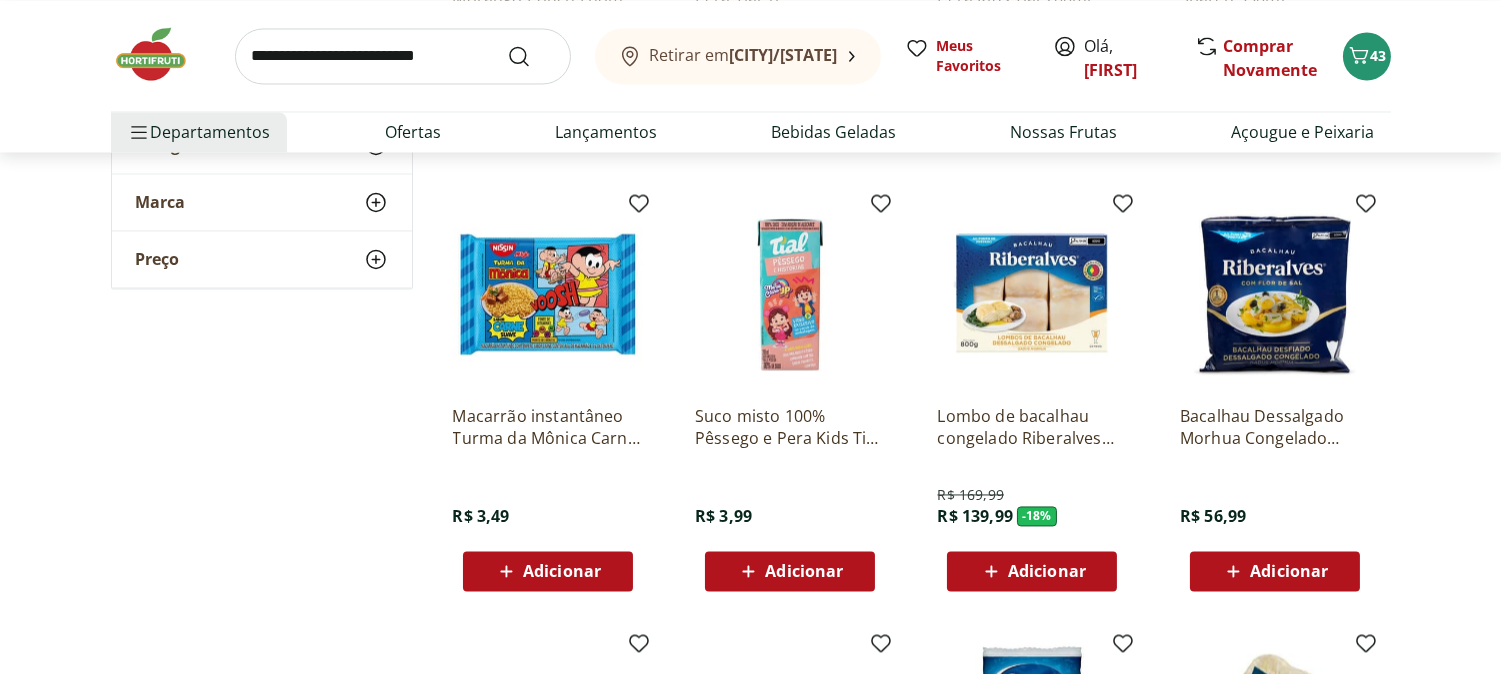 click on "Bacalhau Dessalgado Morhua Congelado Riberalves 400G" at bounding box center [1275, 427] 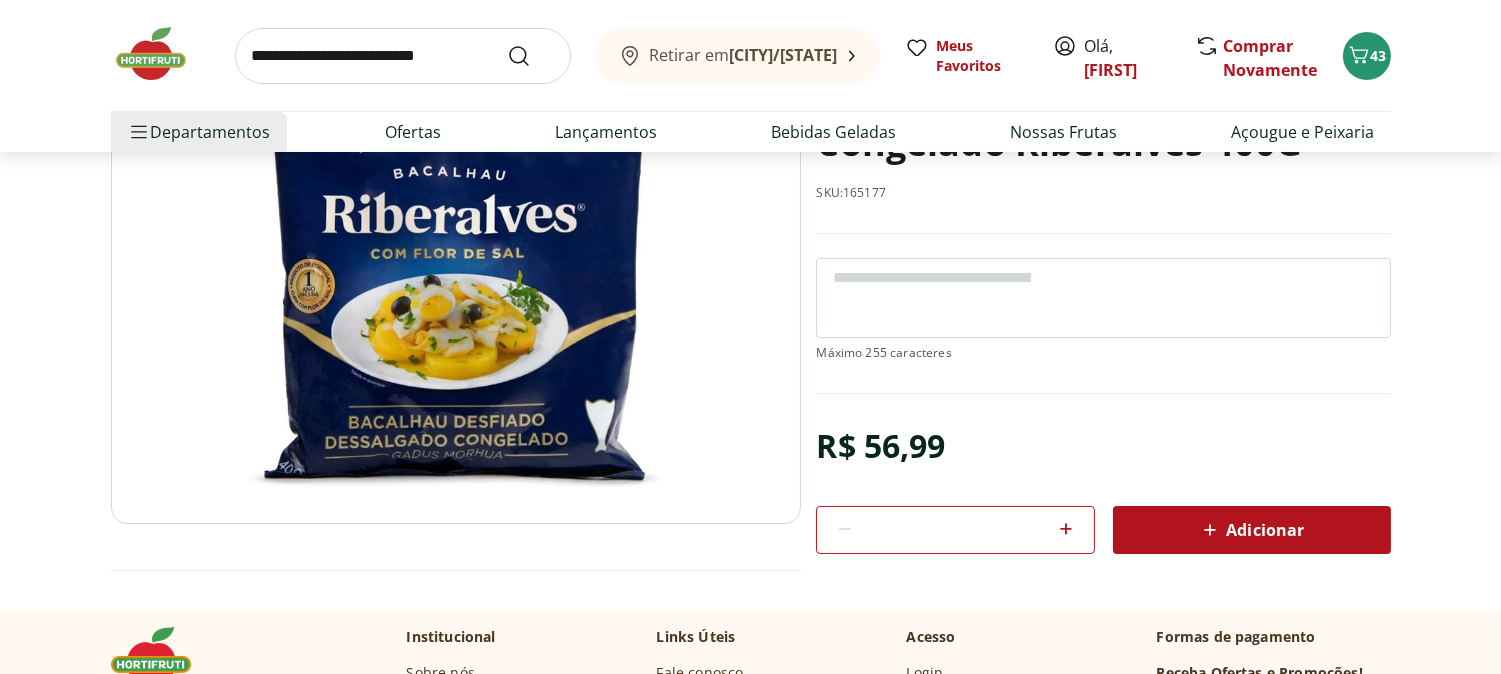 scroll, scrollTop: 222, scrollLeft: 0, axis: vertical 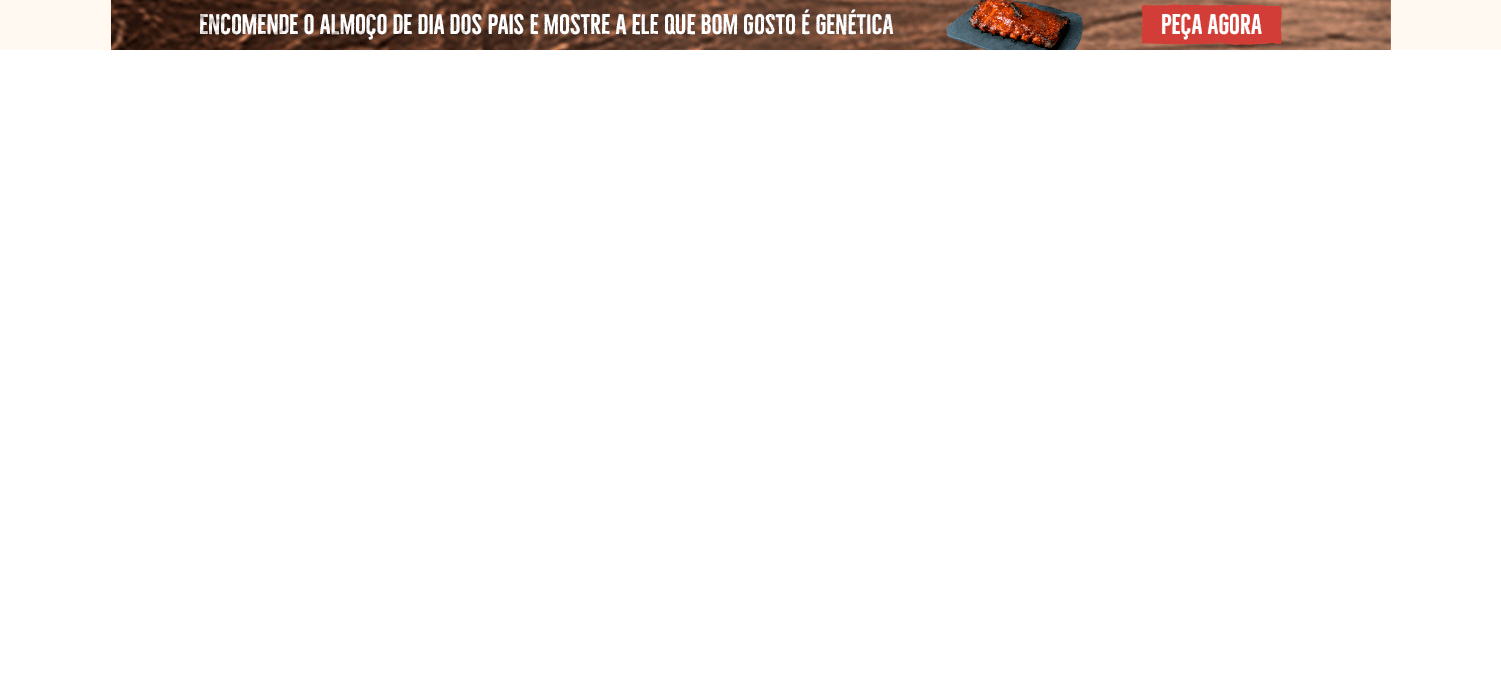 select on "**********" 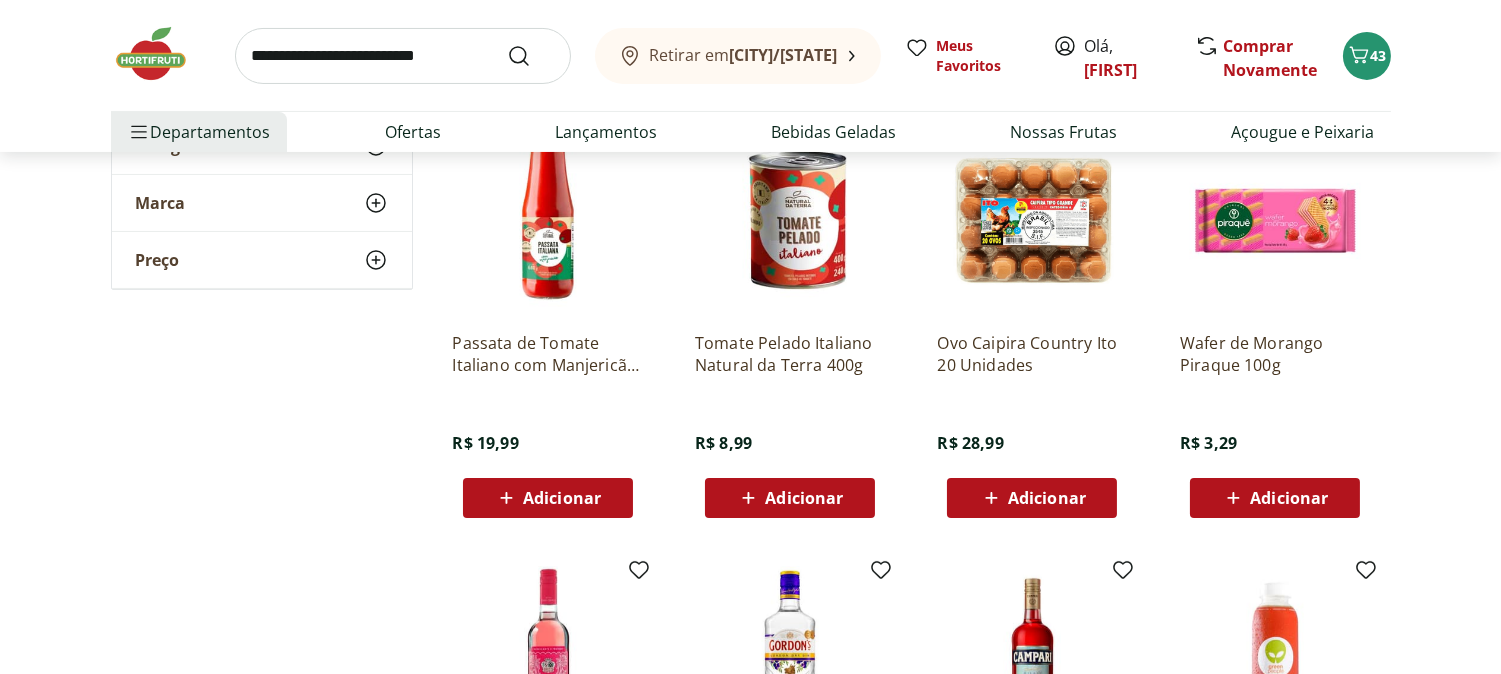 scroll, scrollTop: 666, scrollLeft: 0, axis: vertical 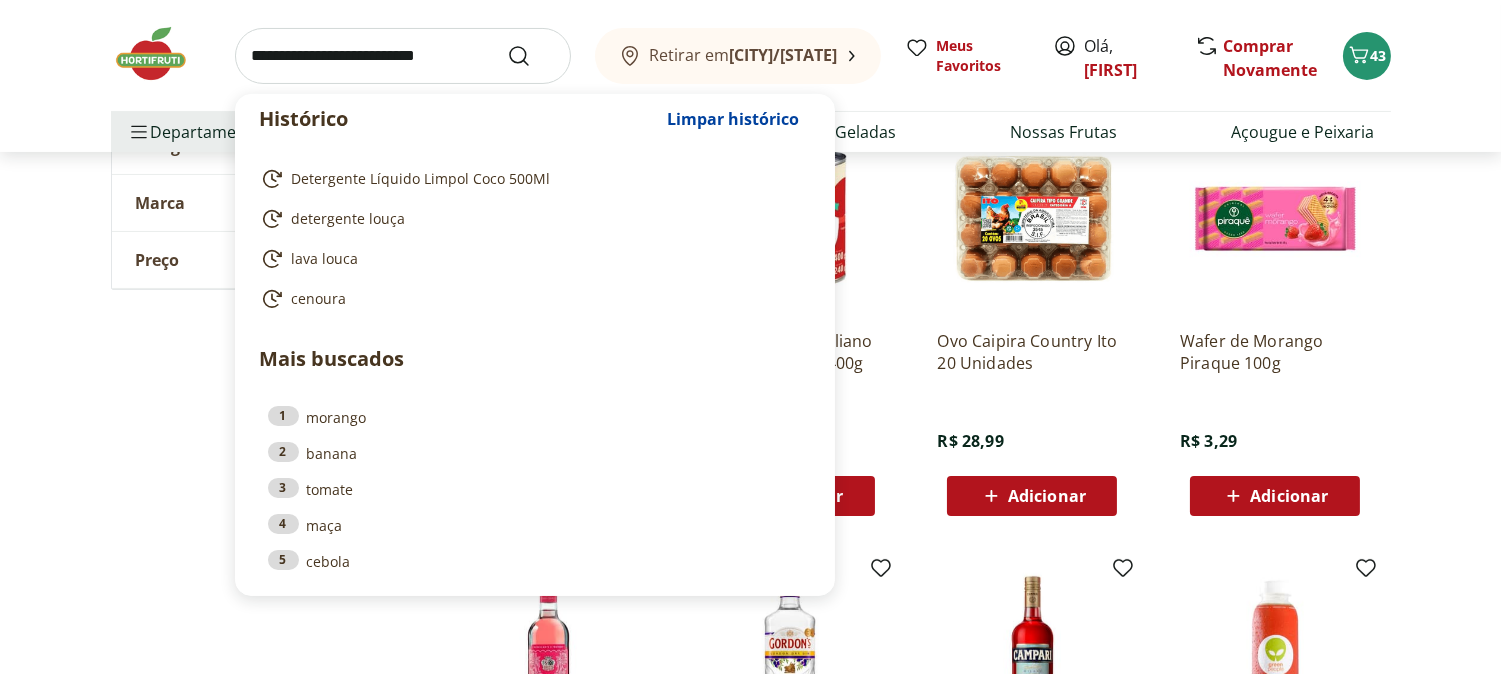 click at bounding box center [403, 56] 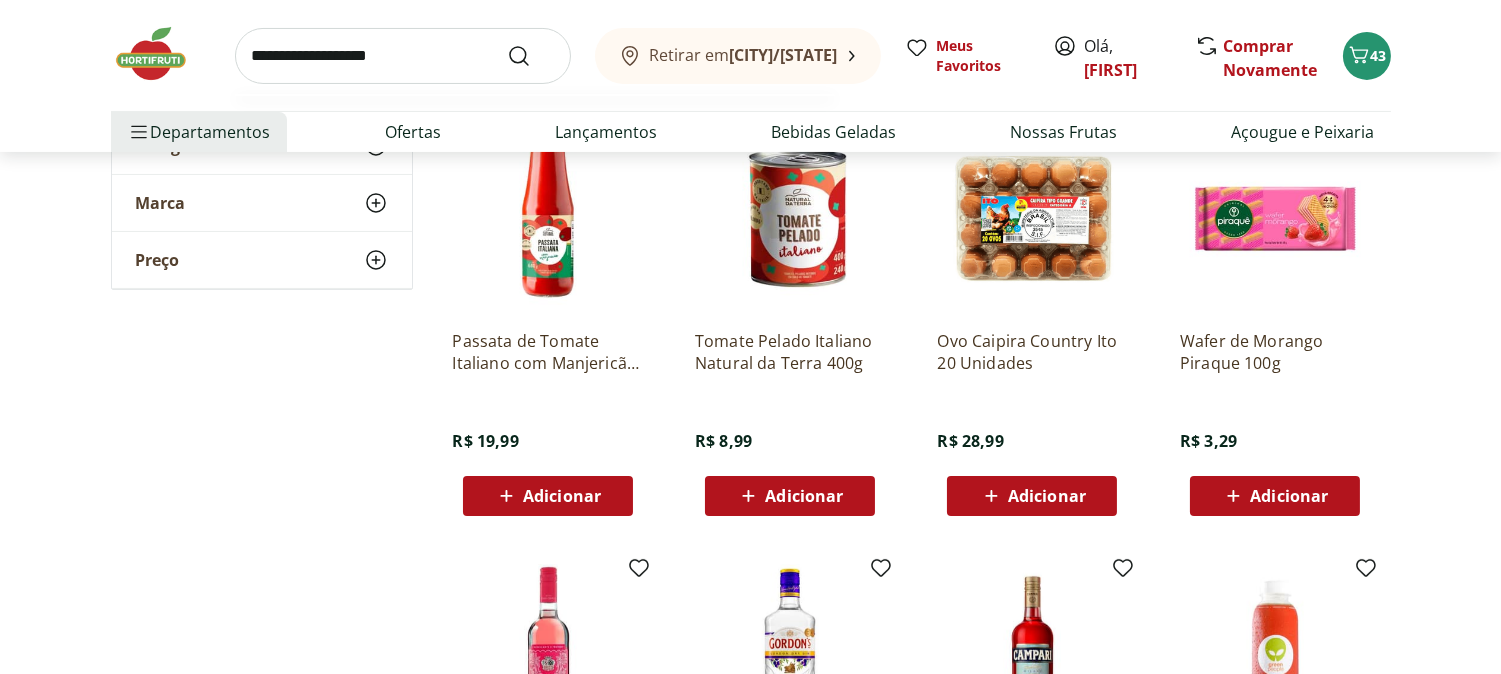 type on "**********" 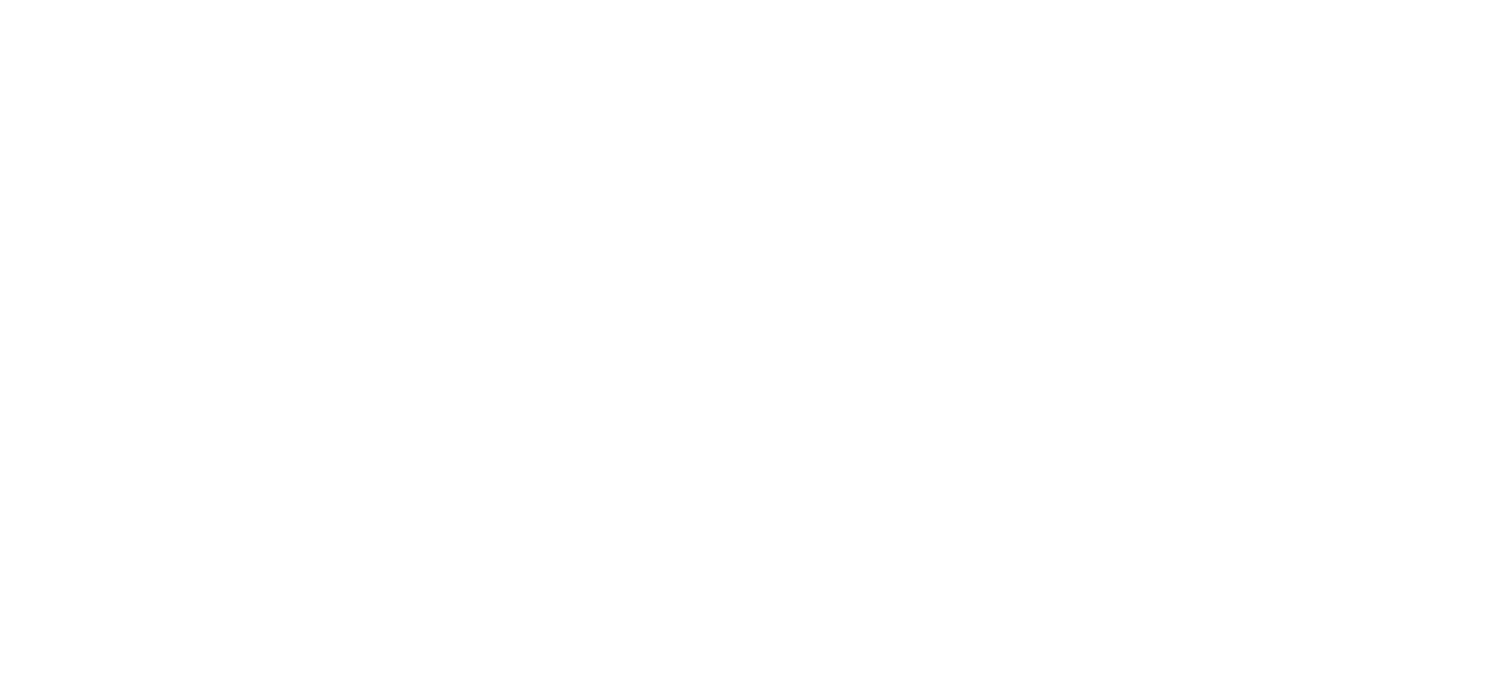 scroll, scrollTop: 0, scrollLeft: 0, axis: both 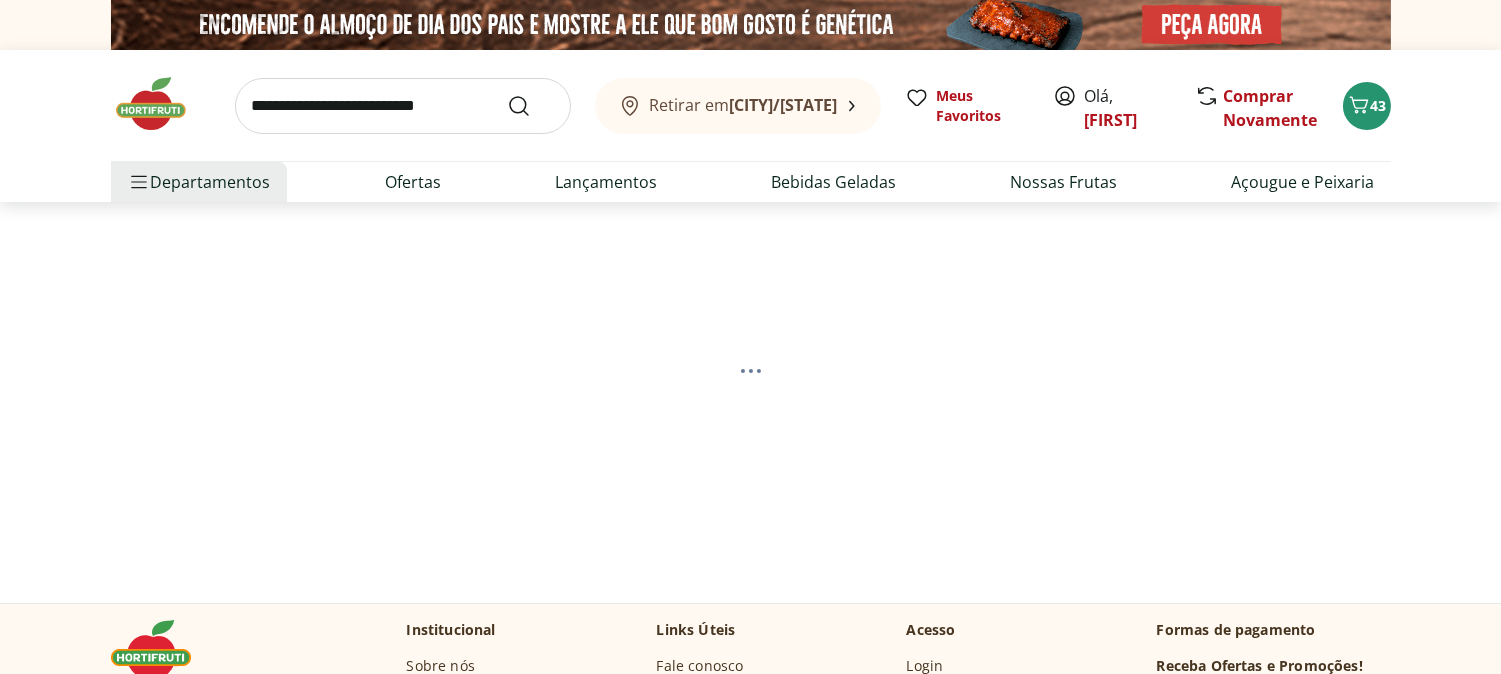 select on "**********" 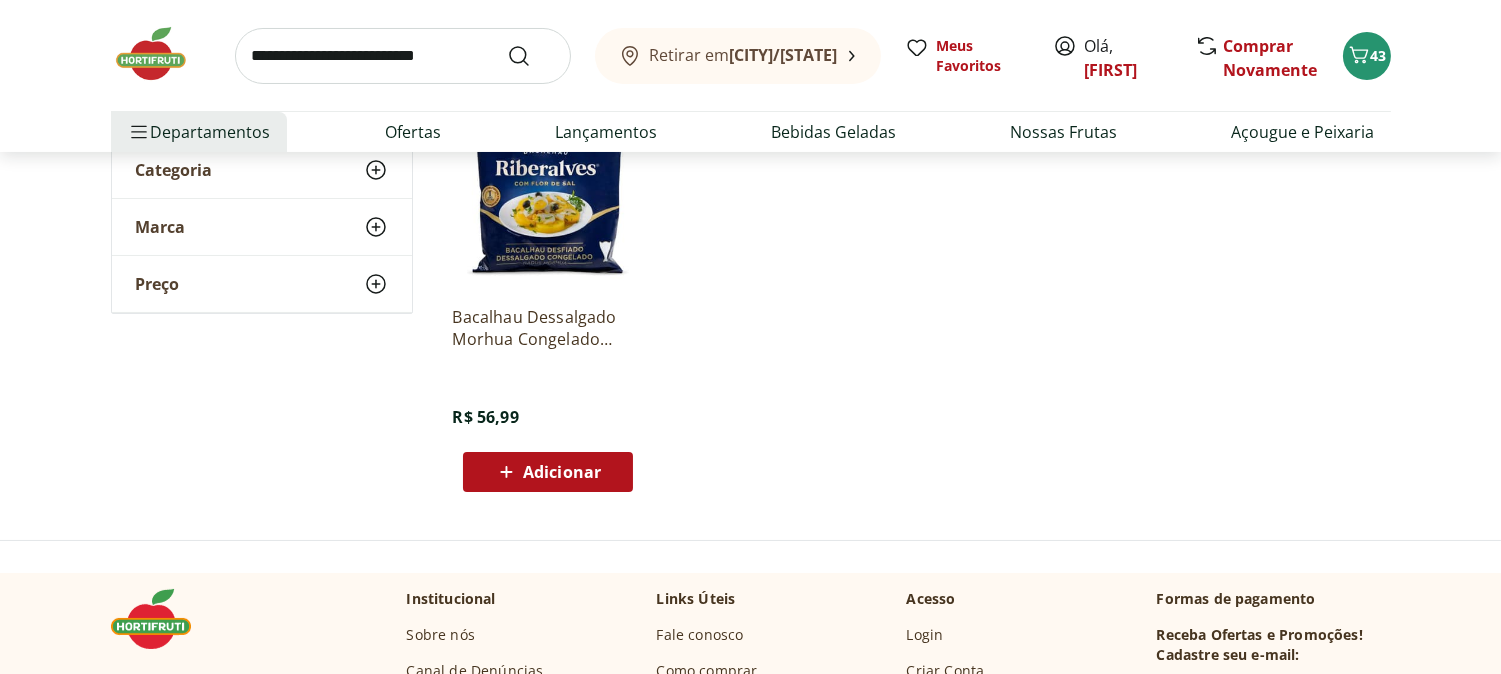 scroll, scrollTop: 333, scrollLeft: 0, axis: vertical 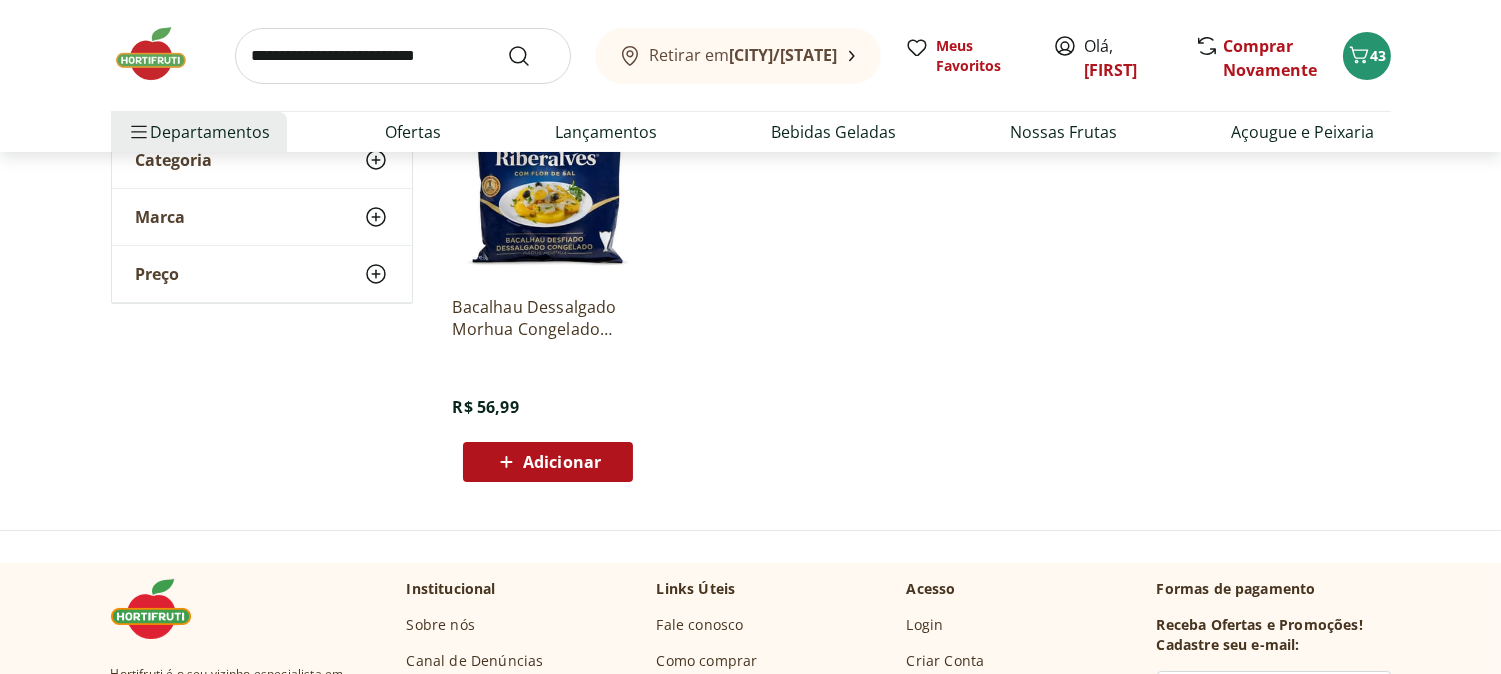 click at bounding box center (548, 185) 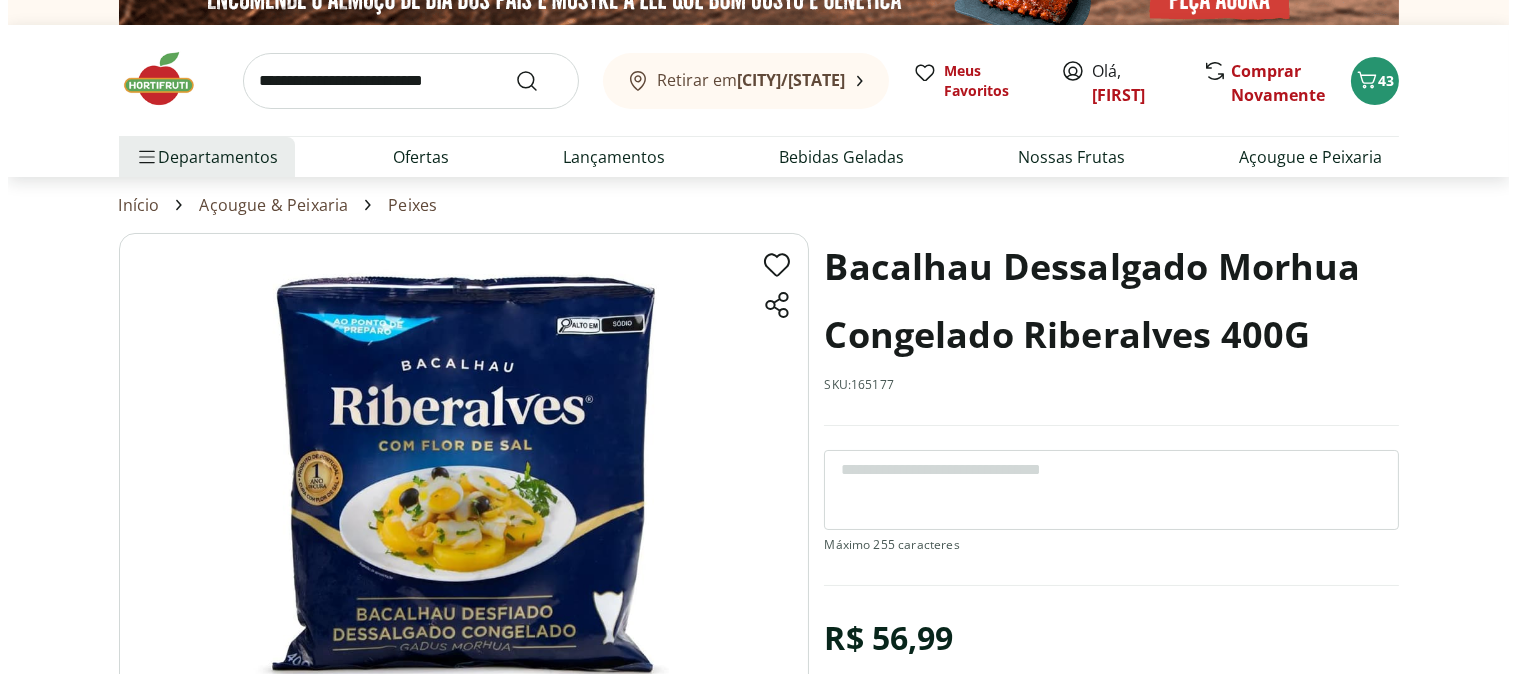 scroll, scrollTop: 0, scrollLeft: 0, axis: both 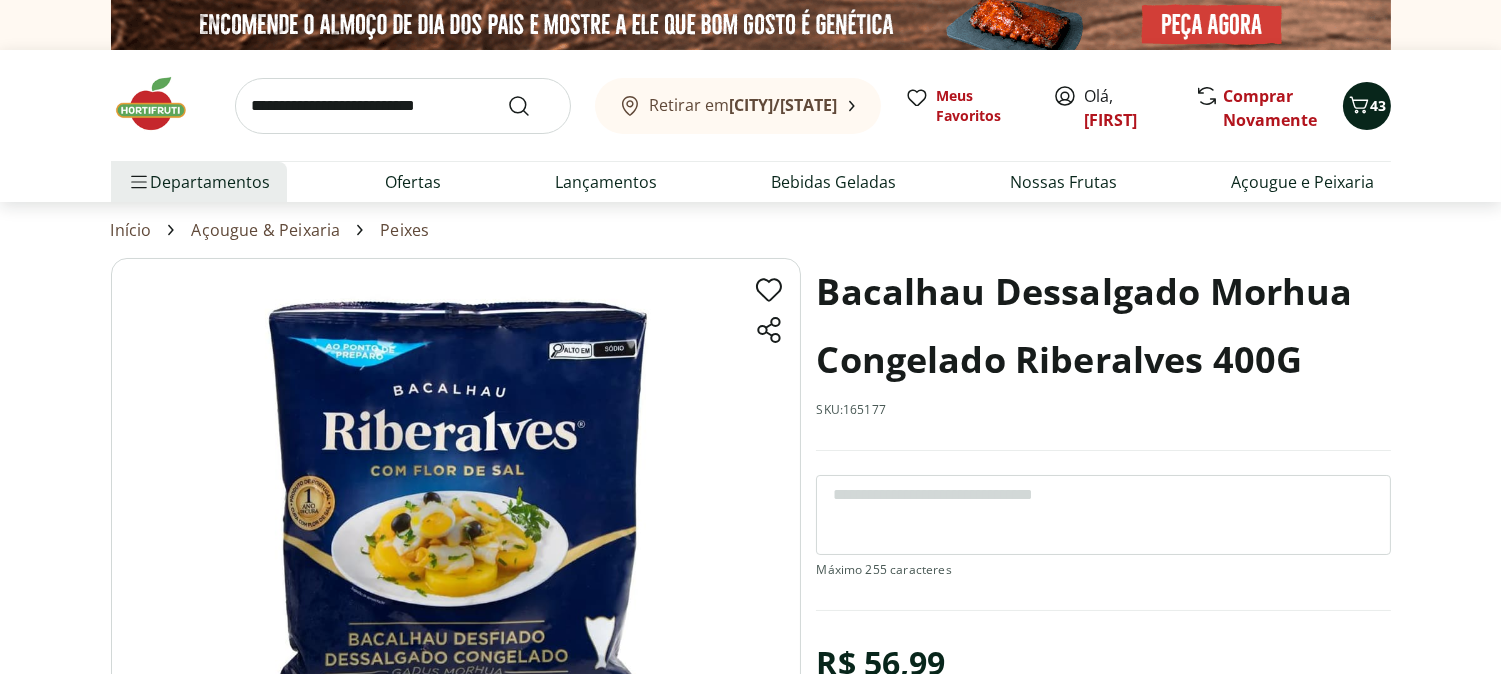 click 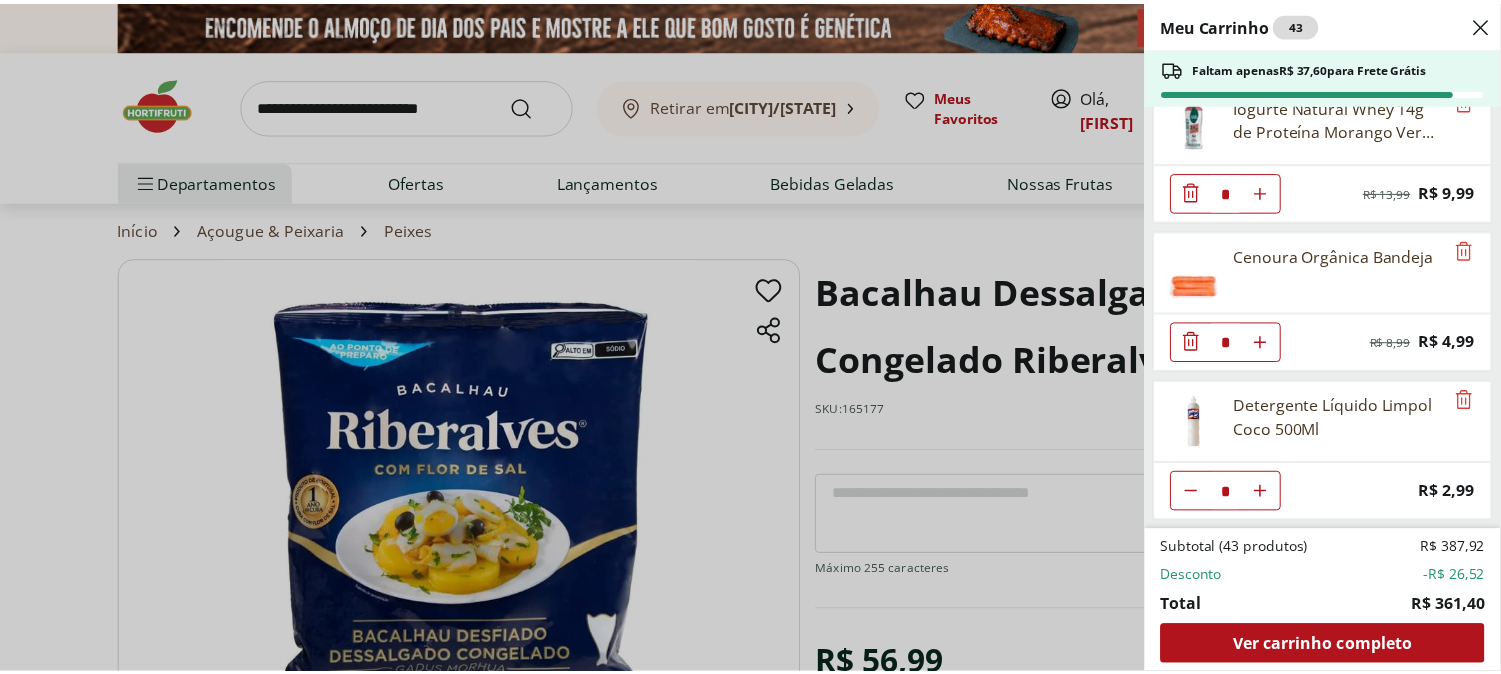 scroll, scrollTop: 3496, scrollLeft: 0, axis: vertical 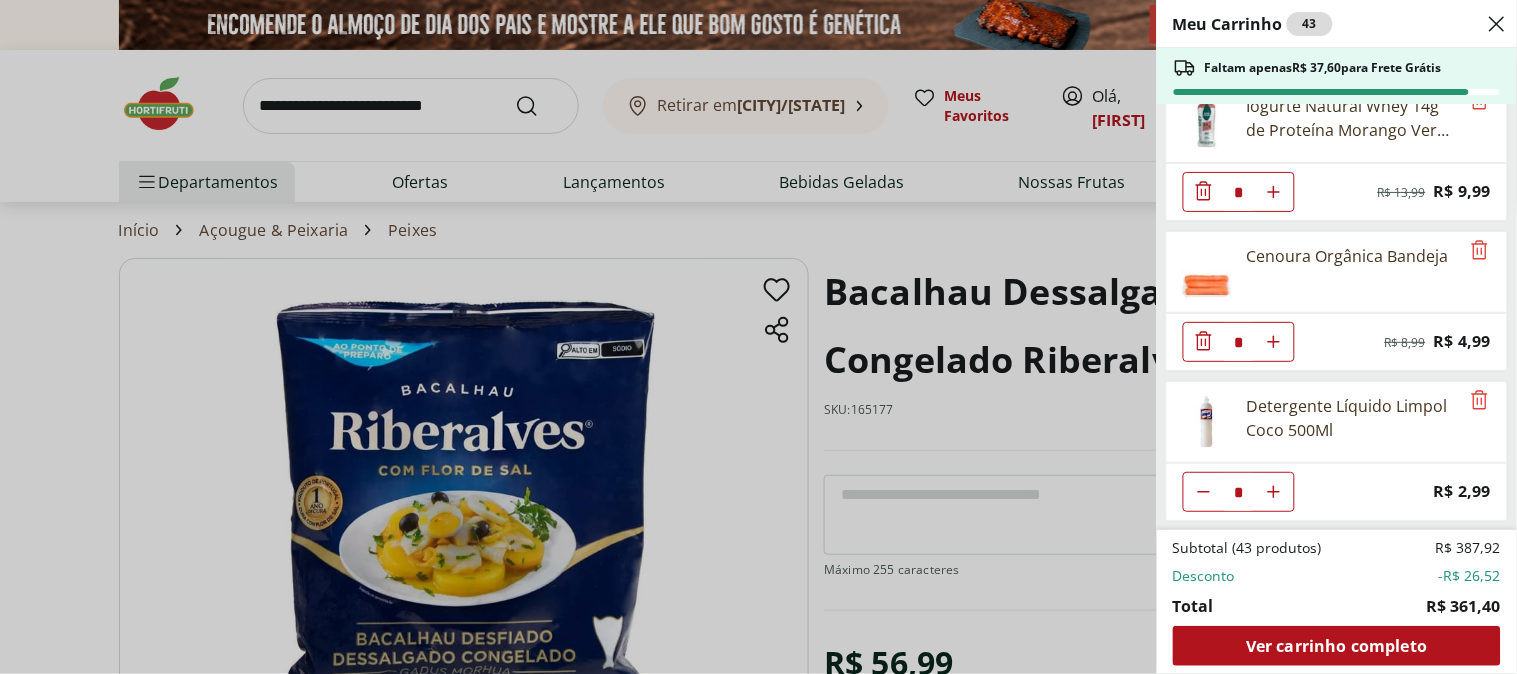 click on "Meu Carrinho 43 Faltam apenas  R$ 37,60  para Frete Grátis Sobrecoxa de Frango Congelada Korin 600g * Original price: R$ 19,99 Price: R$ 15,99 Alface Crespa Unidade * Original price: R$ 3,69 Price: R$ 1,99 Alho Nacional Unidade * Original price: R$ 2,03 Price: R$ 1,79 Queijo Cottagy Yorgus 200g * Price: R$ 16,99 Laranja Lima Natural da Terra 1,5kg * Price: R$ 18,99 Mexerica Rio Unidade * Price: R$ 1,92 Coco Seco com Pele Unidade * Price: R$ 18,25 Tomate Italiano * Price: R$ 1,15 Cheiro Verde Unidade * Price: R$ 1,99 Maçã Gala Importada Unidade * Price: R$ 3,23 Sobrecoxas Congeladas de Frango Sadia 1kg * Price: R$ 18,99 Milho Verde Em Conserva Tradicional Bonduelle Lata 170G * Price: R$ 6,59 Músculo de Primeira Bovino * Price: R$ 23,50 Carne Moída Bovina Orgânica Congelada Korin 400g * Price: R$ 57,99 Repolho Unidade * Price: R$ 4,79 Couve-Flor Unidade * Price: R$ 6,99 FEIJAO PRETO COMBRASIL T1 1KG * Price: R$ 6,99 Louro * Price: R$ 5,99 Queijo Minas Padrão Verde Campo * Price: * *" at bounding box center (758, 337) 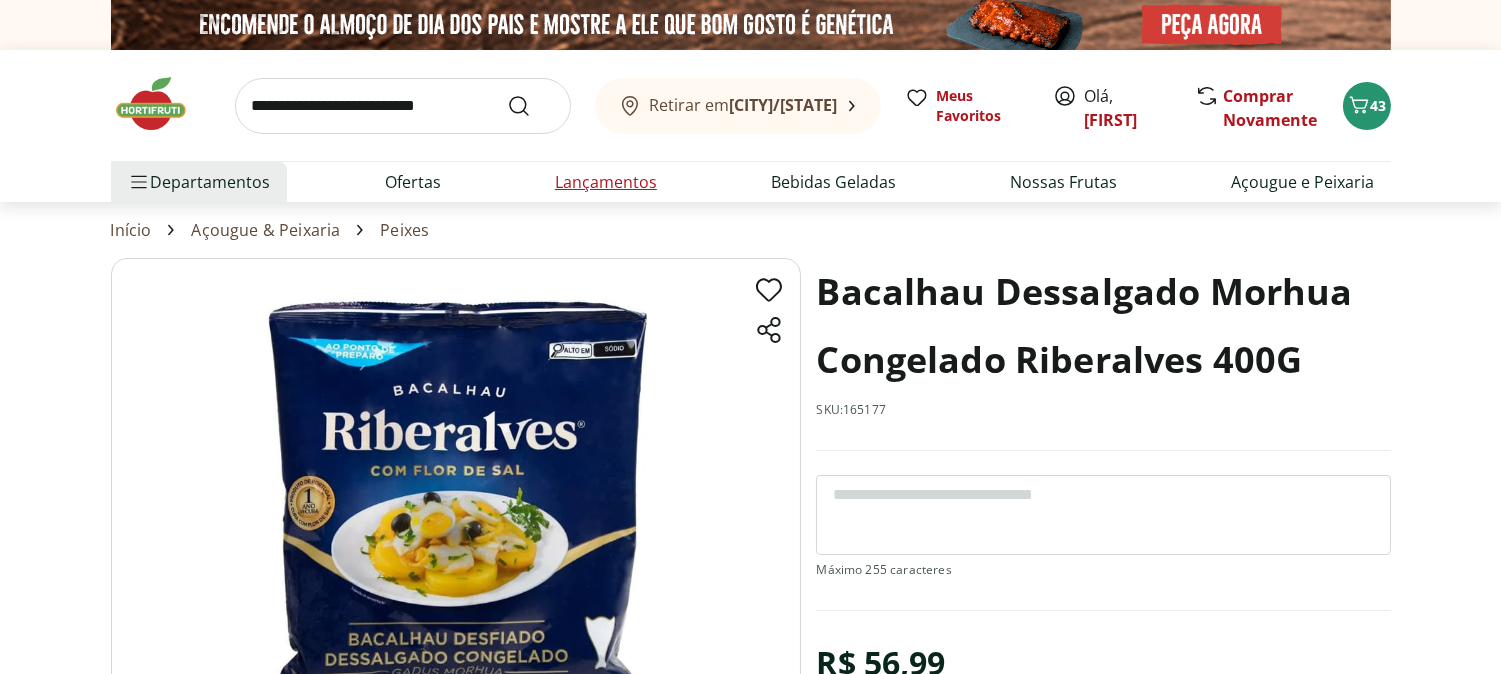 click on "Lançamentos" at bounding box center (606, 182) 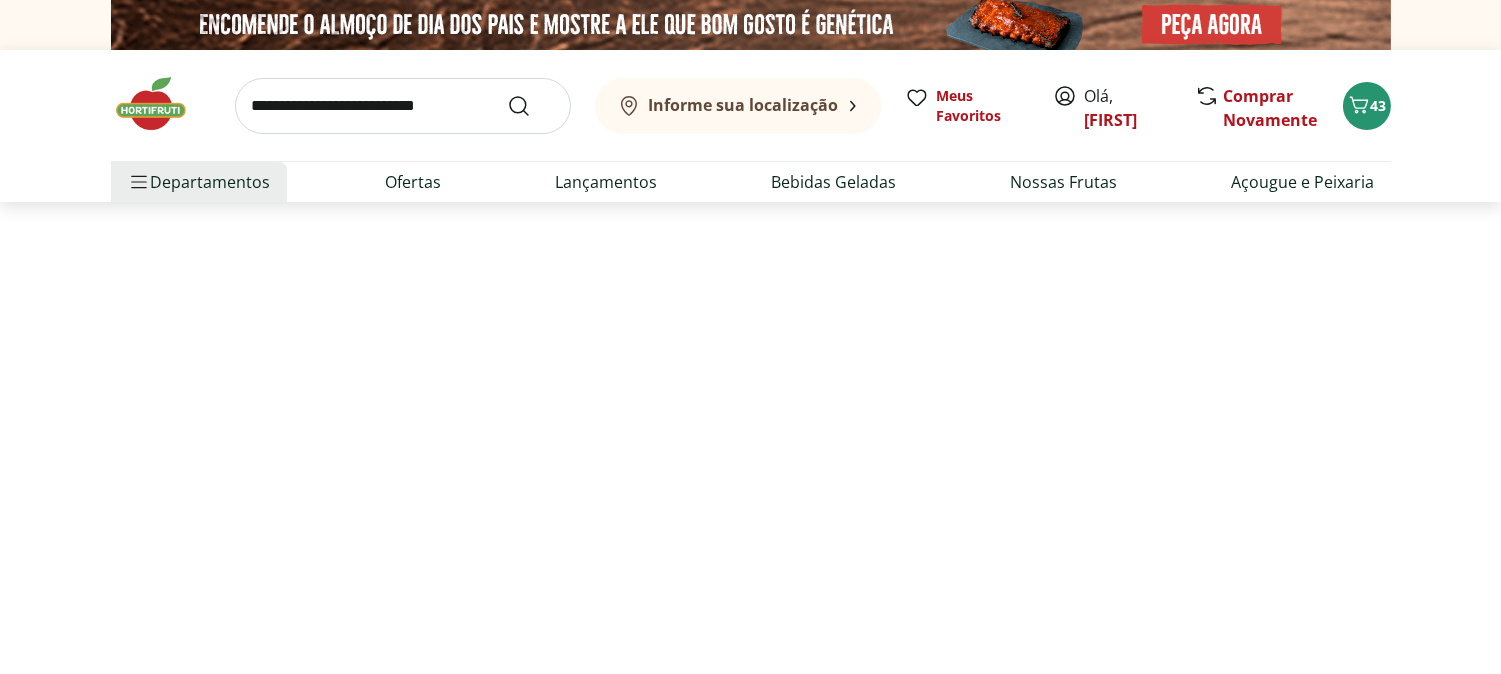 select on "**********" 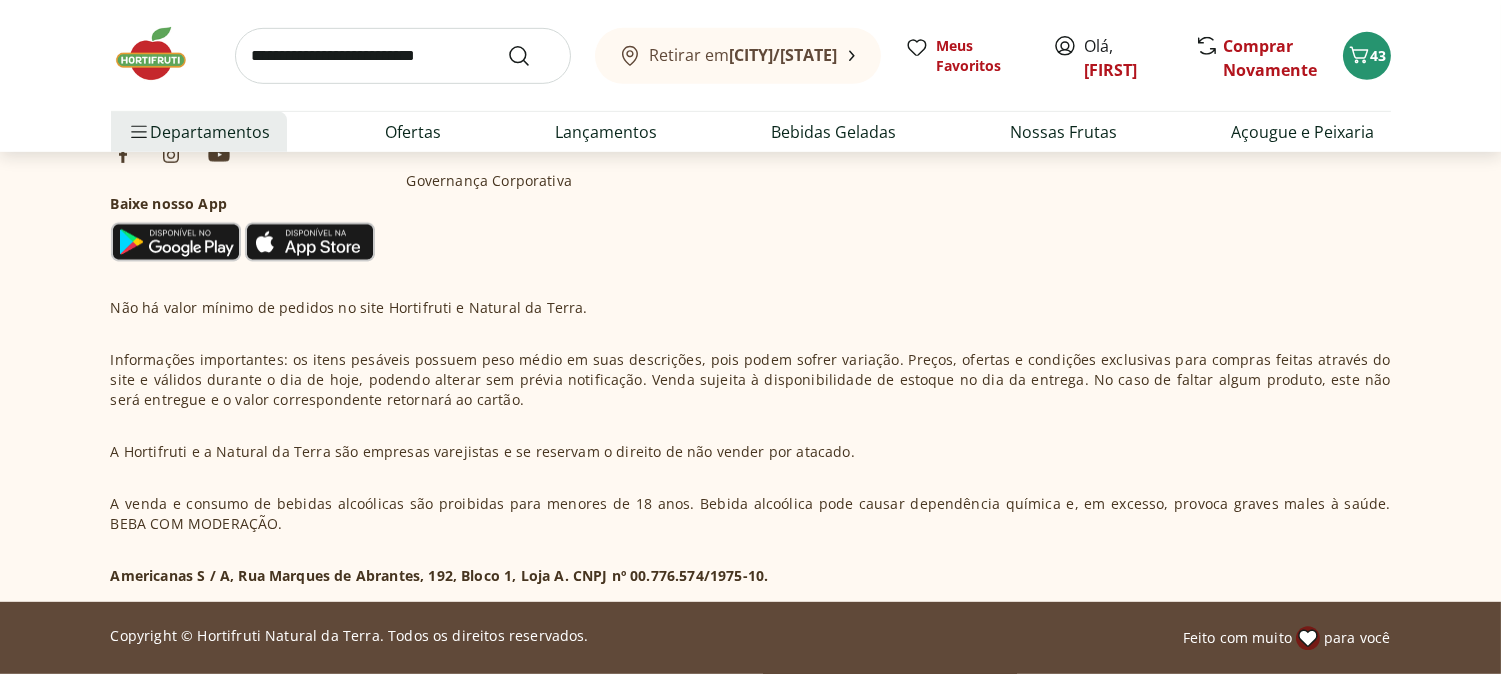 scroll, scrollTop: 1238, scrollLeft: 0, axis: vertical 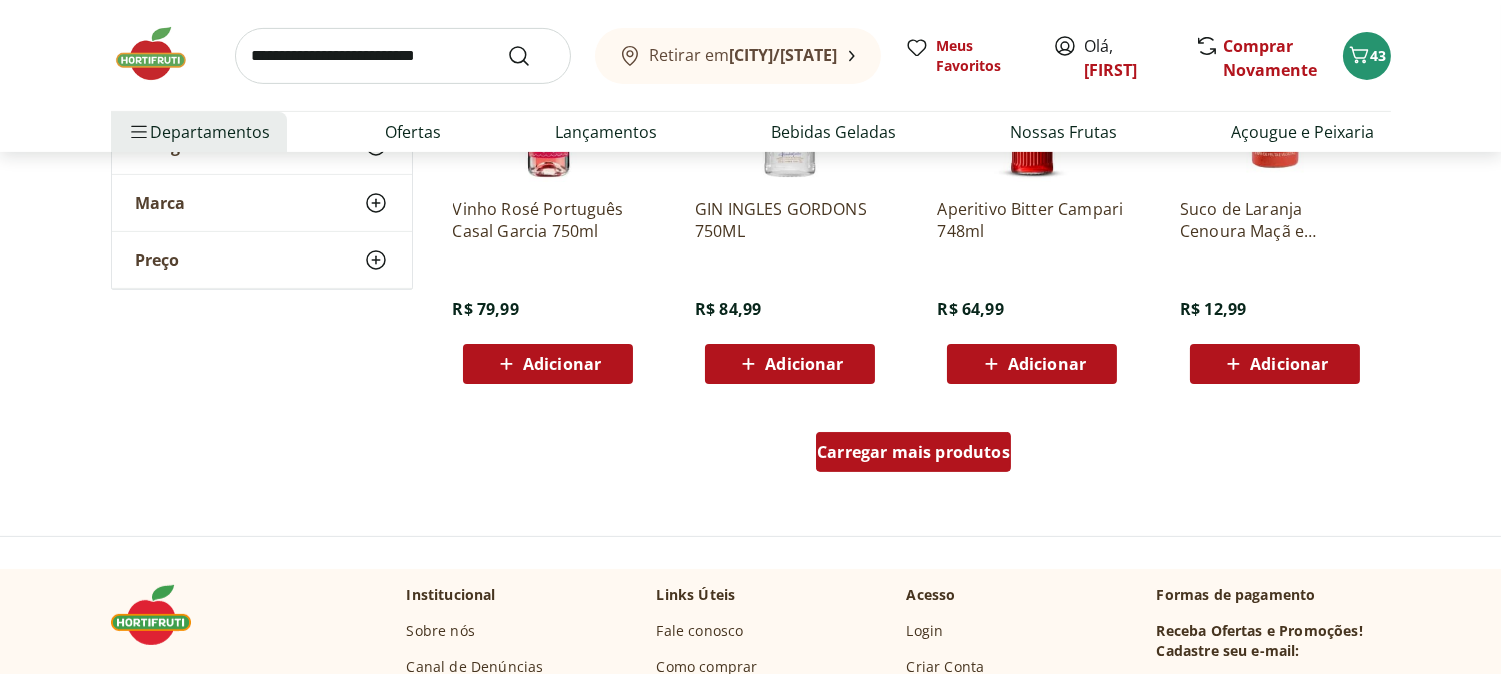 click on "Carregar mais produtos" at bounding box center (913, 452) 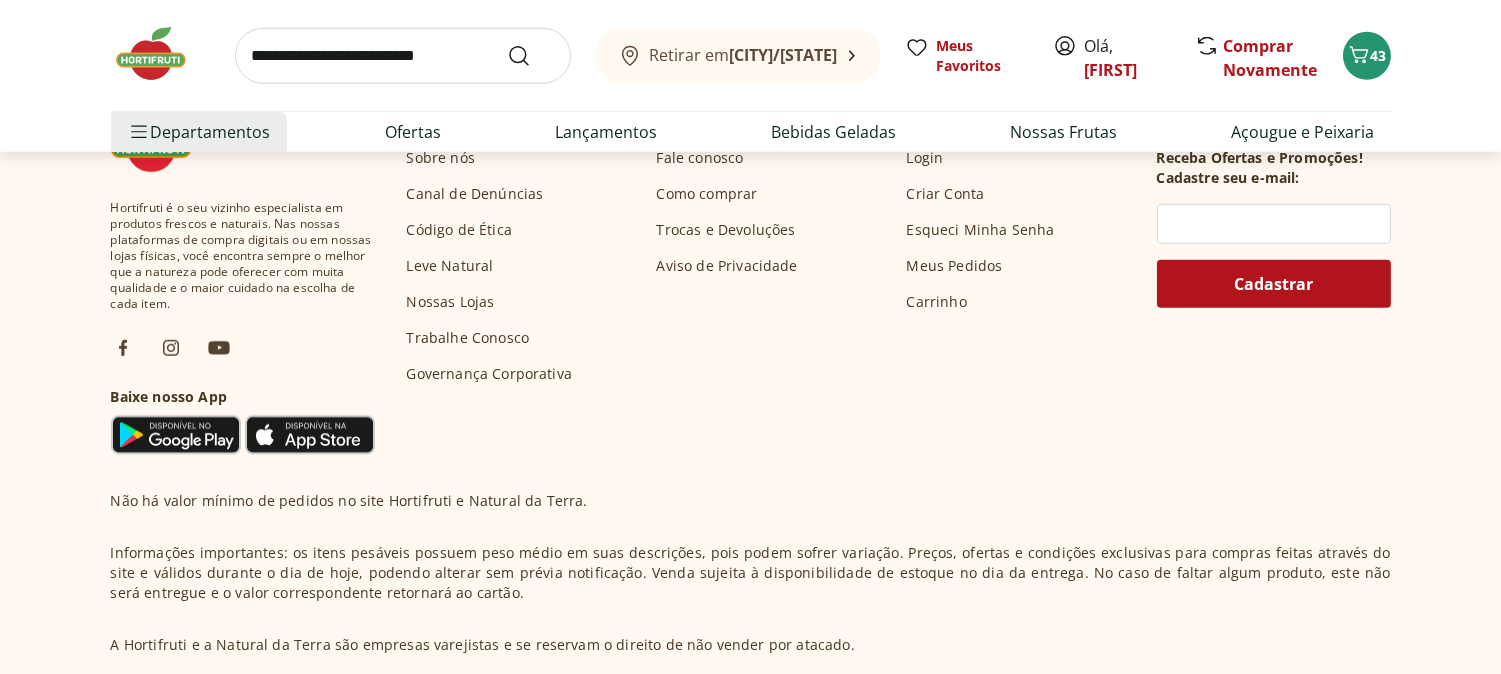 scroll, scrollTop: 2683, scrollLeft: 0, axis: vertical 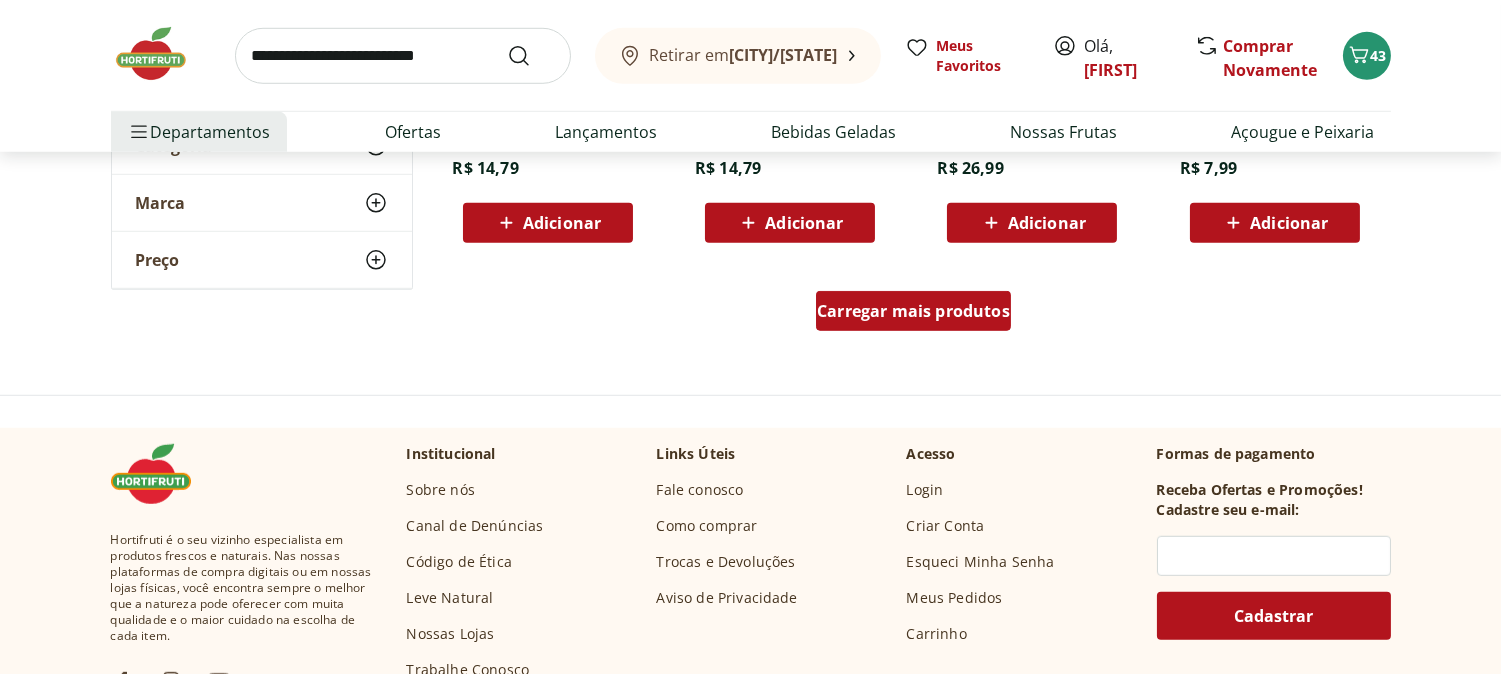 click on "Carregar mais produtos" at bounding box center [913, 311] 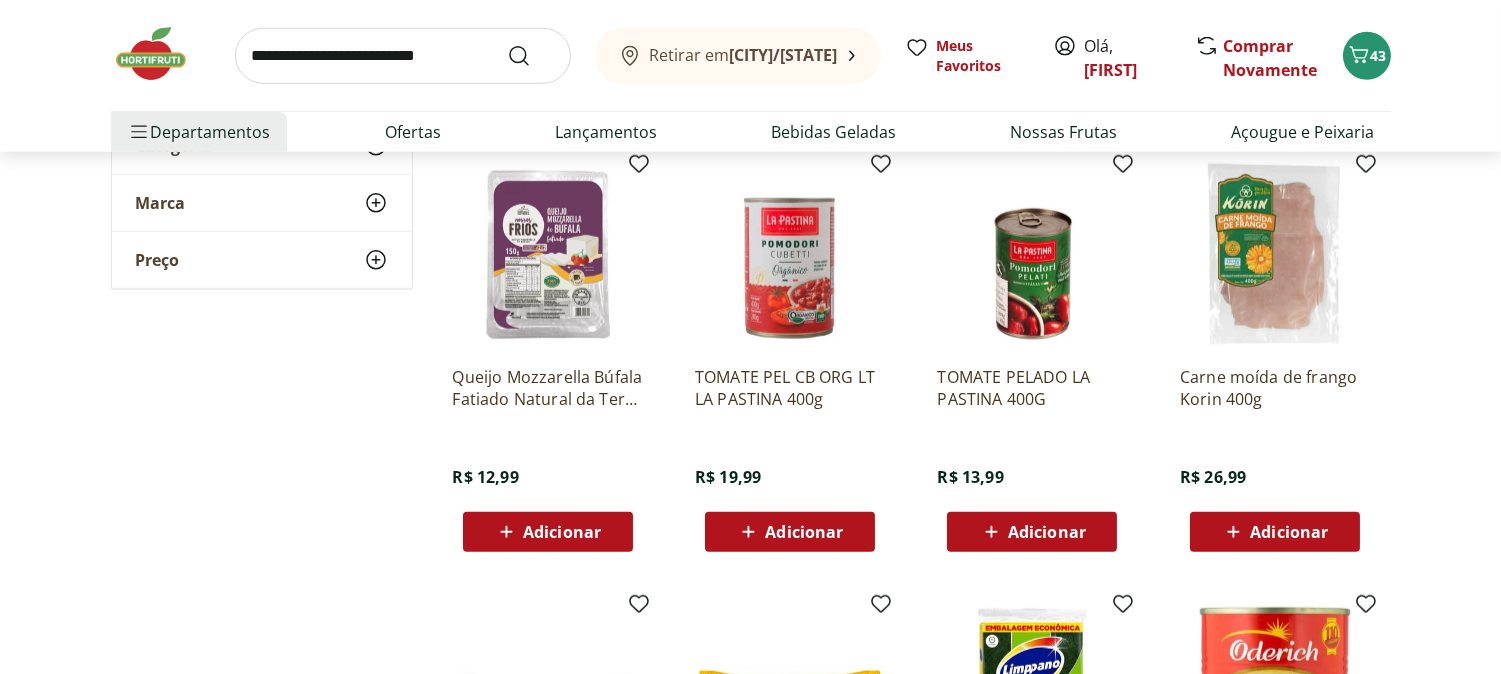 scroll, scrollTop: 3794, scrollLeft: 0, axis: vertical 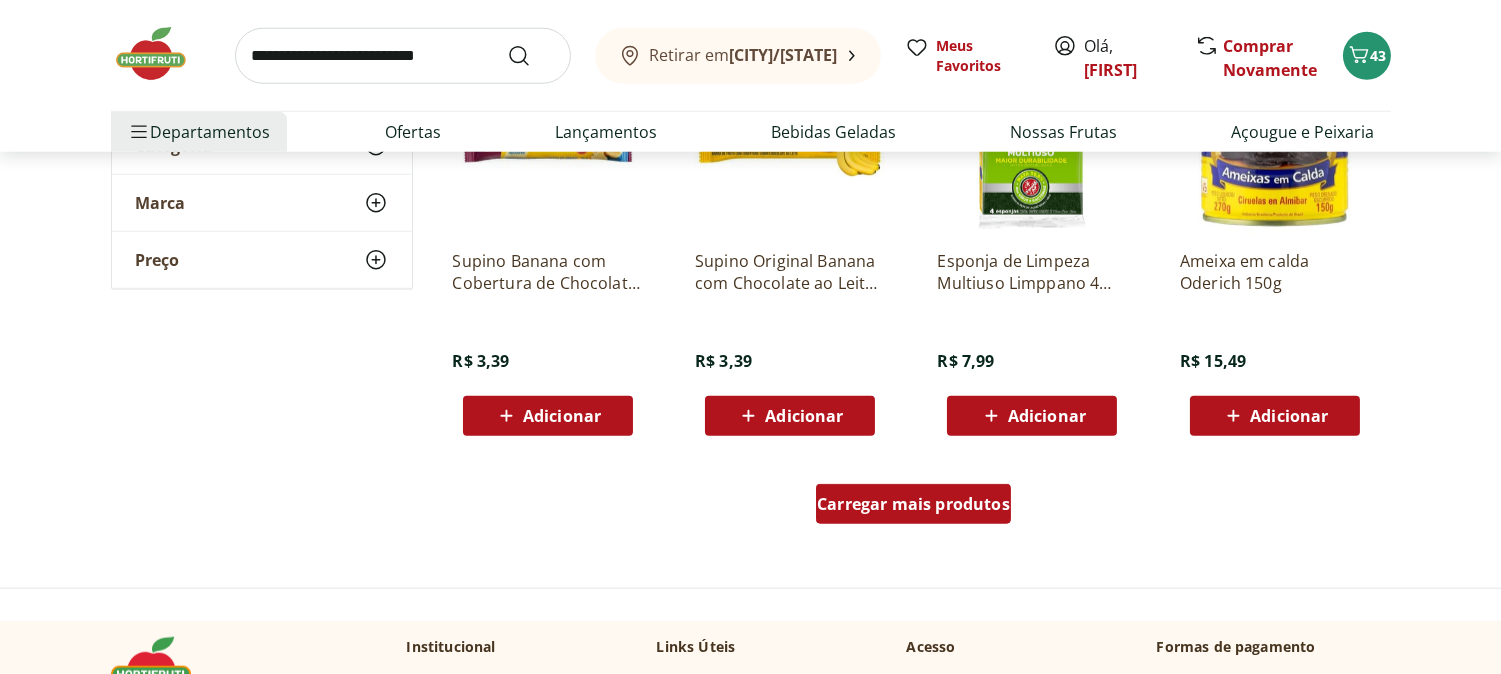 click on "Carregar mais produtos" at bounding box center [913, 504] 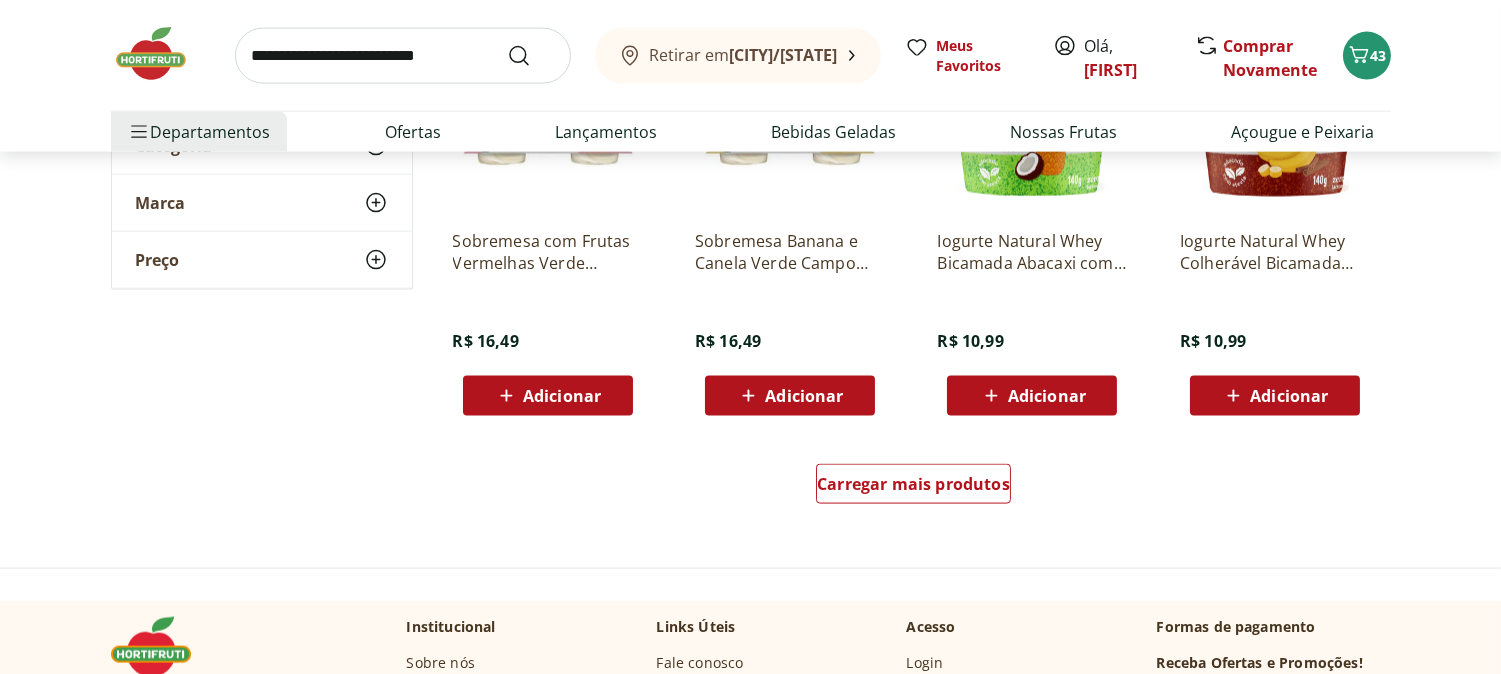 scroll, scrollTop: 5127, scrollLeft: 0, axis: vertical 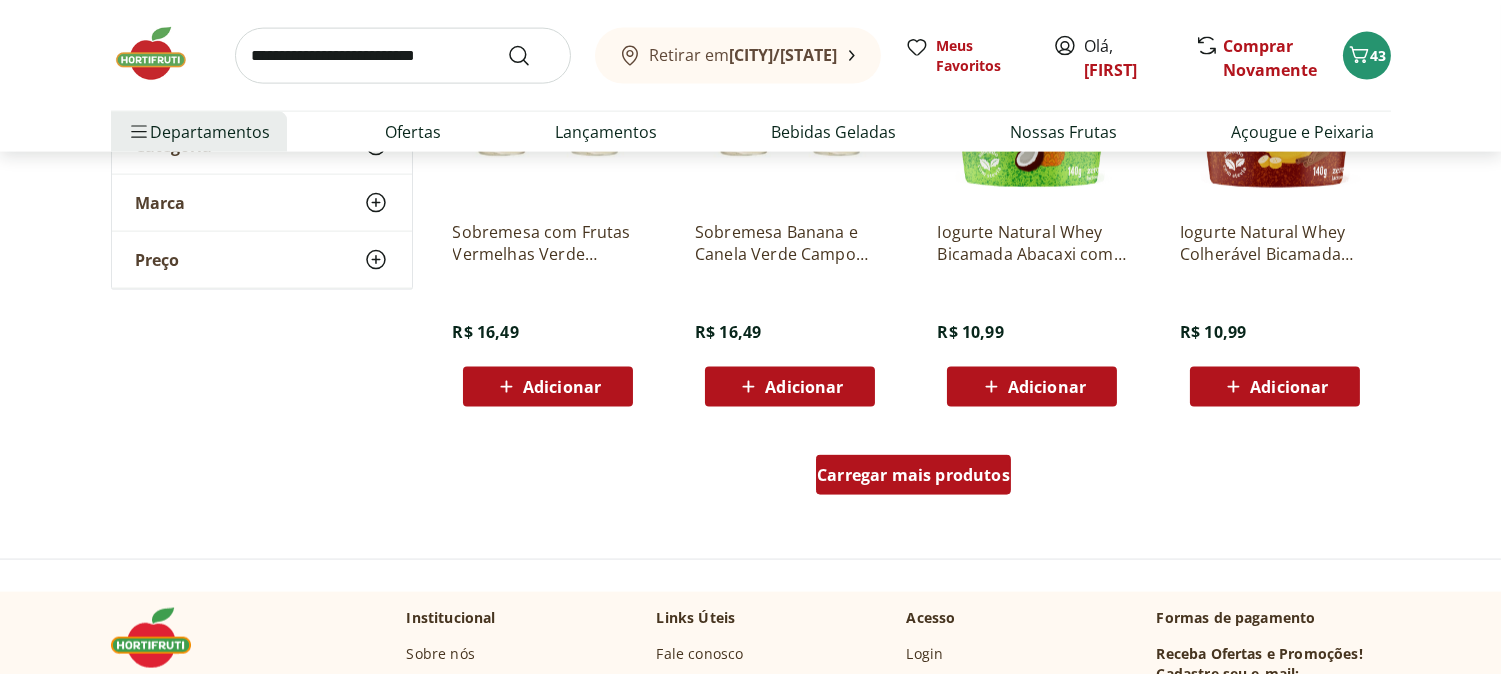 click on "Carregar mais produtos" at bounding box center [913, 475] 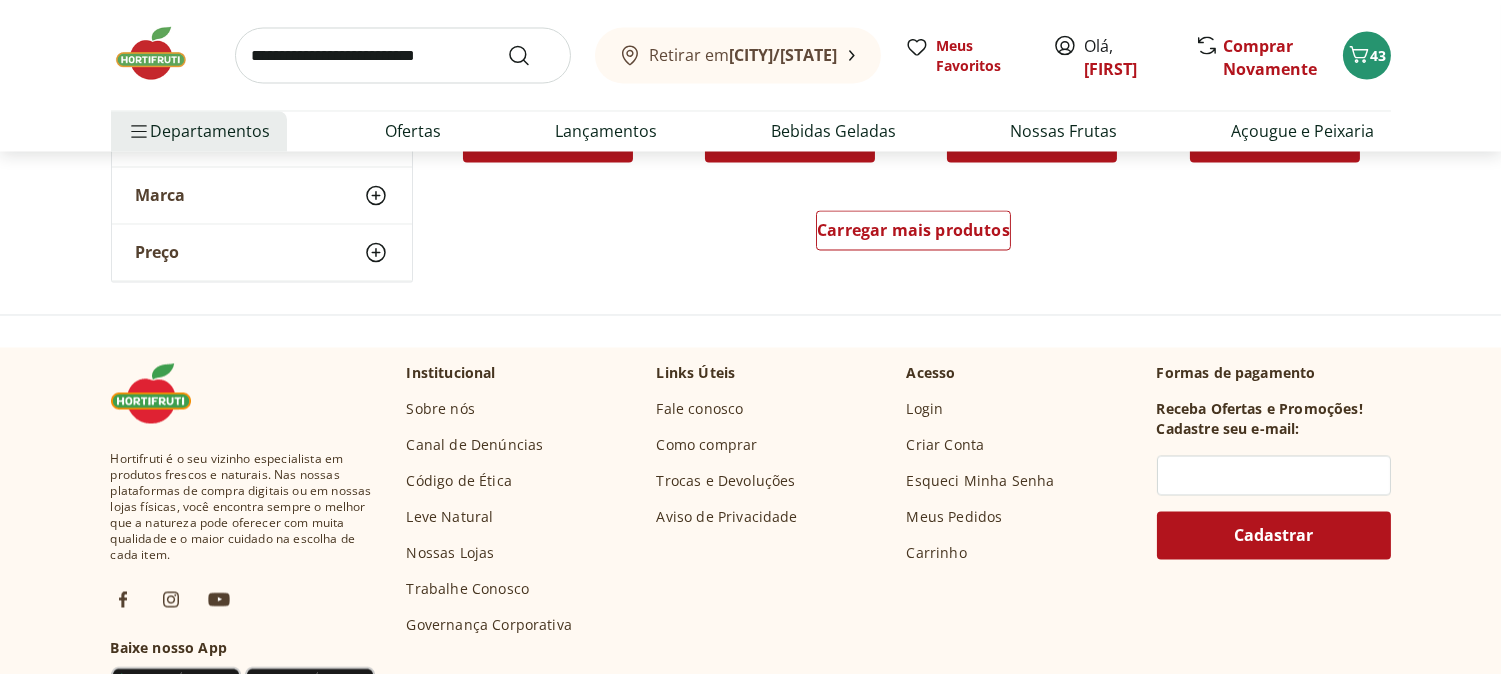 scroll, scrollTop: 6683, scrollLeft: 0, axis: vertical 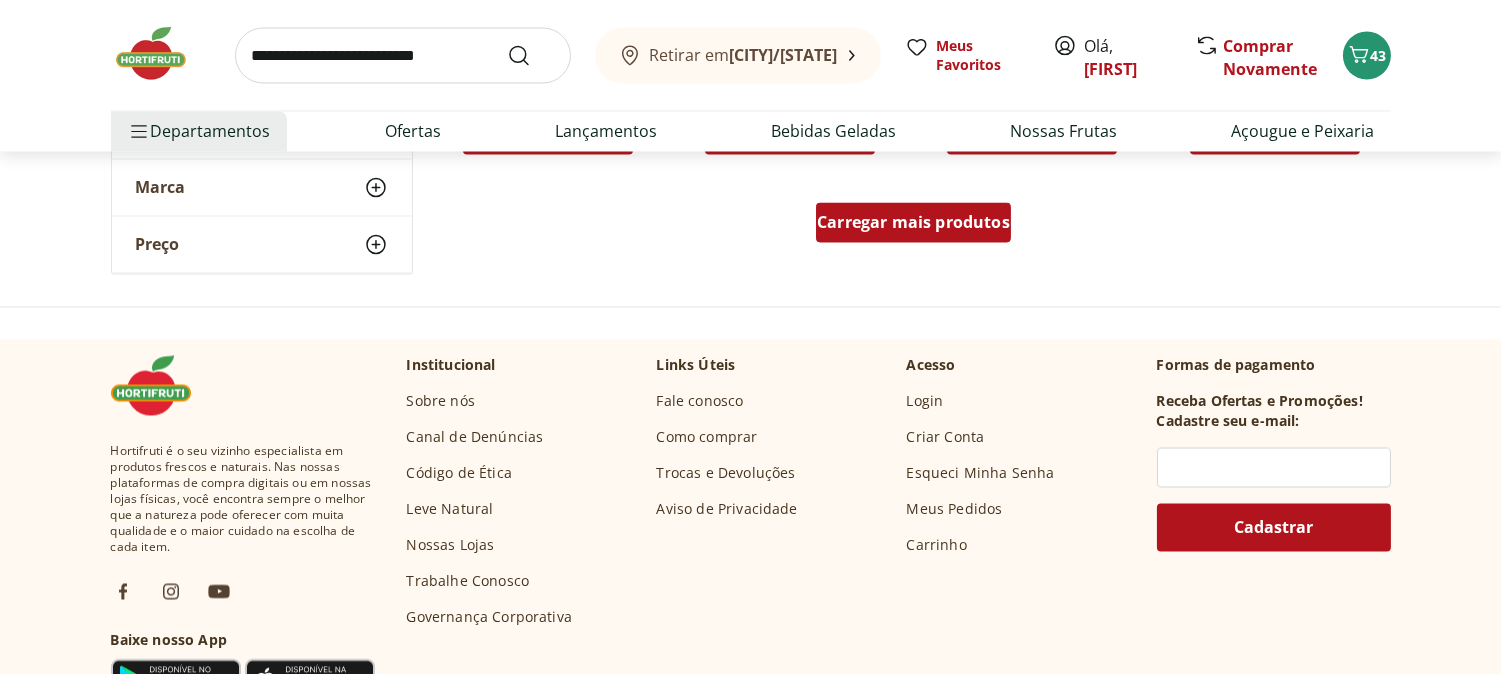 click on "Carregar mais produtos" at bounding box center [913, 223] 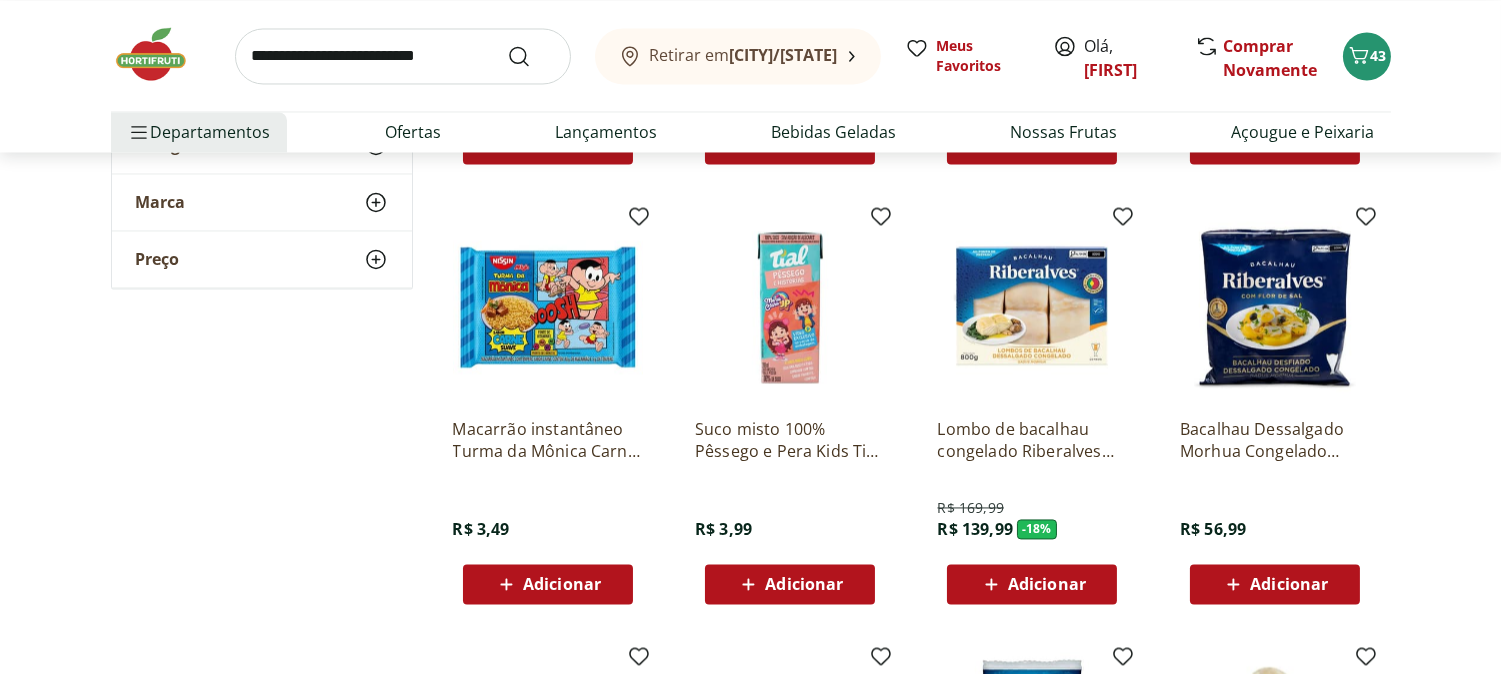 scroll, scrollTop: 7127, scrollLeft: 0, axis: vertical 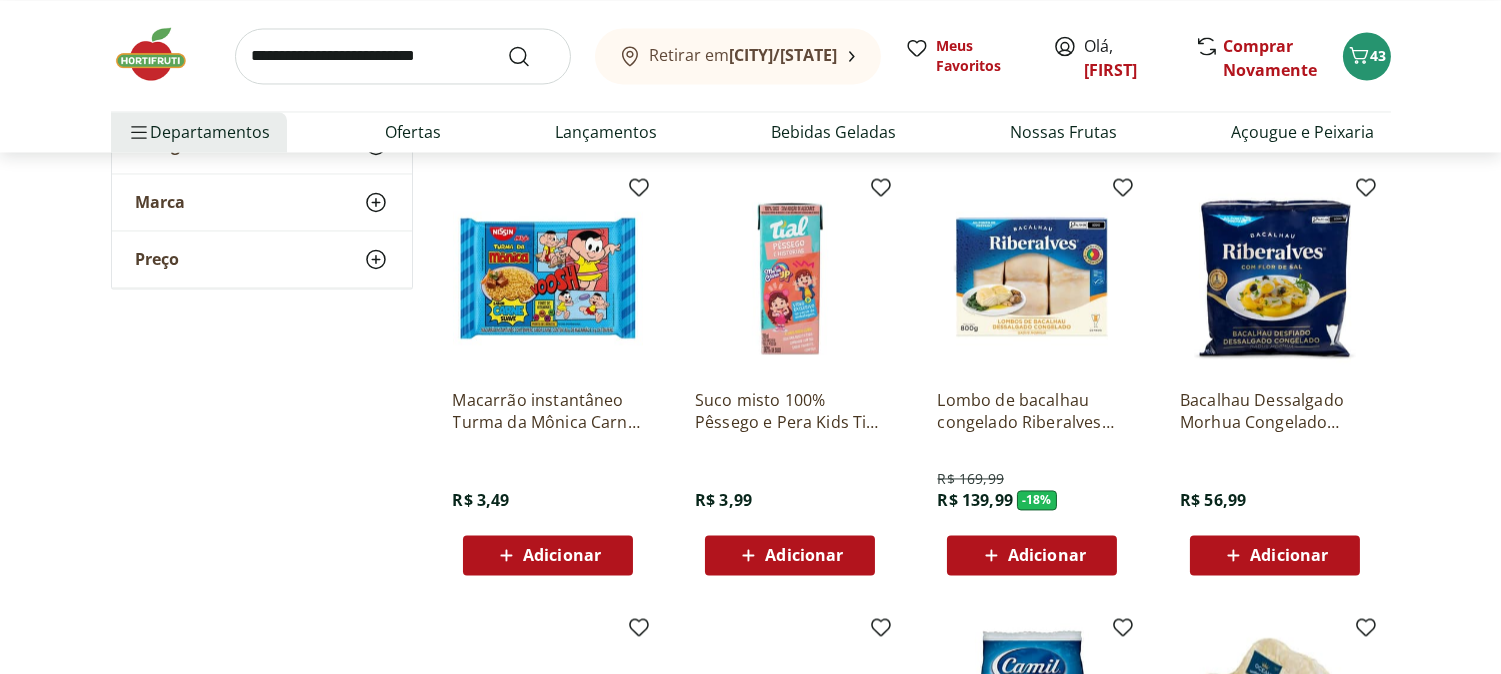click at bounding box center [1032, 278] 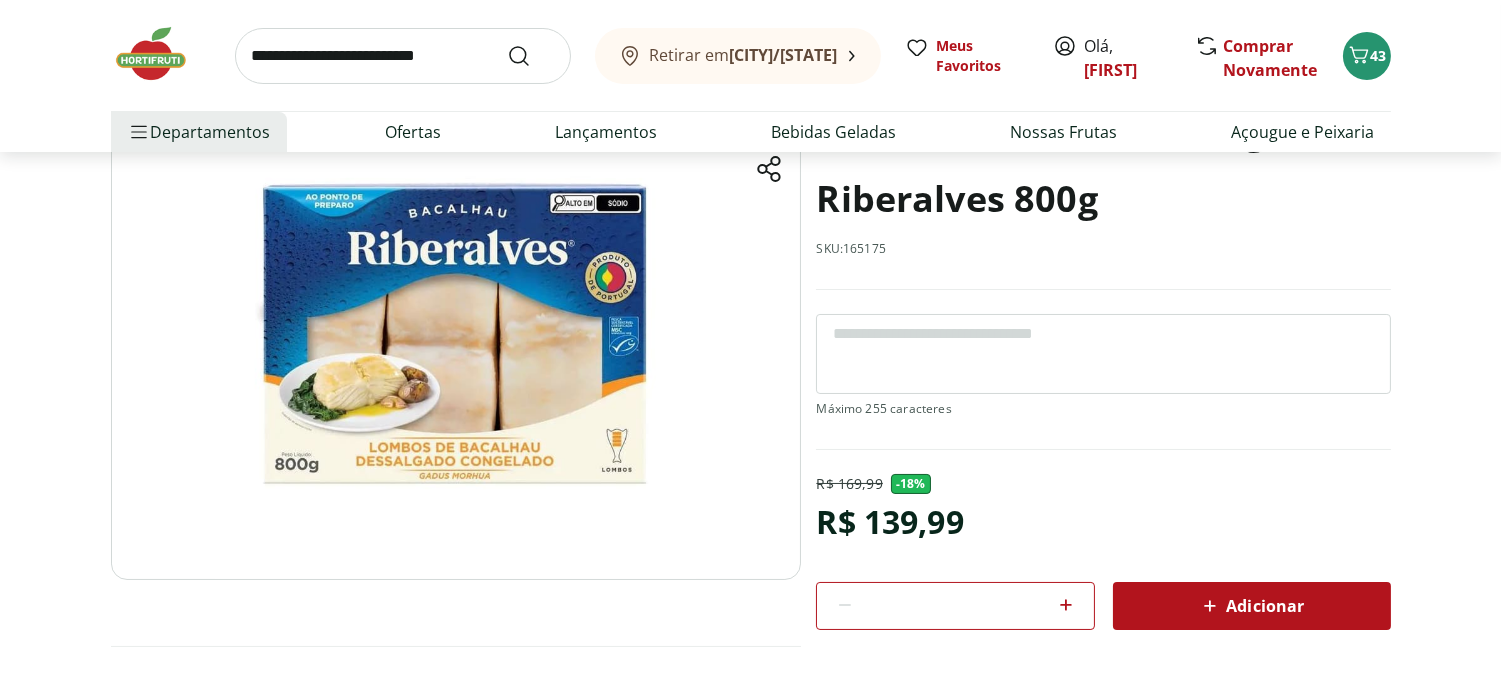 scroll, scrollTop: 111, scrollLeft: 0, axis: vertical 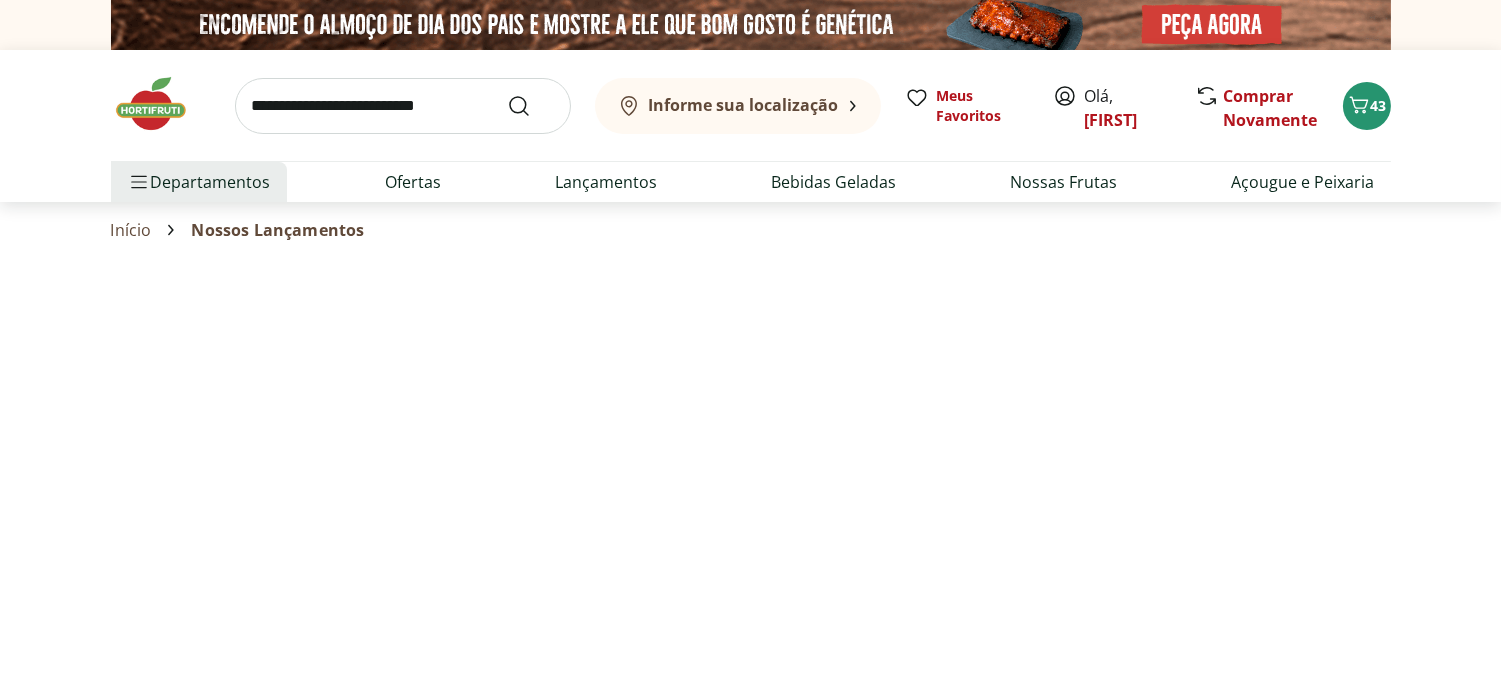 select on "**********" 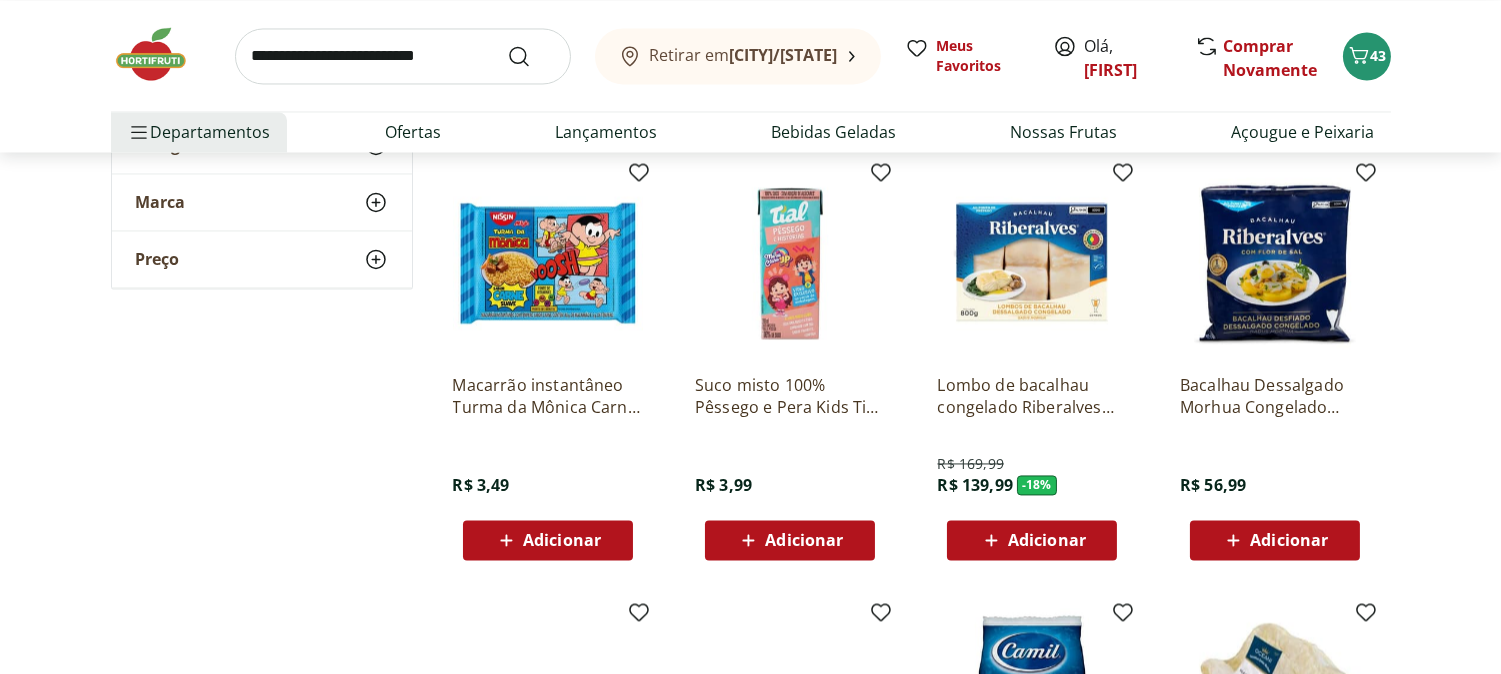scroll, scrollTop: 7111, scrollLeft: 0, axis: vertical 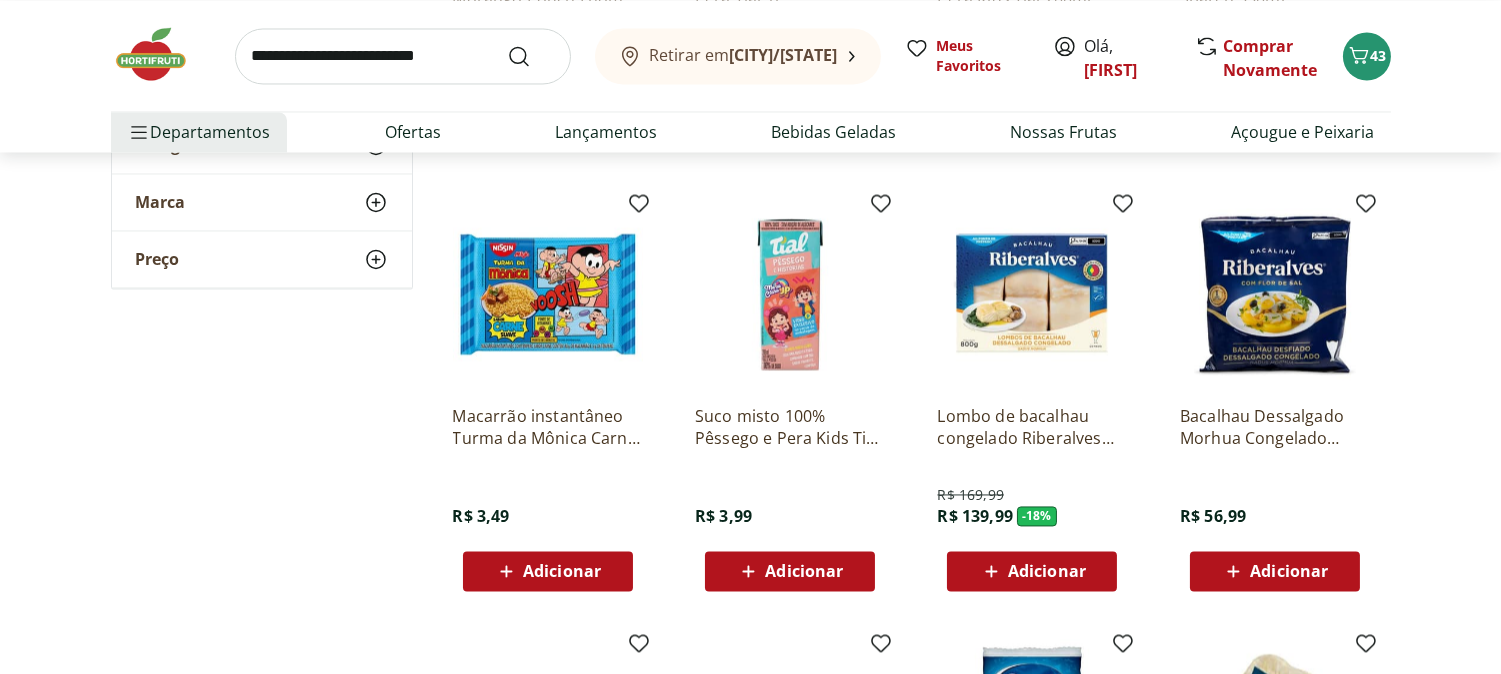 click at bounding box center (403, 56) 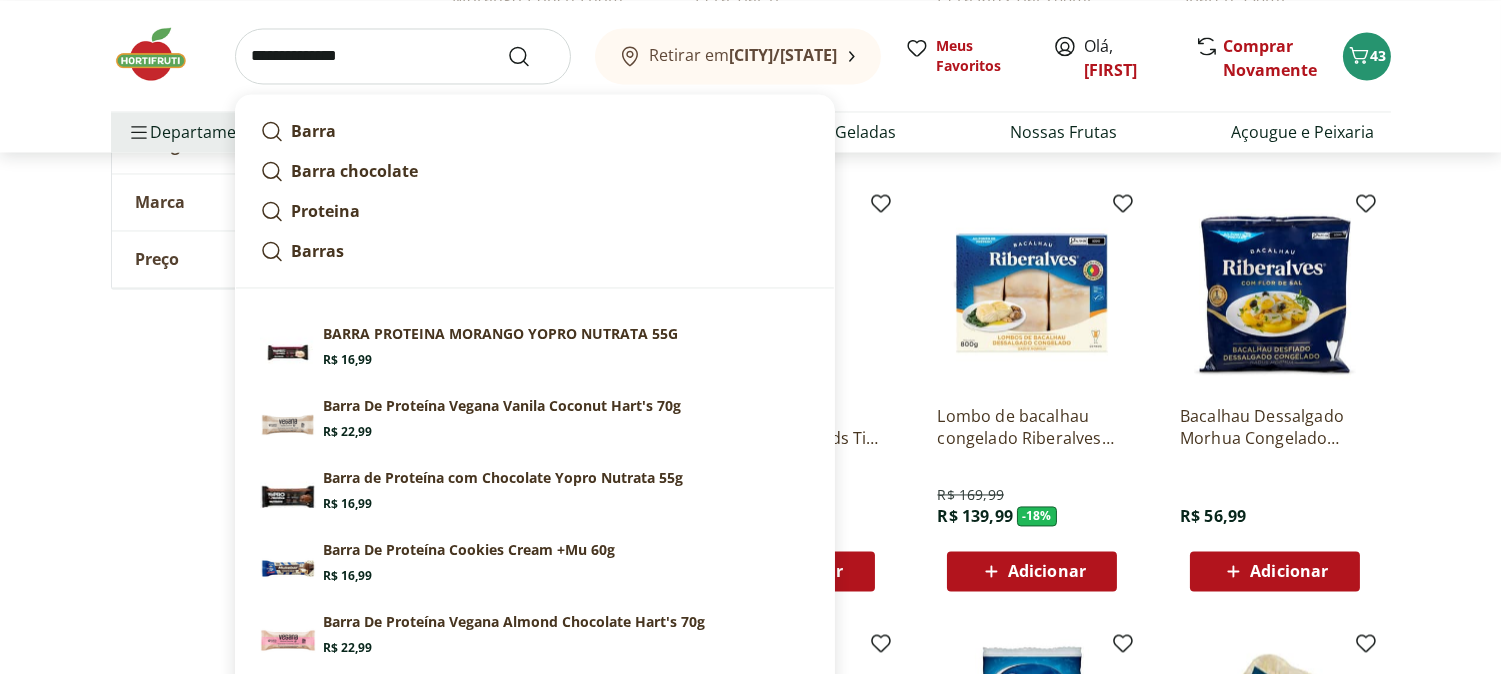 type on "**********" 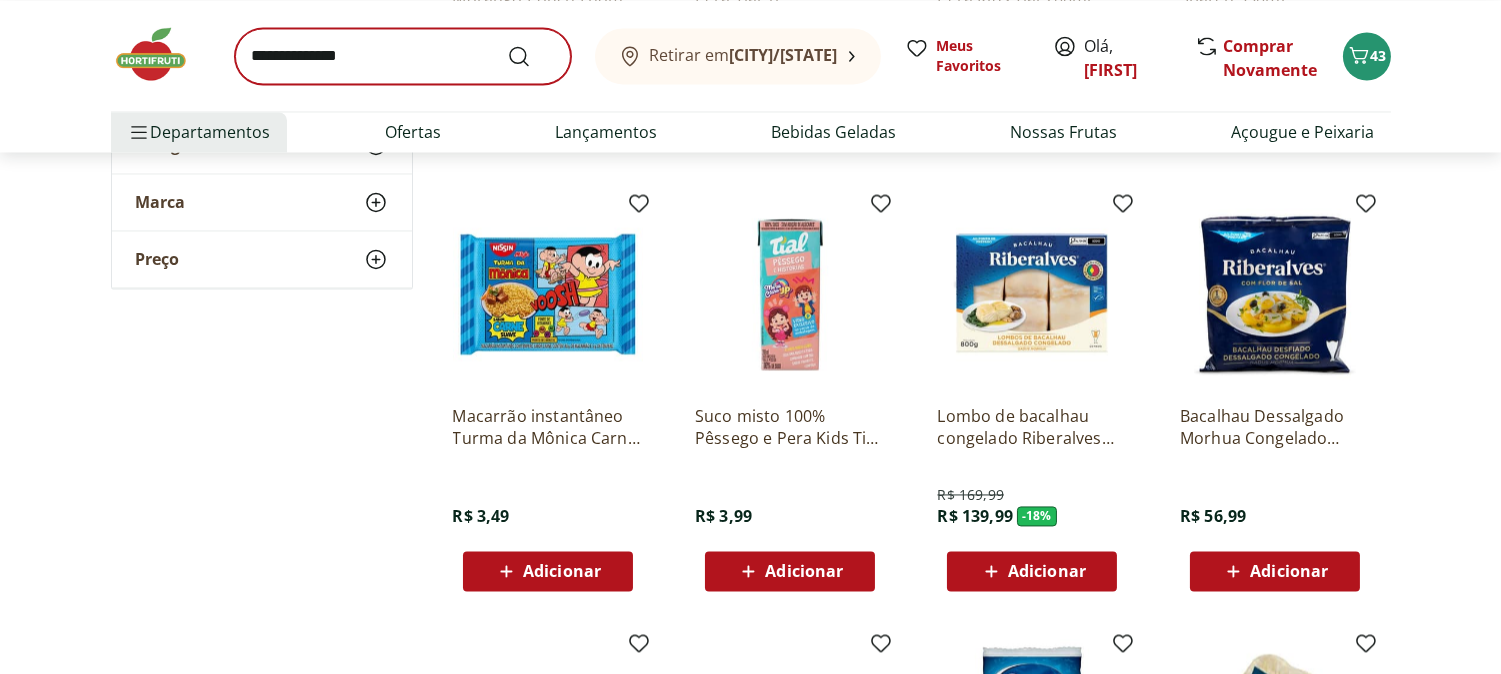 scroll, scrollTop: 0, scrollLeft: 0, axis: both 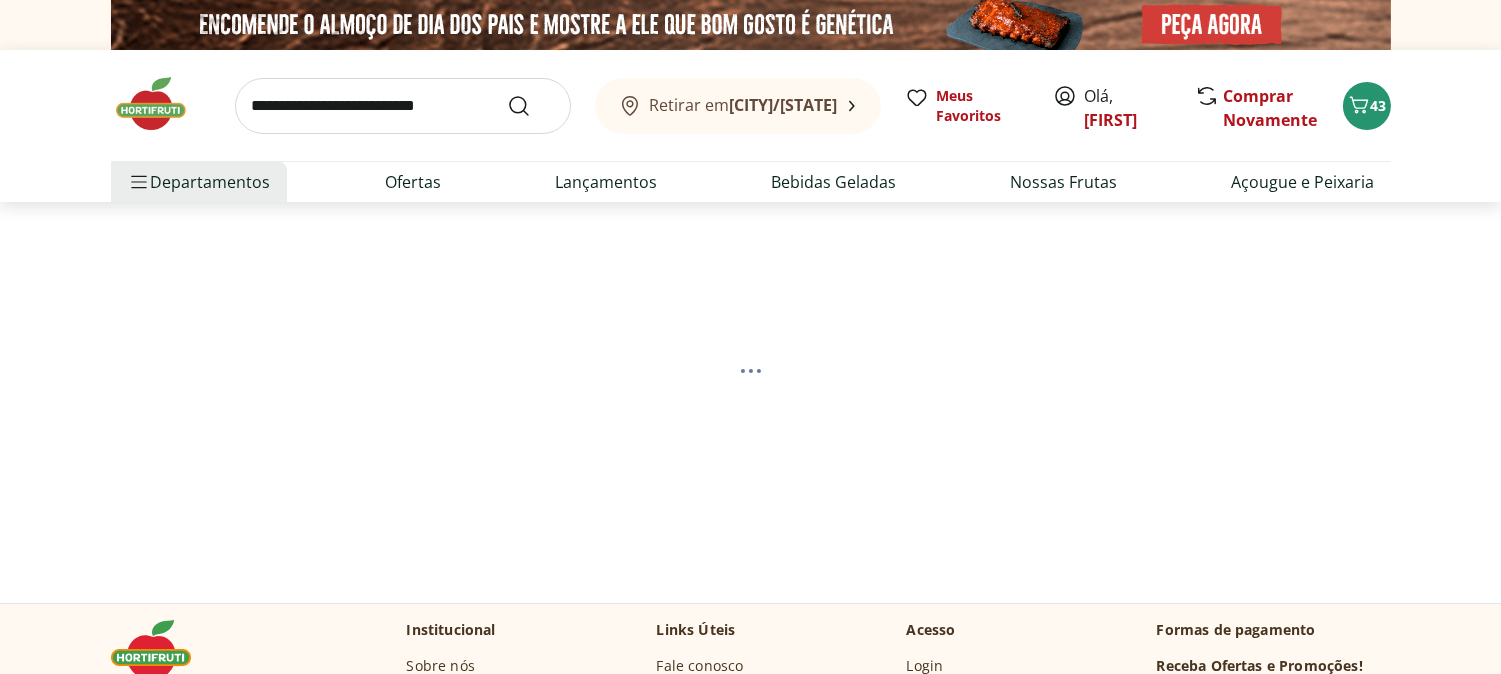 select on "**********" 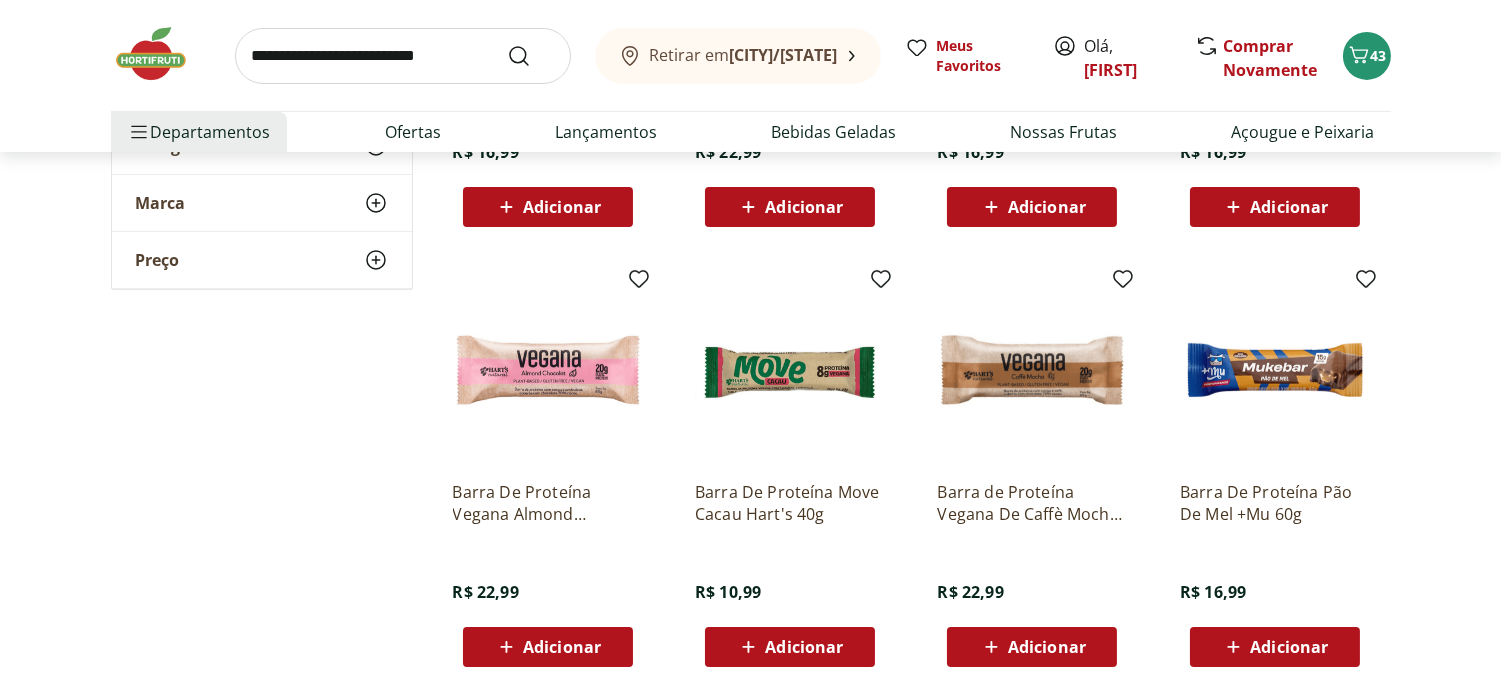 scroll, scrollTop: 555, scrollLeft: 0, axis: vertical 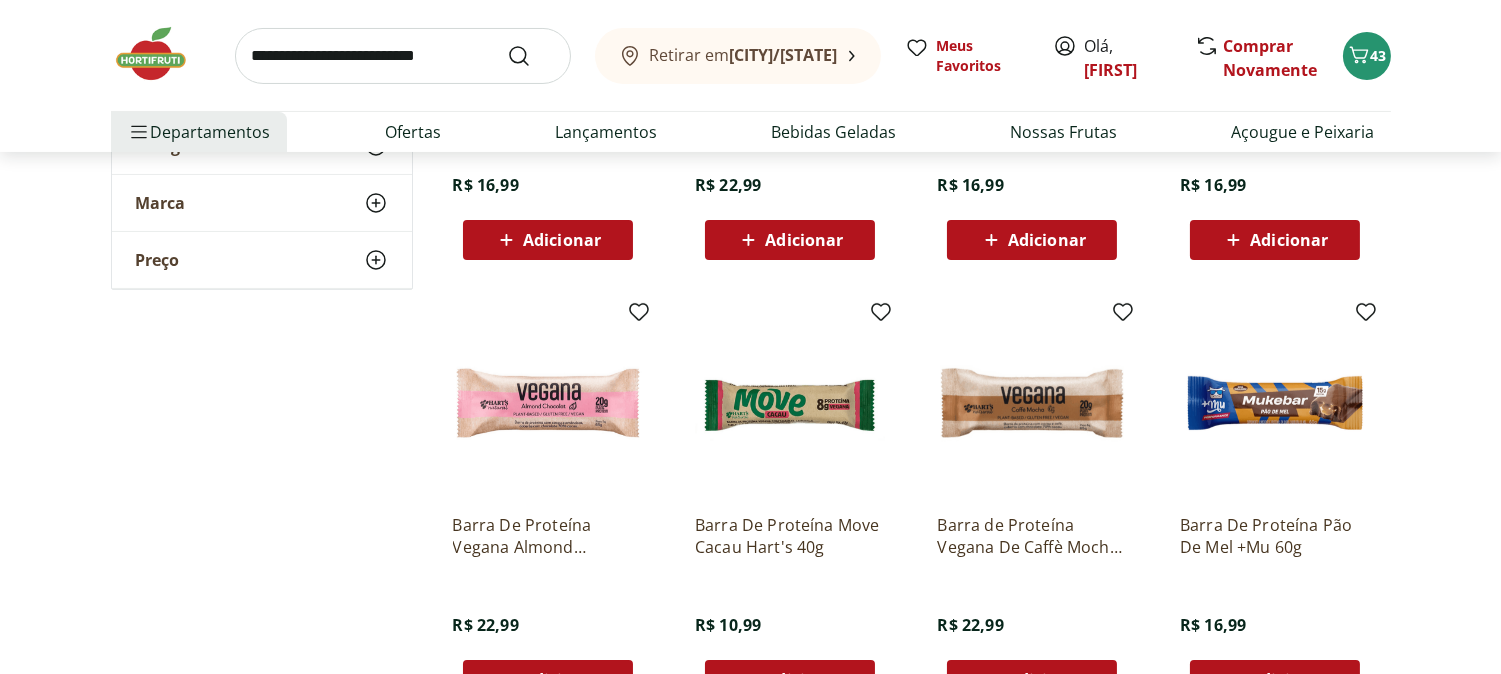click at bounding box center (548, 403) 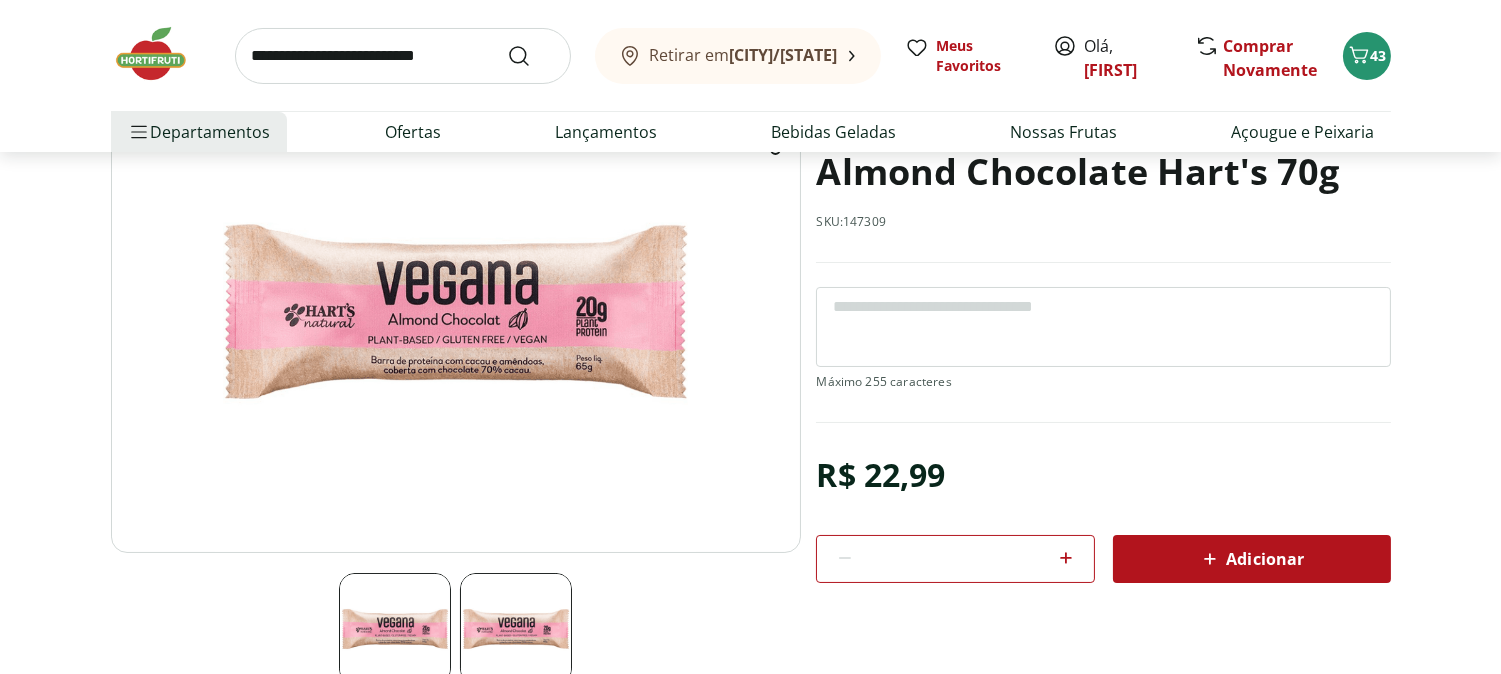 scroll, scrollTop: 222, scrollLeft: 0, axis: vertical 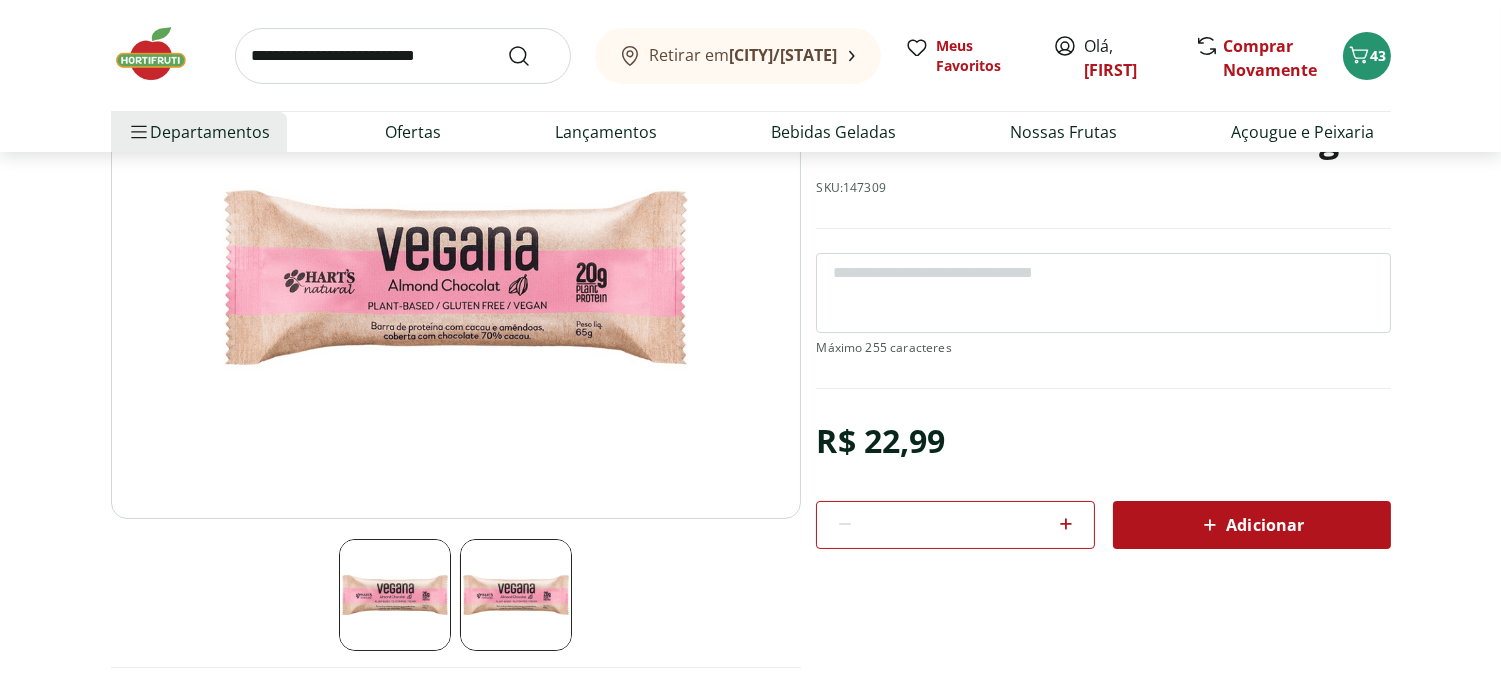 click on "Adicionar" at bounding box center (1252, 525) 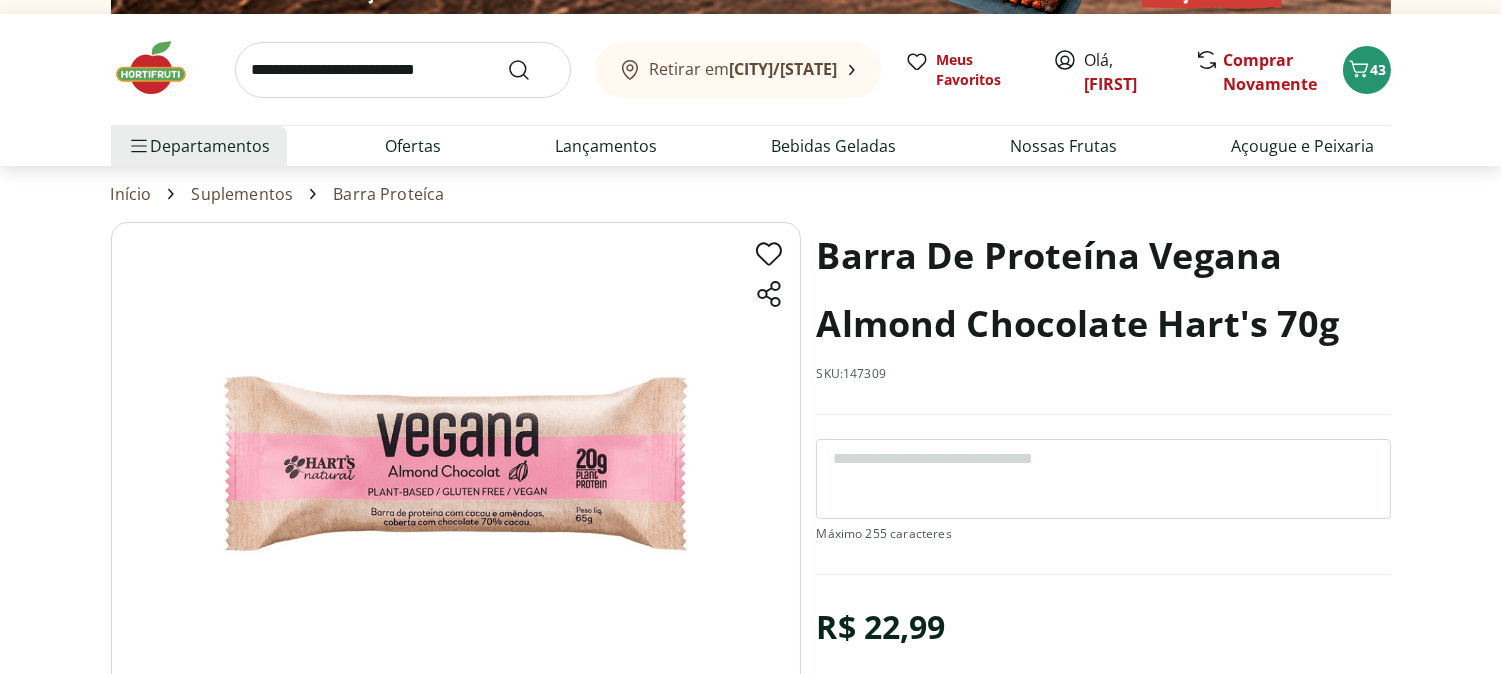 scroll, scrollTop: 0, scrollLeft: 0, axis: both 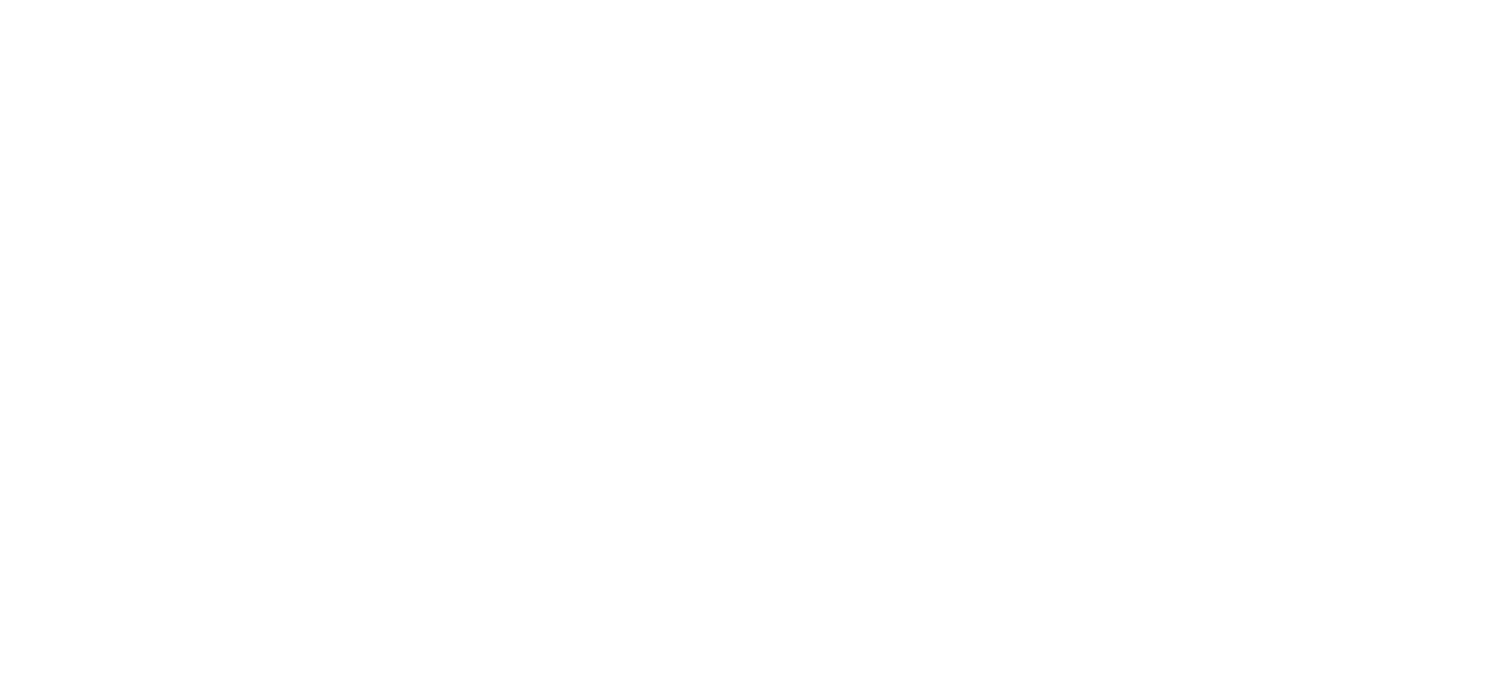 select on "**********" 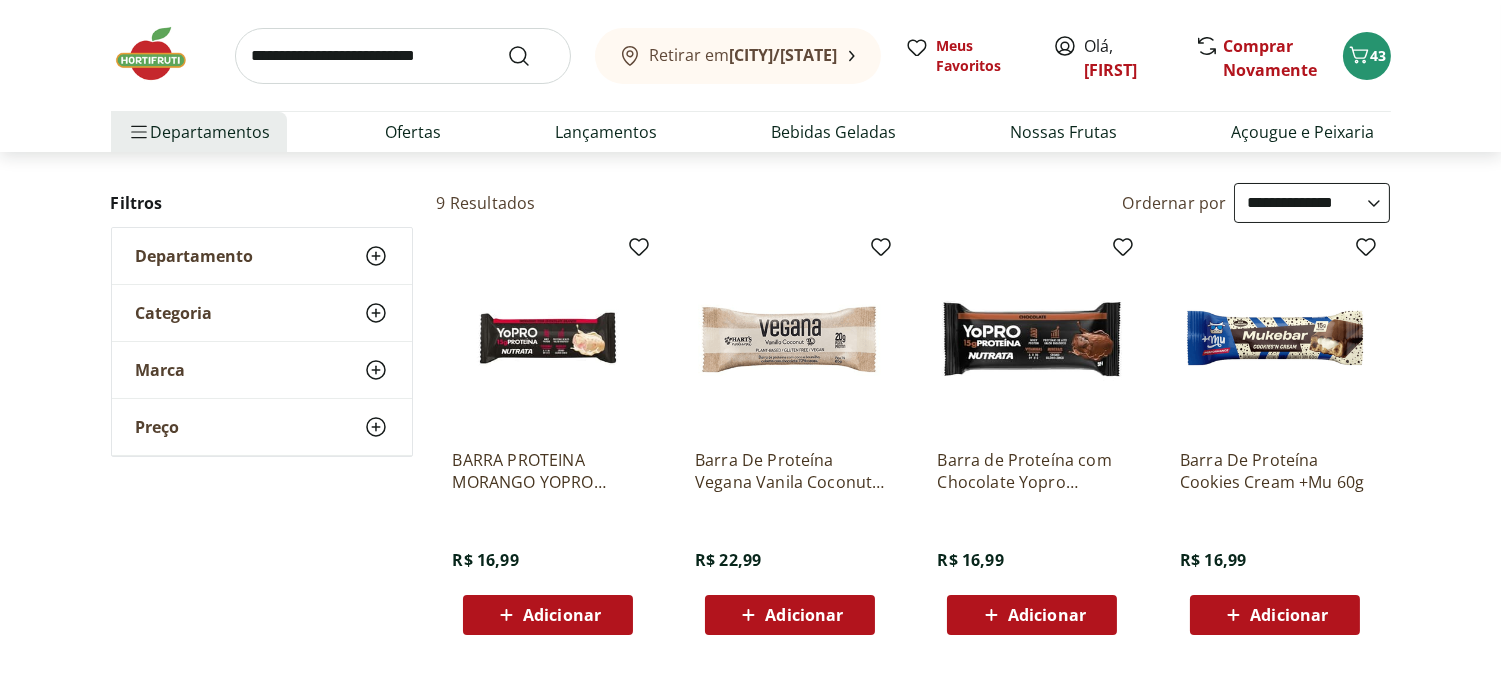 scroll, scrollTop: 111, scrollLeft: 0, axis: vertical 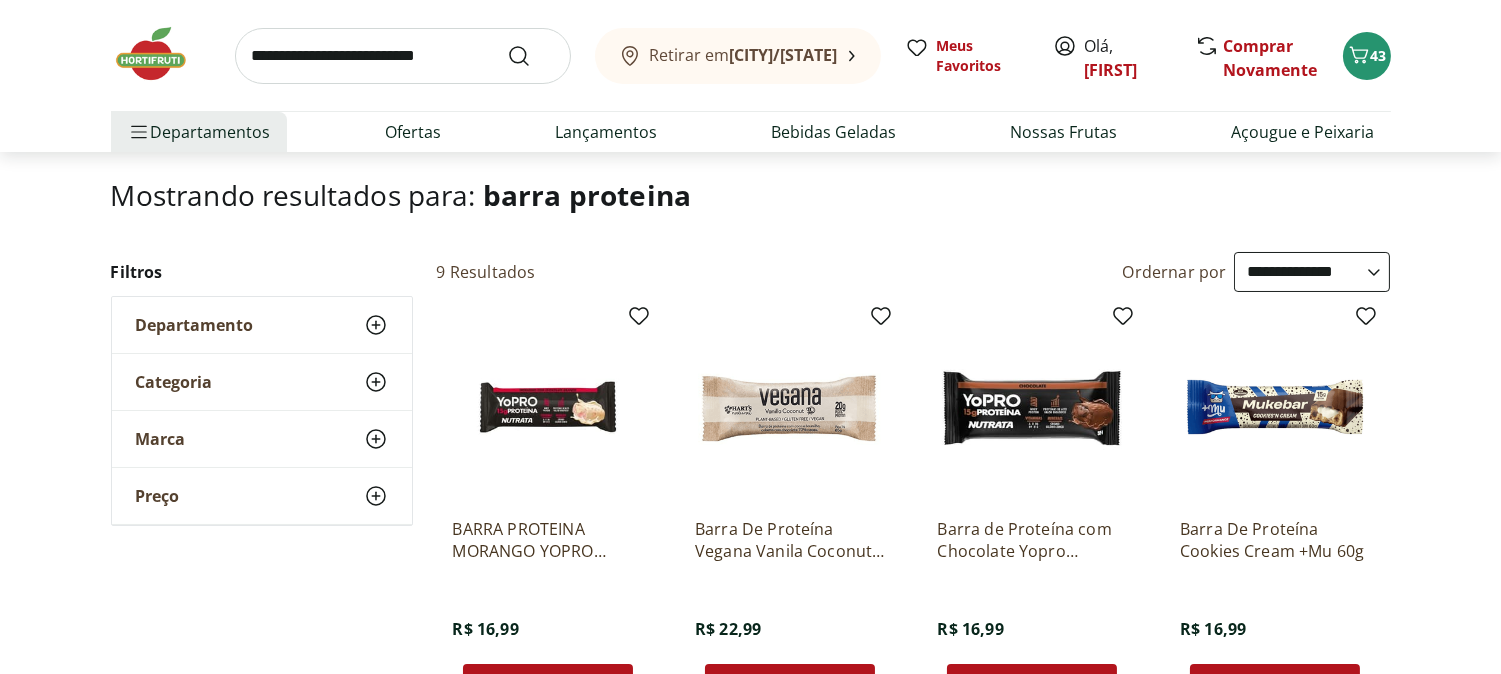 click at bounding box center [790, 407] 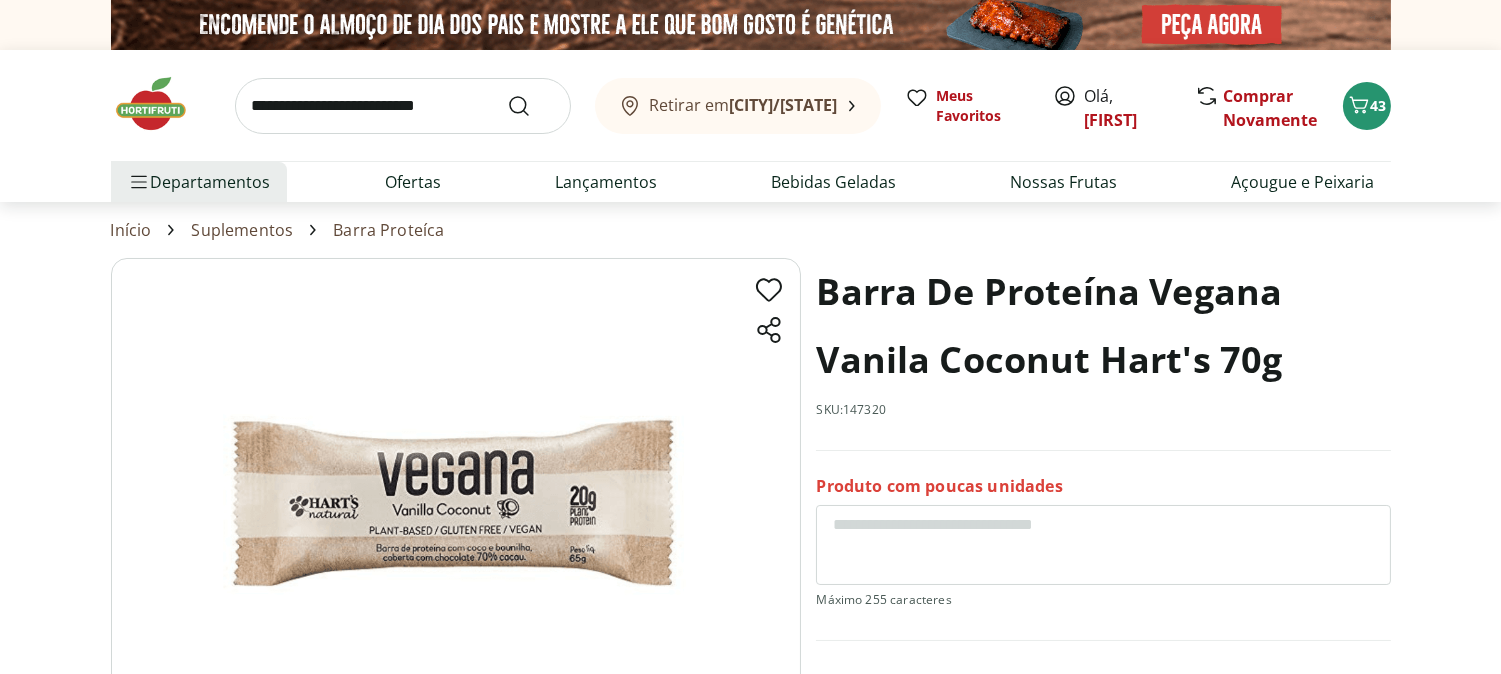 scroll, scrollTop: 111, scrollLeft: 0, axis: vertical 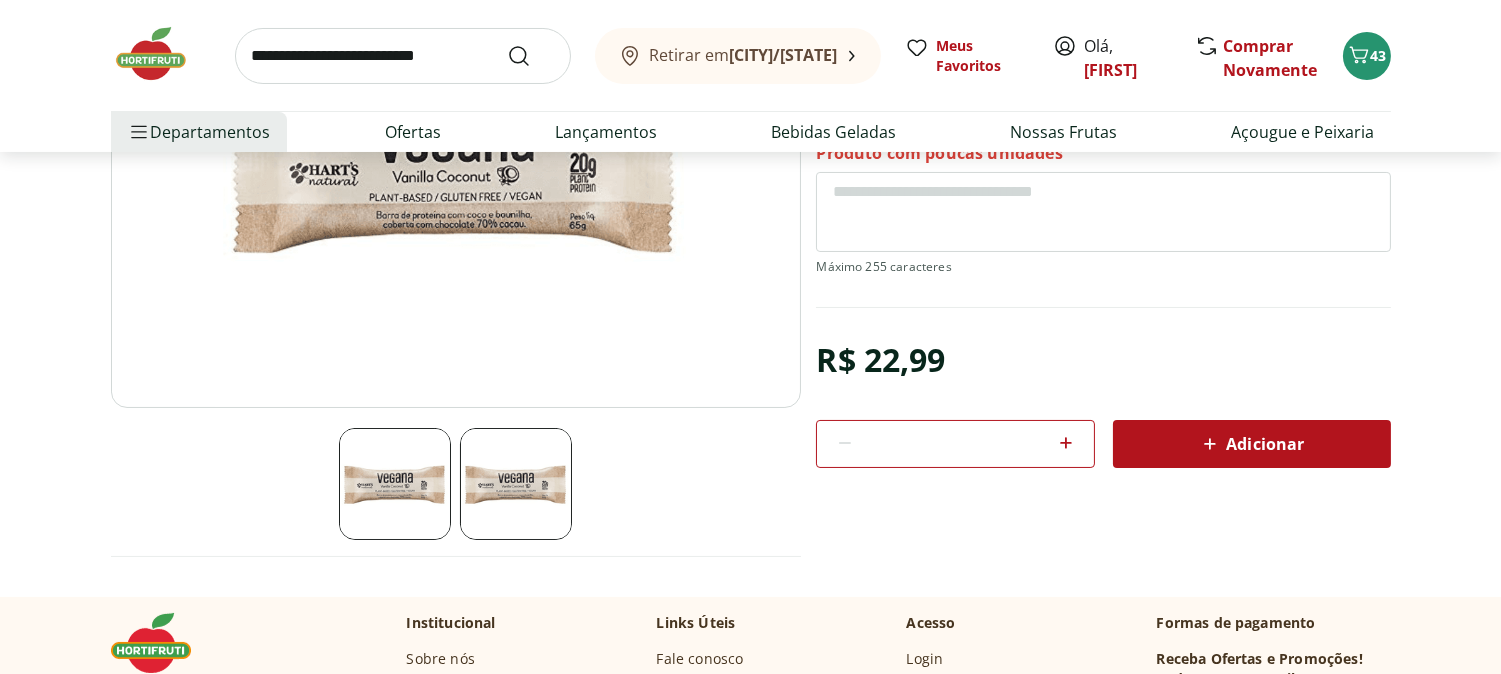 click on "Adicionar" at bounding box center (1251, 444) 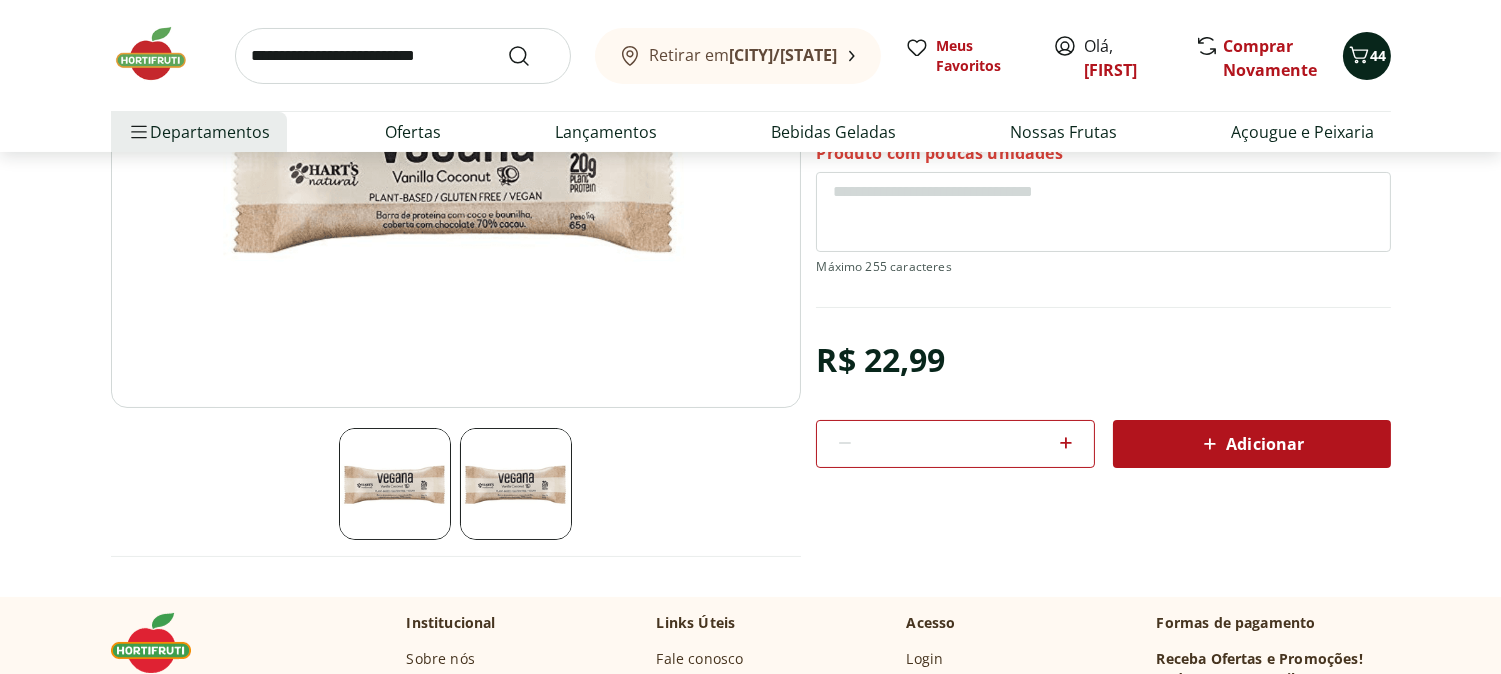 click on "44" at bounding box center (1379, 55) 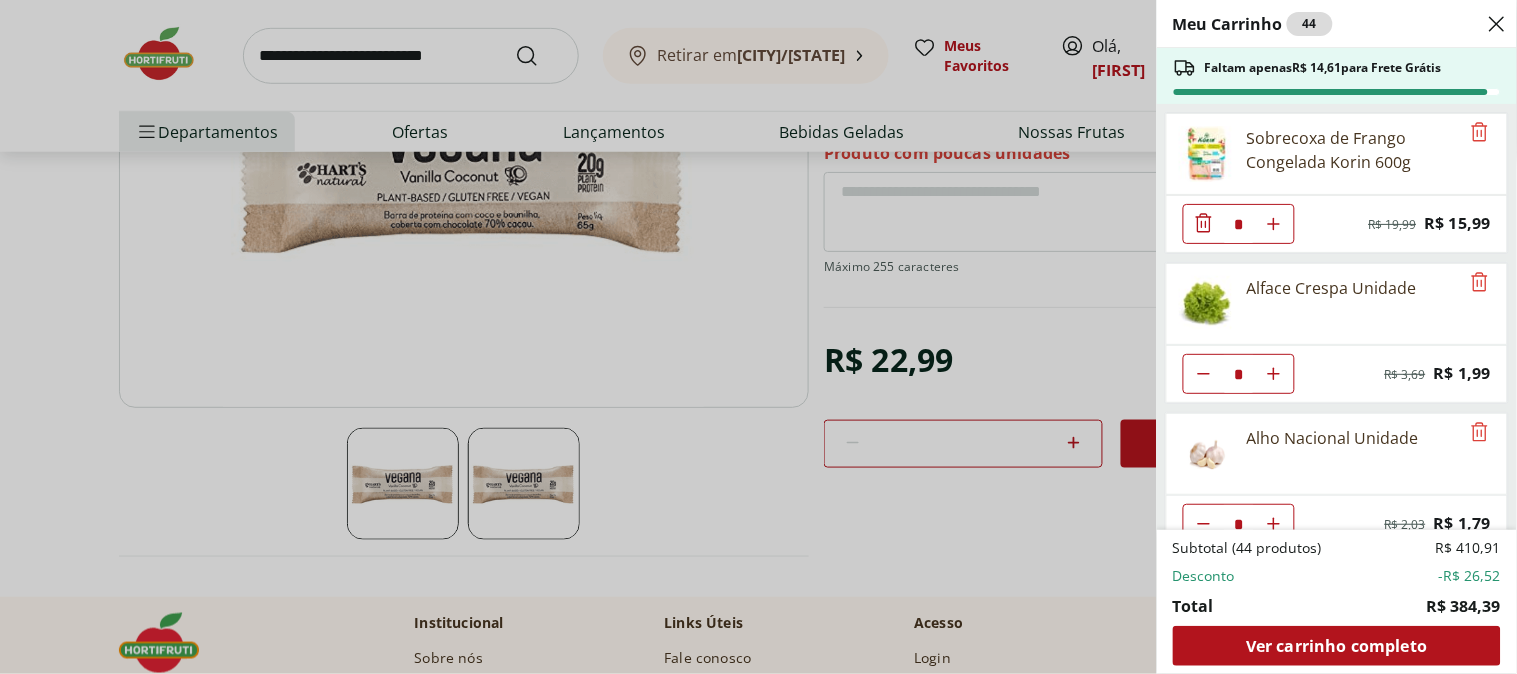 click on "Meu Carrinho 44 Faltam apenas  R$ 14,61  para Frete Grátis Sobrecoxa de Frango Congelada Korin 600g * Original price: R$ 19,99 Price: R$ 15,99 Alface Crespa Unidade * Original price: R$ 3,69 Price: R$ 1,99 Alho Nacional Unidade * Original price: R$ 2,03 Price: R$ 1,79 Queijo Cottagy Yorgus 200g * Price: R$ 16,99 Laranja Lima Natural da Terra 1,5kg * Price: R$ 18,99 Mexerica Rio Unidade * Price: R$ 1,92 Coco Seco com Pele Unidade * Price: R$ 18,25 Tomate Italiano * Price: R$ 1,15 Cheiro Verde Unidade * Price: R$ 1,99 Maçã Gala Importada Unidade * Price: R$ 3,23 Sobrecoxas Congeladas de Frango Sadia 1kg * Price: R$ 18,99 Milho Verde Em Conserva Tradicional Bonduelle Lata 170G * Price: R$ 6,59 Músculo de Primeira Bovino * Price: R$ 23,50 Carne Moída Bovina Orgânica Congelada Korin 400g * Price: R$ 57,99 Repolho Unidade * Price: R$ 4,79 Couve-Flor Unidade * Price: R$ 6,99 FEIJAO PRETO COMBRASIL T1 1KG * Price: R$ 6,99 Louro * Price: R$ 5,99 Queijo Minas Padrão Verde Campo * Price: * *" at bounding box center (758, 337) 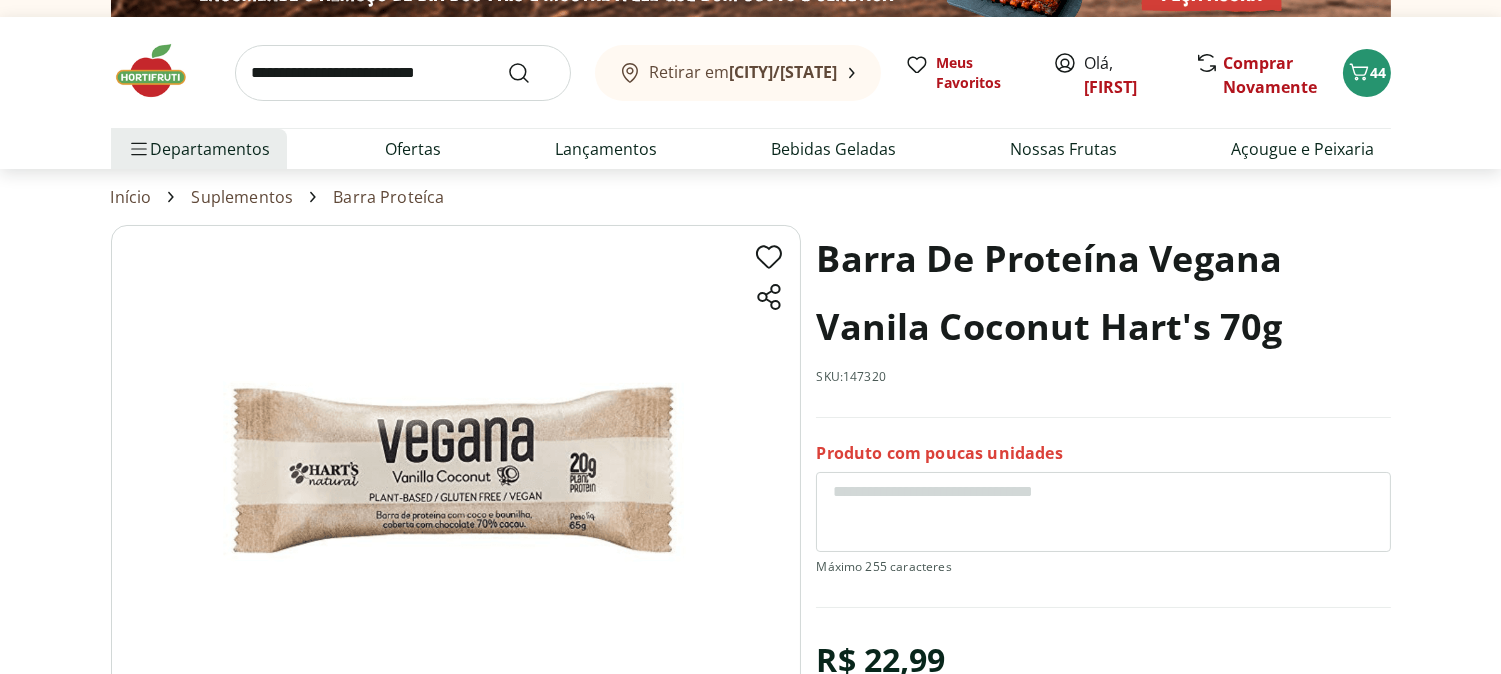 scroll, scrollTop: 0, scrollLeft: 0, axis: both 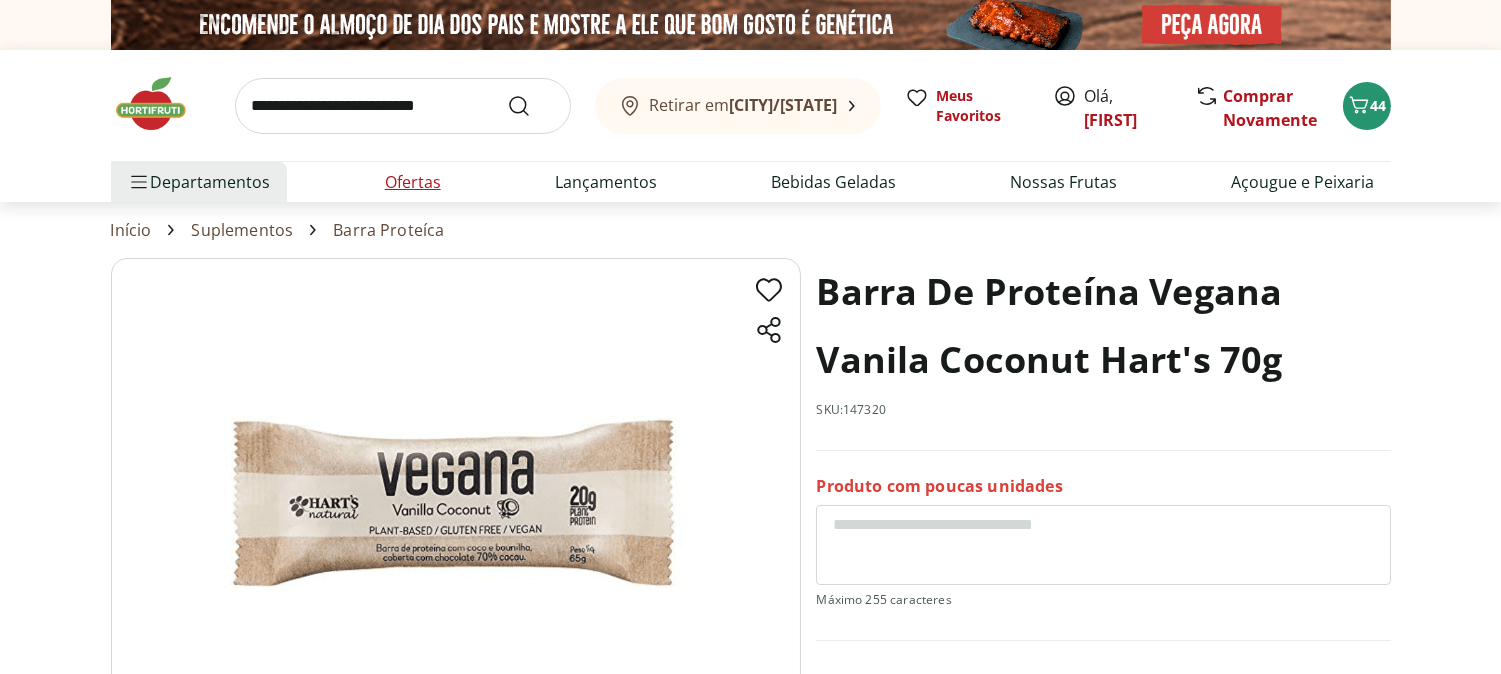 click on "Ofertas" at bounding box center (413, 182) 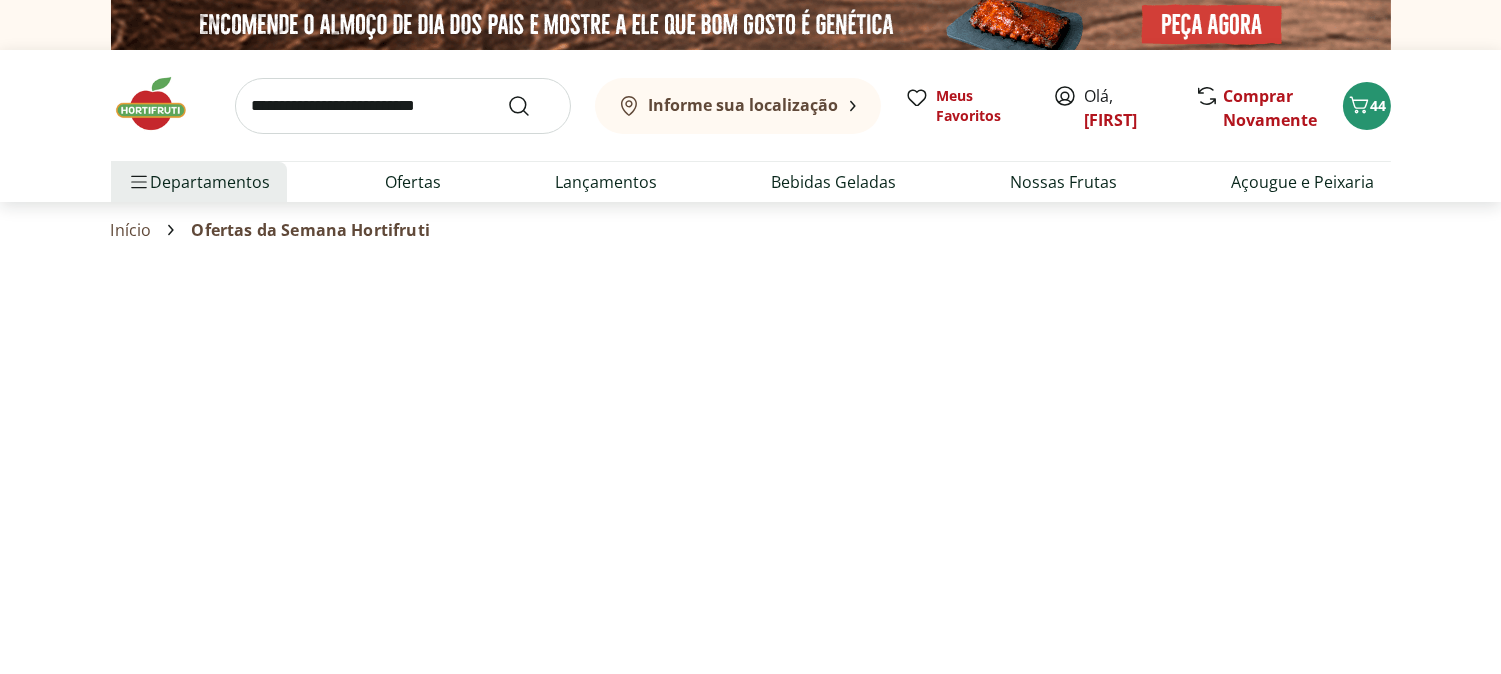 select on "**********" 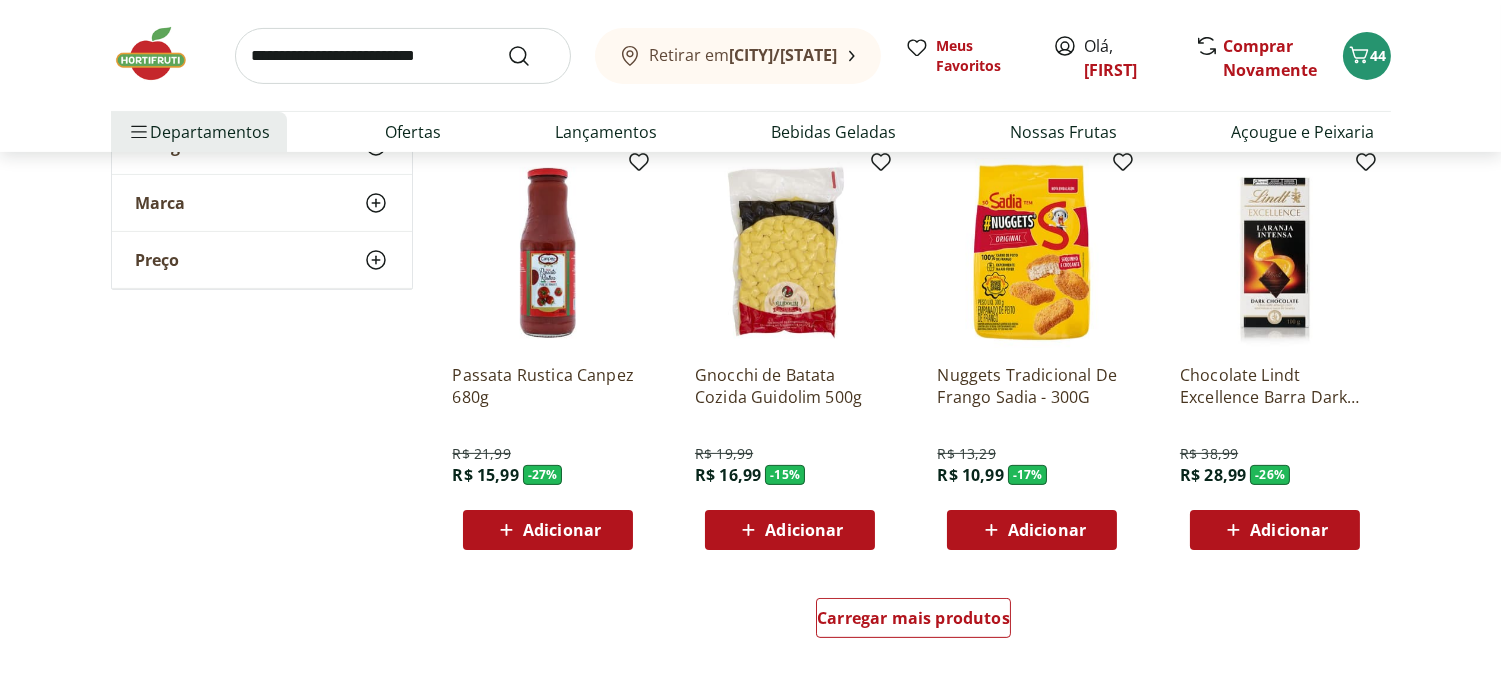 scroll, scrollTop: 1111, scrollLeft: 0, axis: vertical 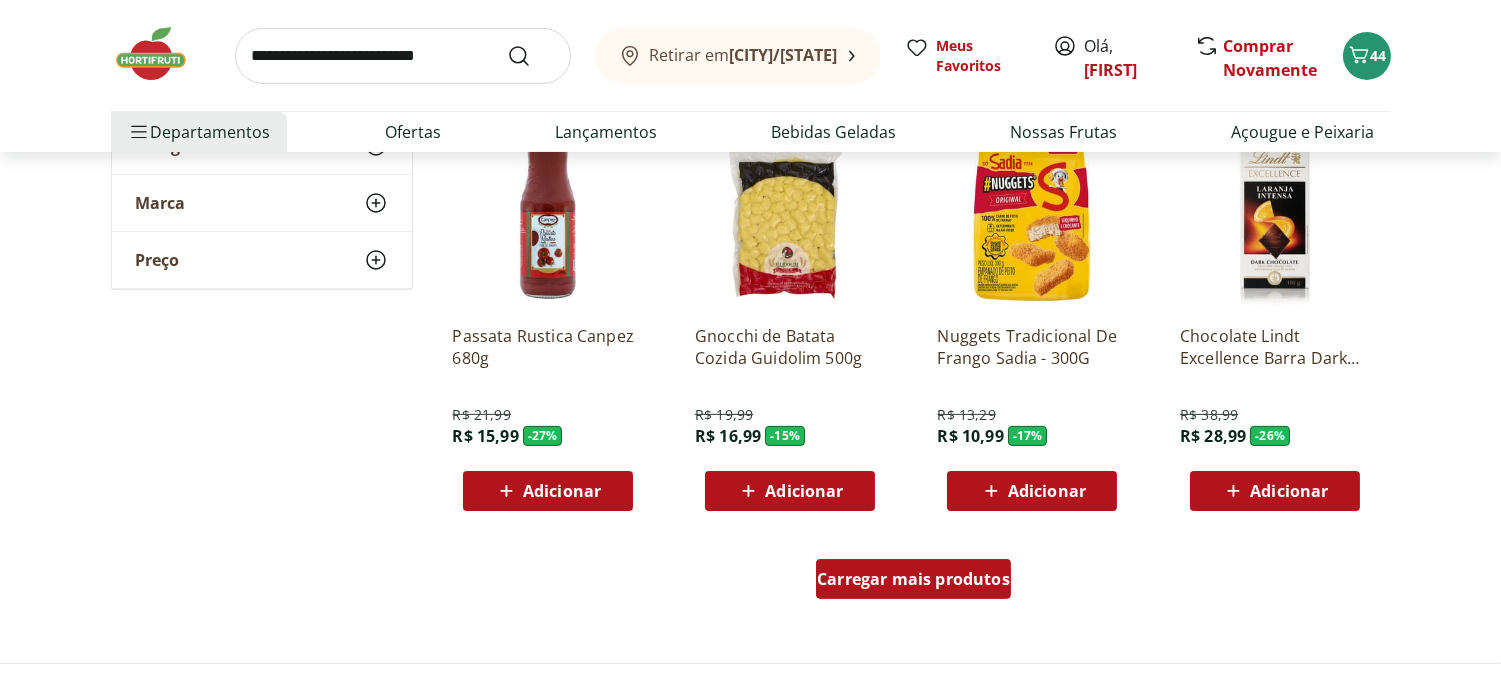 click on "Carregar mais produtos" at bounding box center (913, 579) 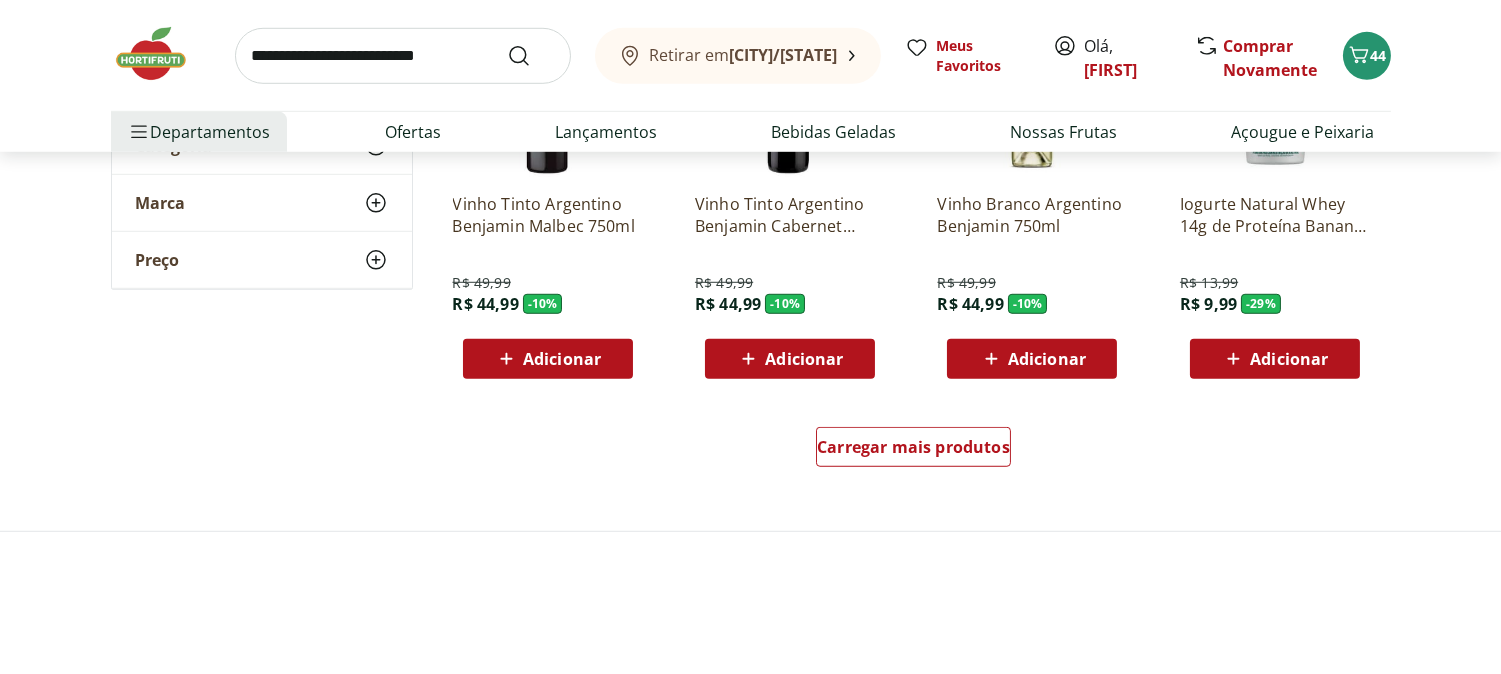 scroll, scrollTop: 2555, scrollLeft: 0, axis: vertical 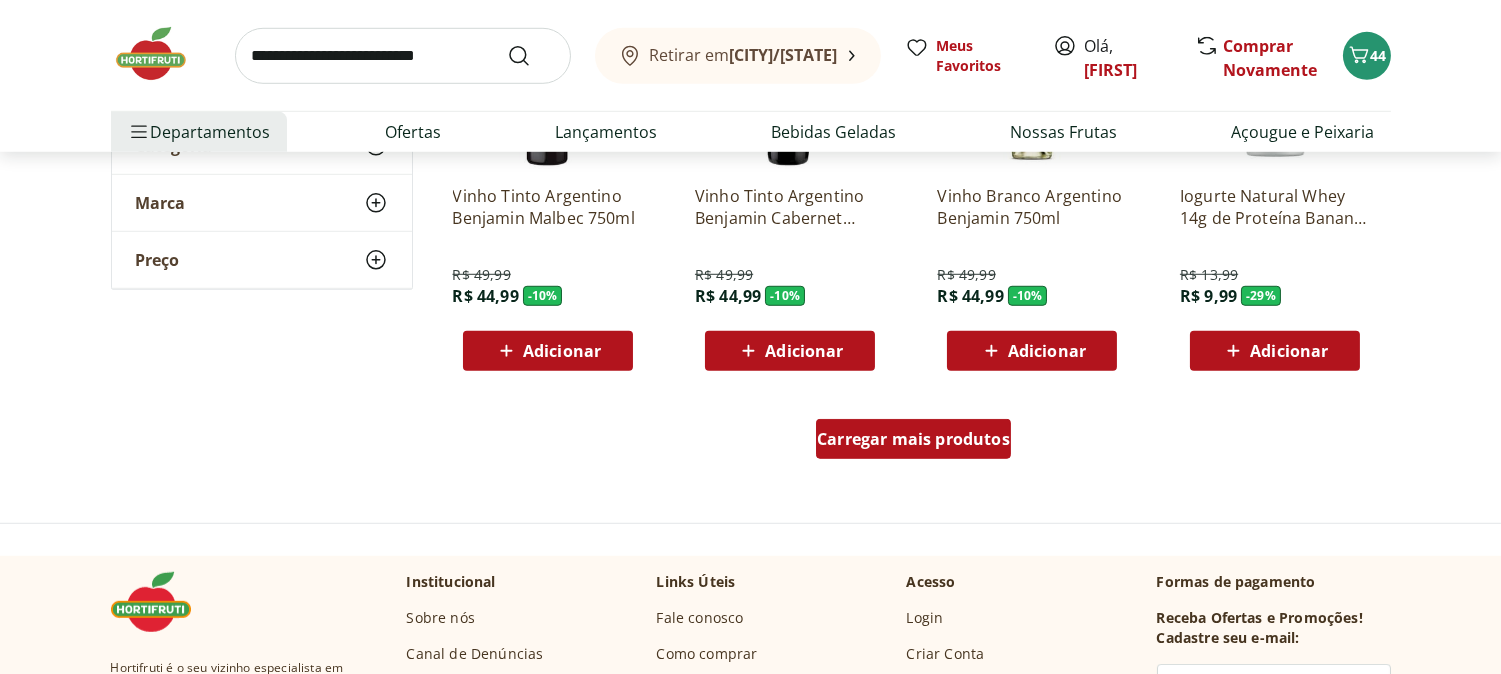 click on "Carregar mais produtos" at bounding box center (913, 439) 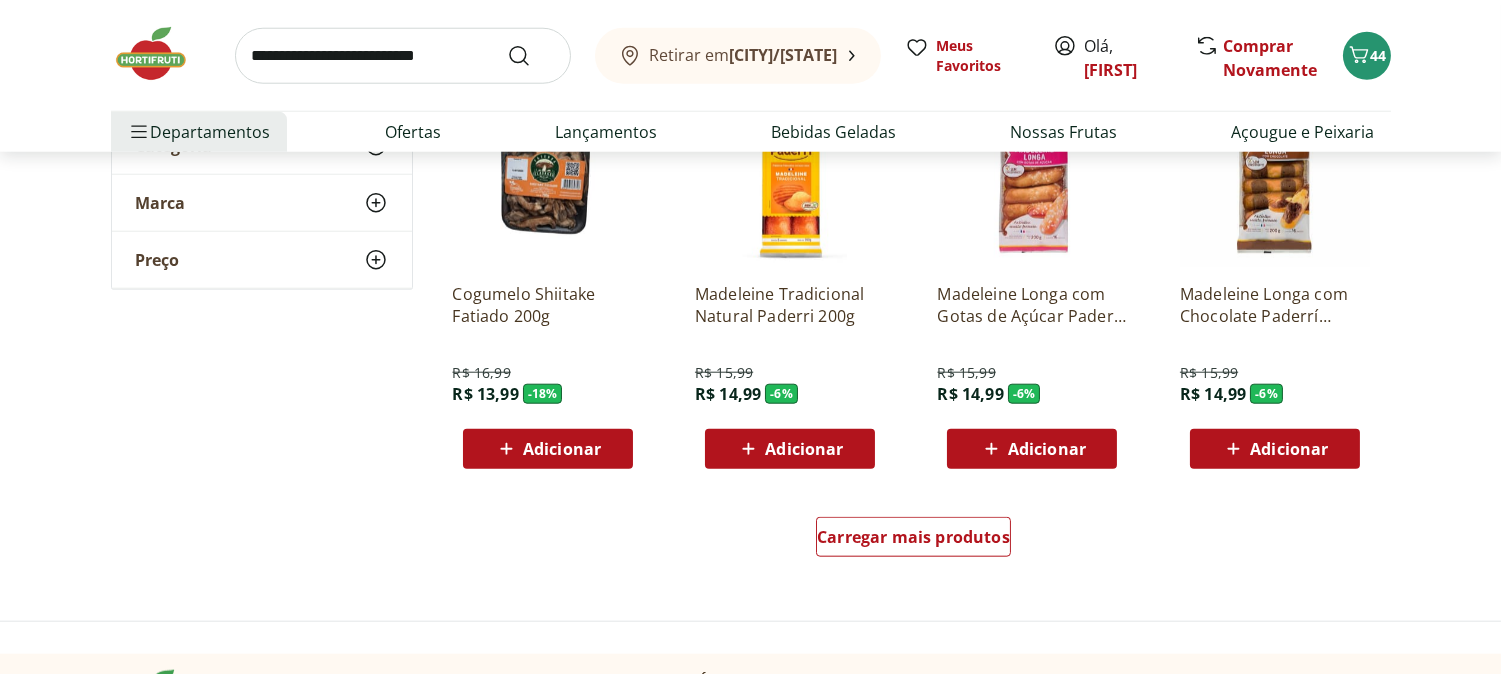 scroll, scrollTop: 3888, scrollLeft: 0, axis: vertical 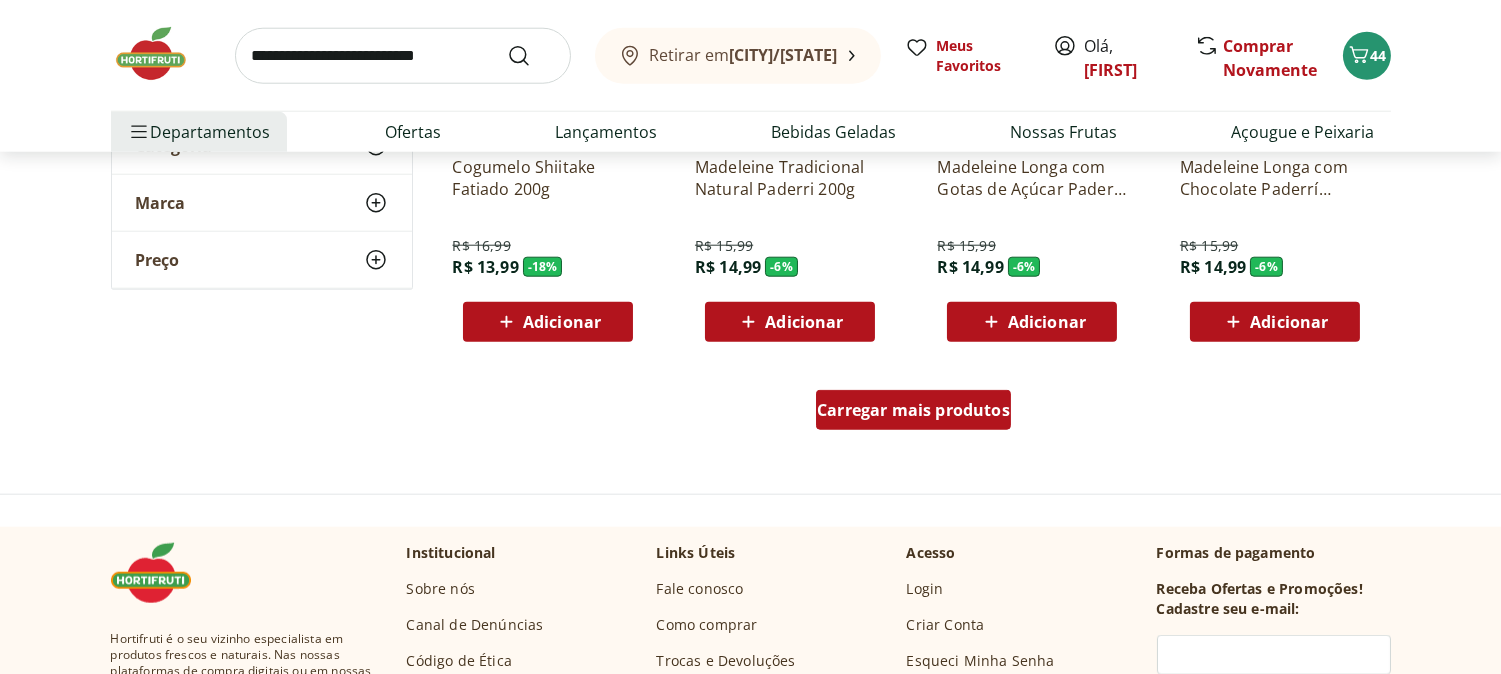 click on "Carregar mais produtos" at bounding box center (913, 410) 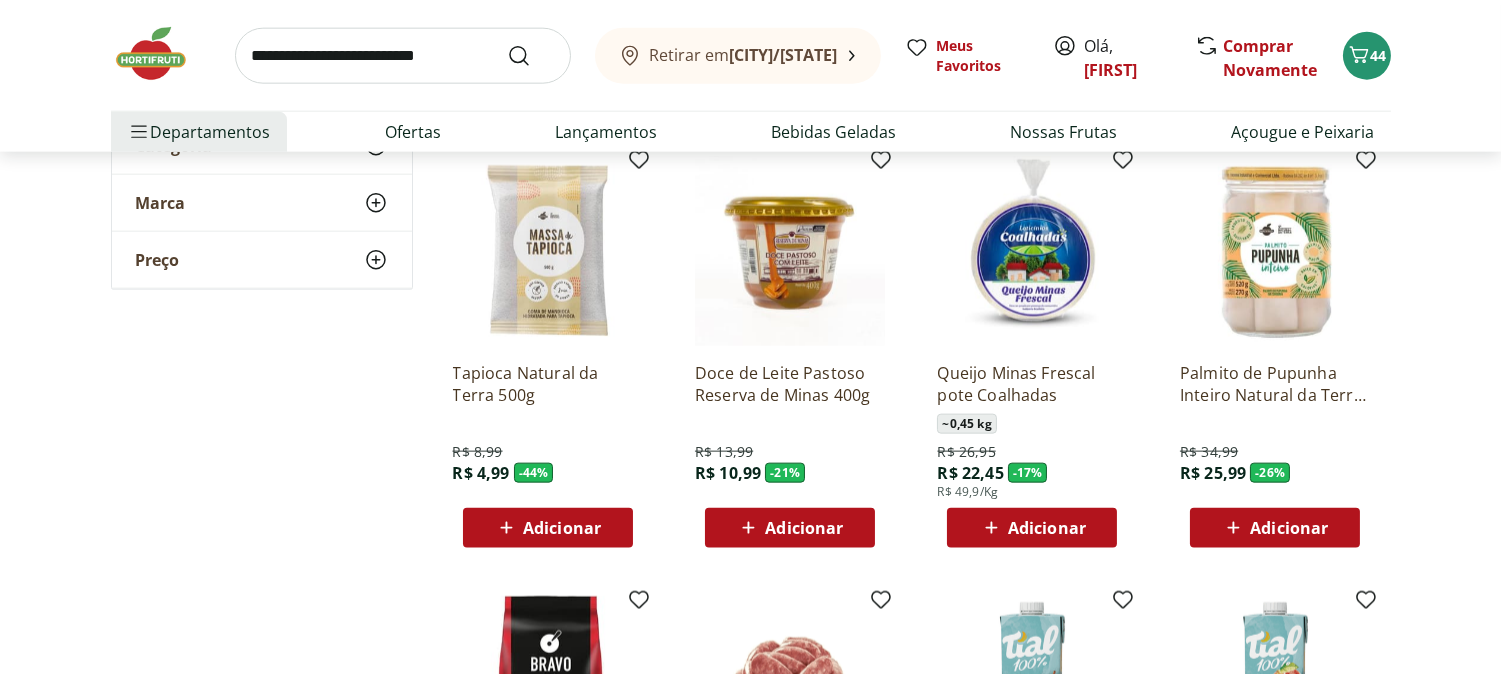 scroll, scrollTop: 4555, scrollLeft: 0, axis: vertical 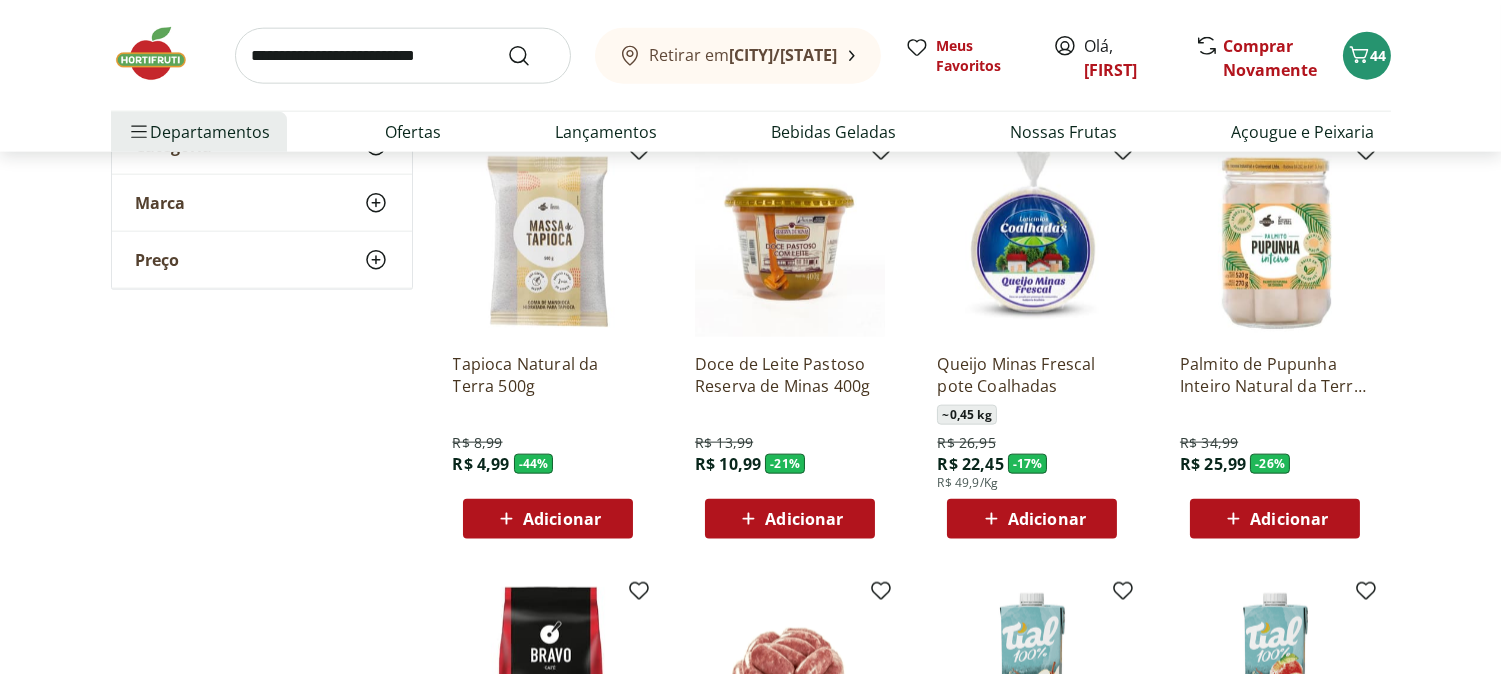 click on "Adicionar" at bounding box center (1274, 519) 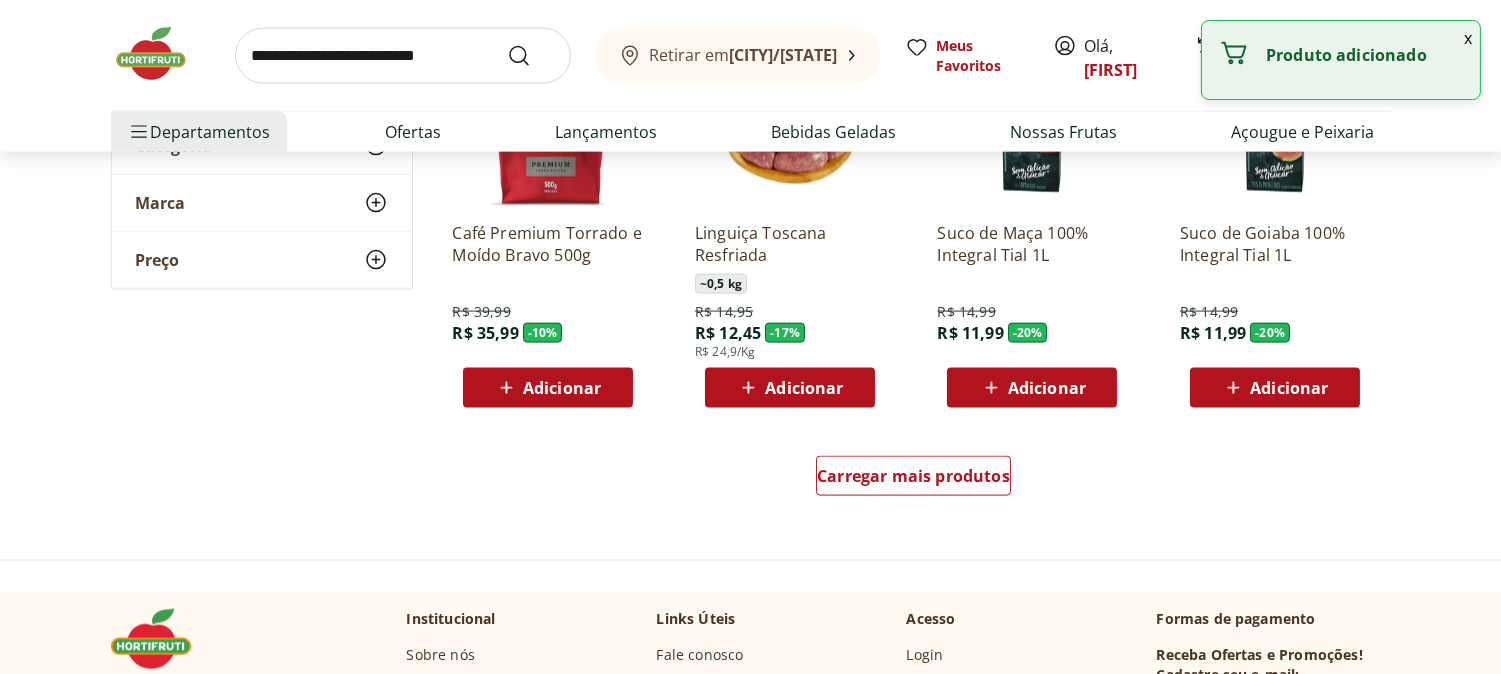 scroll, scrollTop: 5333, scrollLeft: 0, axis: vertical 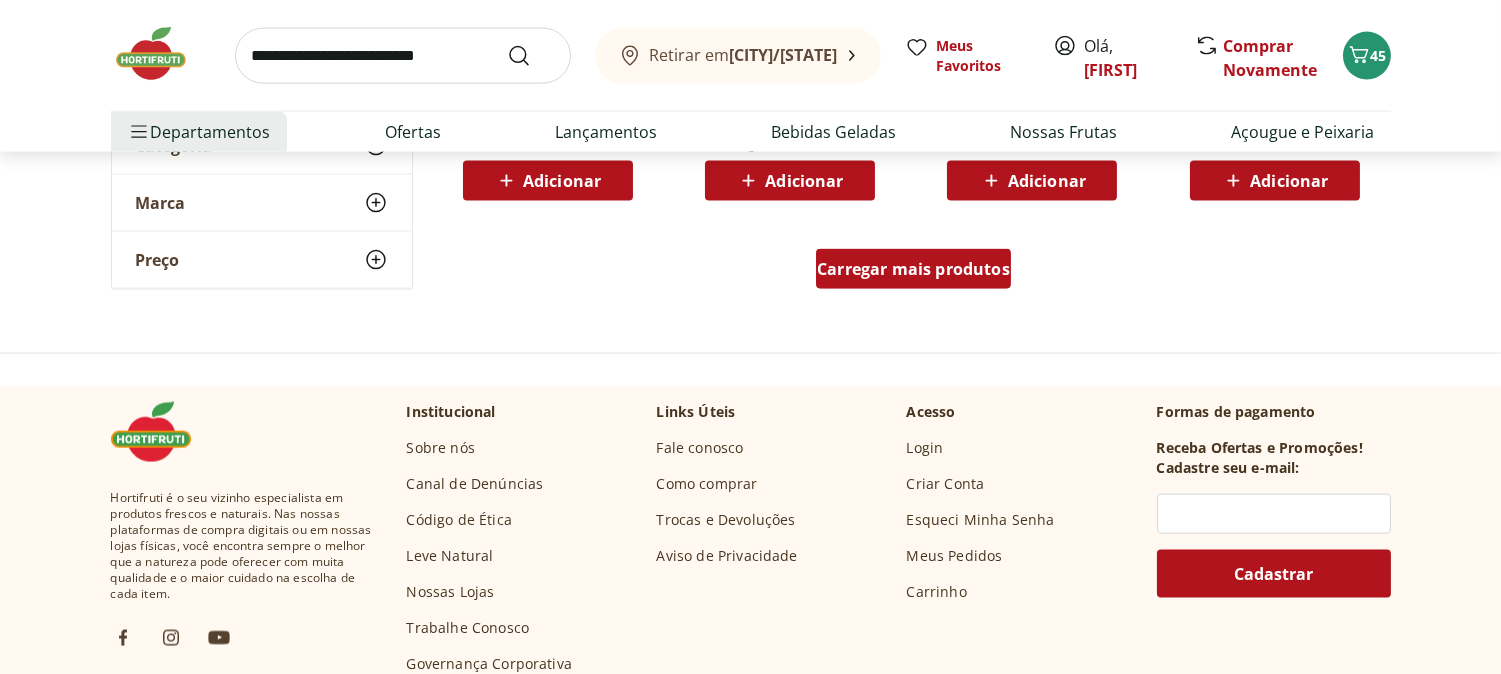 click on "Carregar mais produtos" at bounding box center [913, 269] 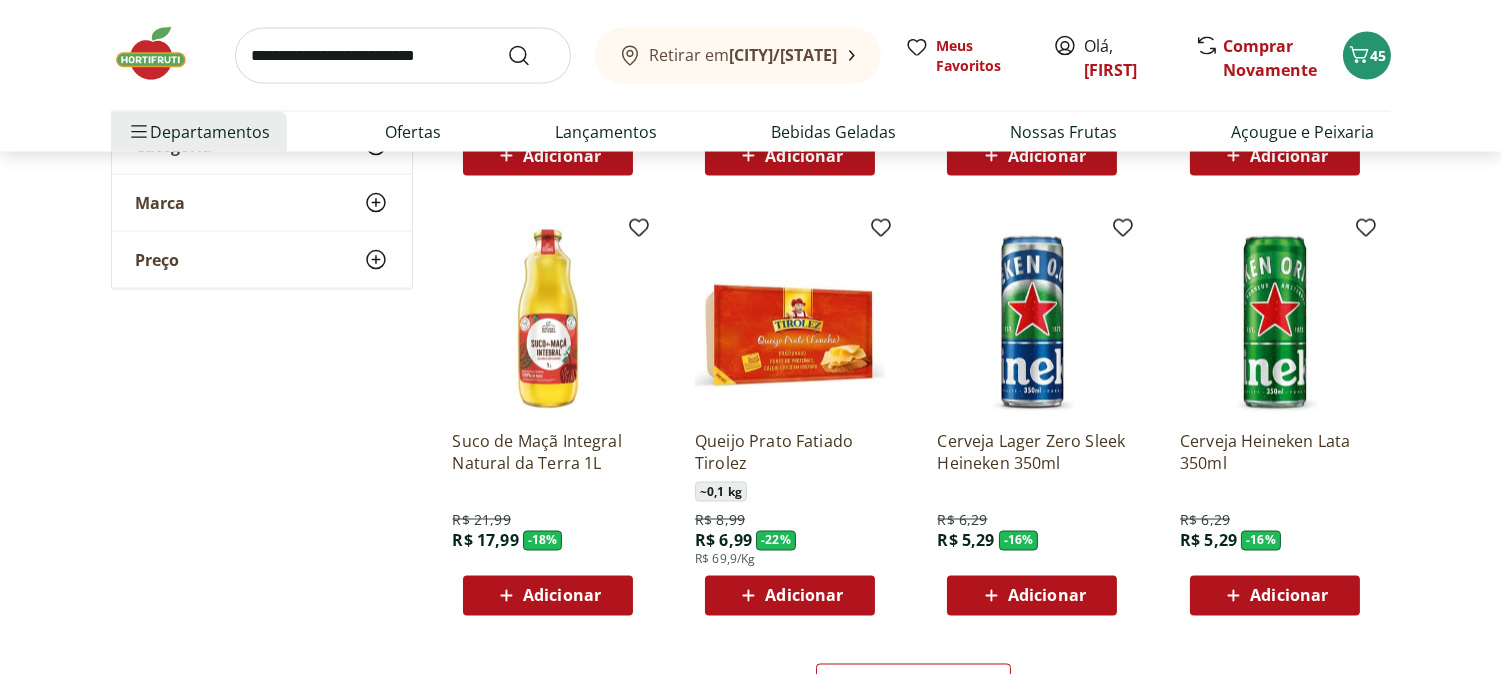 scroll, scrollTop: 6333, scrollLeft: 0, axis: vertical 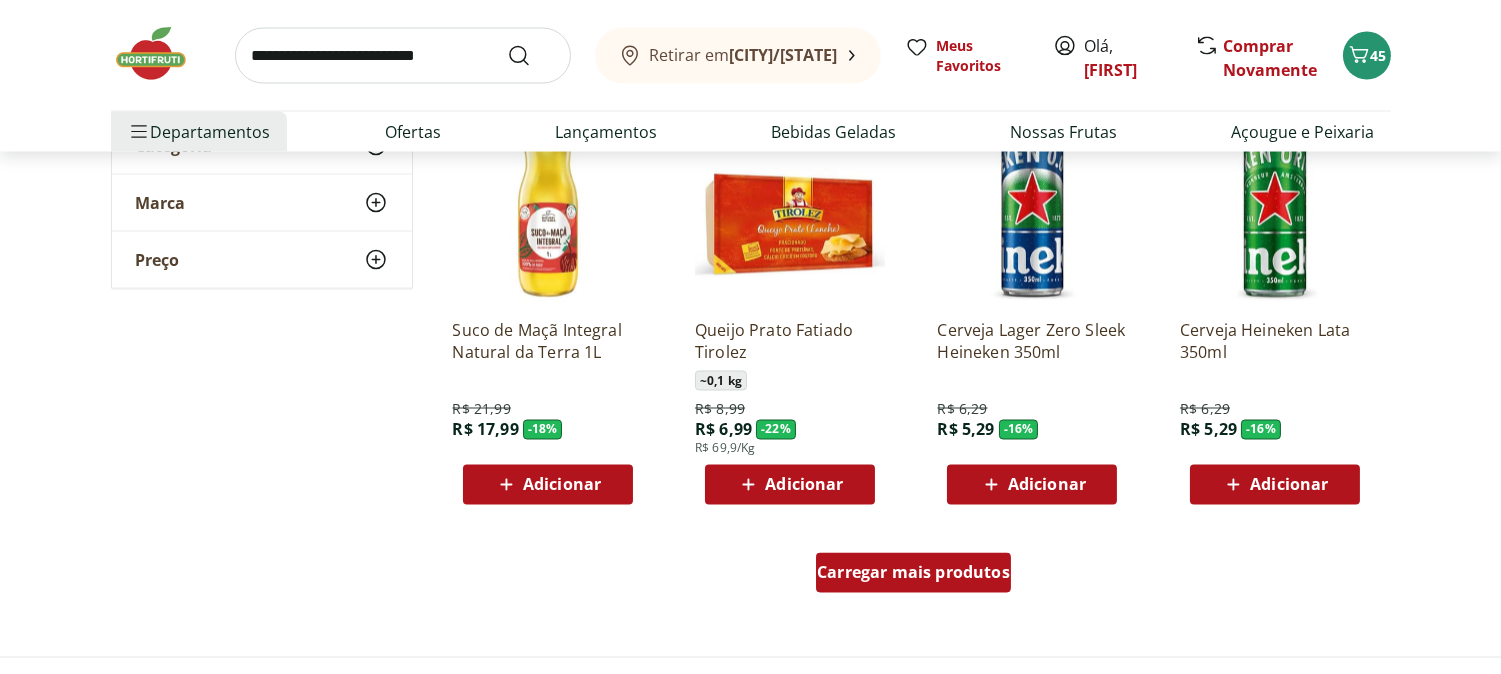 click on "Carregar mais produtos" at bounding box center (913, 573) 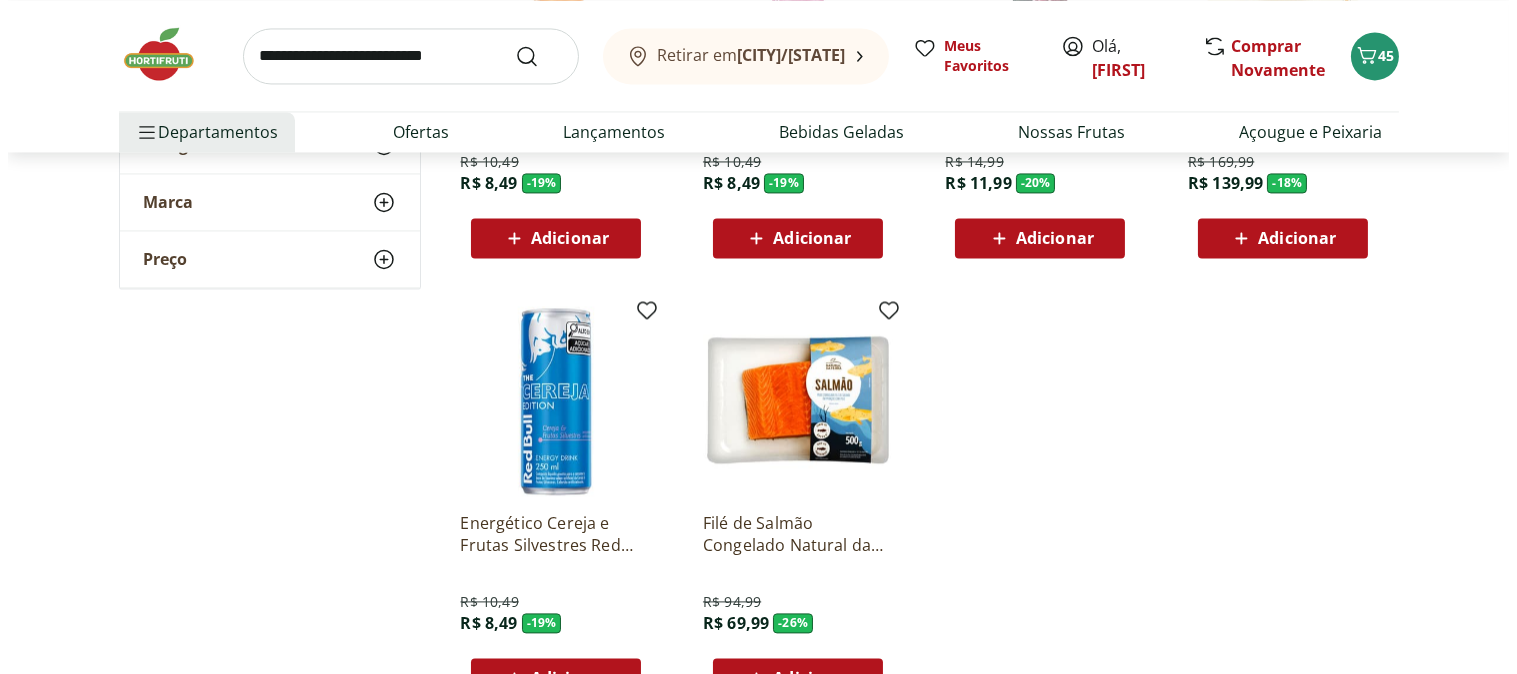 scroll, scrollTop: 7666, scrollLeft: 0, axis: vertical 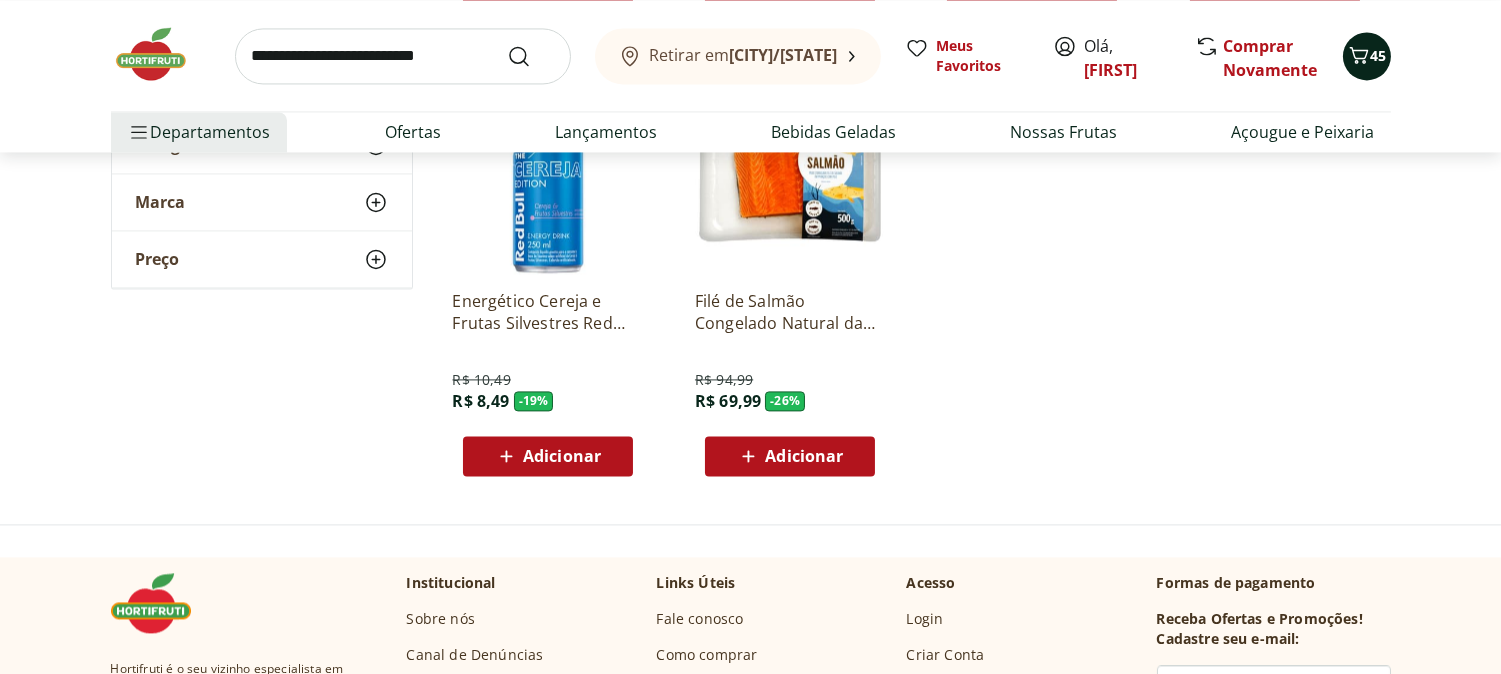 click 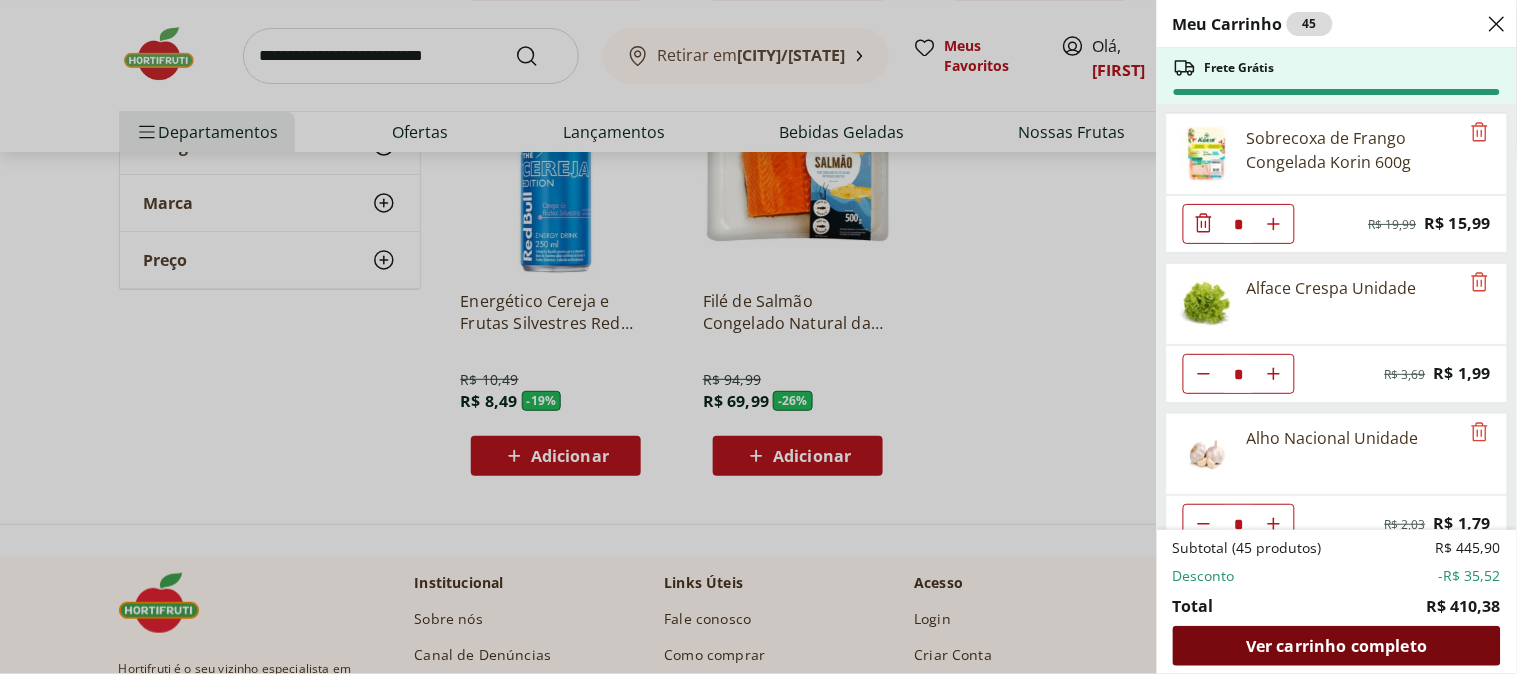 click on "Ver carrinho completo" at bounding box center (1336, 646) 